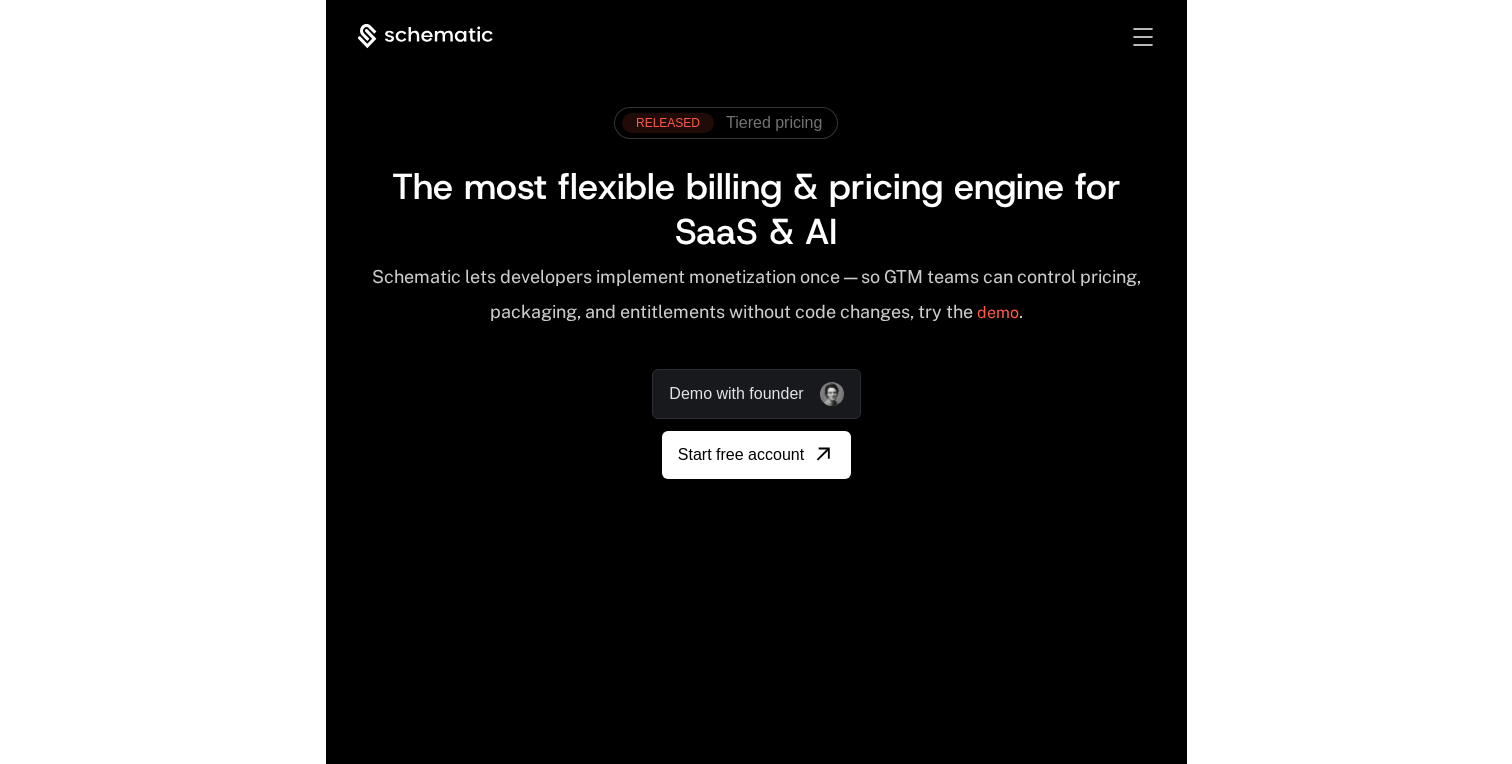 scroll, scrollTop: 0, scrollLeft: 0, axis: both 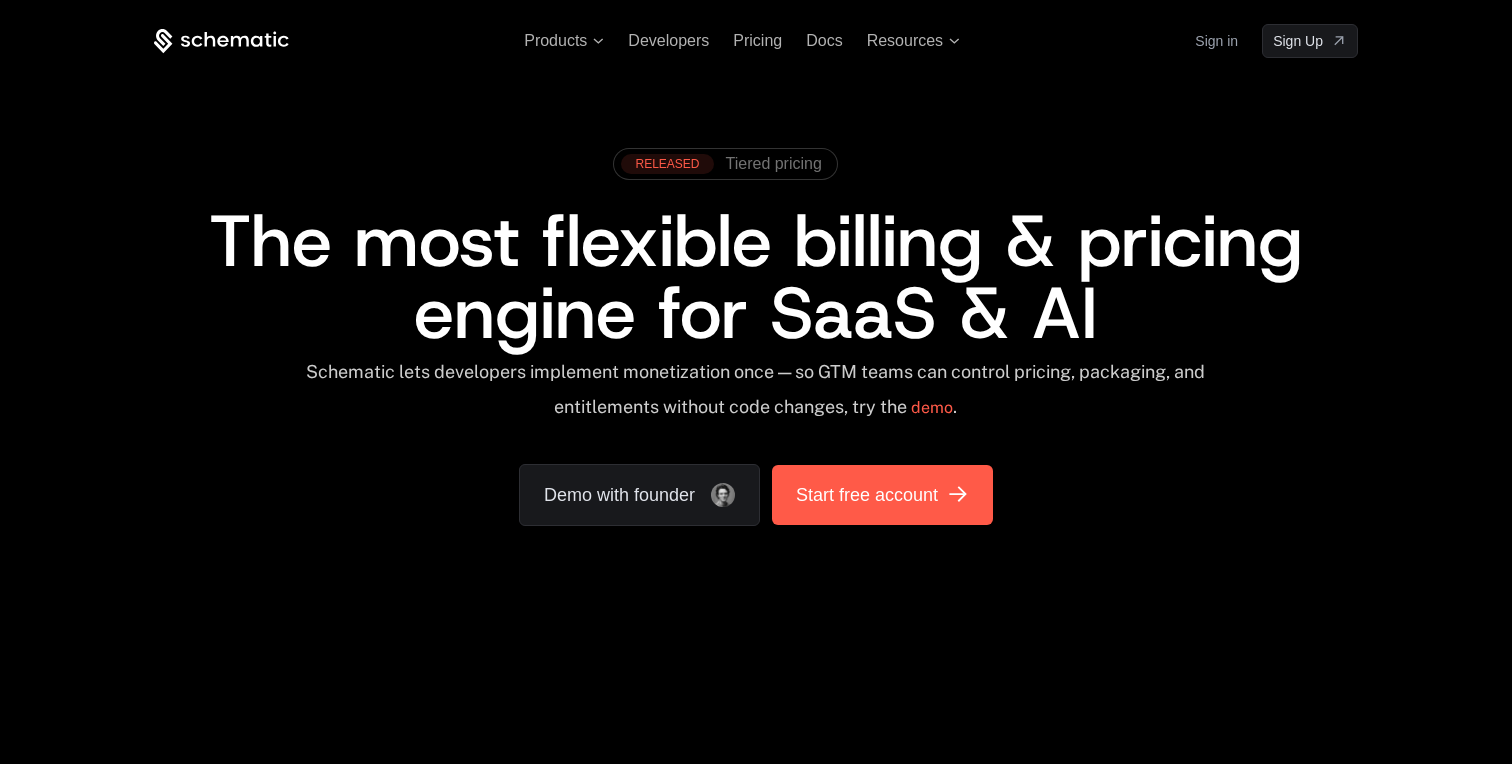 click on "Start free account" at bounding box center (867, 495) 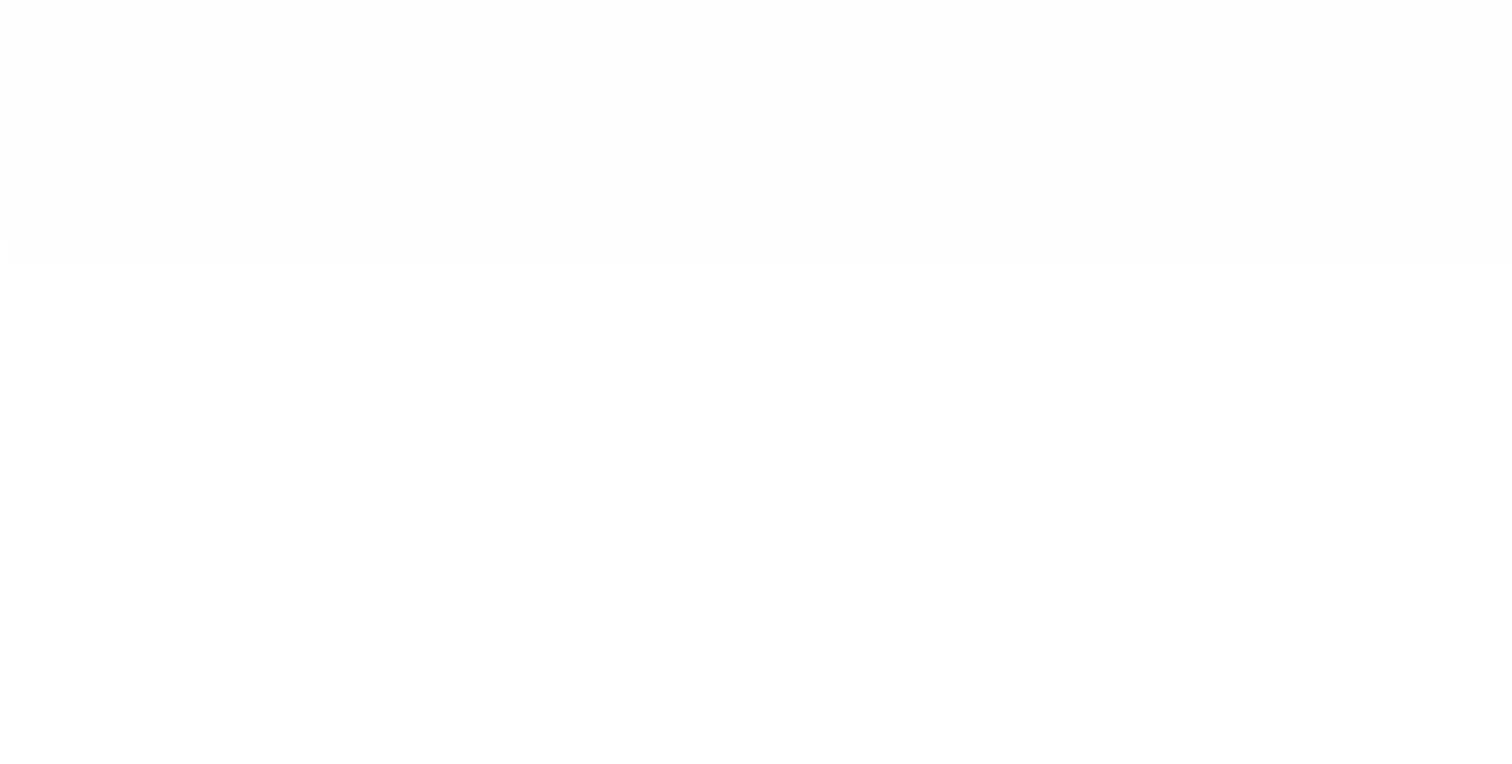scroll, scrollTop: 0, scrollLeft: 0, axis: both 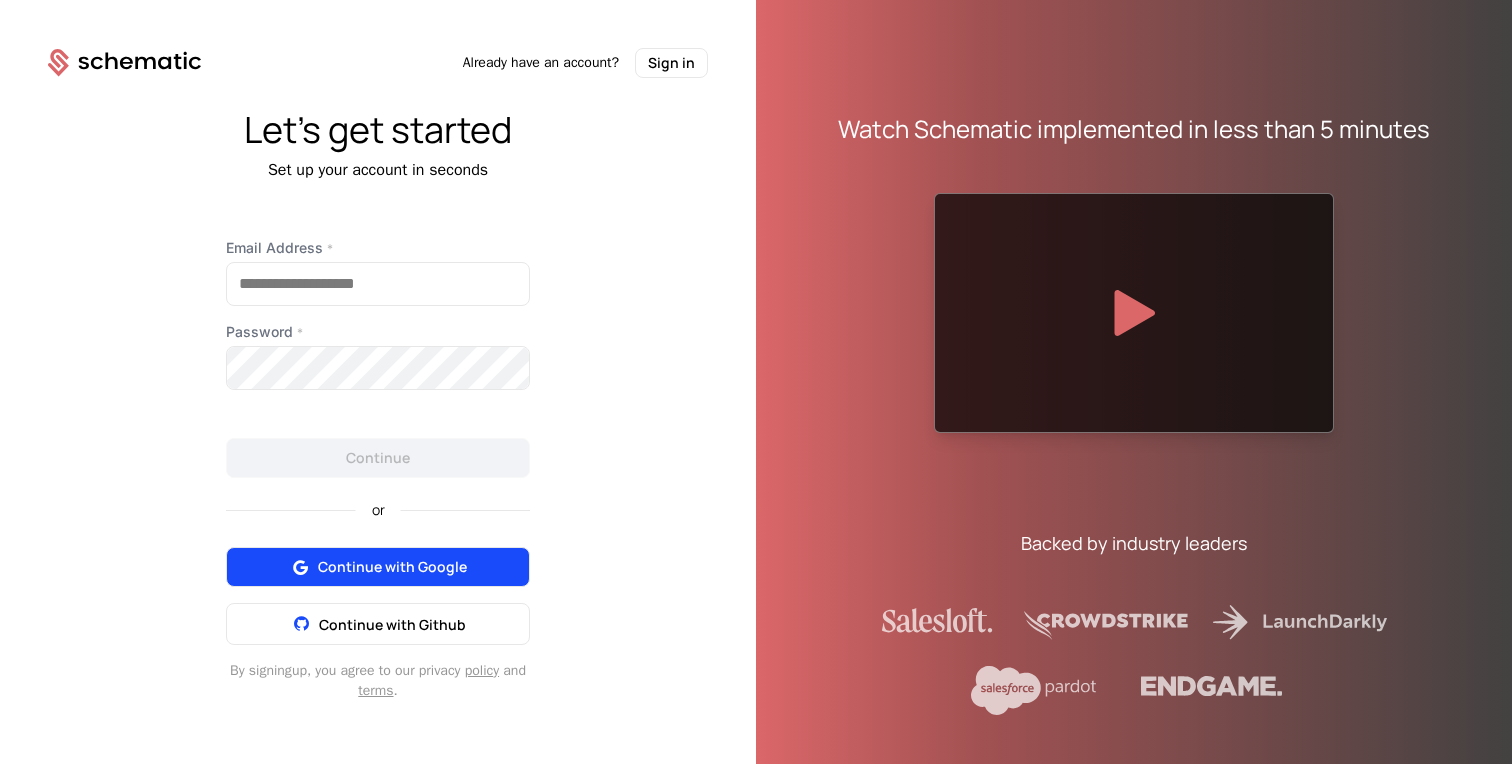 click on "Continue with Google" at bounding box center (378, 567) 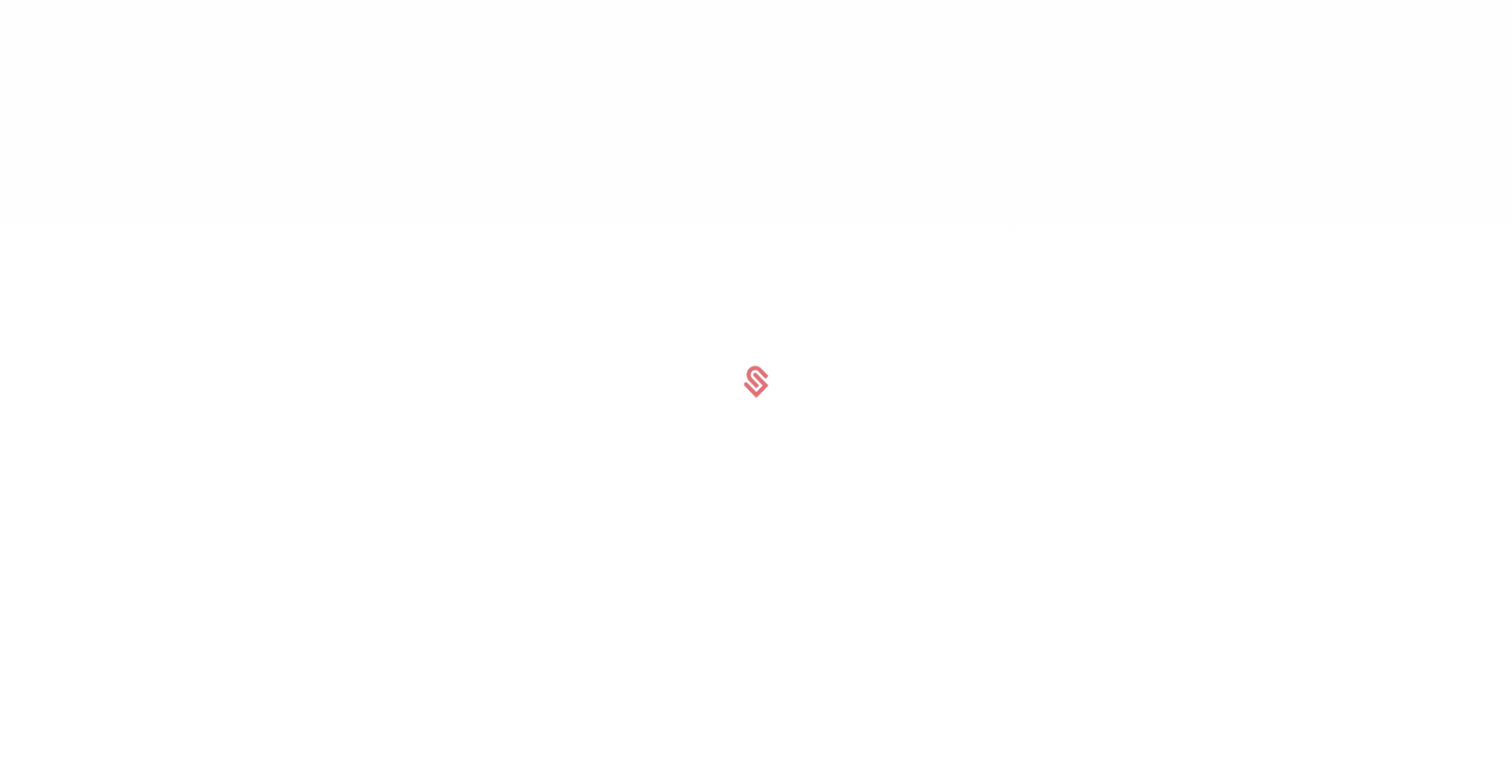 scroll, scrollTop: 0, scrollLeft: 0, axis: both 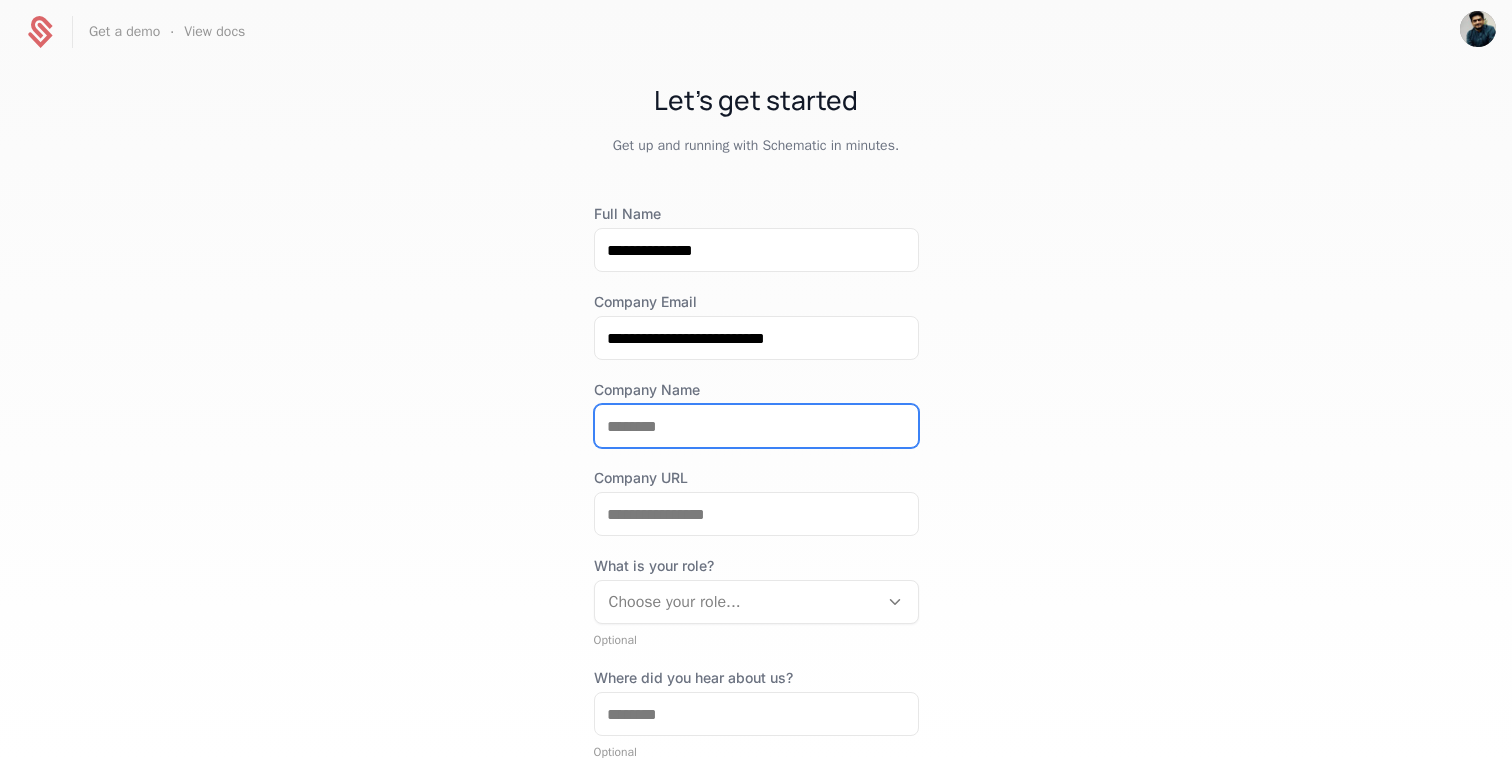 click on "Company Name" at bounding box center (756, 426) 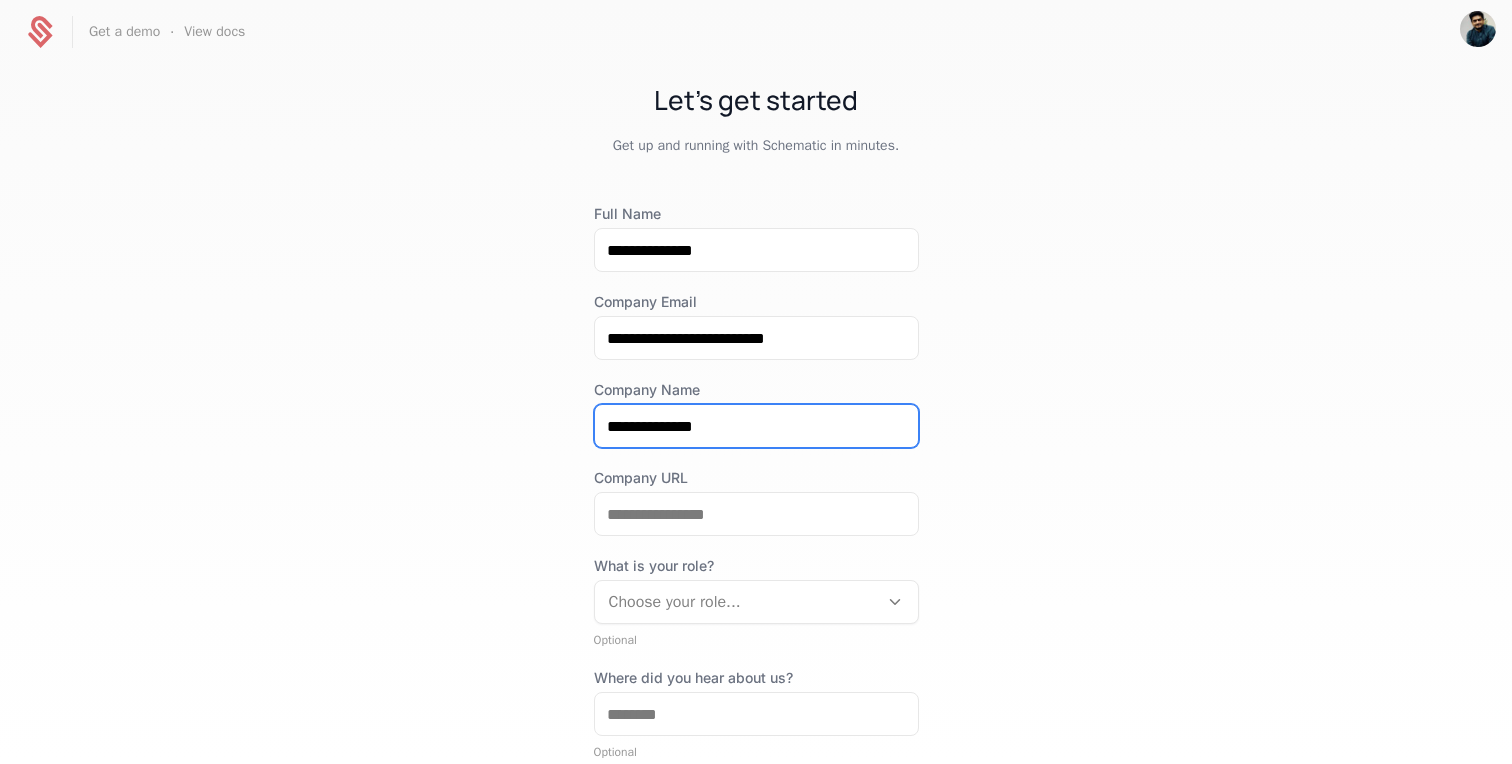 type on "**********" 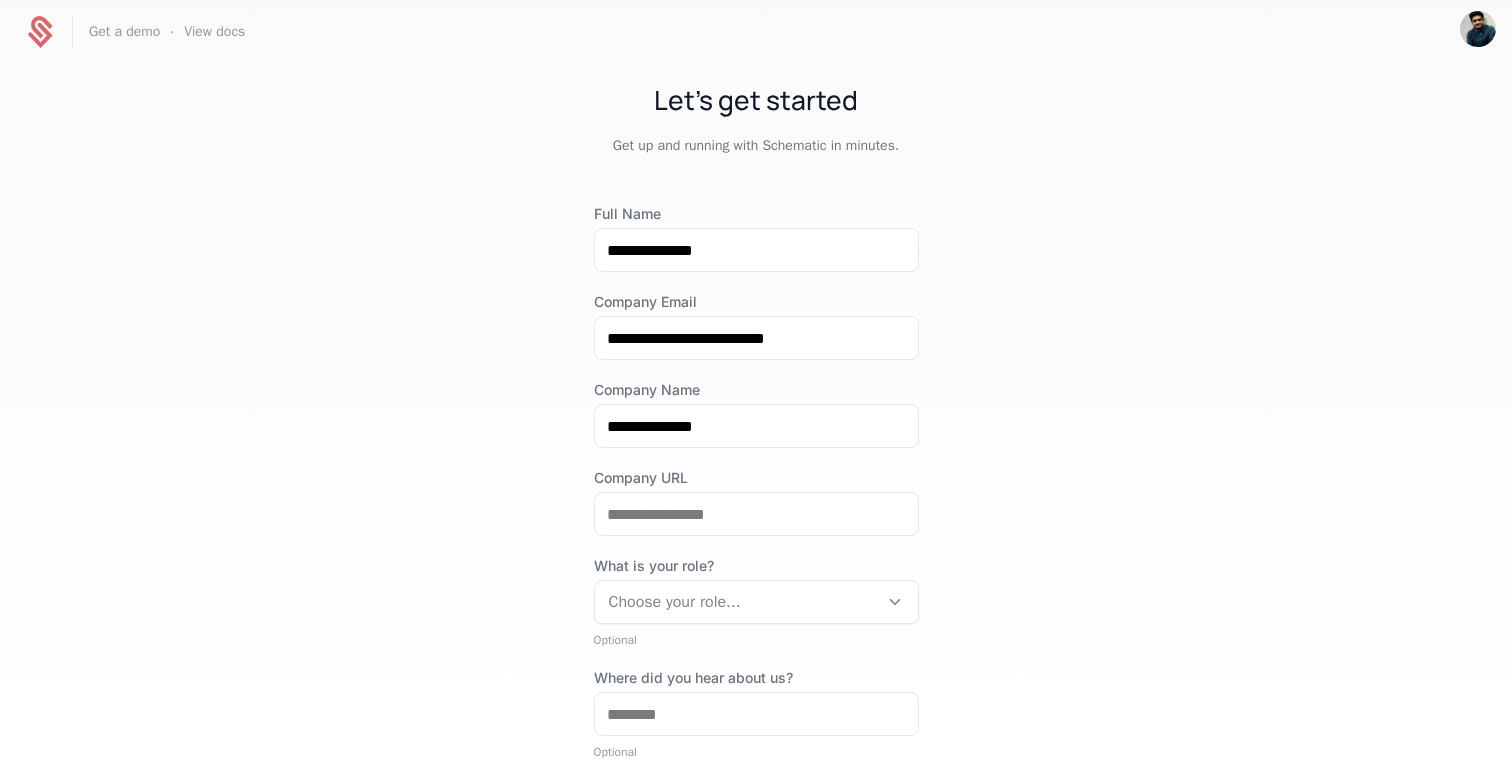 scroll, scrollTop: 82, scrollLeft: 0, axis: vertical 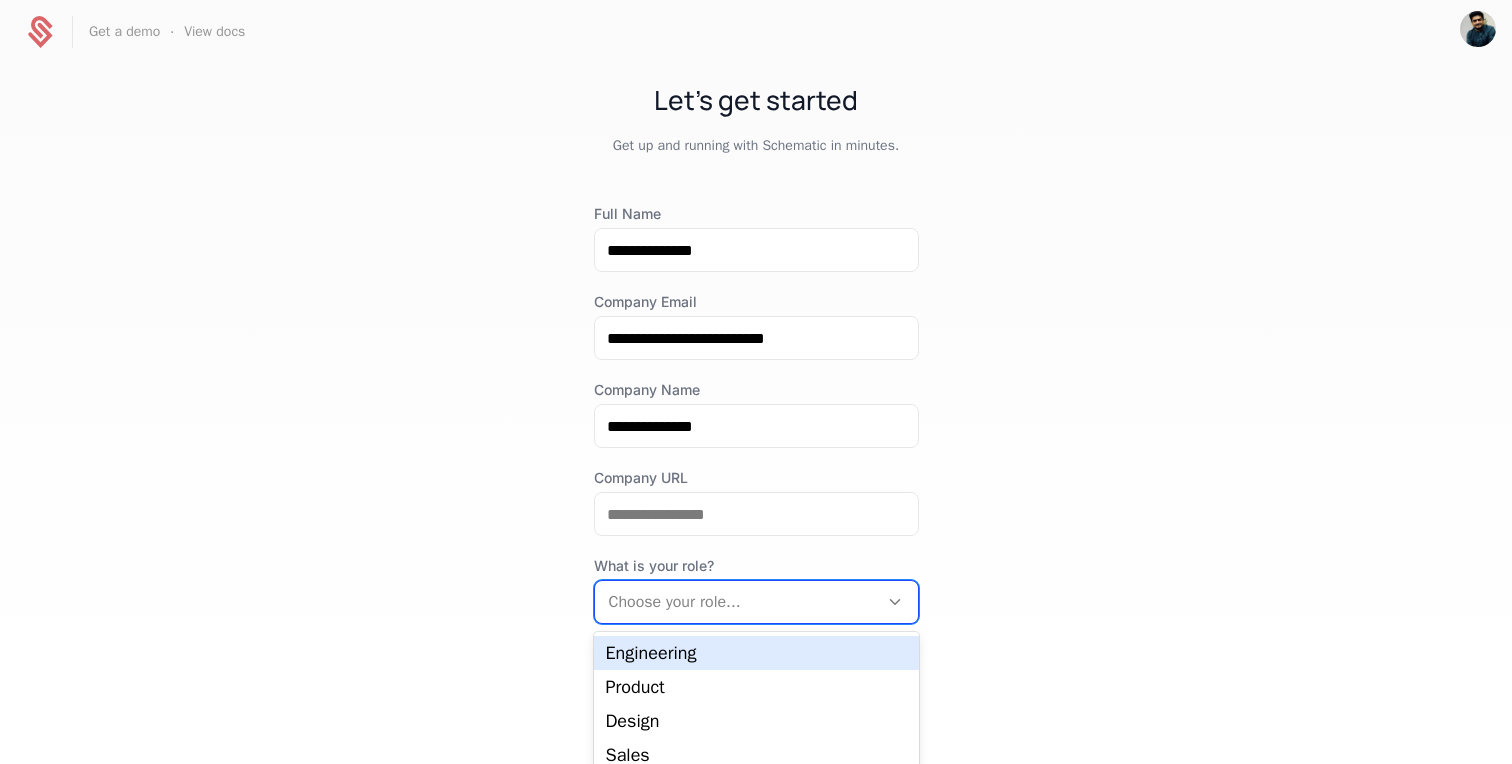 click on "Engineering" at bounding box center (756, 653) 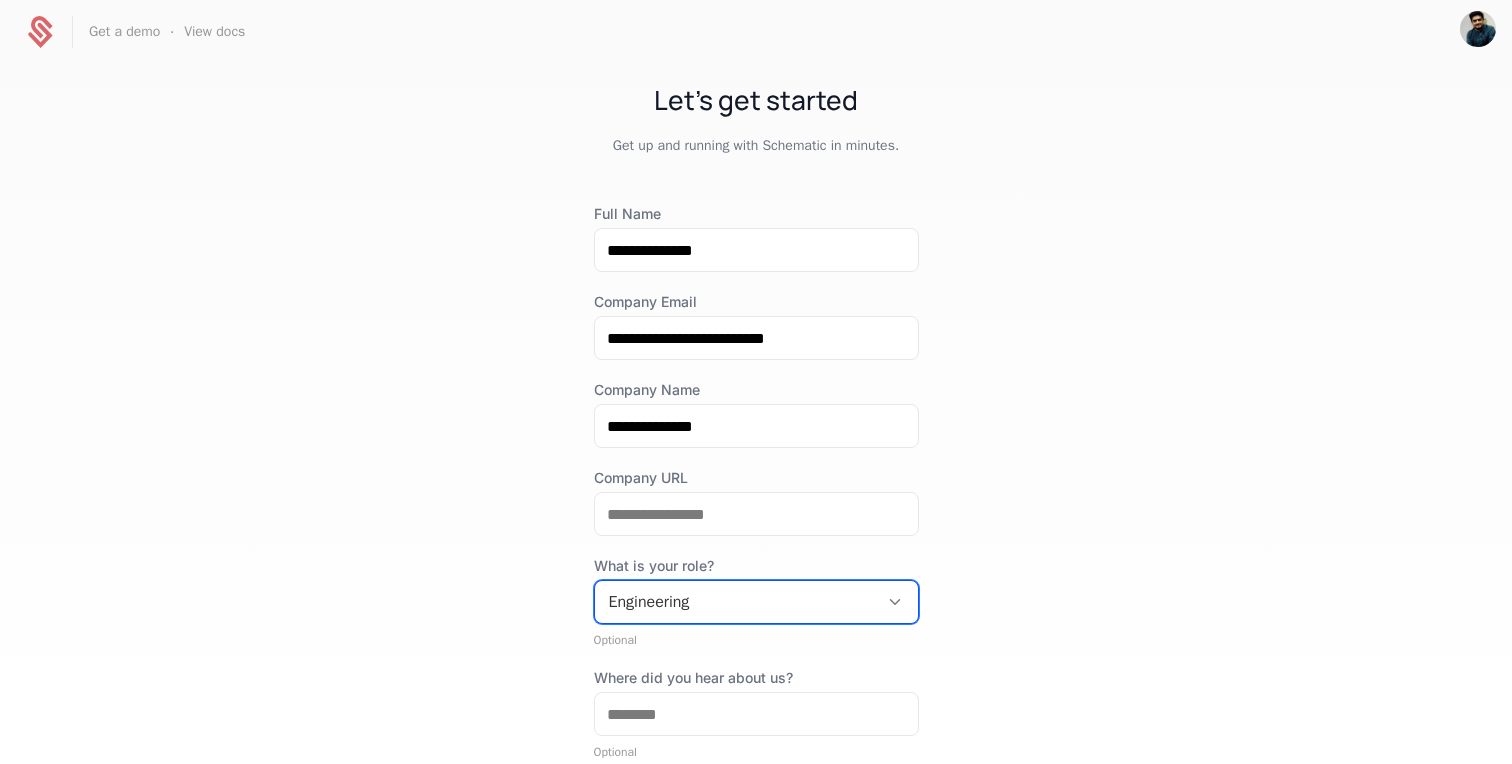 scroll, scrollTop: 0, scrollLeft: 0, axis: both 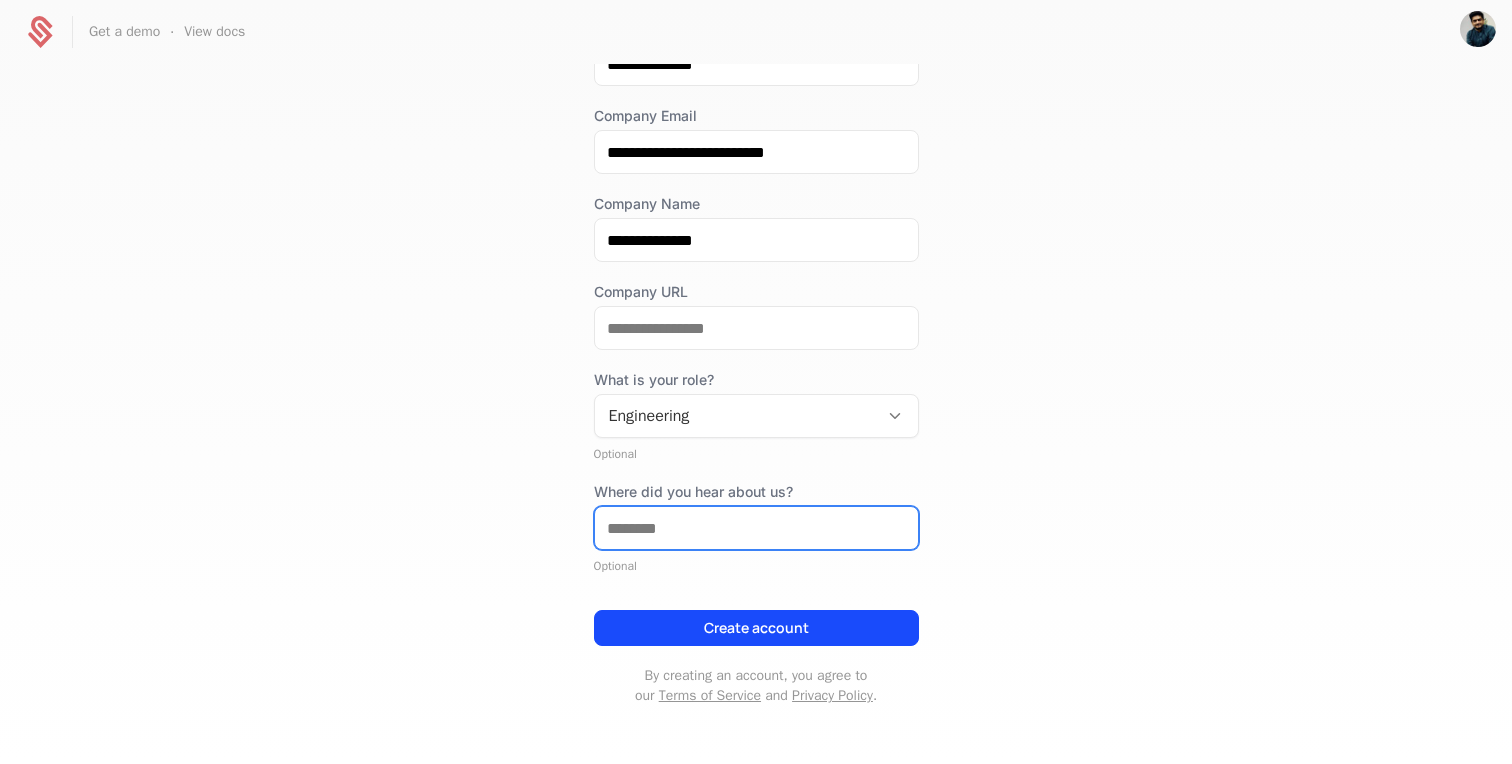click on "Where did you hear about us?" at bounding box center [756, 528] 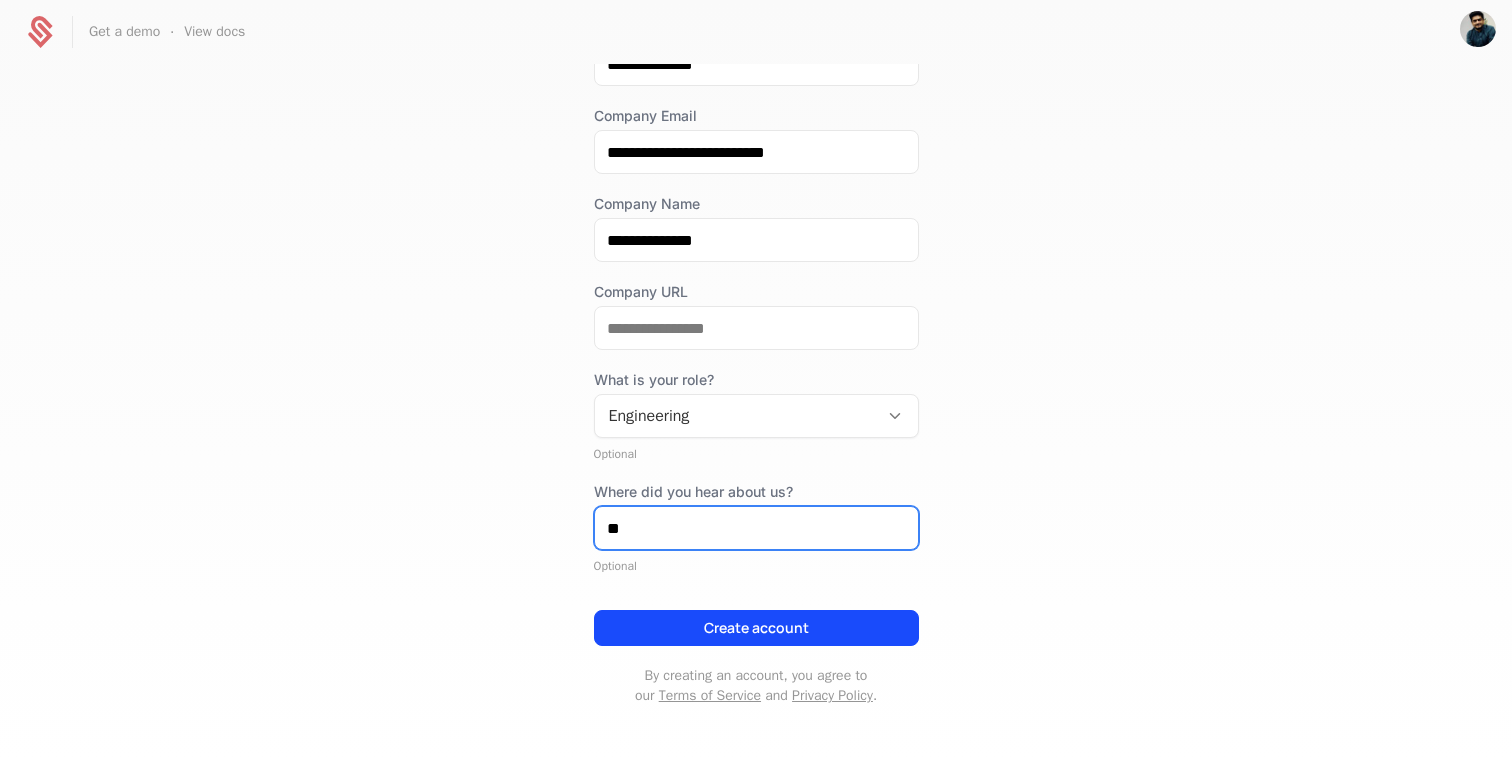type on "*" 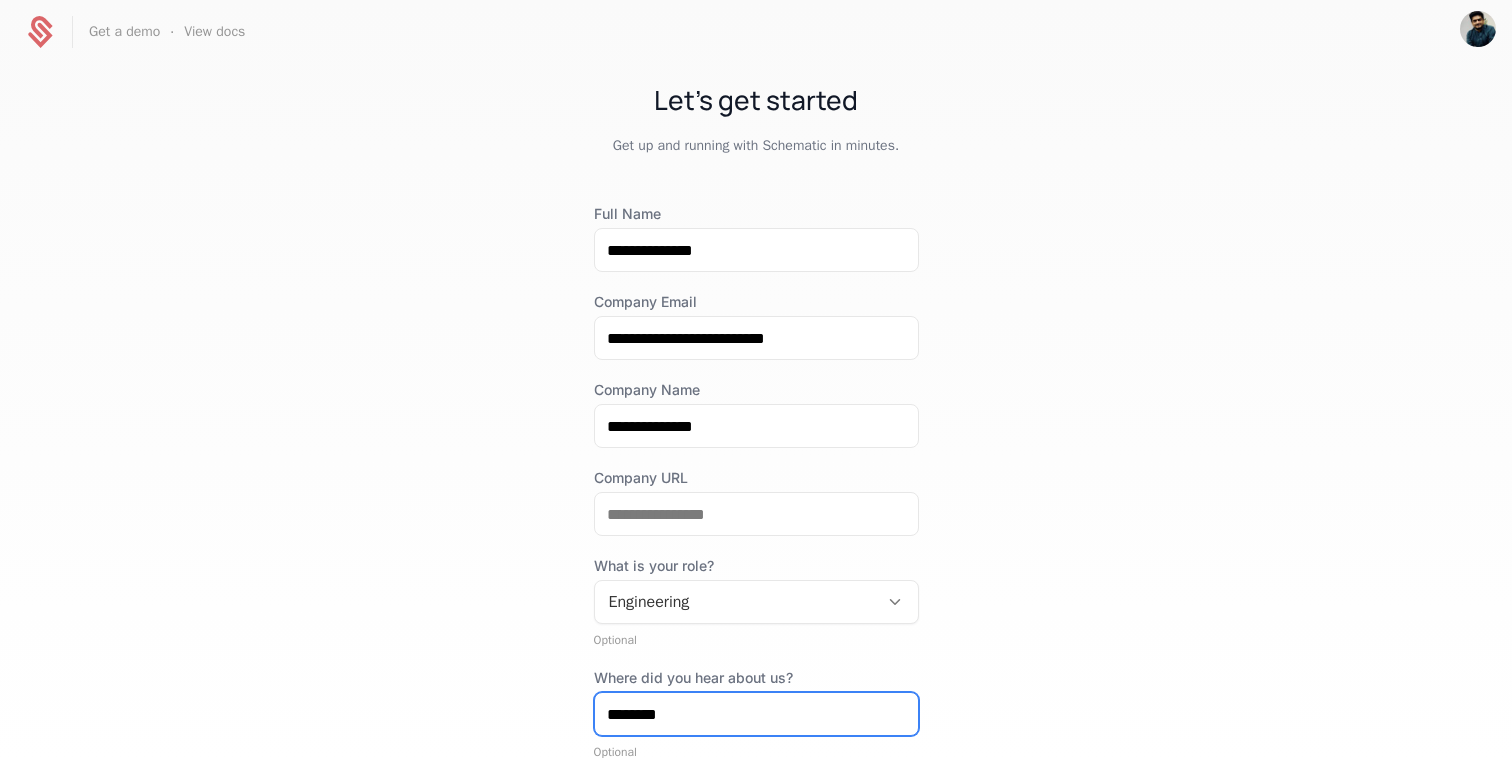 scroll, scrollTop: 186, scrollLeft: 0, axis: vertical 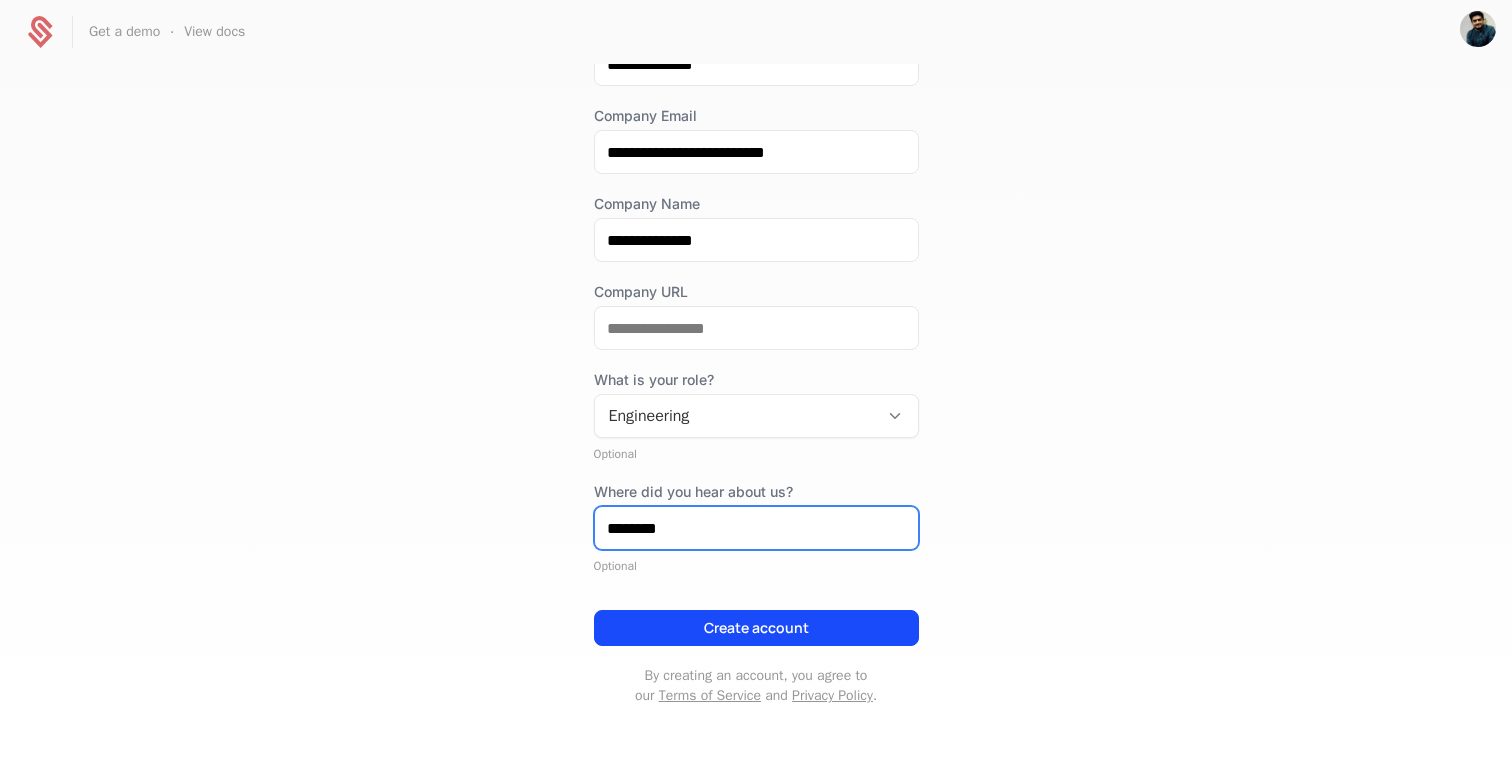 type on "********" 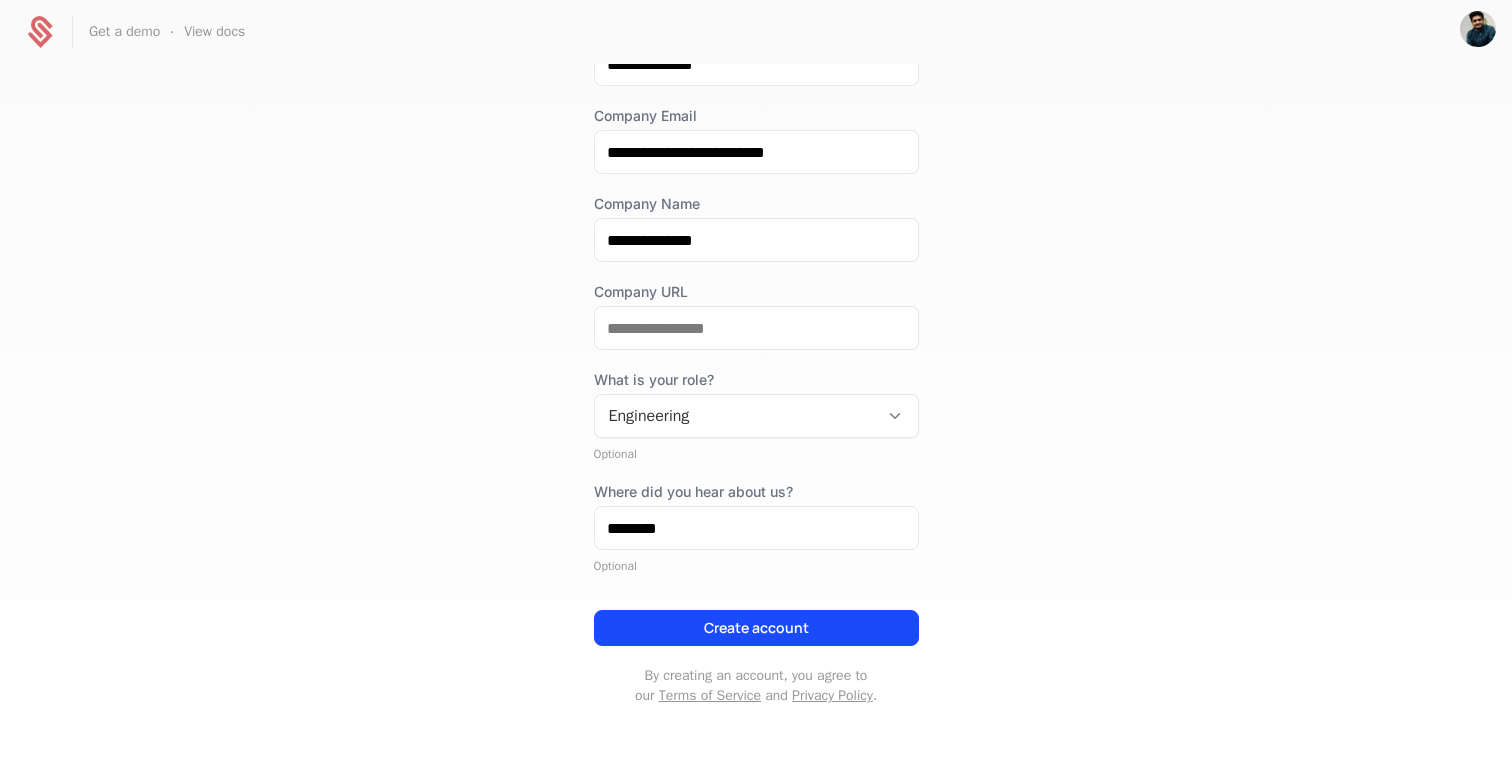 click on "Create account" at bounding box center (756, 620) 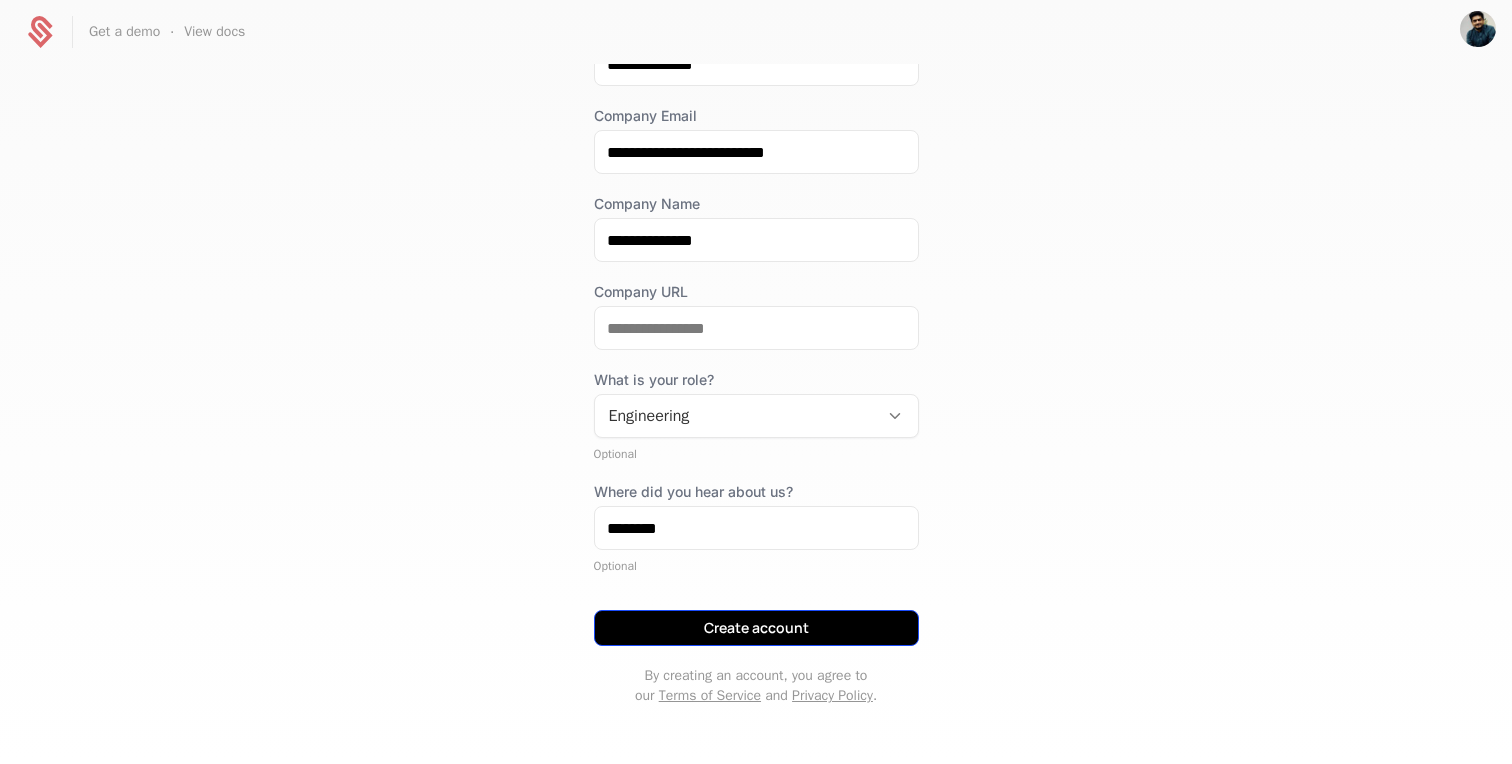 click on "Create account" at bounding box center (756, 628) 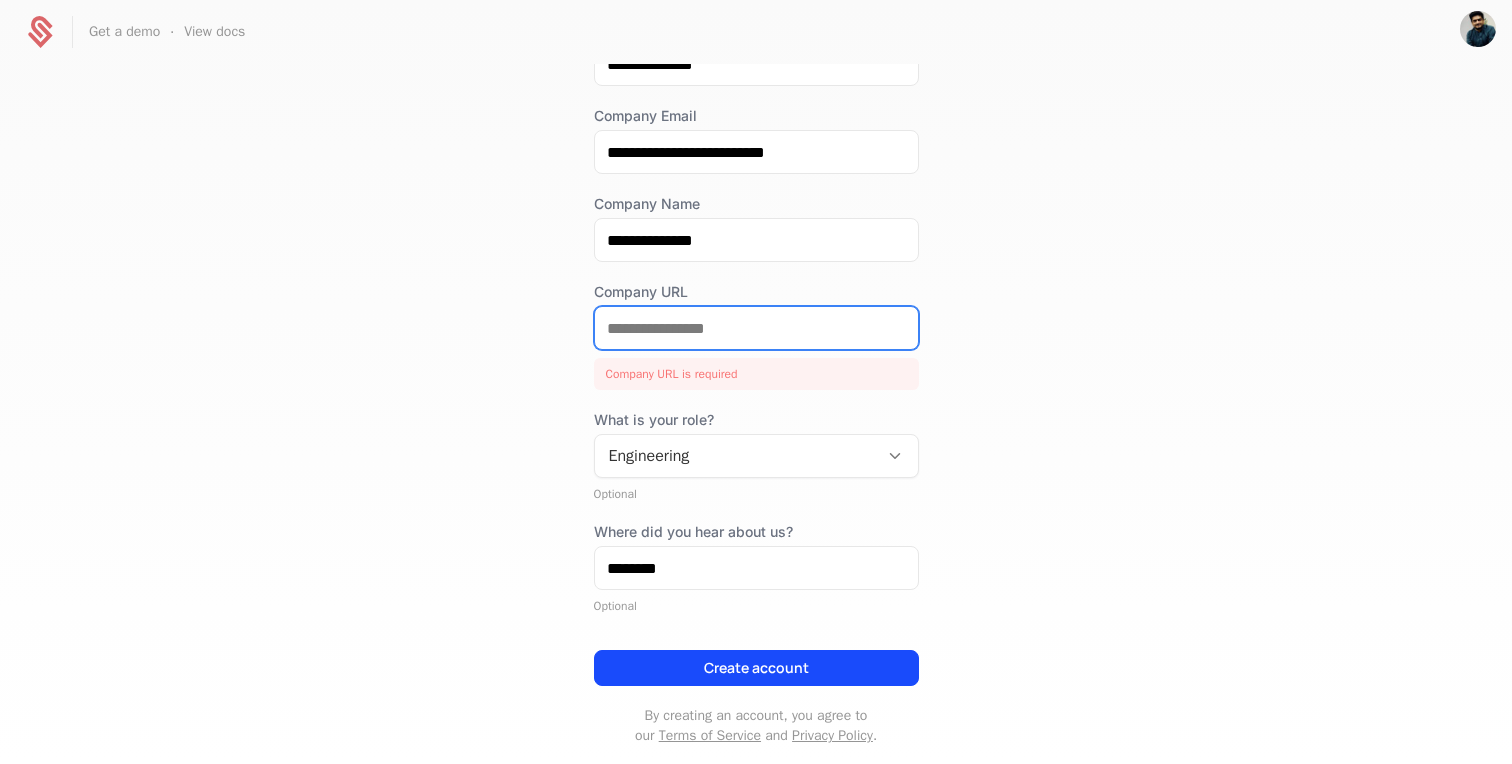 click on "Company URL" at bounding box center [756, 328] 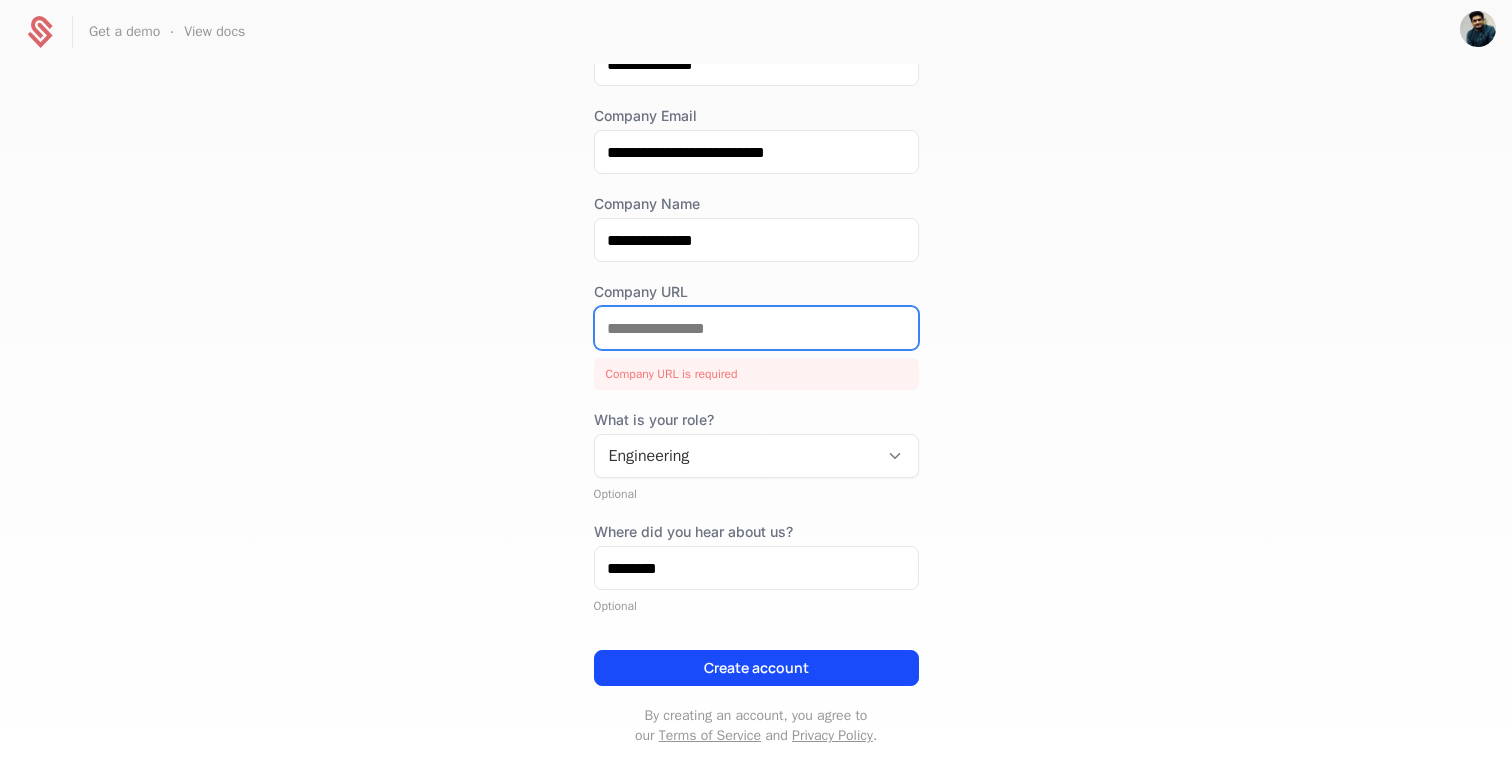 click on "Company URL" at bounding box center [756, 328] 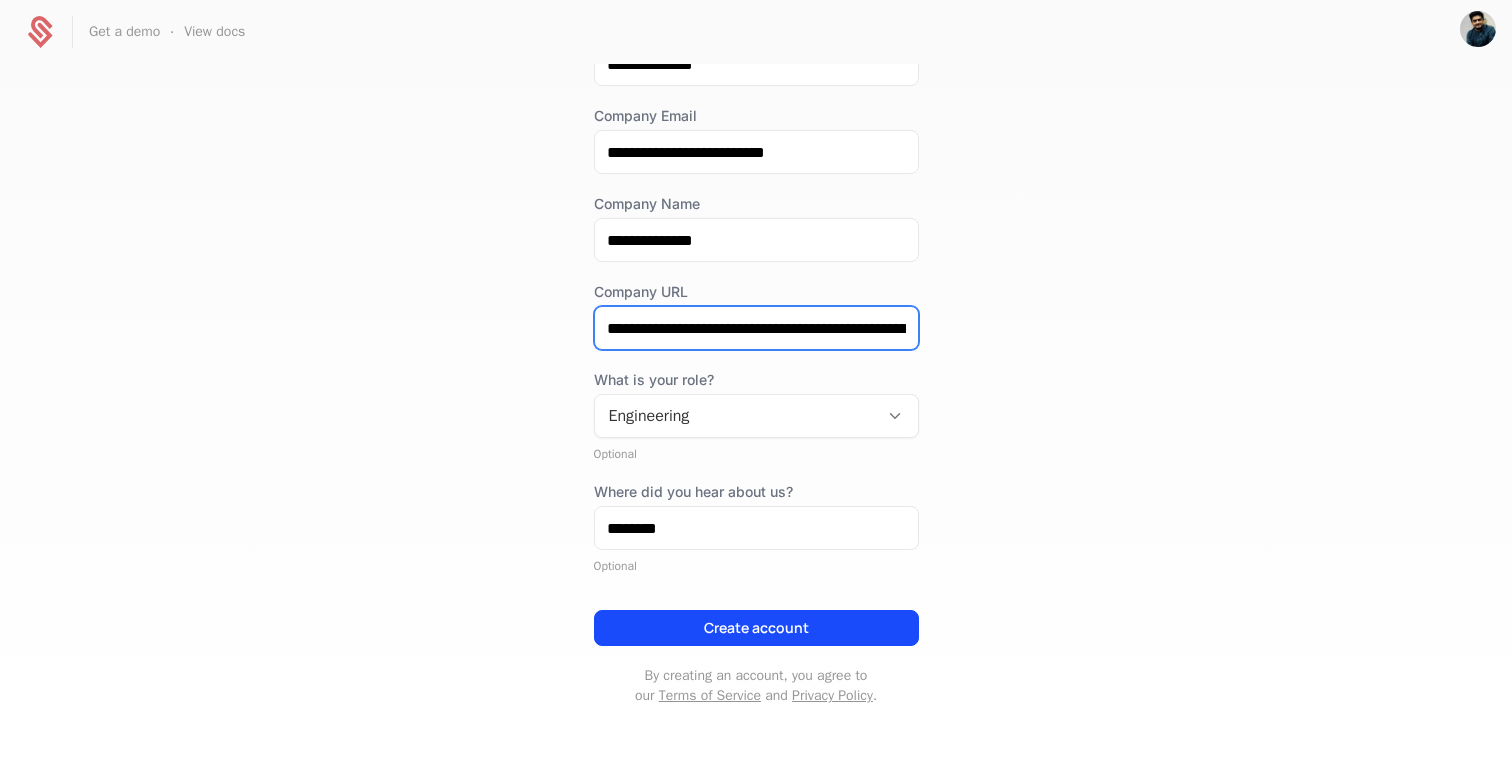 scroll, scrollTop: 0, scrollLeft: 478, axis: horizontal 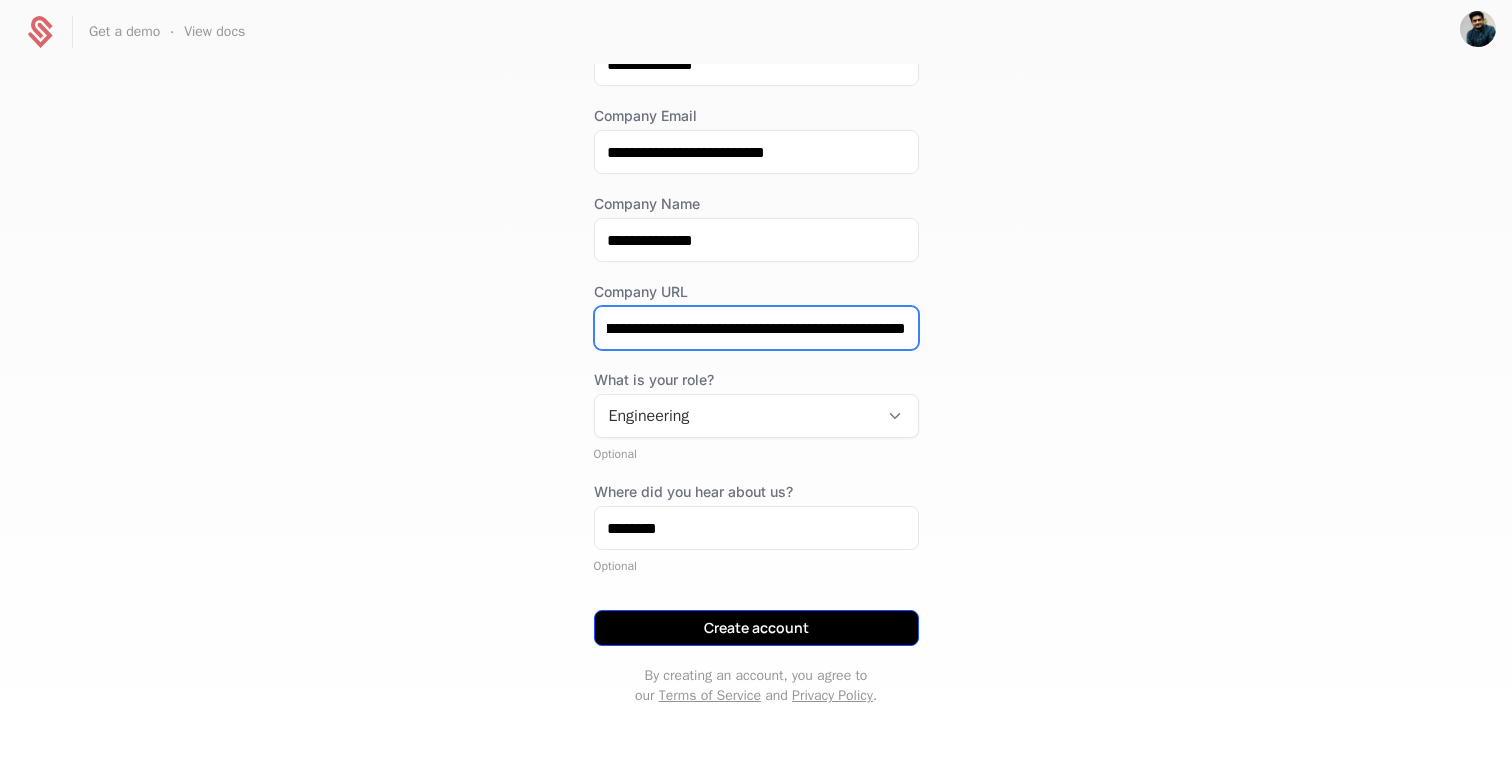 type on "**********" 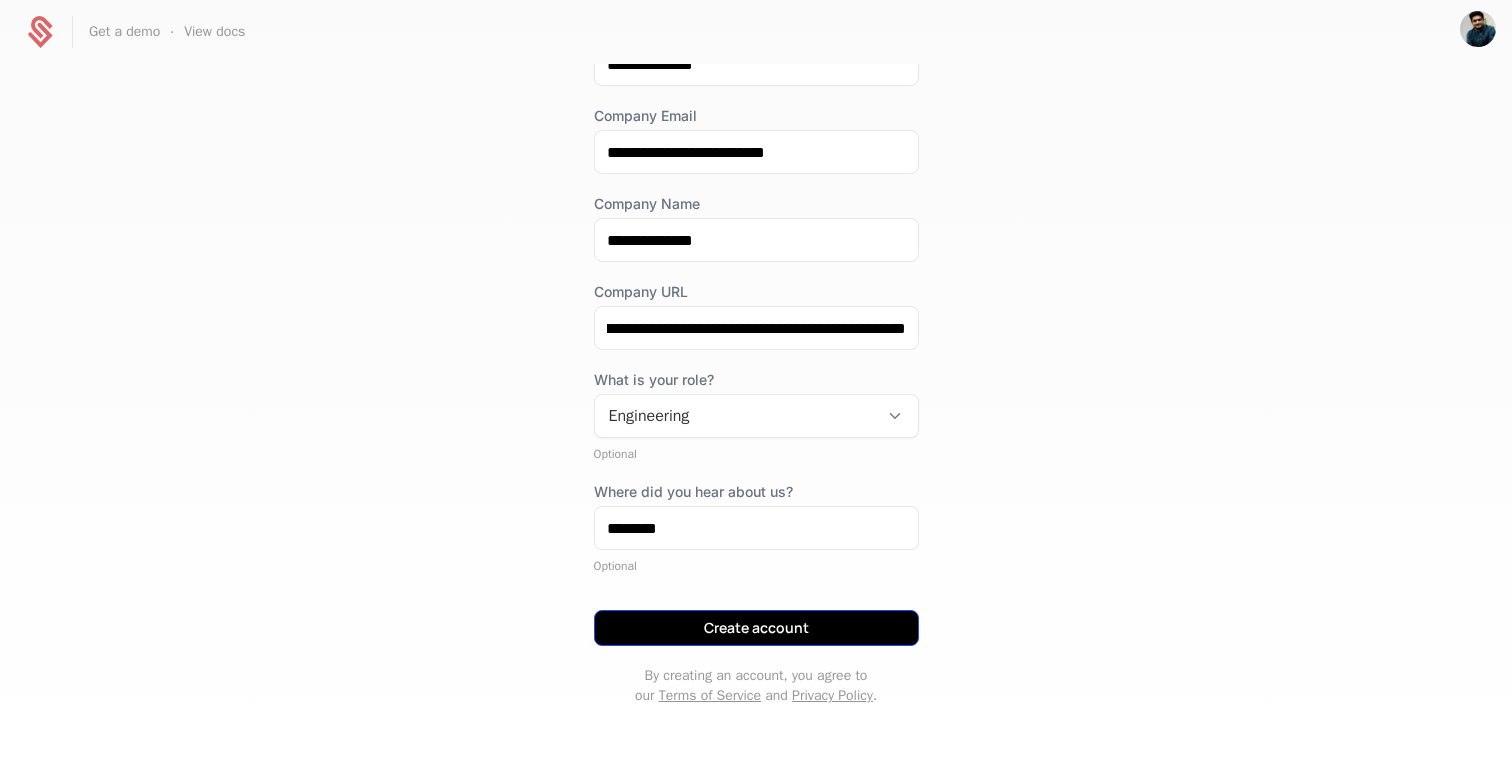 click on "Create account" at bounding box center (756, 628) 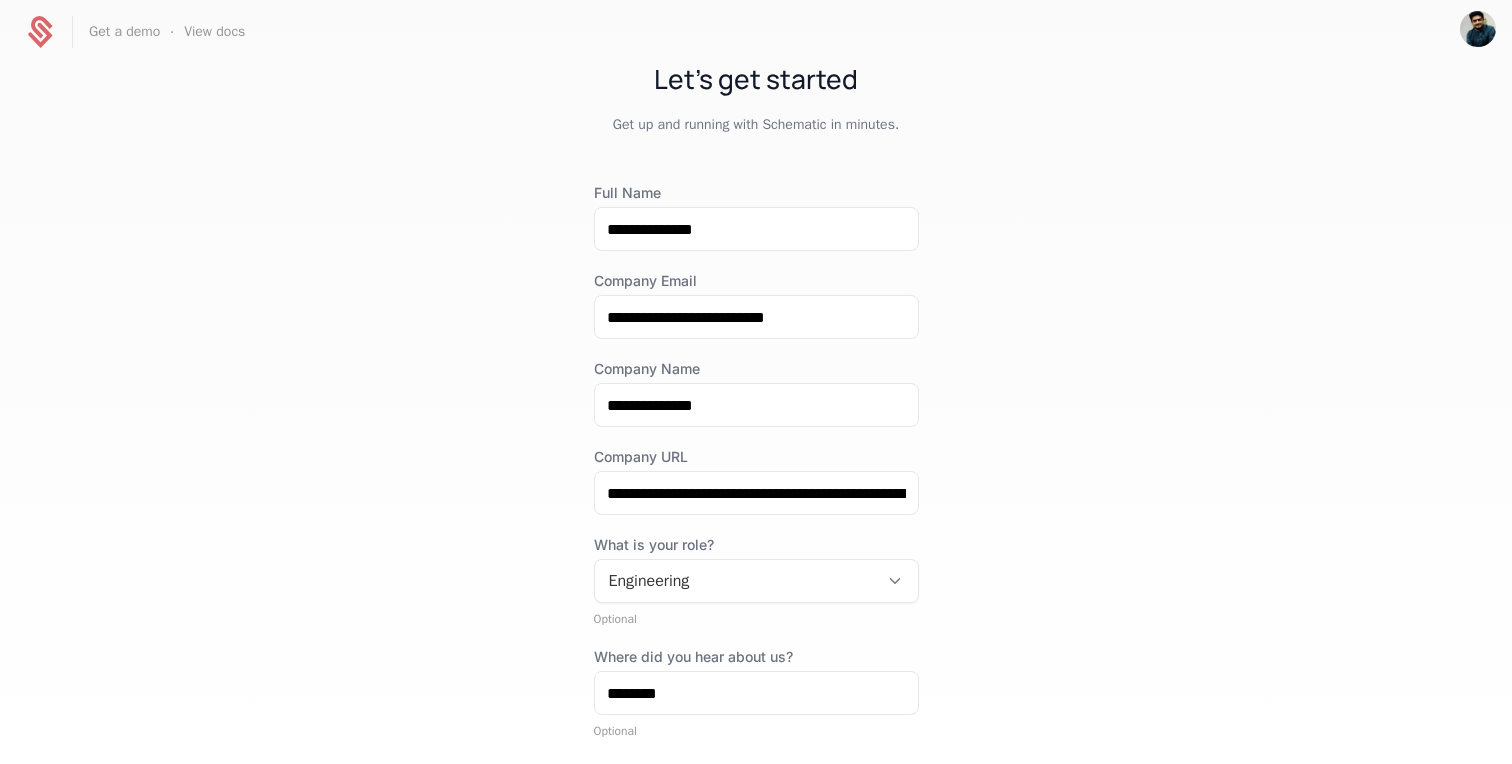 scroll, scrollTop: 0, scrollLeft: 0, axis: both 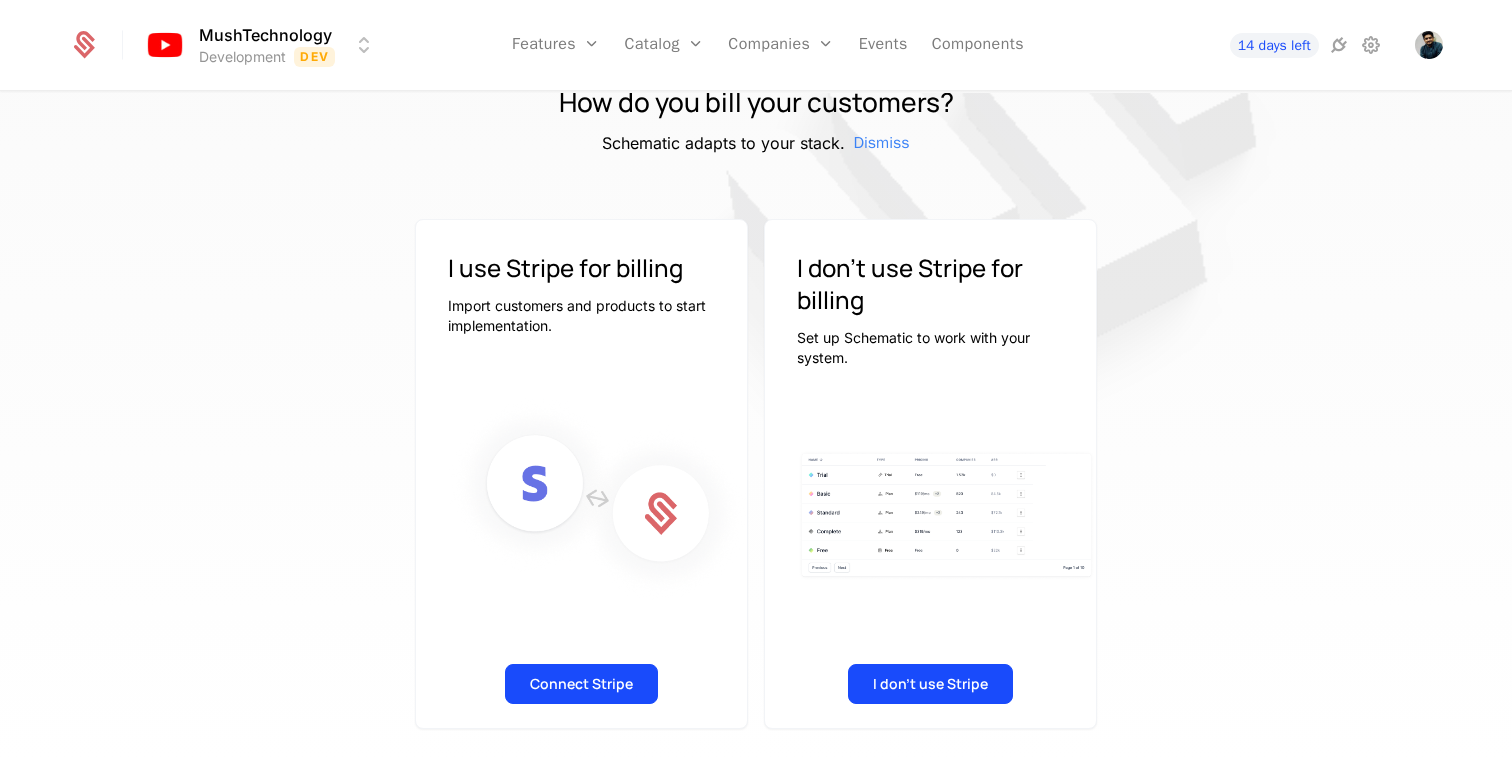 click on "Connect Stripe" at bounding box center [581, 690] 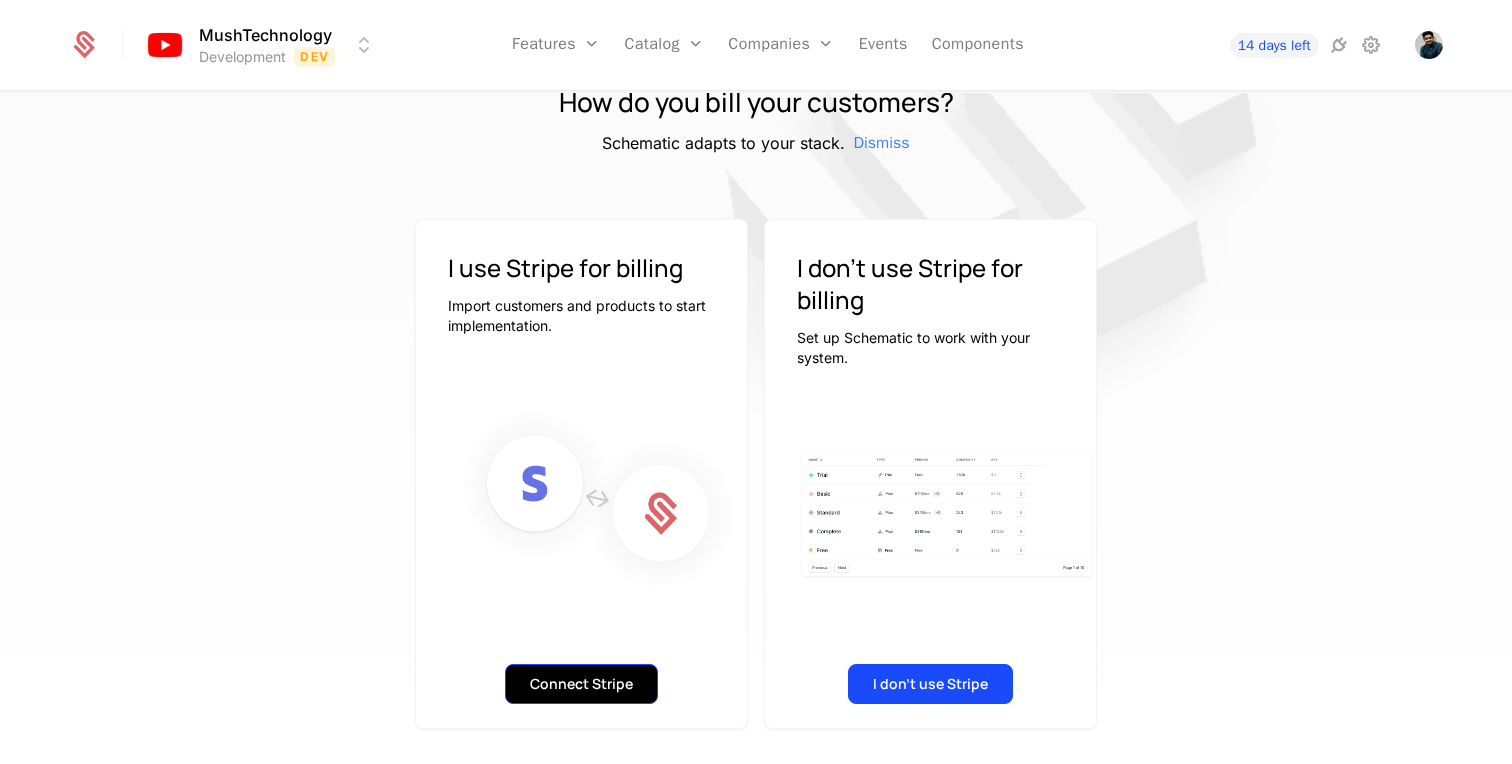 click on "Connect Stripe" at bounding box center (581, 684) 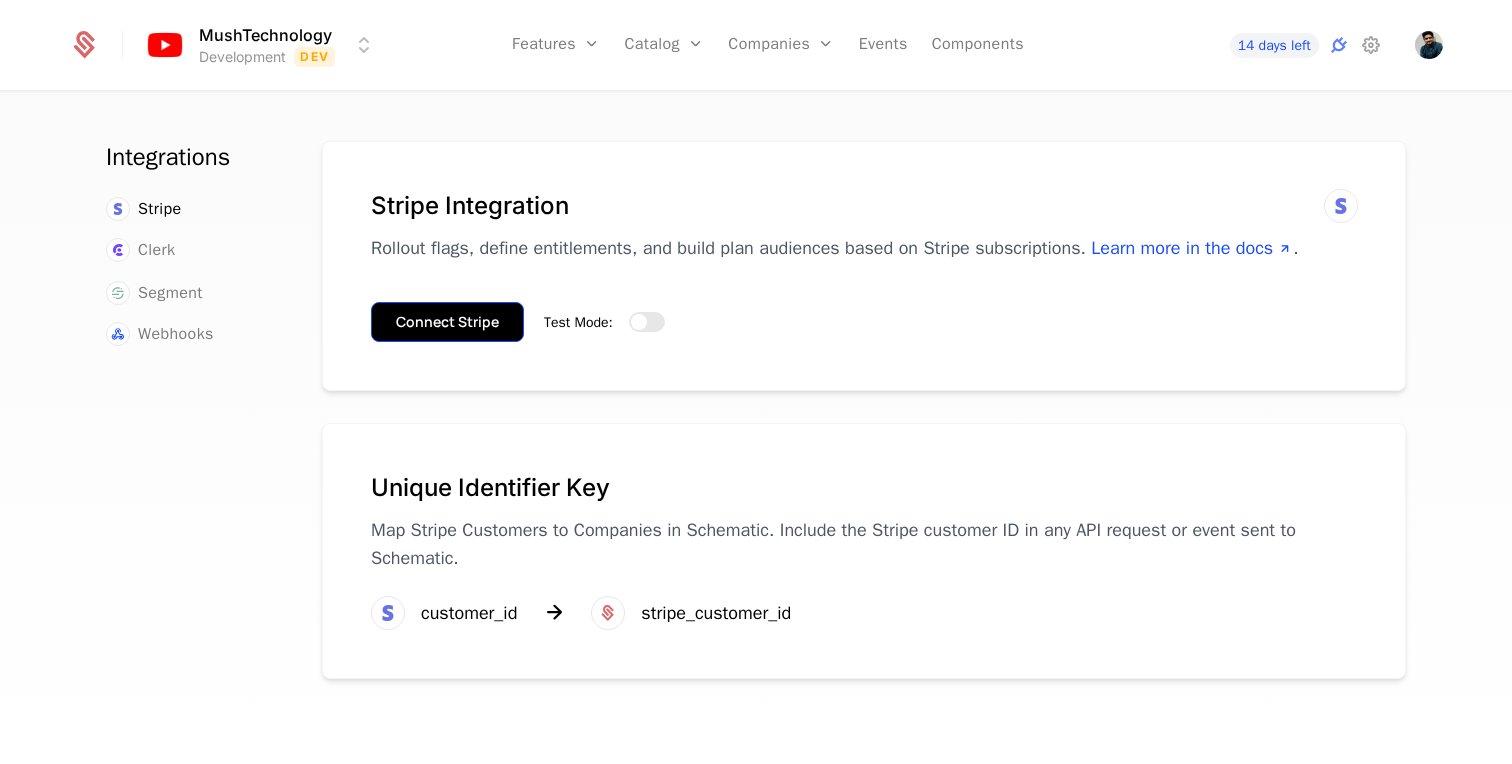 click on "Connect Stripe" at bounding box center [447, 322] 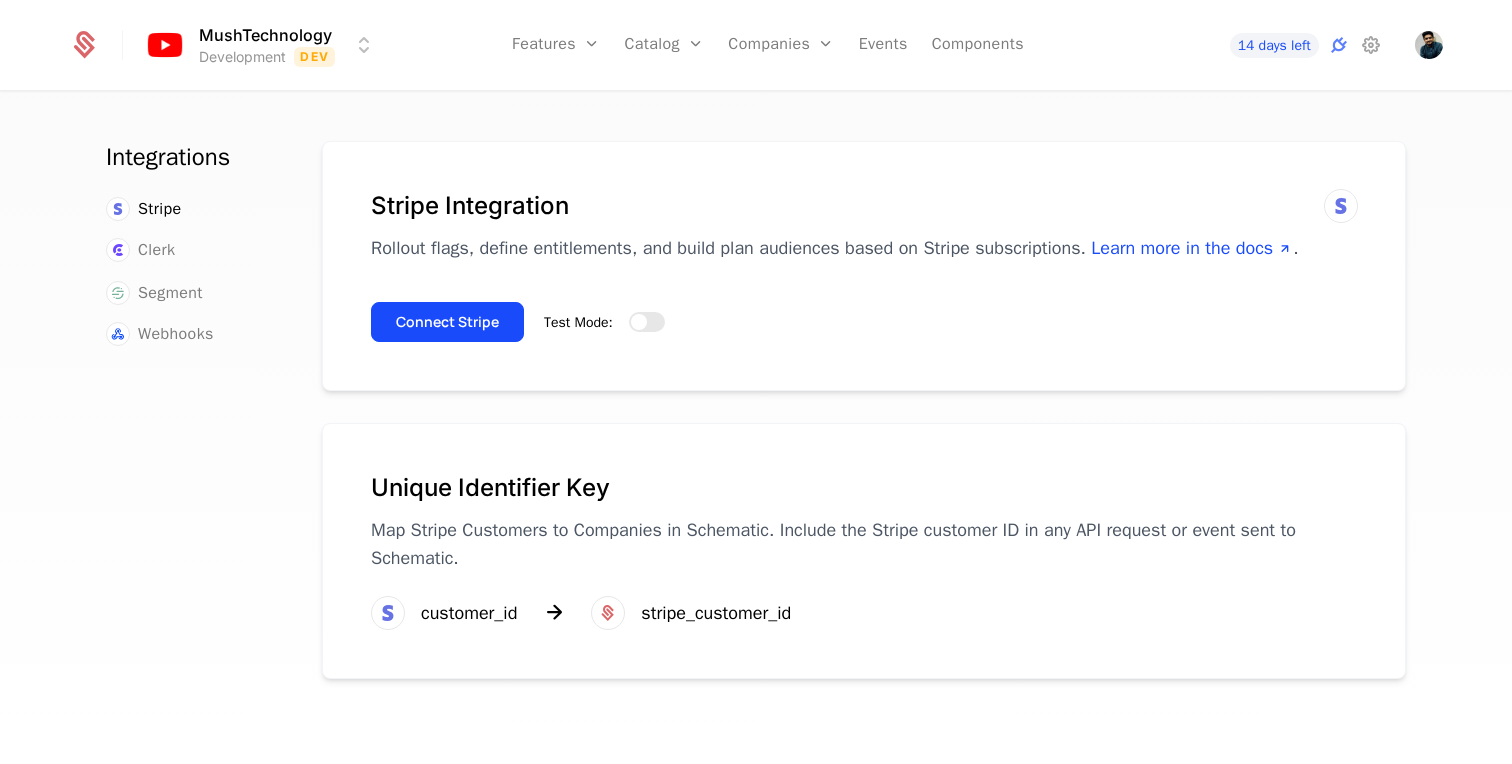 click on "Connect Stripe Test Mode:" at bounding box center (864, 314) 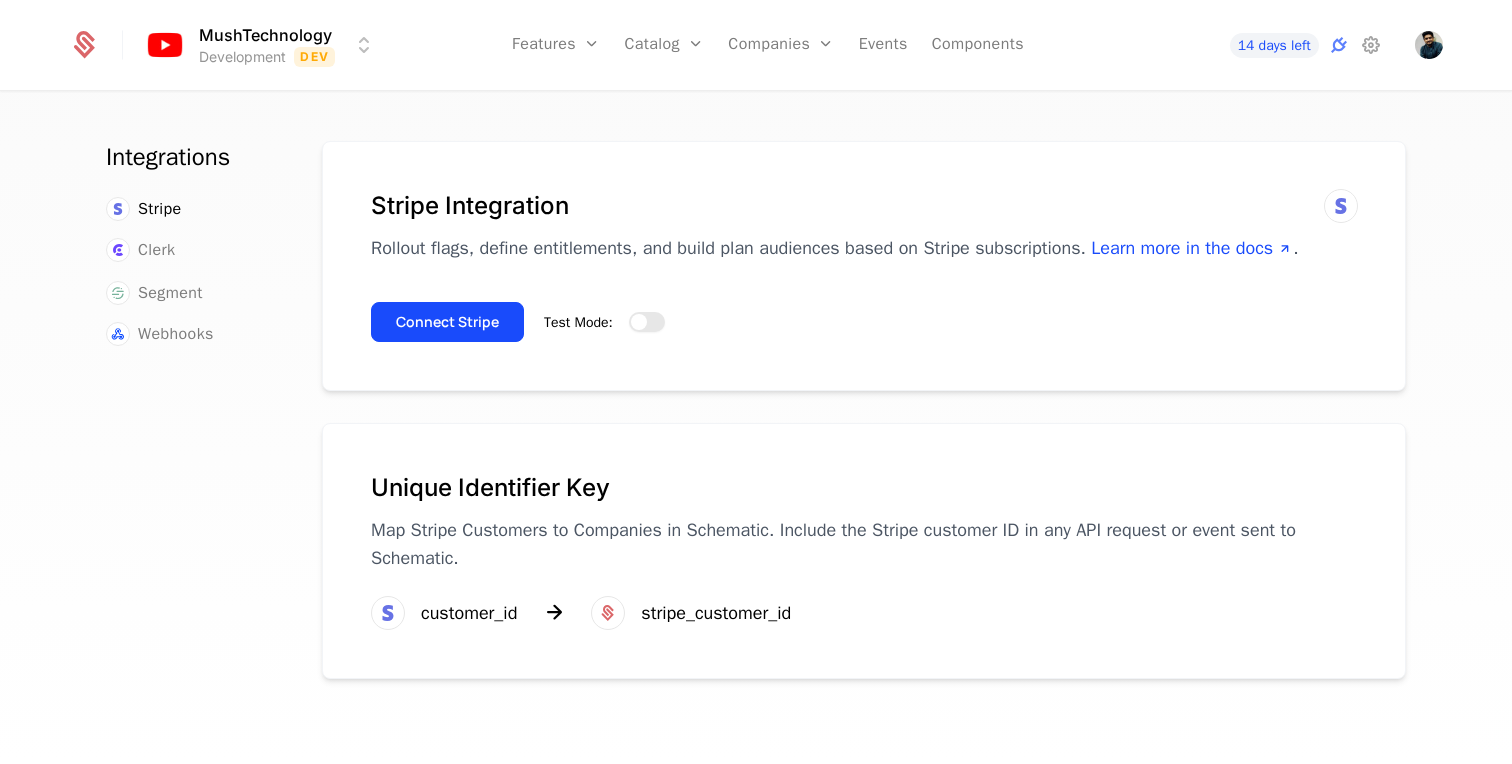 click at bounding box center [639, 322] 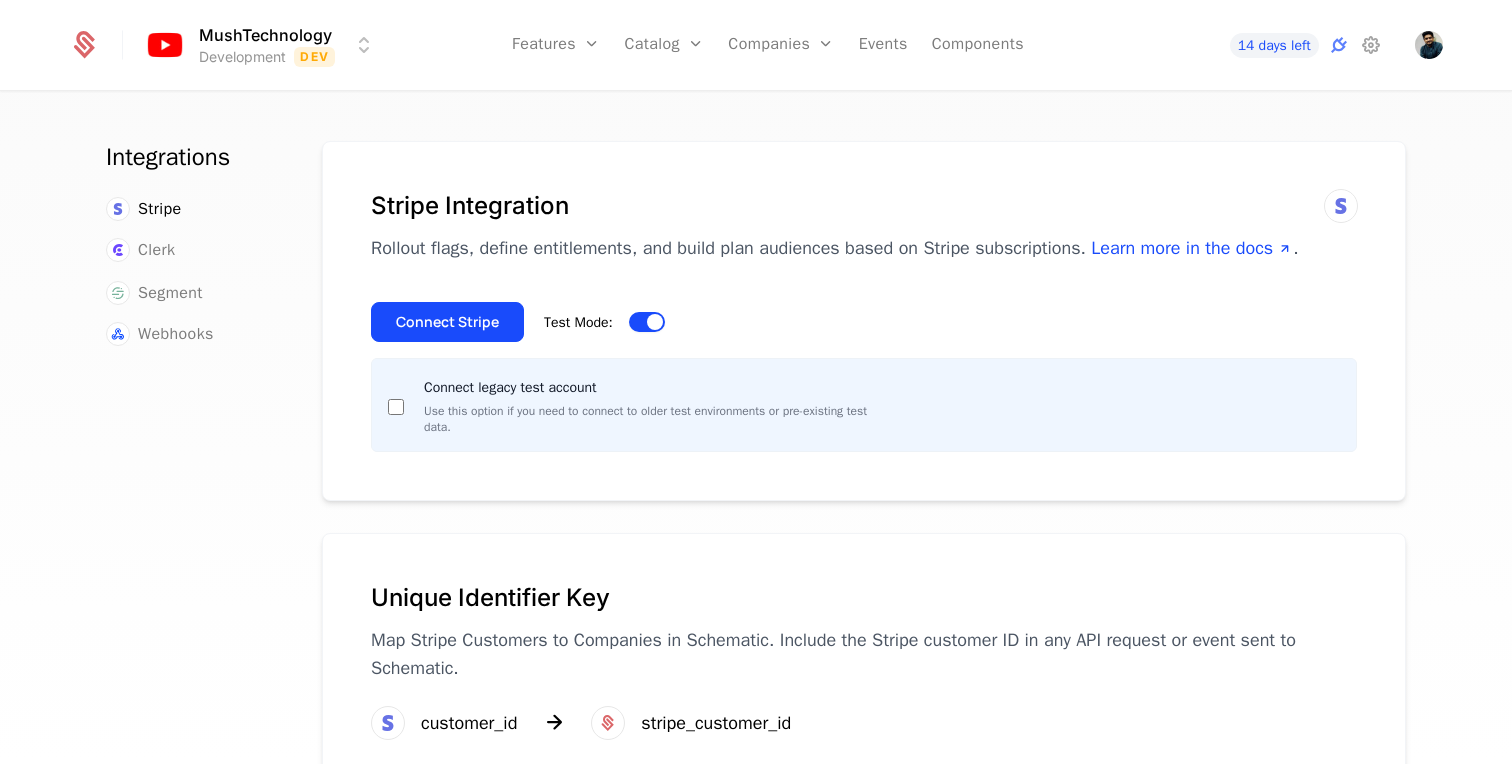 click on "Test Mode:" at bounding box center [647, 322] 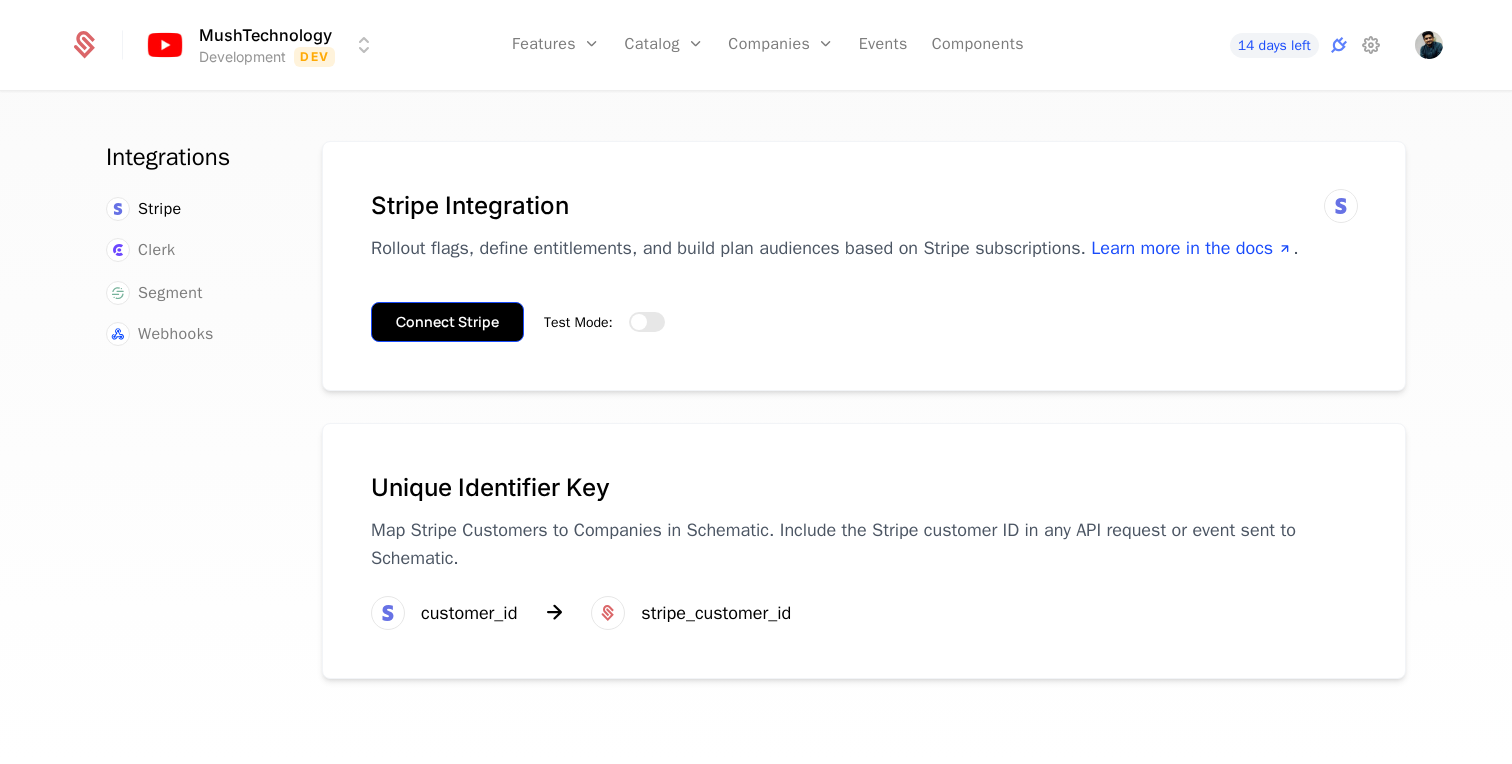 click on "Connect Stripe" at bounding box center [447, 322] 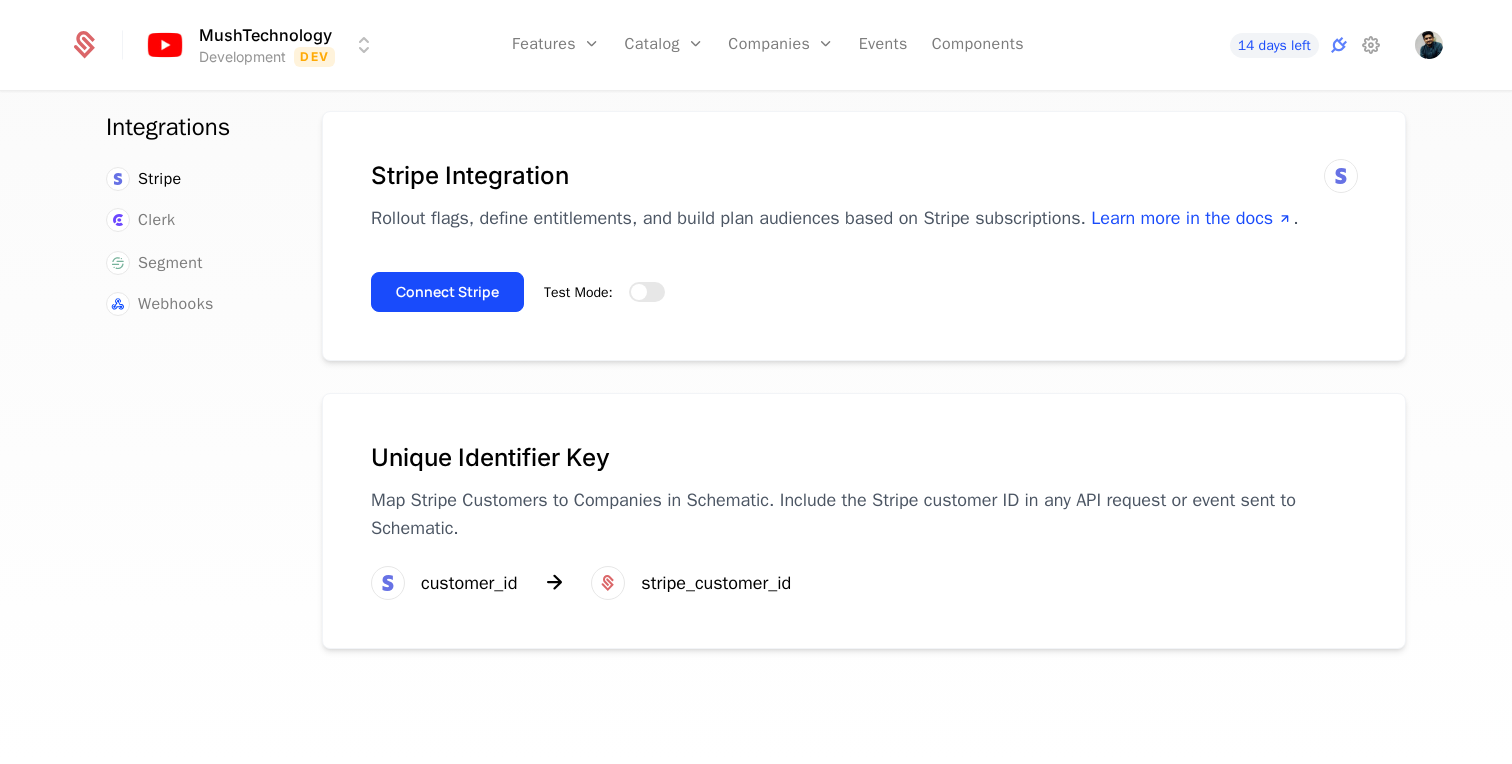 scroll, scrollTop: 26, scrollLeft: 0, axis: vertical 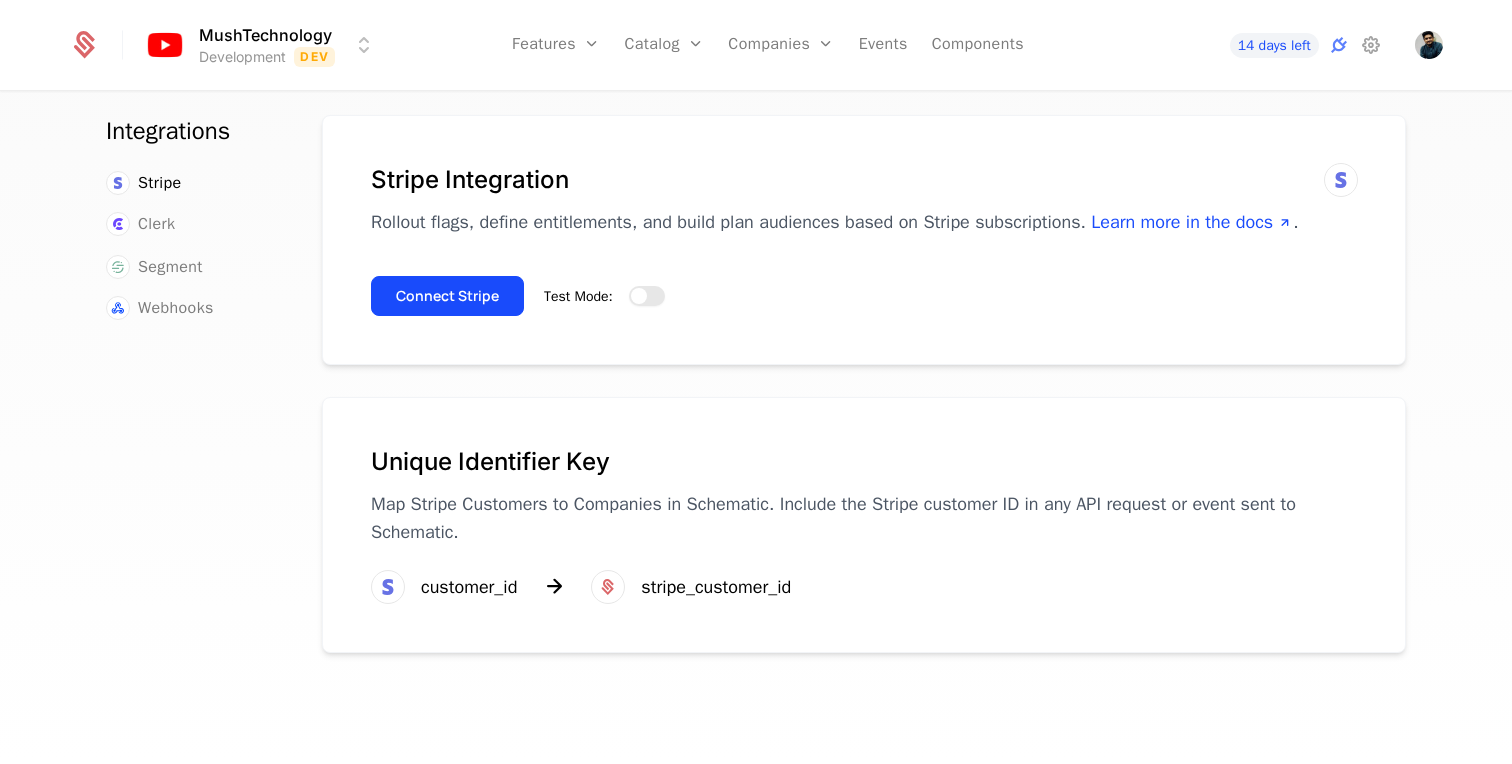 click on "Test Mode:" at bounding box center (647, 296) 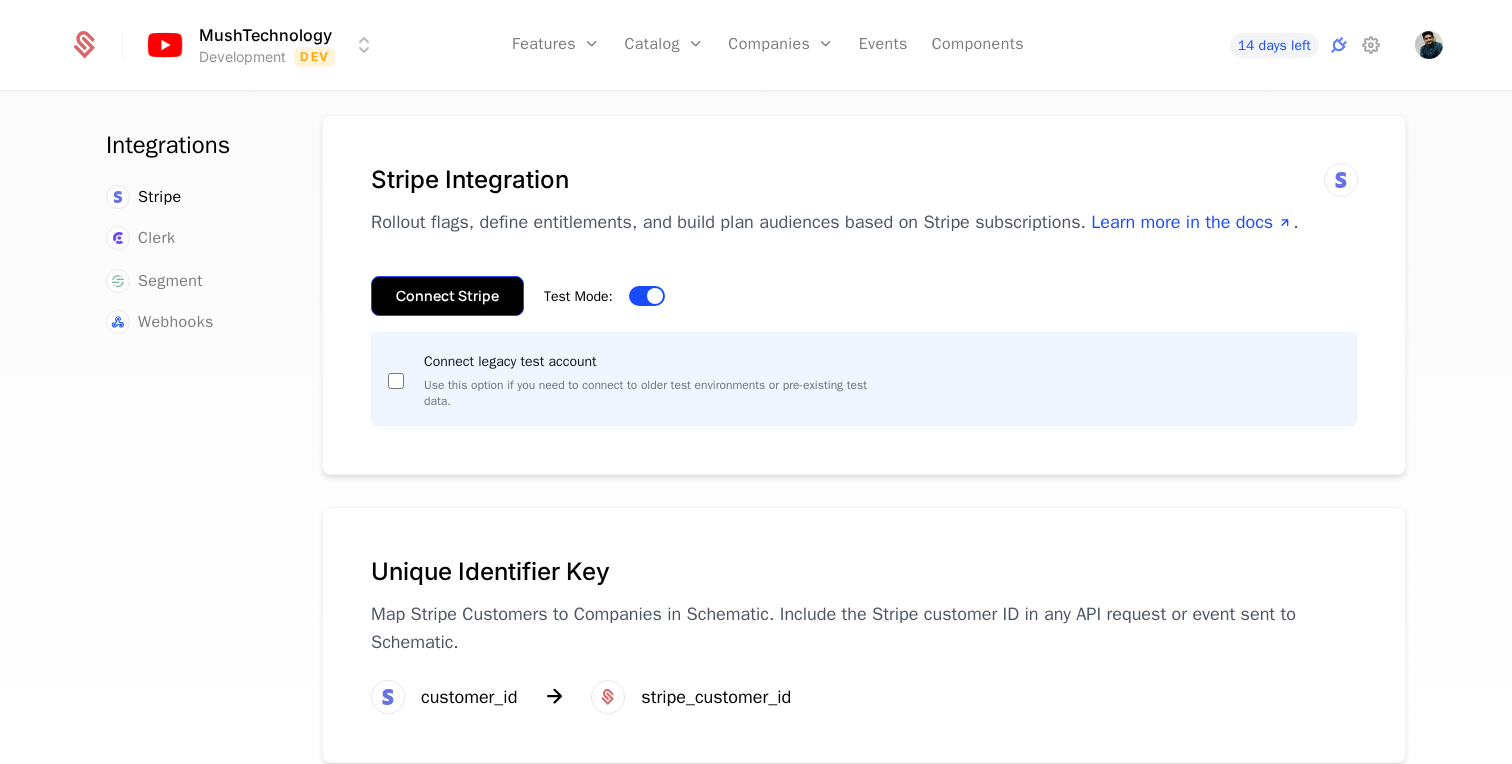 click on "Connect Stripe" at bounding box center (447, 296) 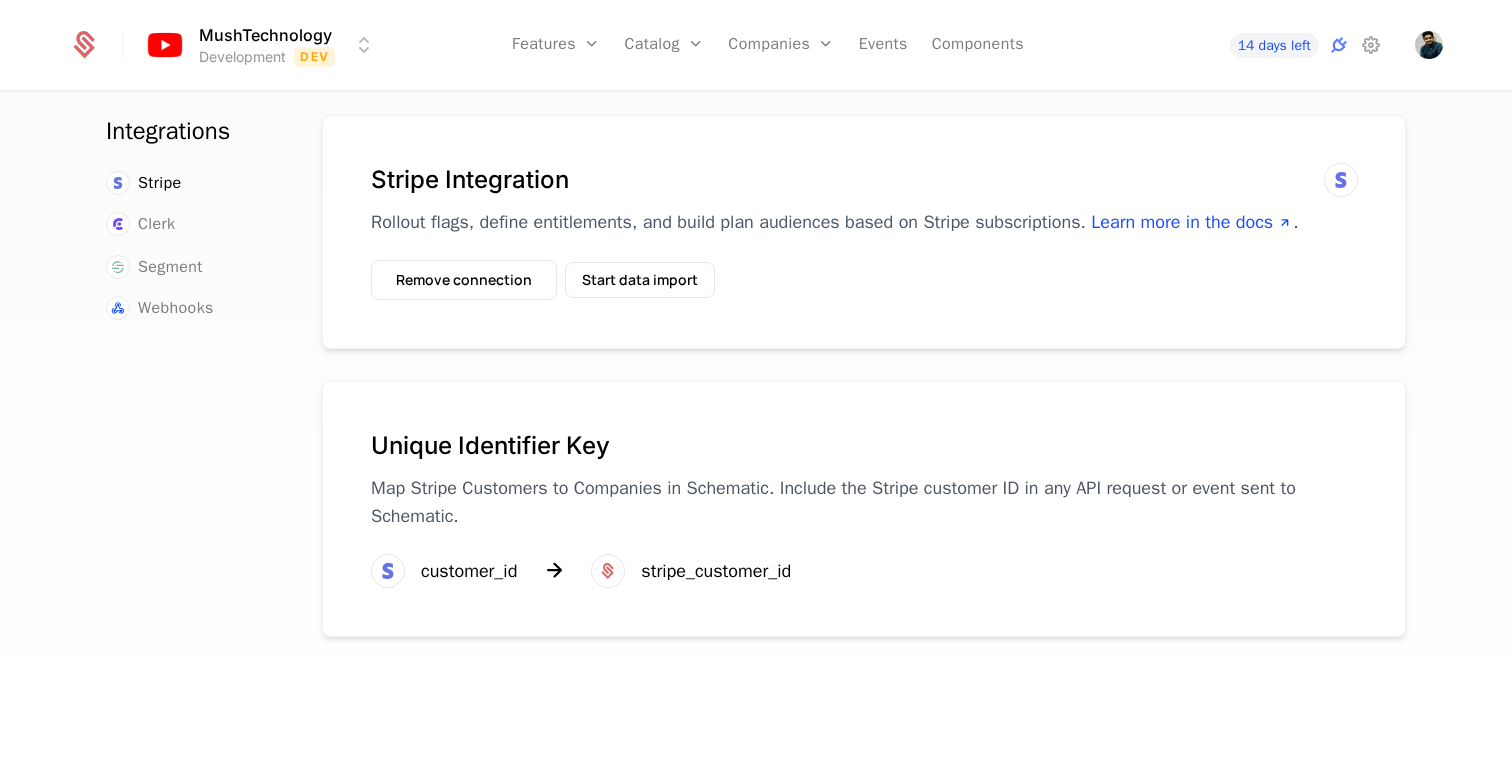 scroll, scrollTop: 0, scrollLeft: 0, axis: both 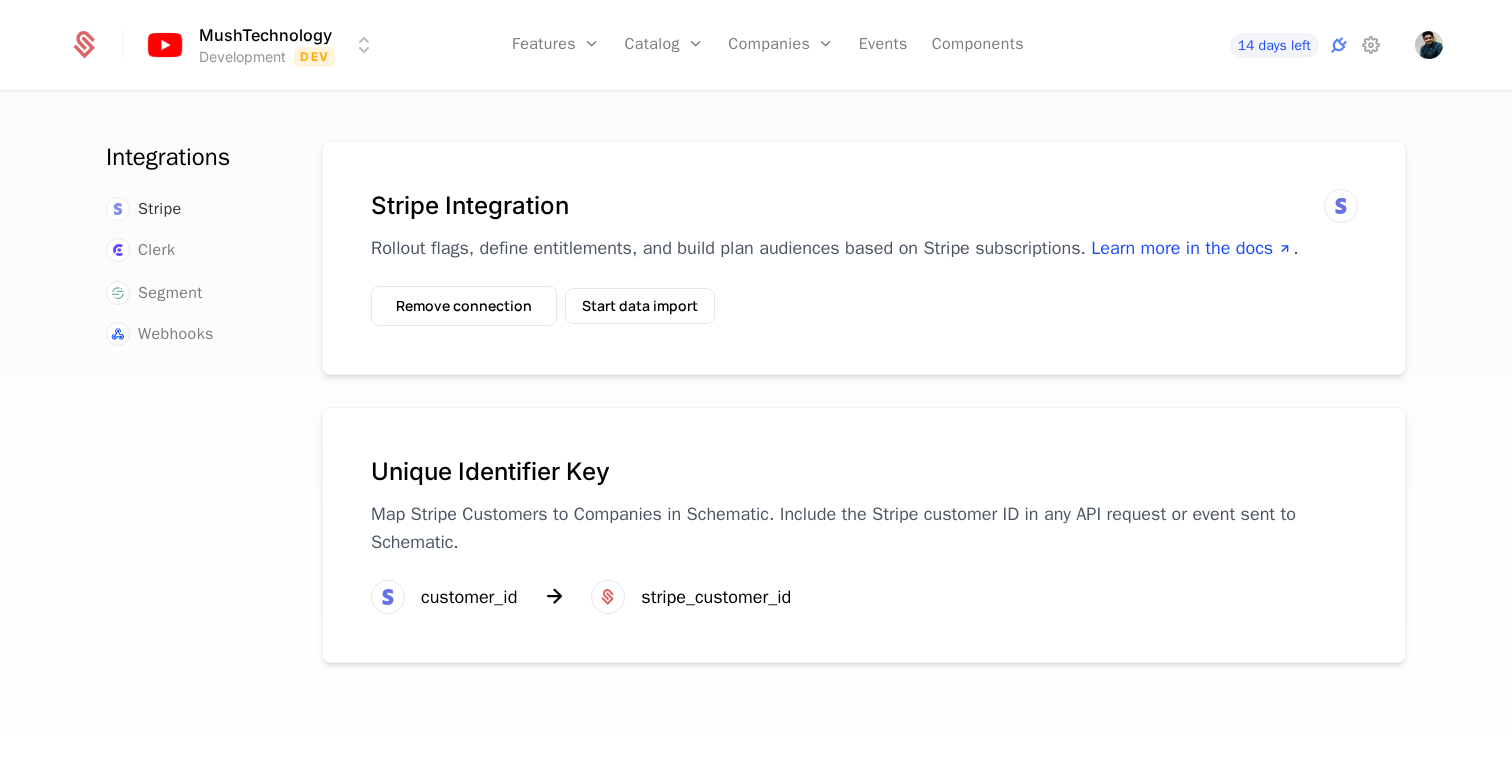 click on "Stripe" at bounding box center (160, 209) 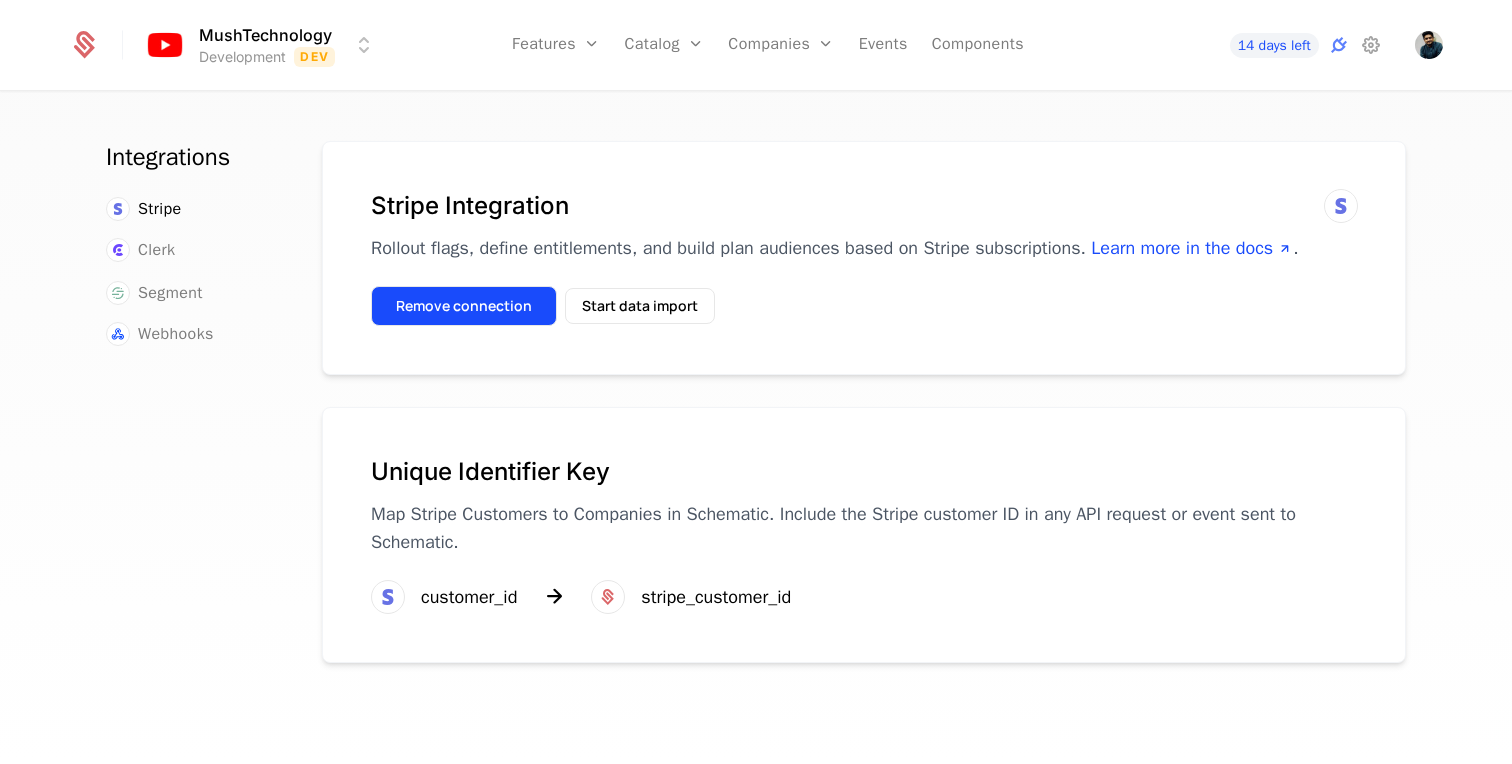 click on "Remove connection" at bounding box center (464, 306) 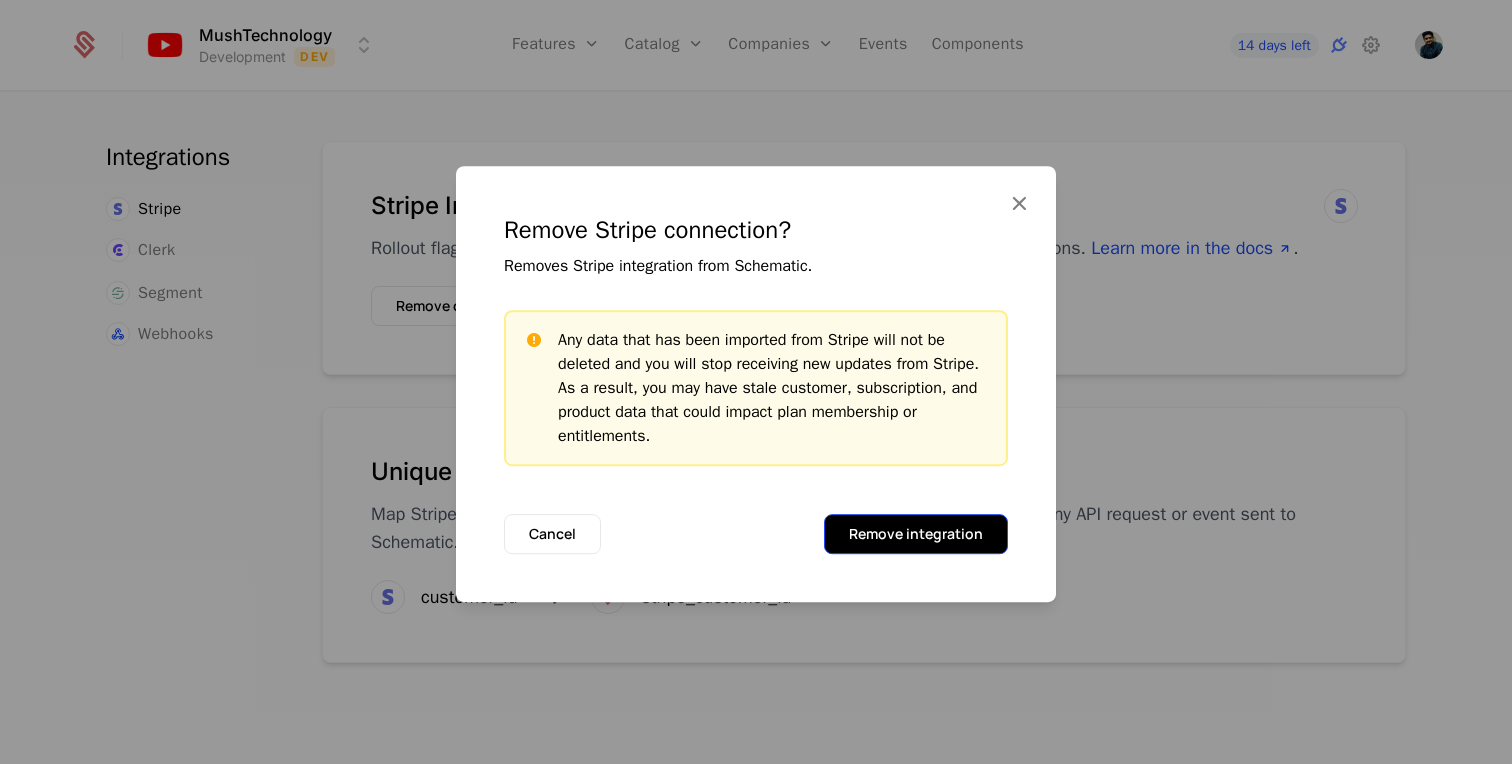click on "Remove integration" at bounding box center [916, 534] 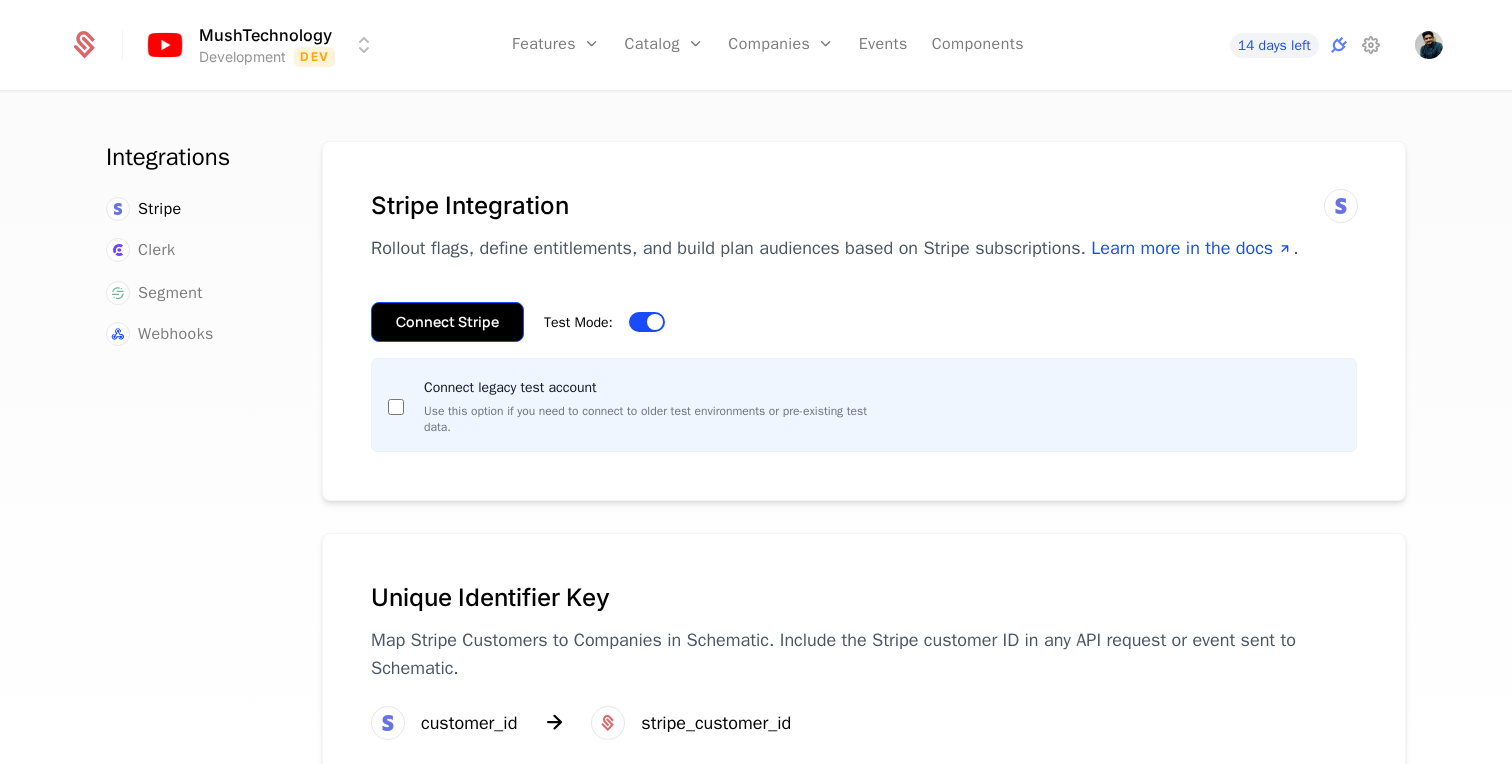 click on "Connect Stripe" at bounding box center (447, 322) 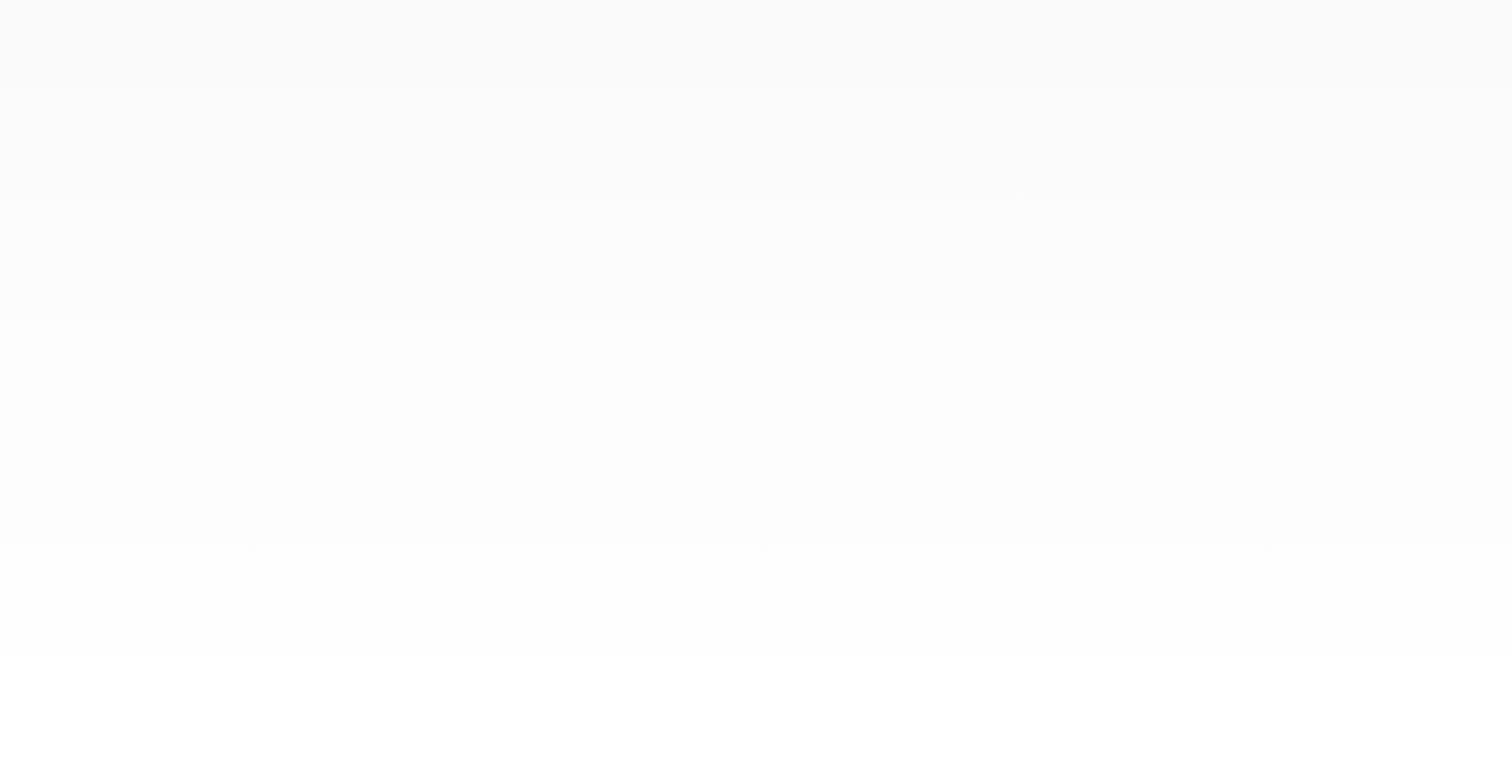 scroll, scrollTop: 0, scrollLeft: 0, axis: both 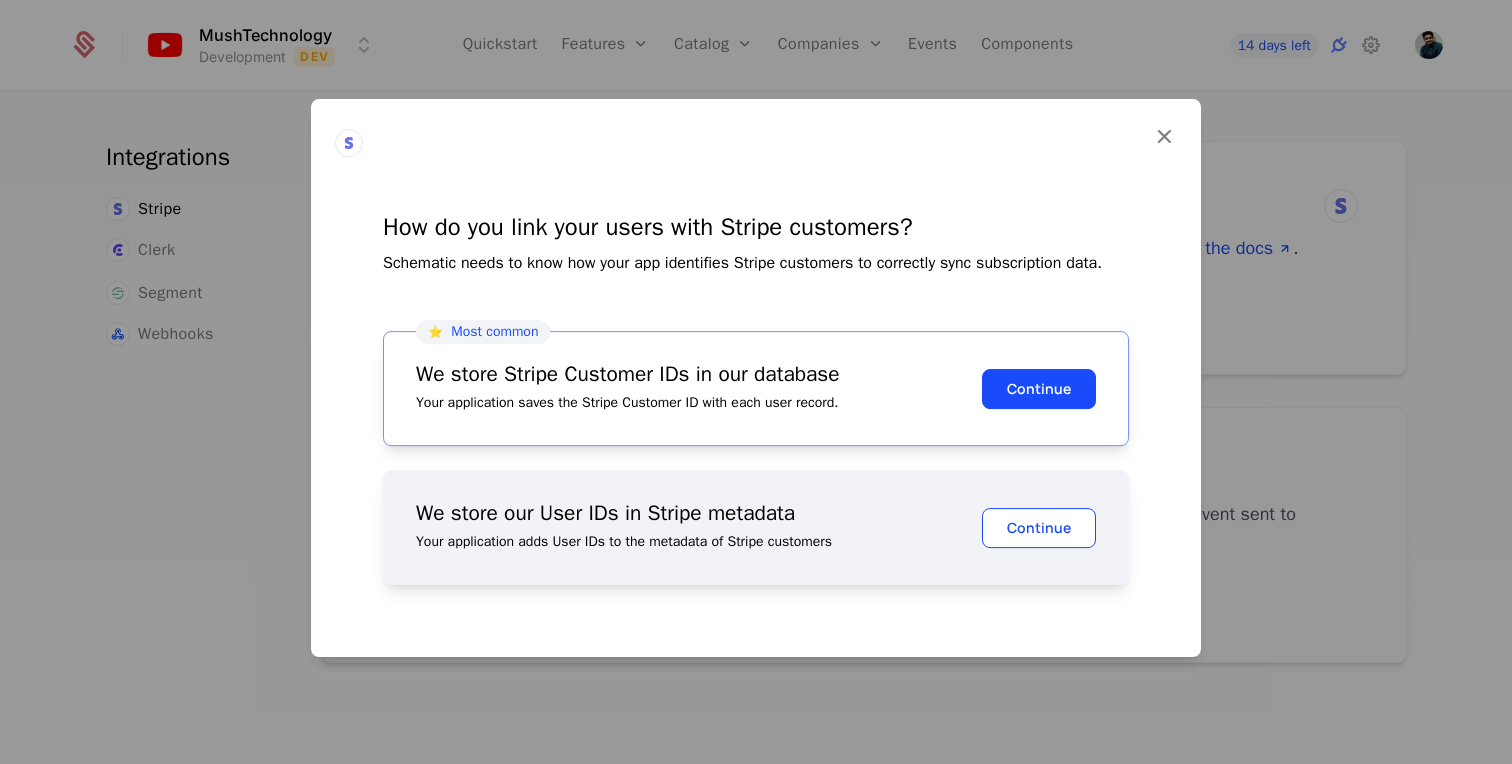 click on "Continue" at bounding box center [1039, 528] 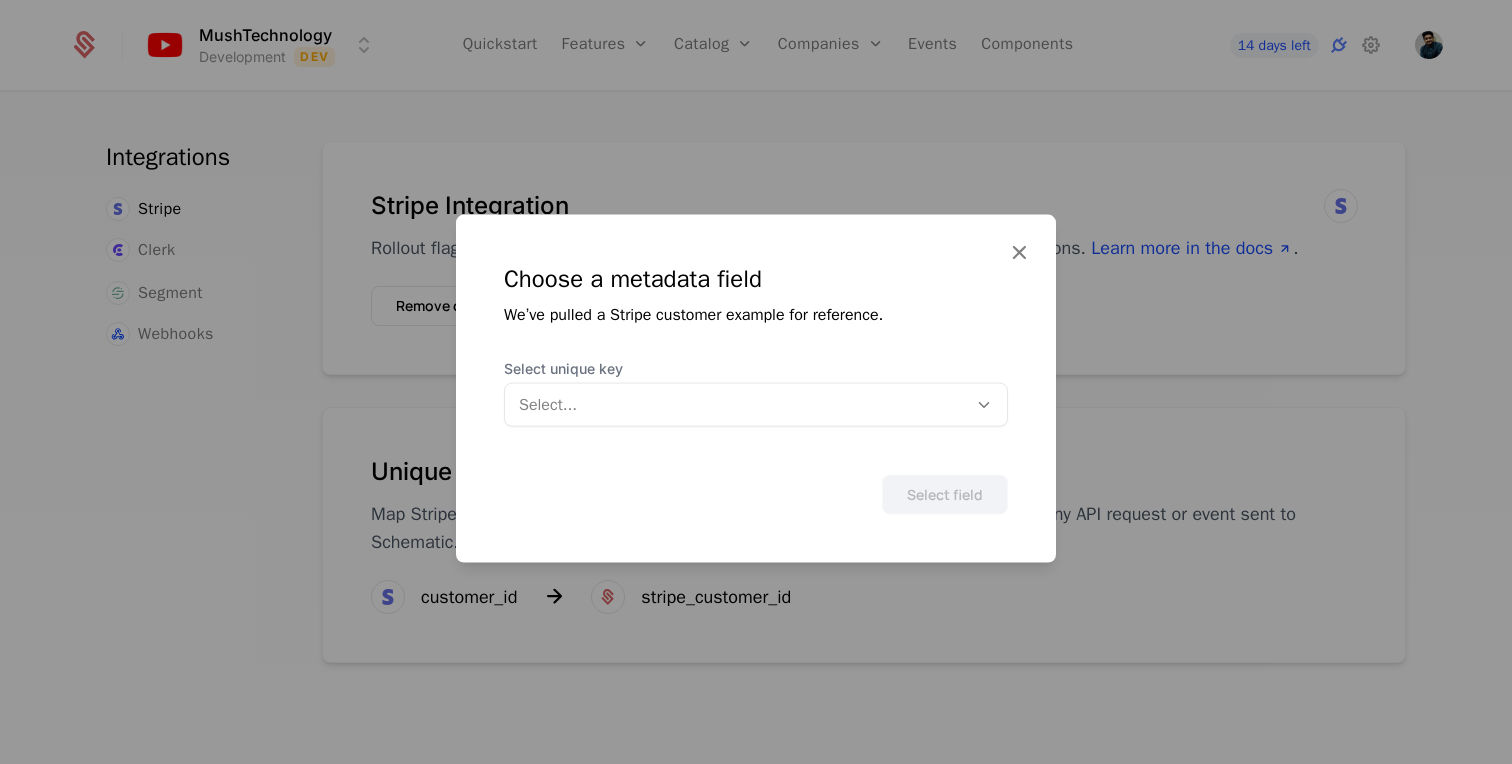 click on "Select unique key Select..." at bounding box center [756, 393] 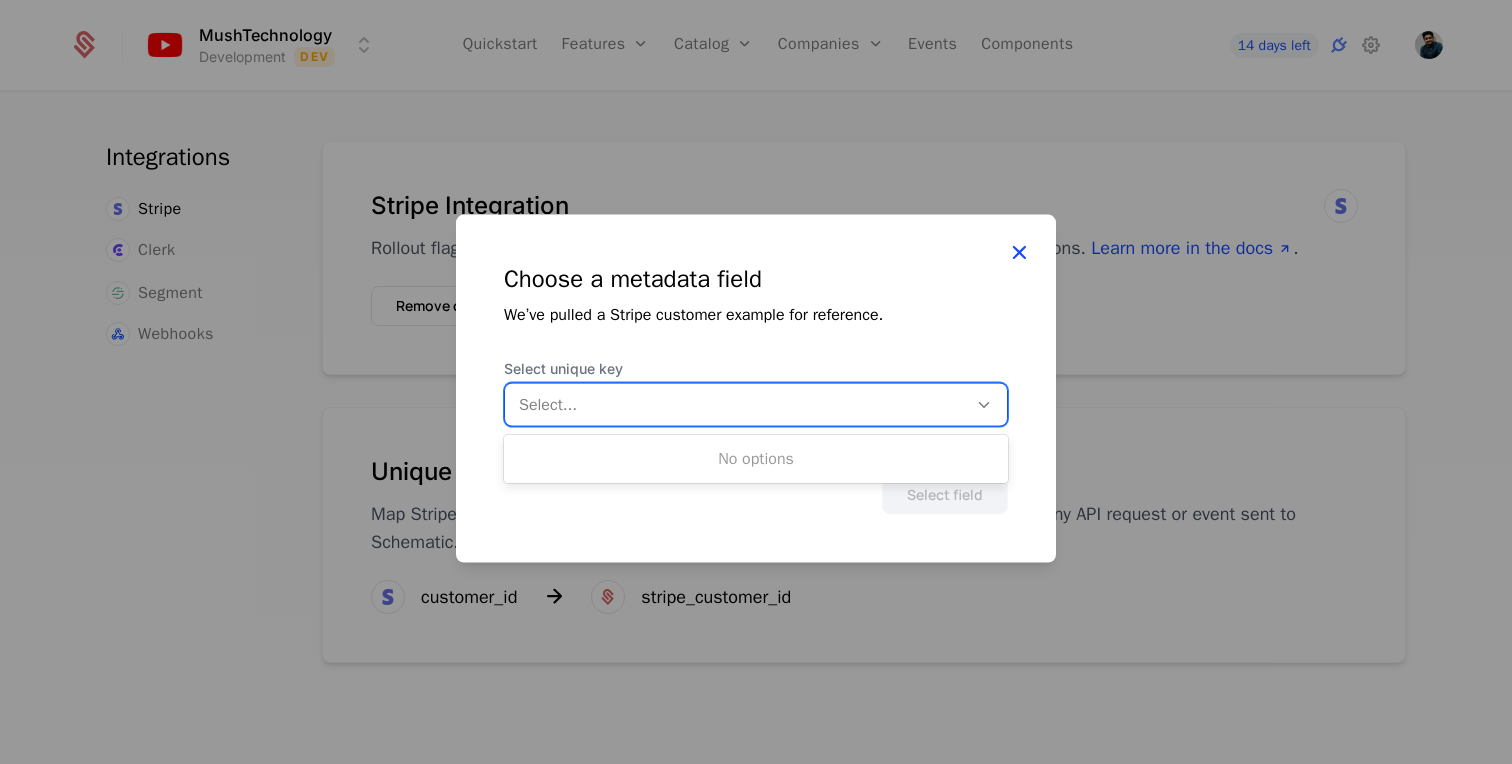 click at bounding box center [1019, 252] 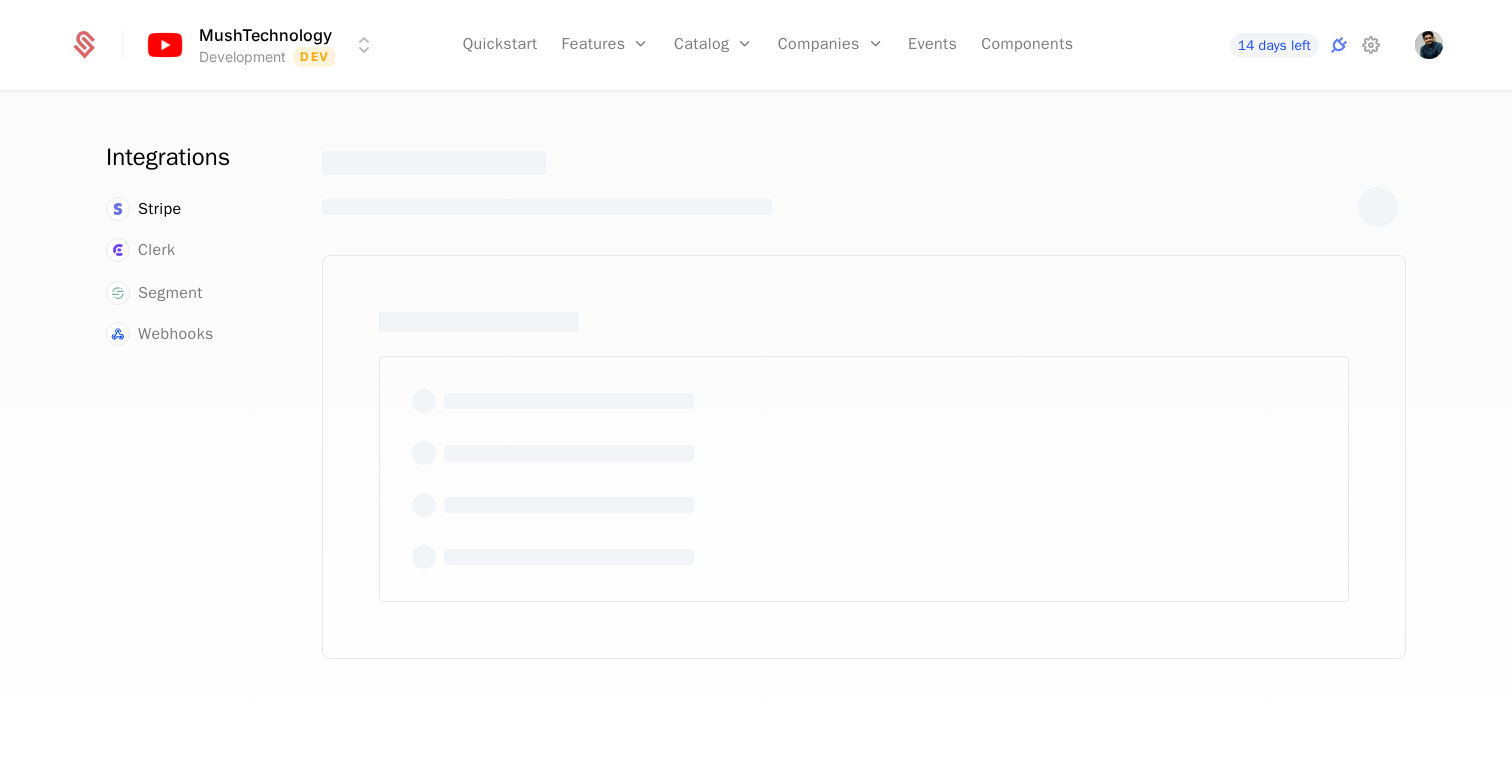 scroll, scrollTop: 0, scrollLeft: 0, axis: both 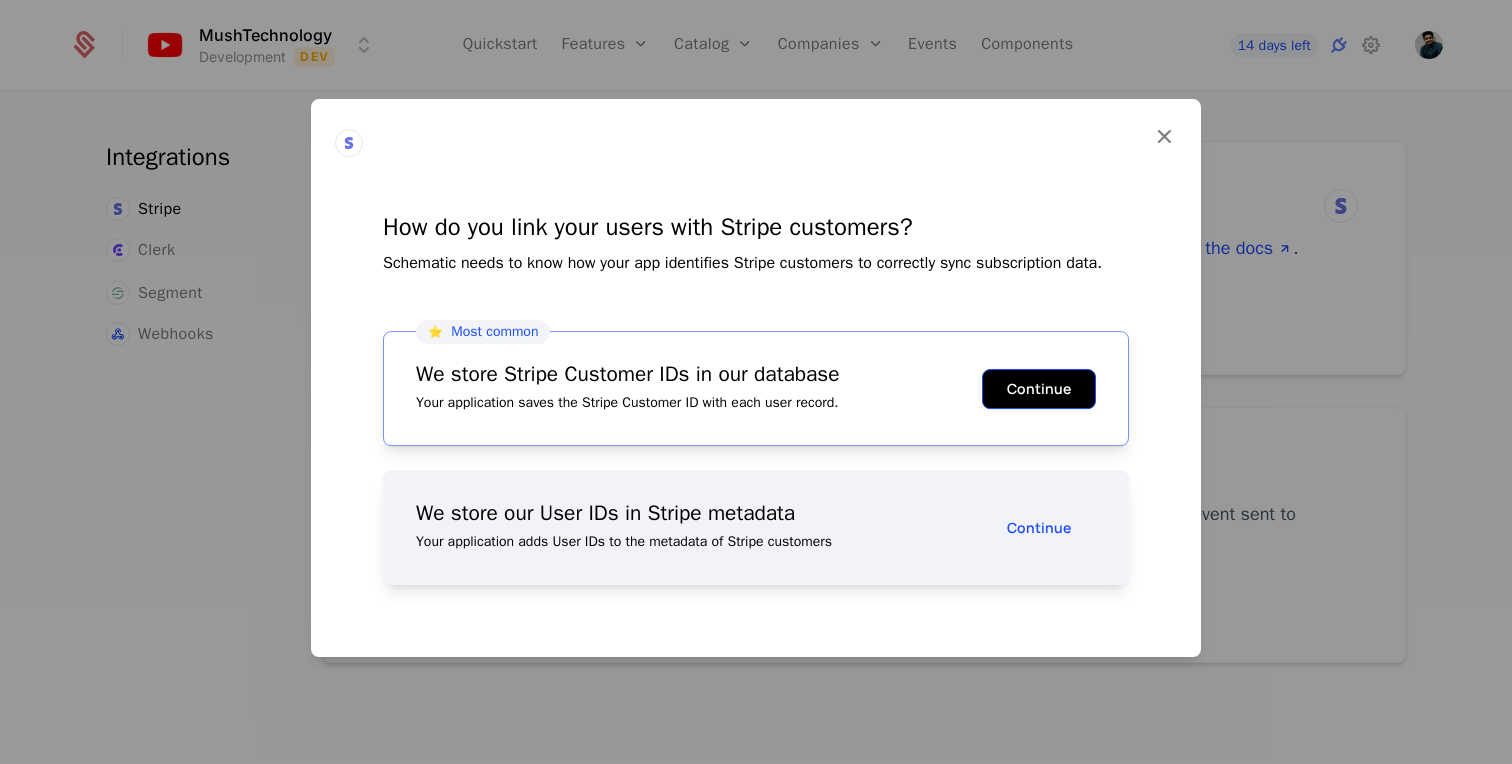 click on "Continue" at bounding box center (1039, 389) 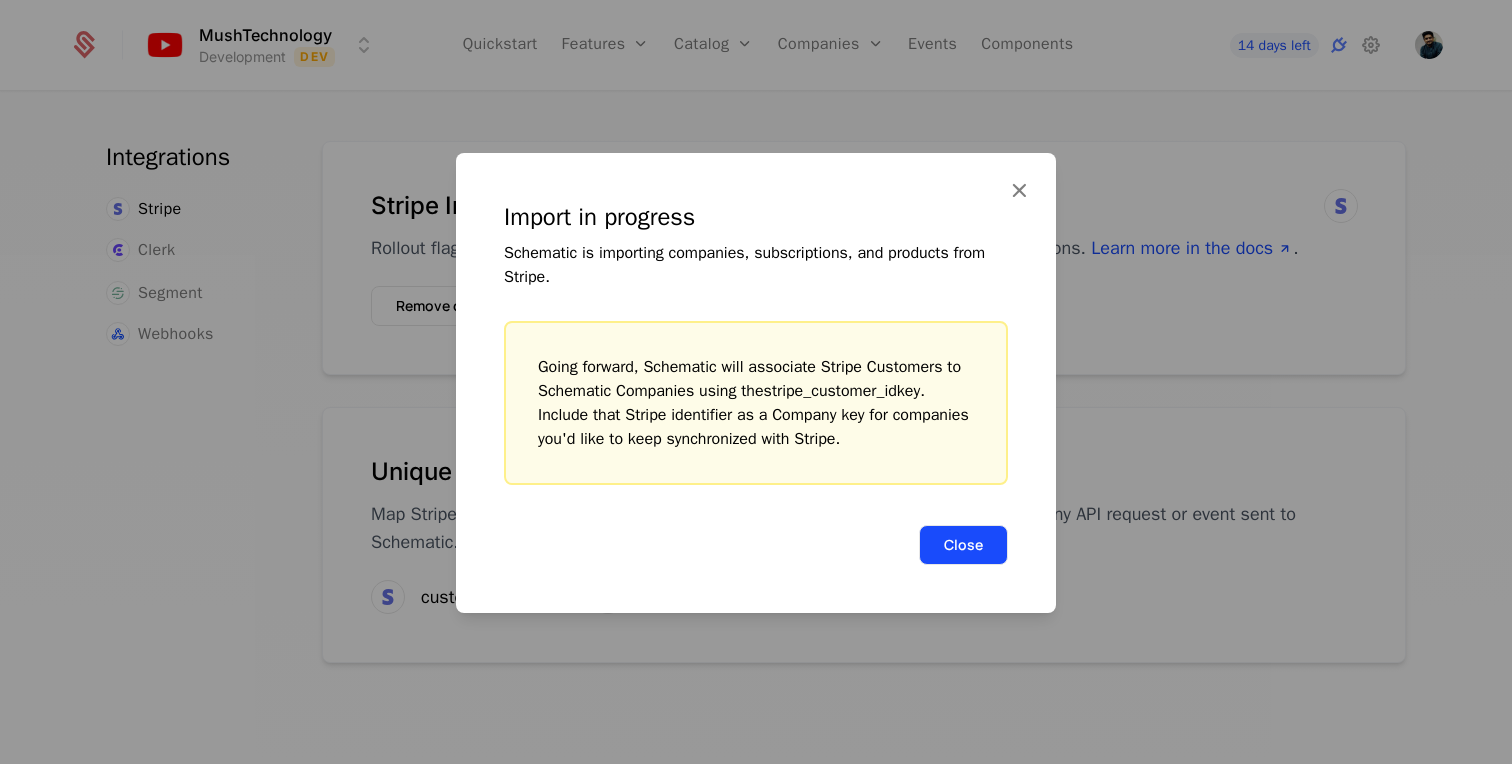 click on "Close" at bounding box center [963, 545] 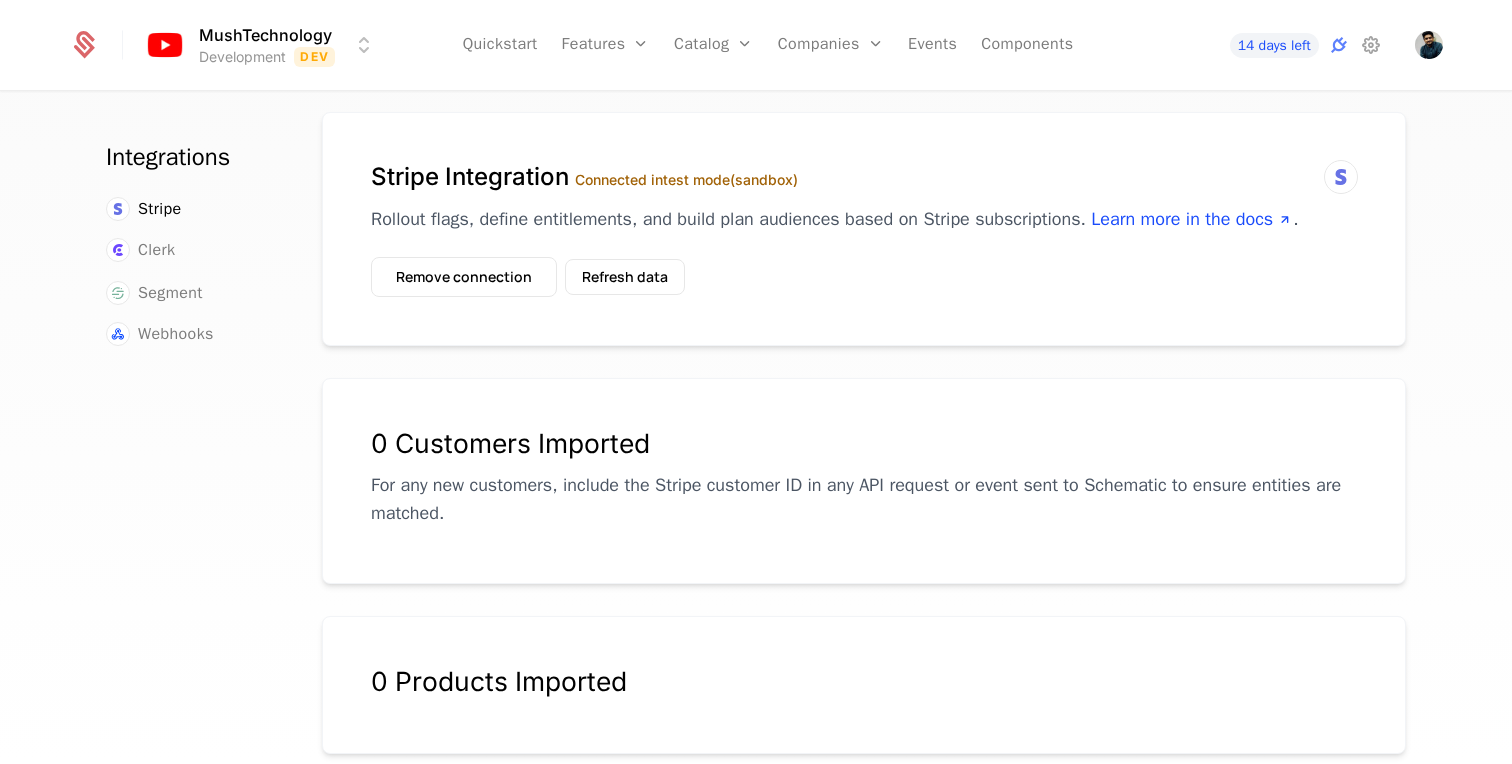 scroll, scrollTop: 2, scrollLeft: 0, axis: vertical 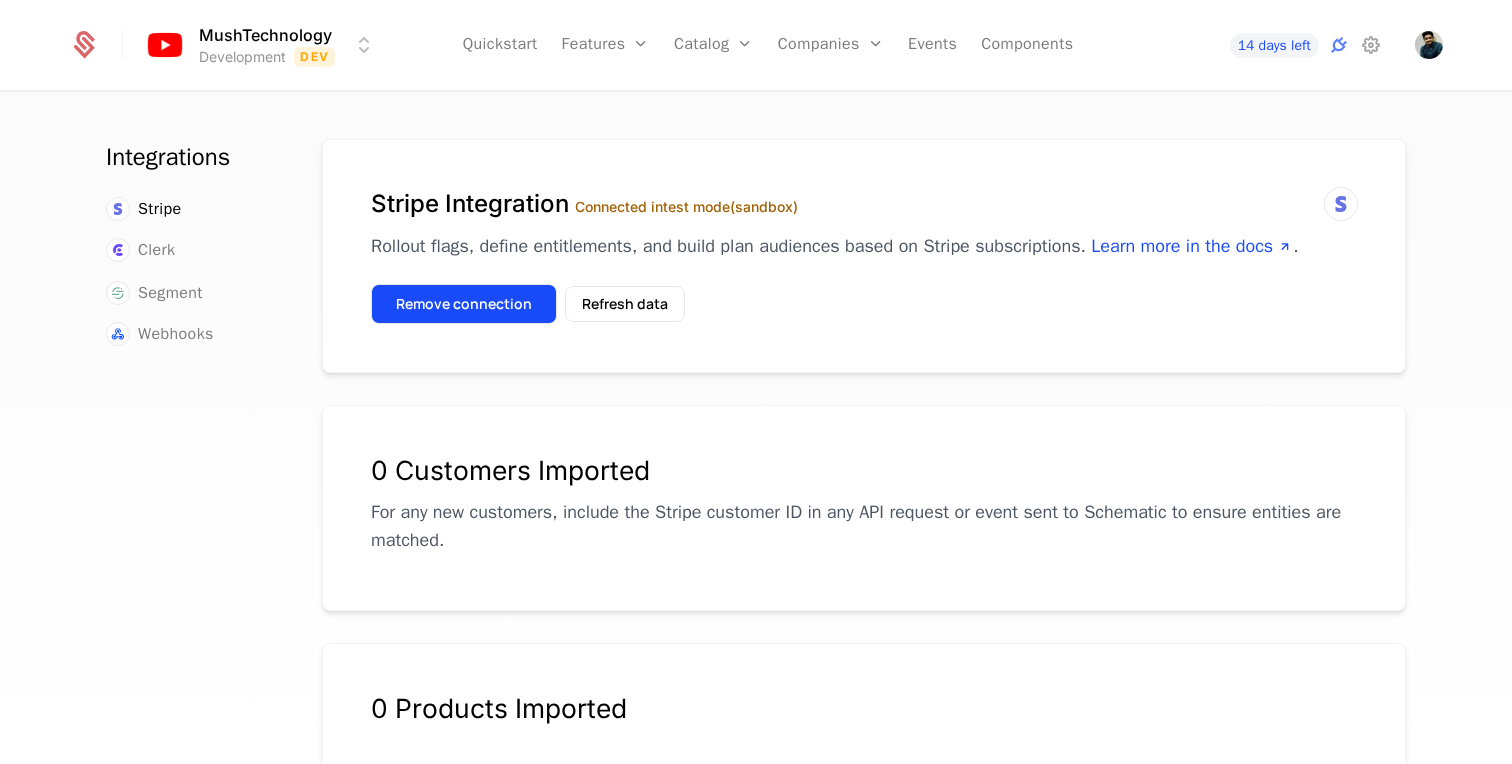 click on "Remove connection" at bounding box center (464, 304) 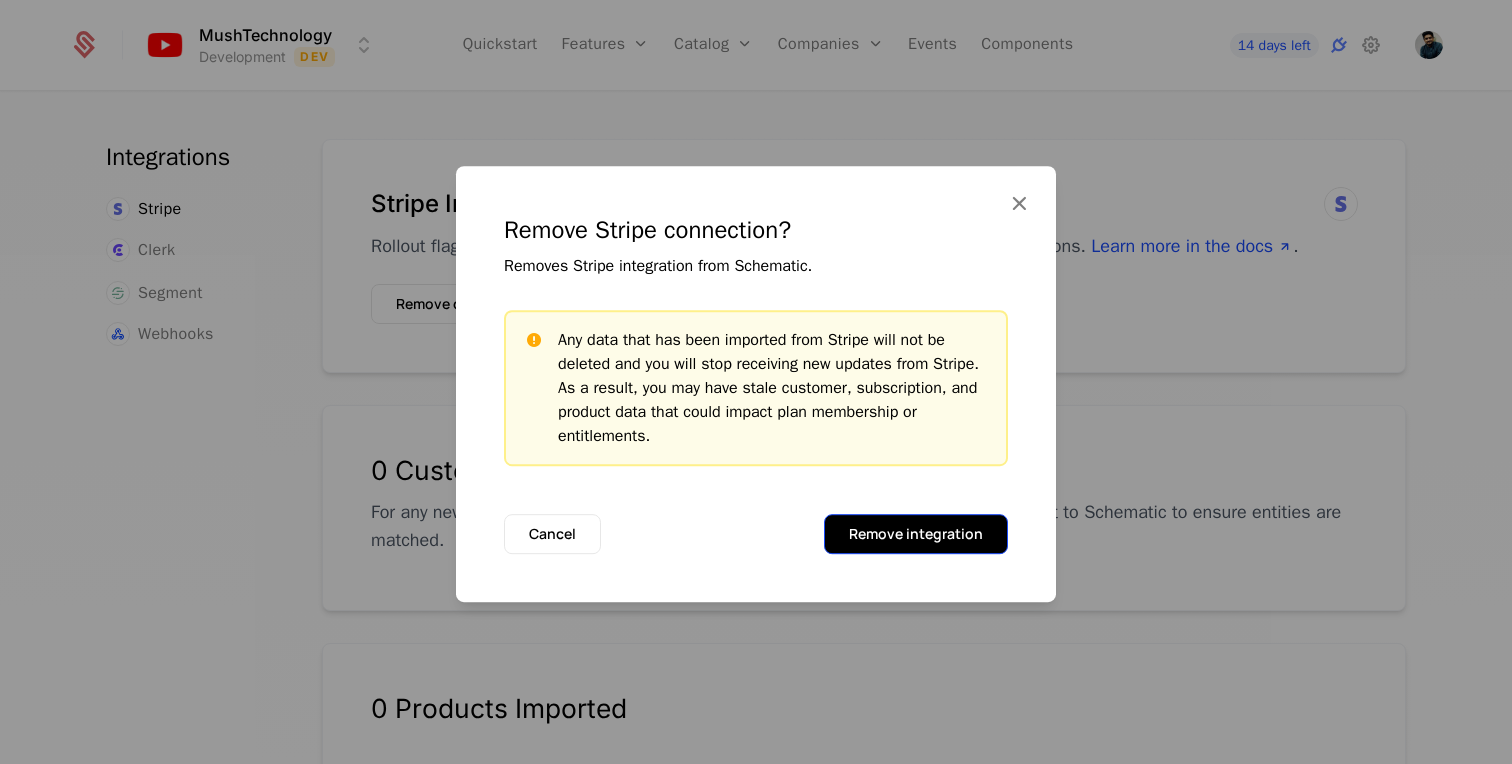click on "Remove integration" at bounding box center (916, 534) 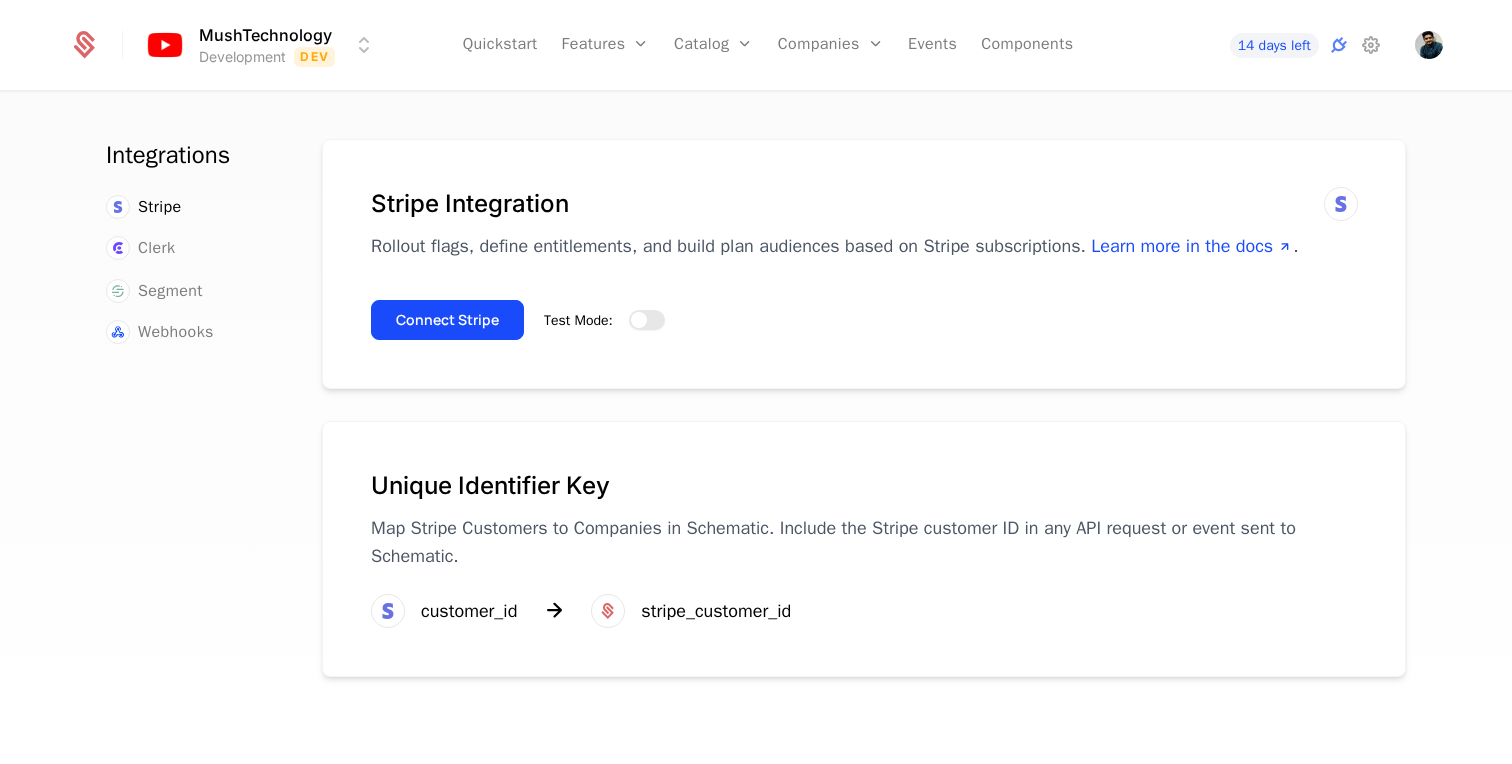 click on "Test Mode:" at bounding box center (647, 320) 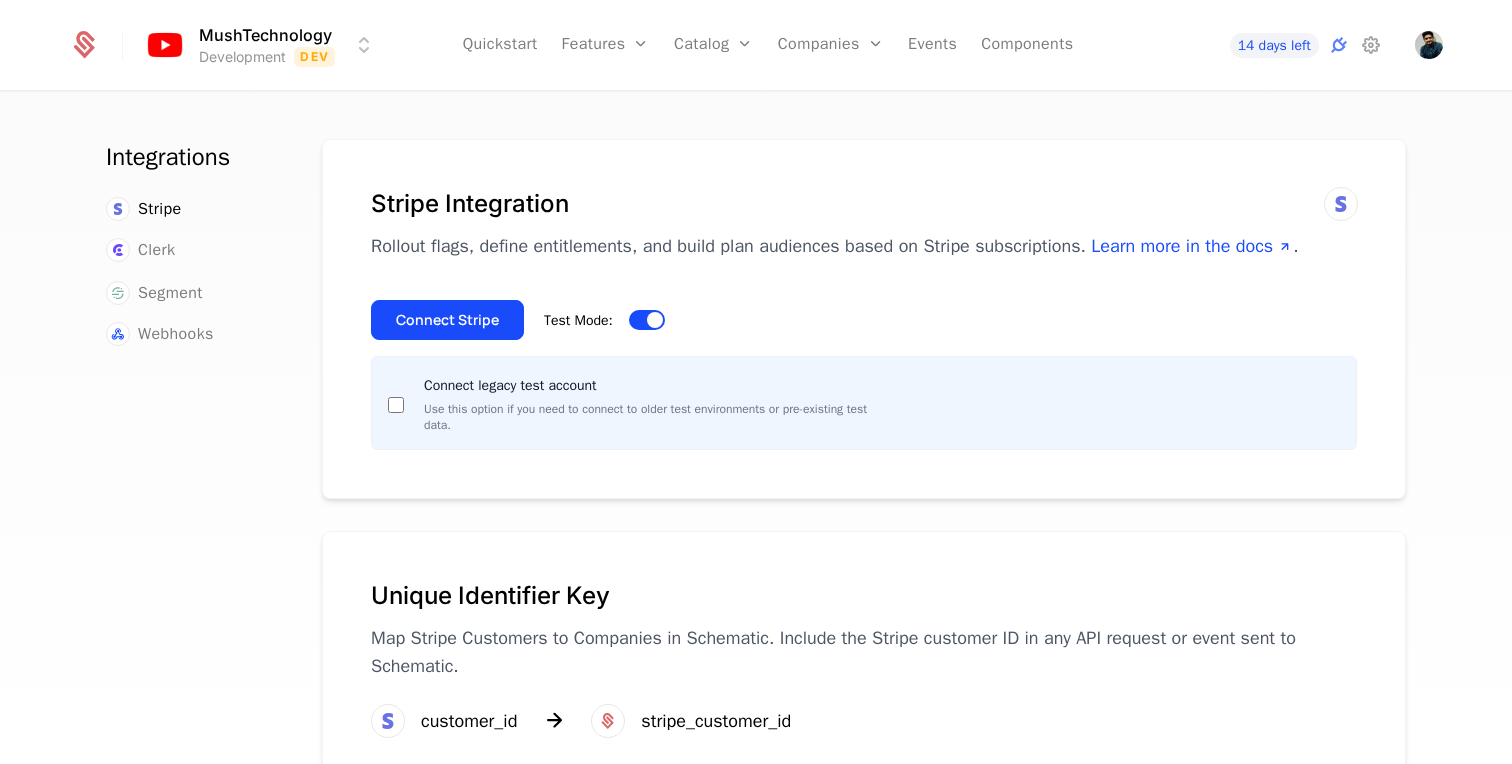 drag, startPoint x: 458, startPoint y: 314, endPoint x: 532, endPoint y: 209, distance: 128.45622 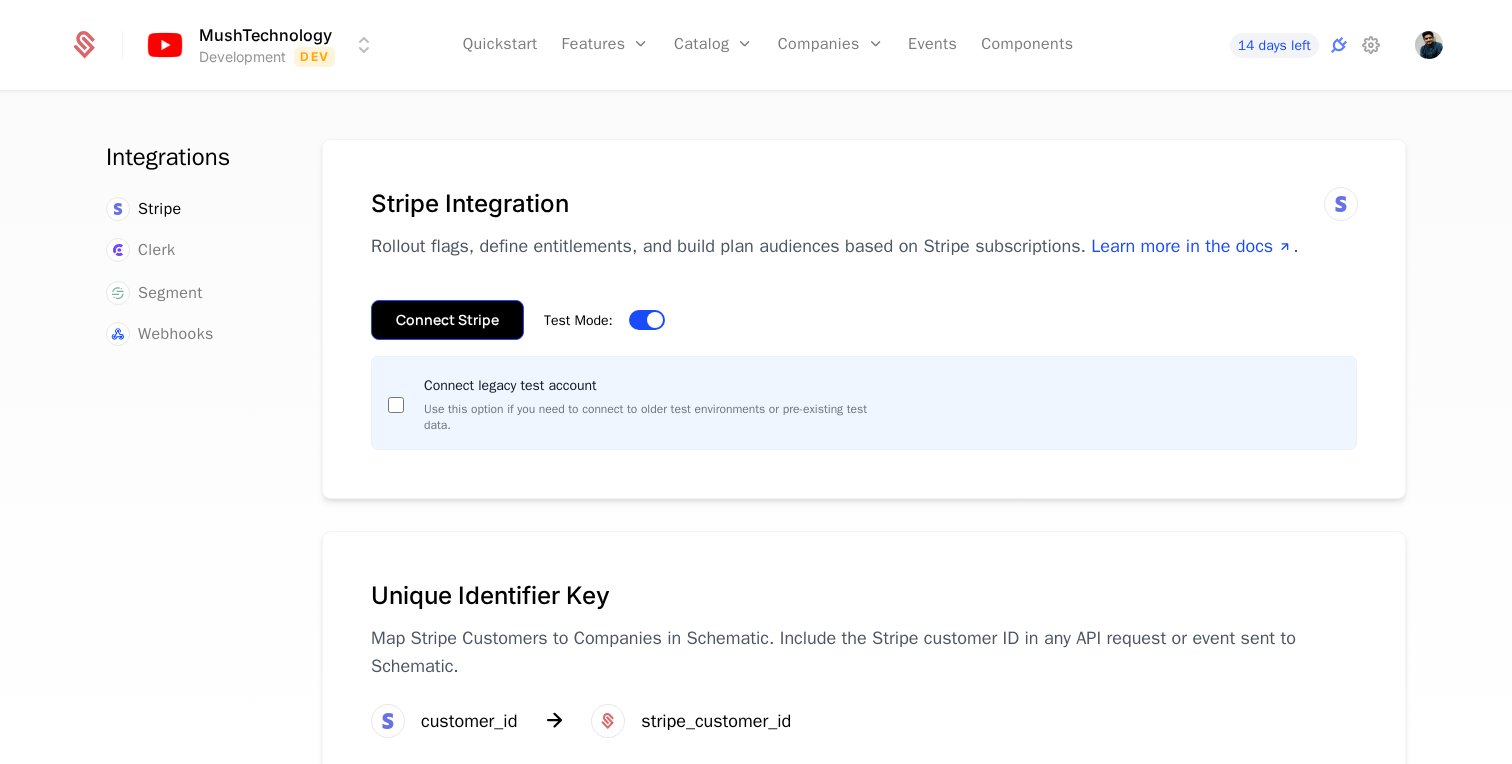 click on "Connect Stripe" at bounding box center (447, 320) 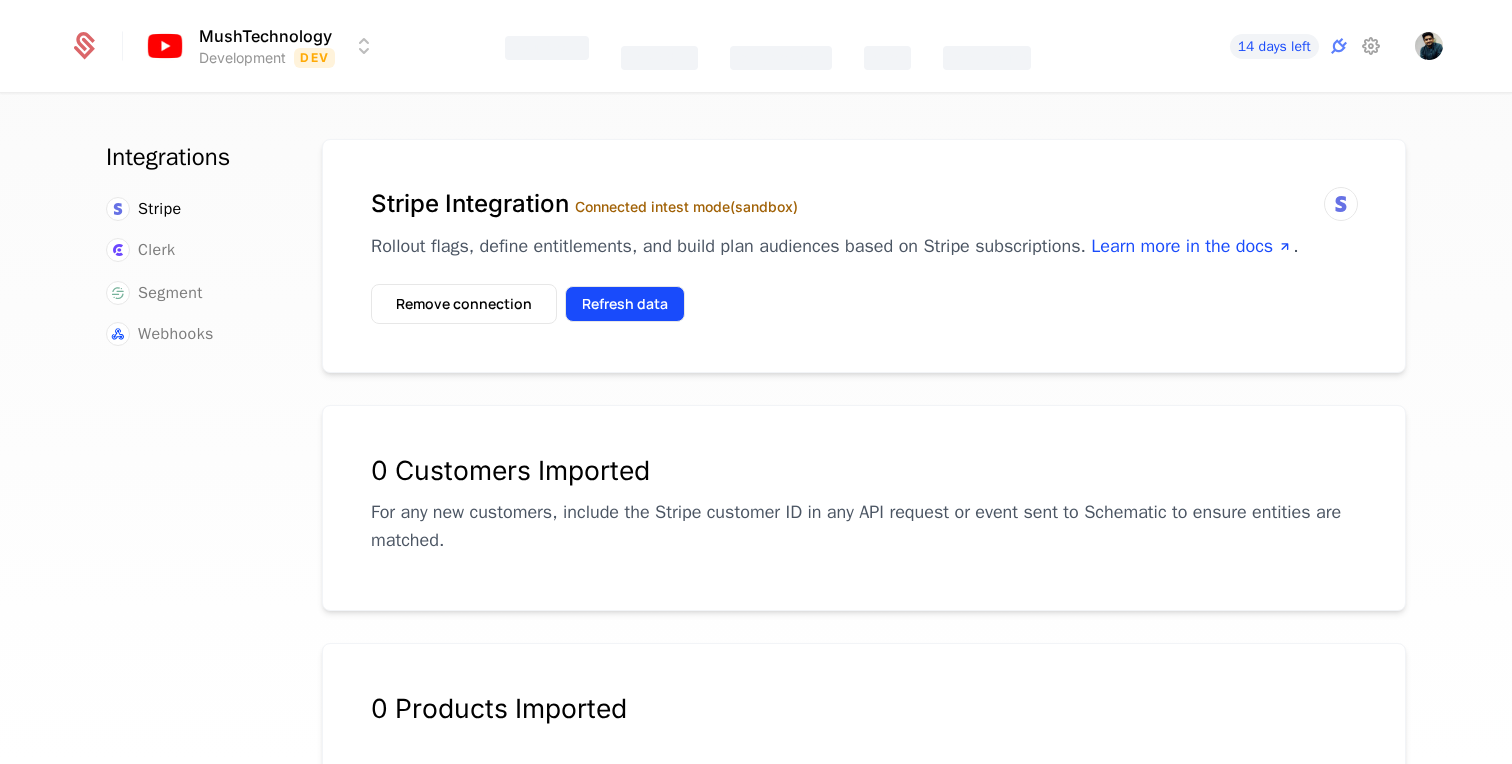 click on "Refresh data" at bounding box center [625, 304] 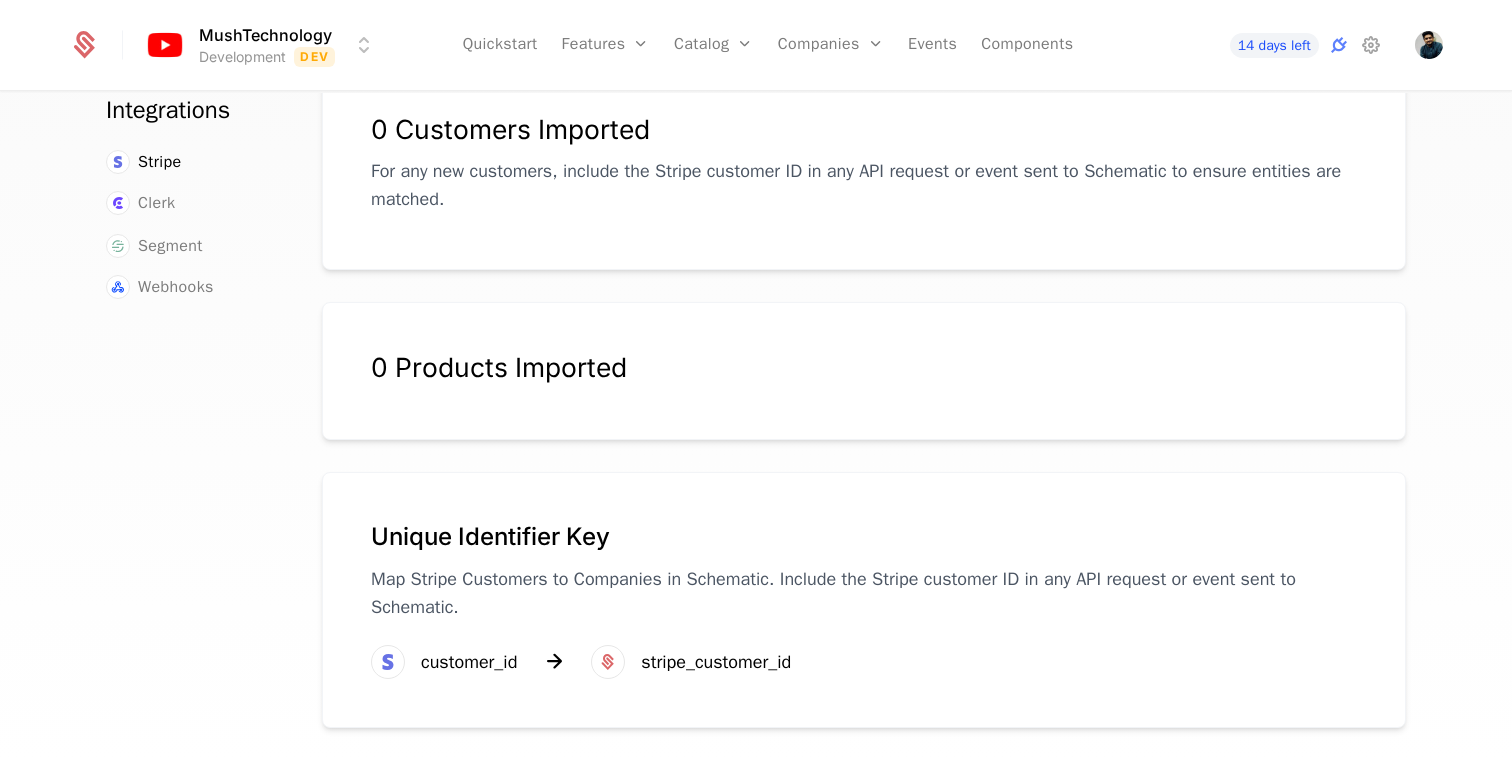 scroll, scrollTop: 0, scrollLeft: 0, axis: both 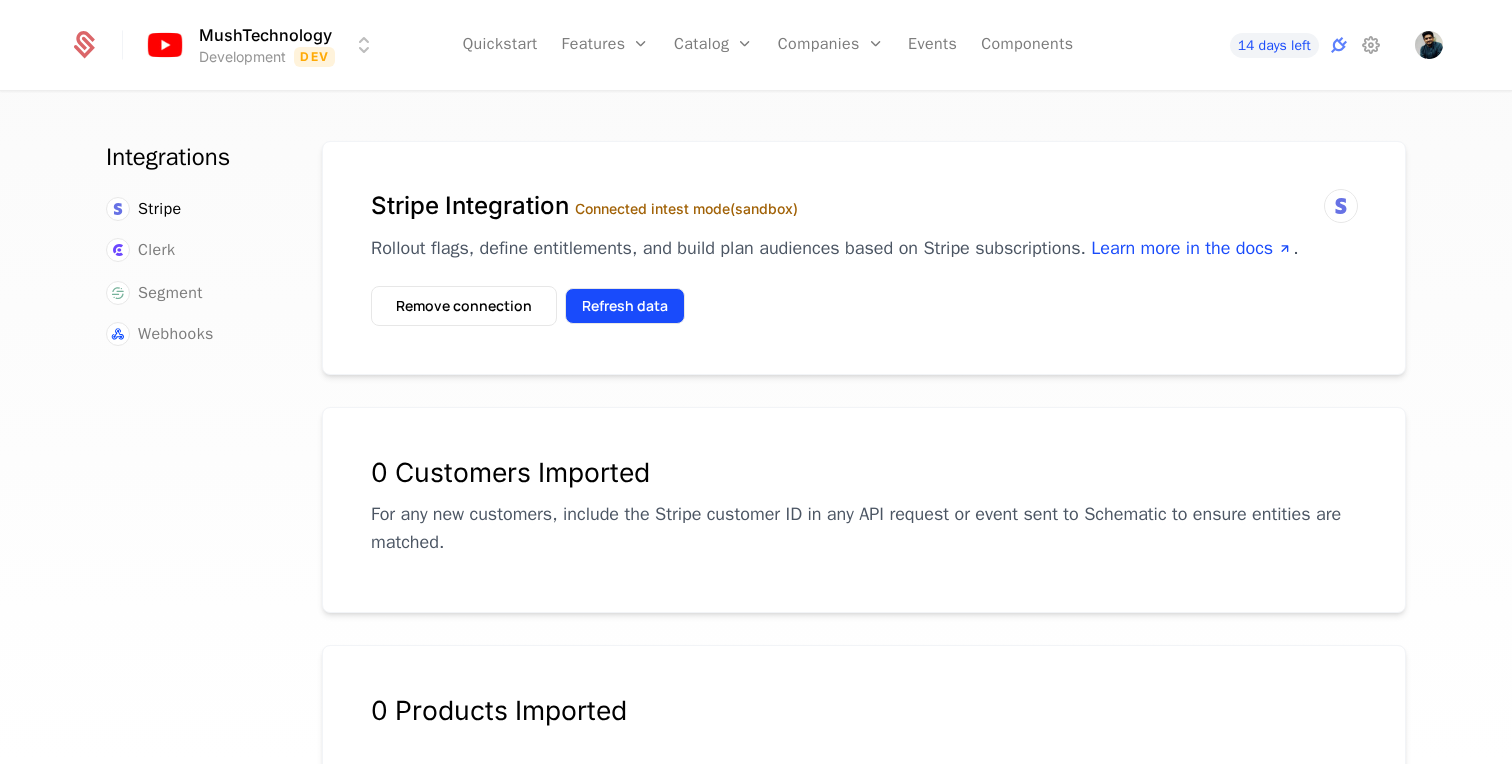 click on "Refresh data" at bounding box center [625, 306] 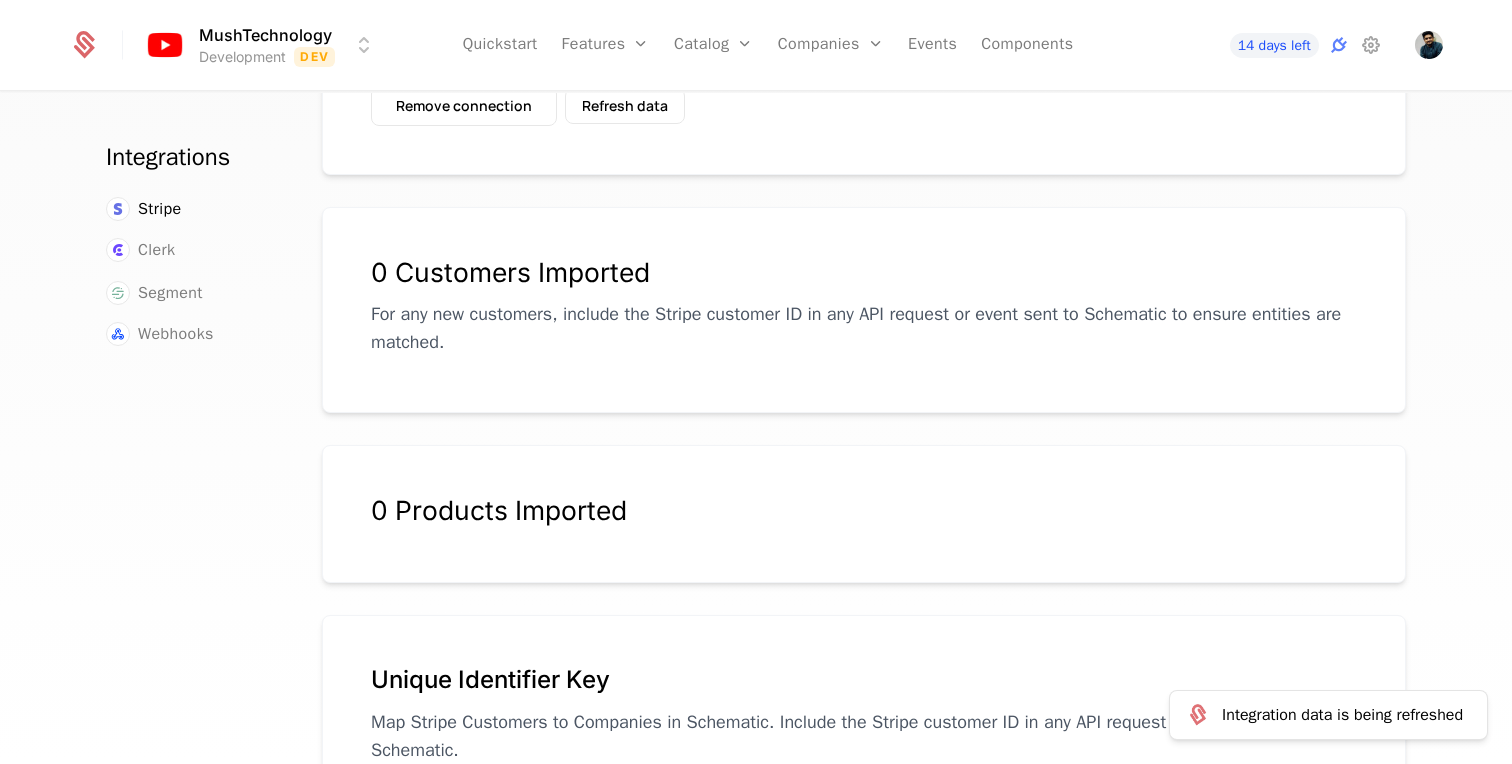 scroll, scrollTop: 0, scrollLeft: 0, axis: both 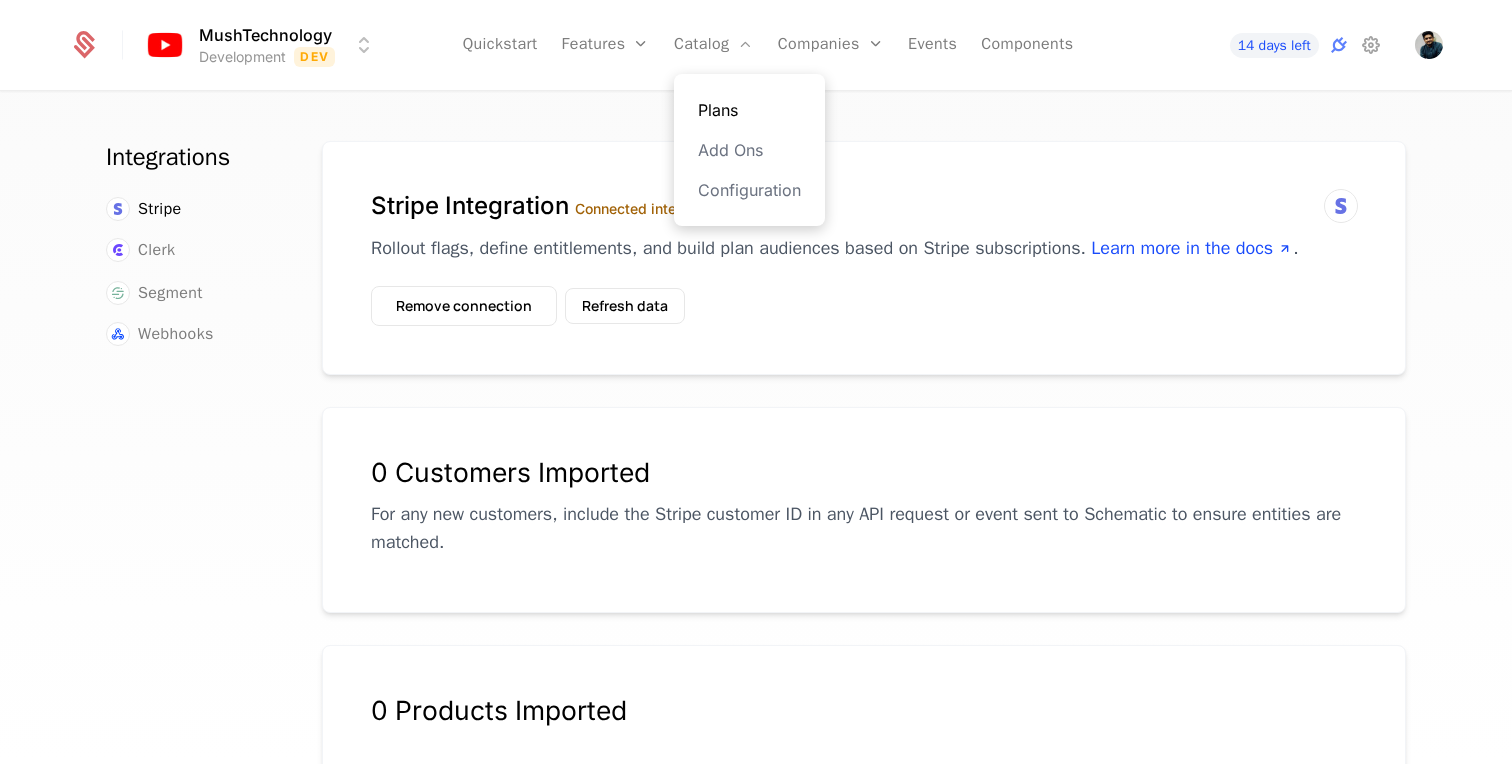 click on "Plans" at bounding box center [749, 110] 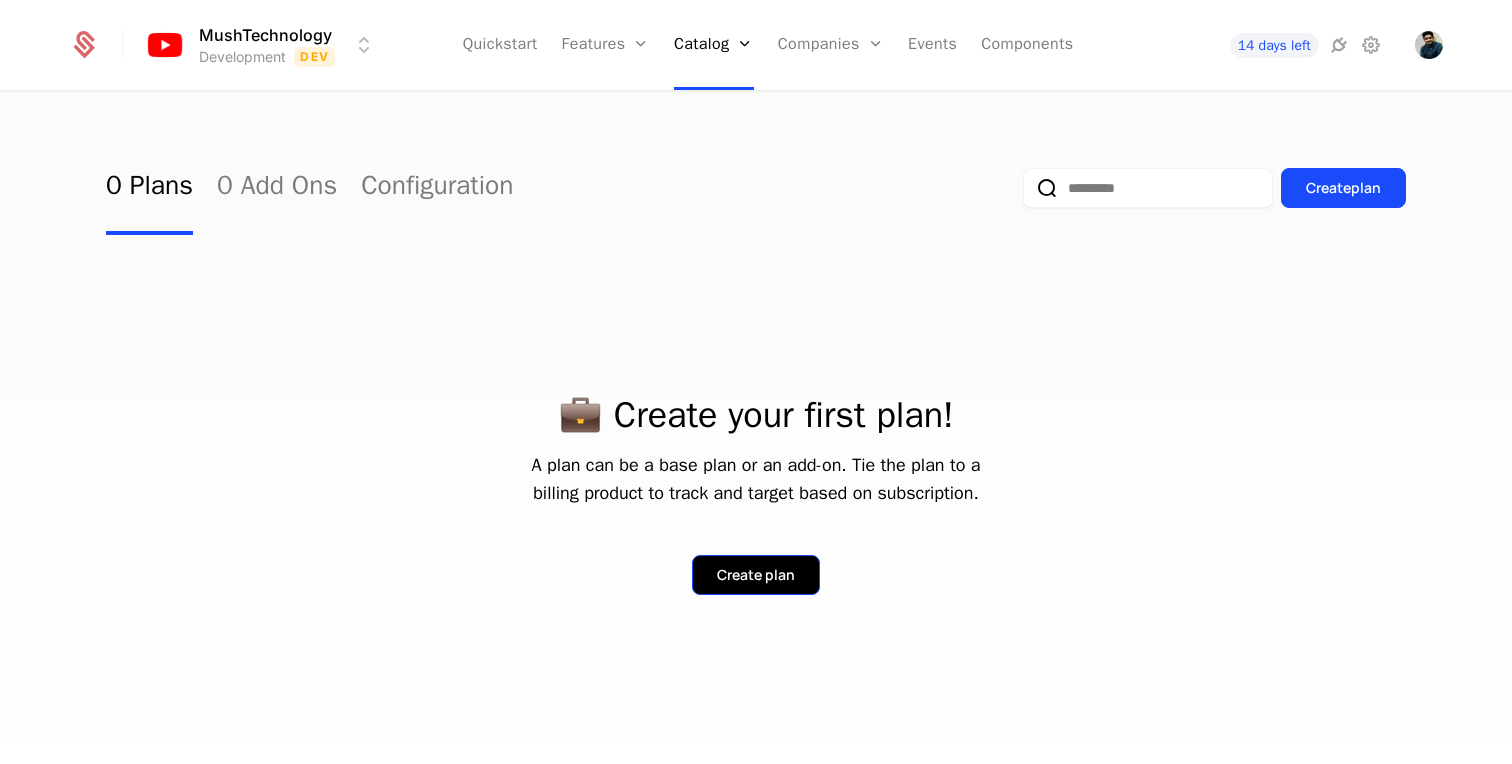 click on "Create plan" at bounding box center [756, 575] 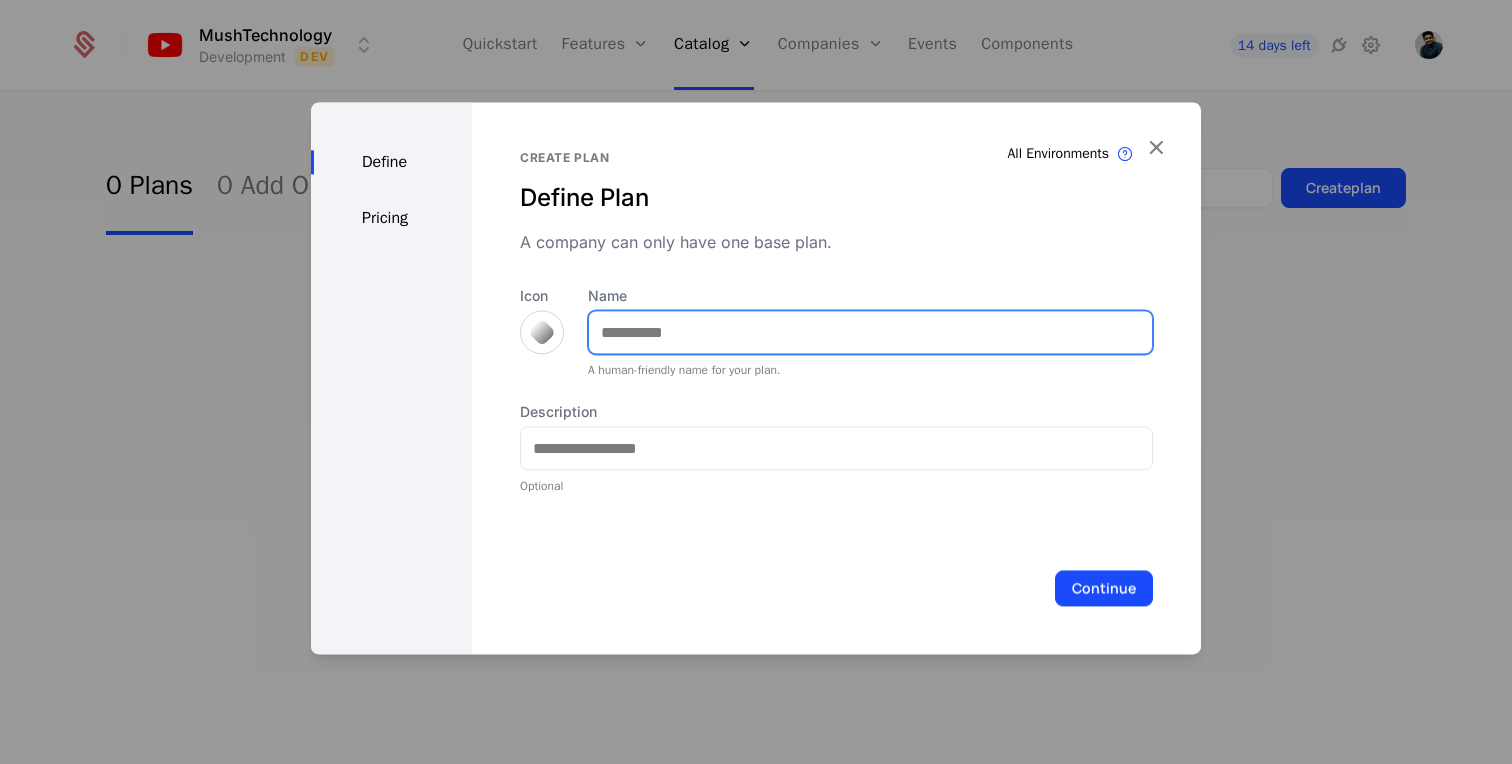 click on "Name" at bounding box center (870, 332) 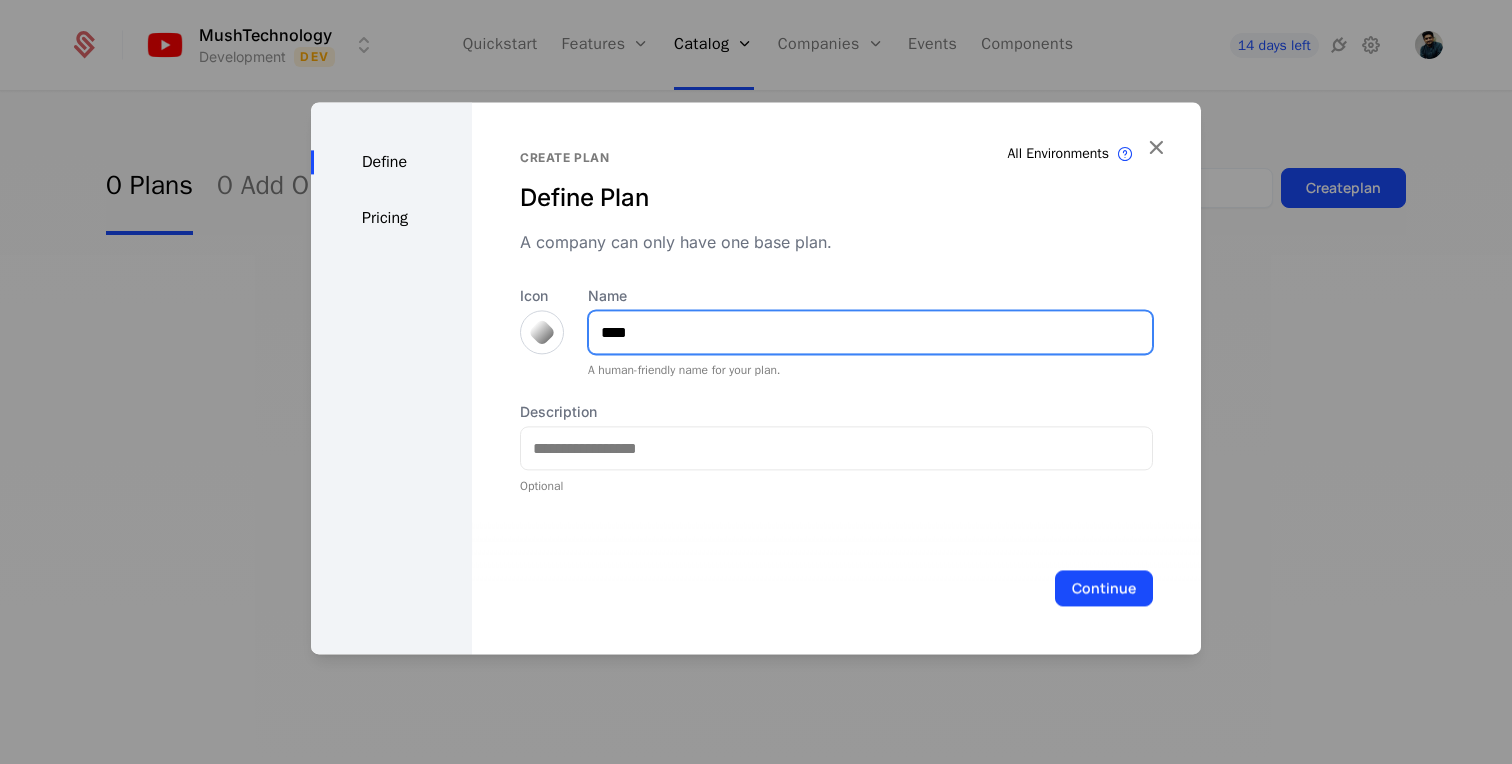 type on "****" 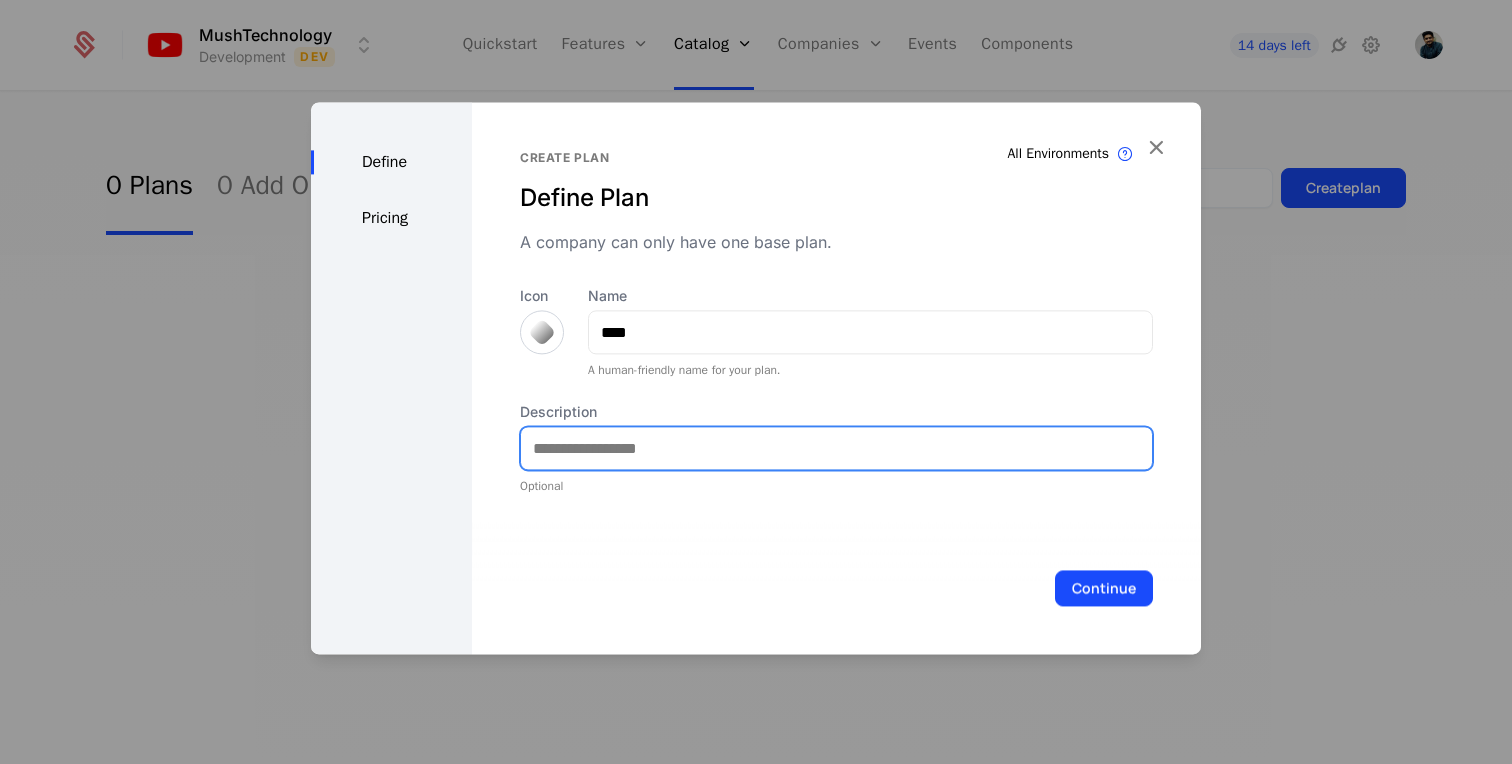 click on "Description" at bounding box center [836, 448] 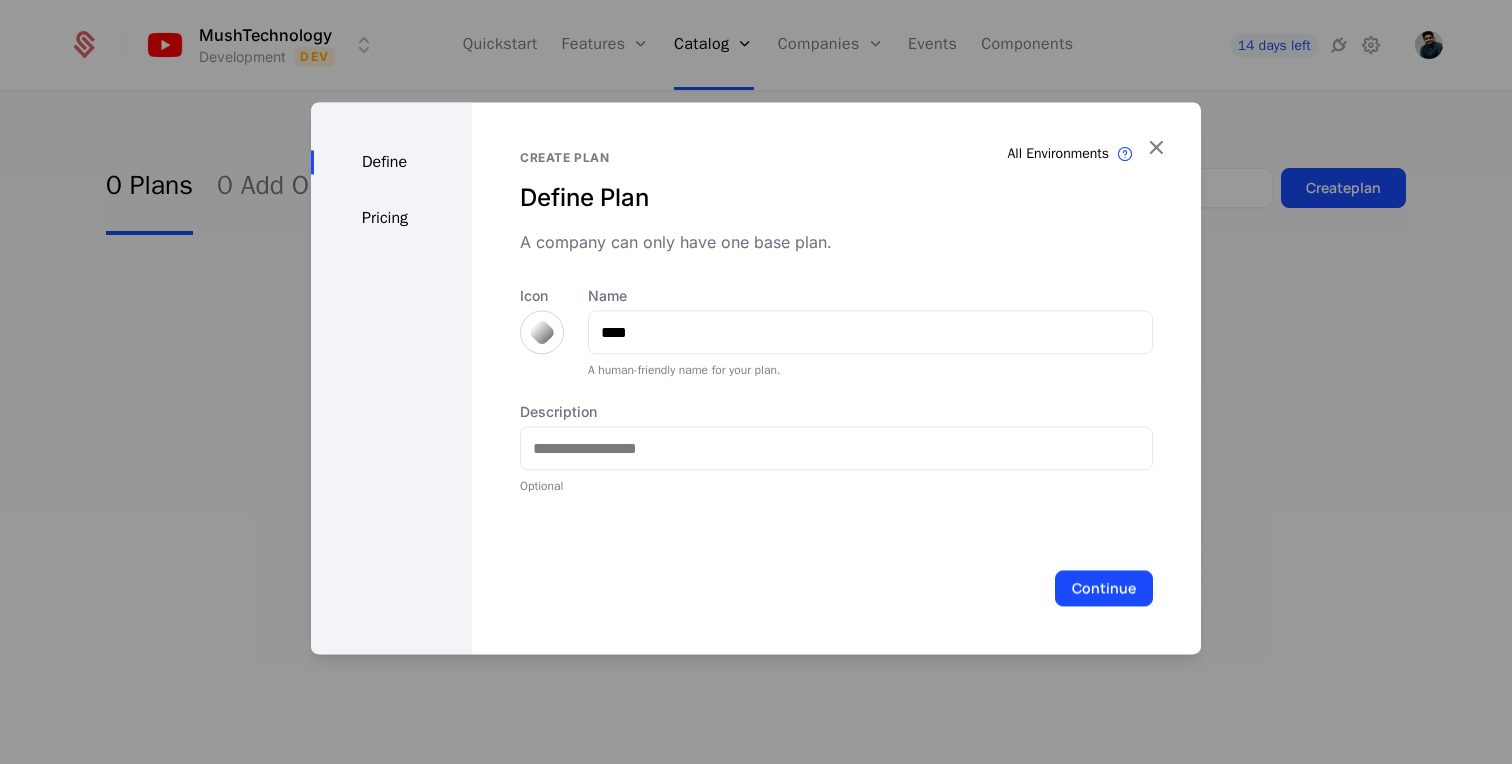 click at bounding box center (542, 332) 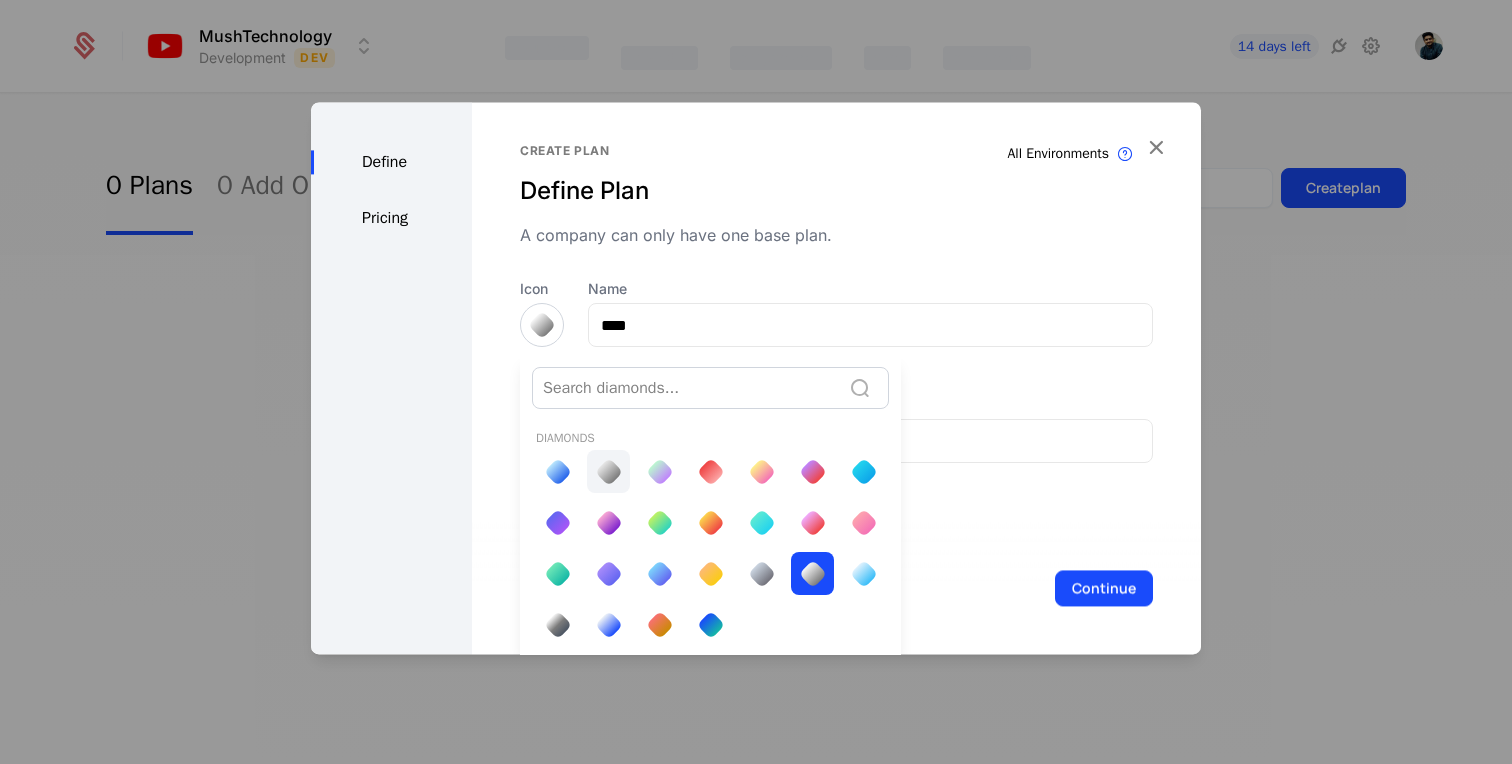 click at bounding box center (608, 472) 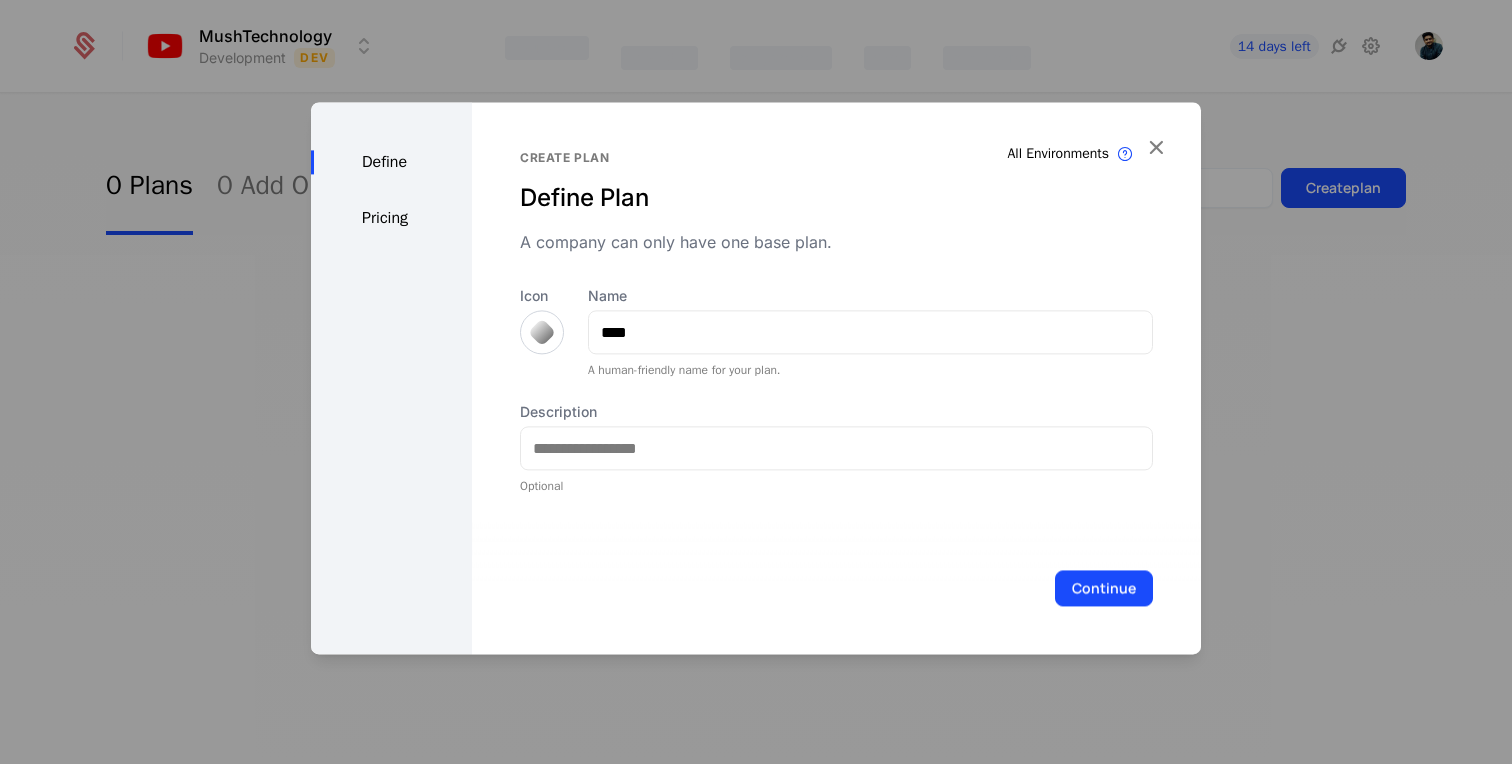 scroll, scrollTop: 0, scrollLeft: 0, axis: both 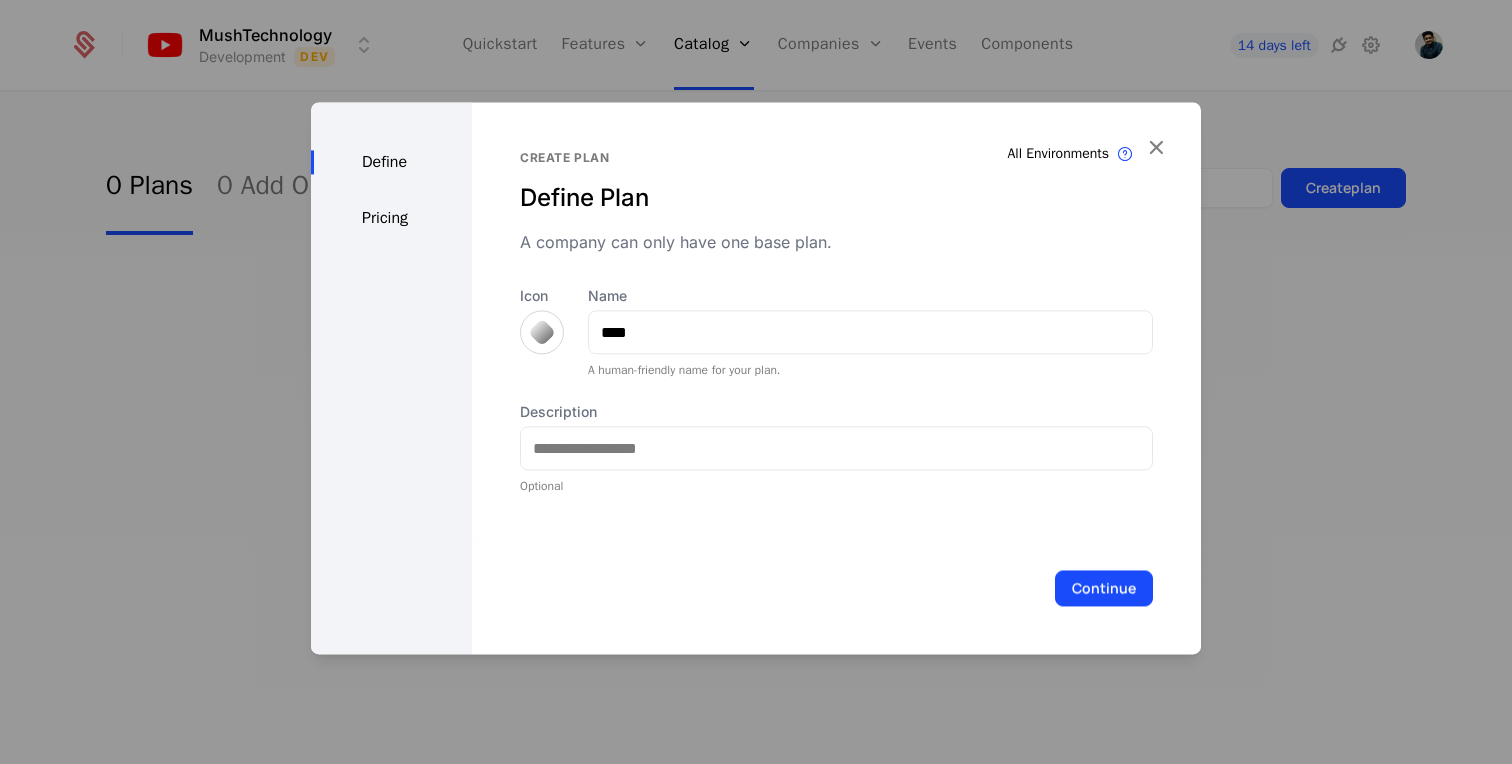 click on "Description" at bounding box center (836, 412) 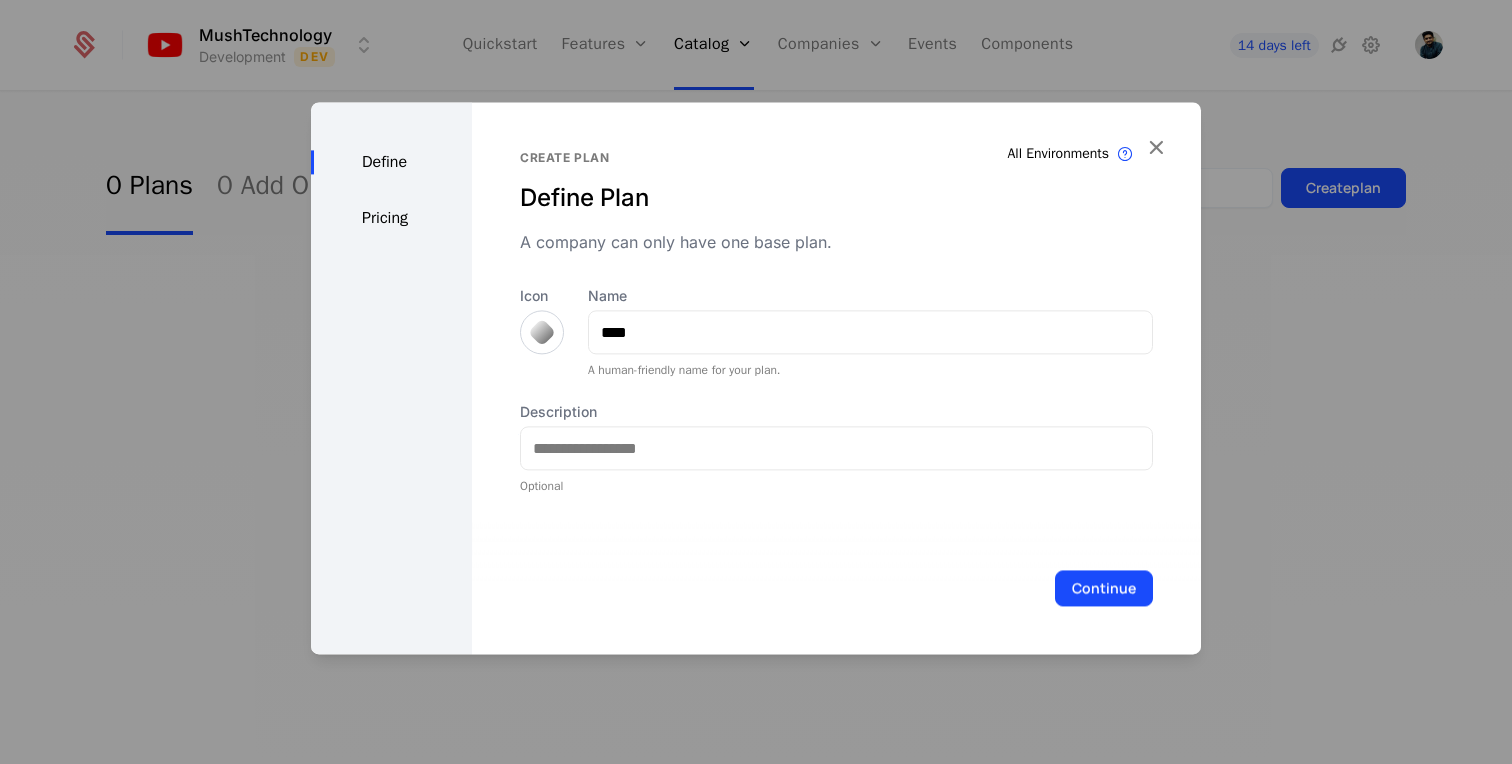 click on "Pricing" at bounding box center [391, 218] 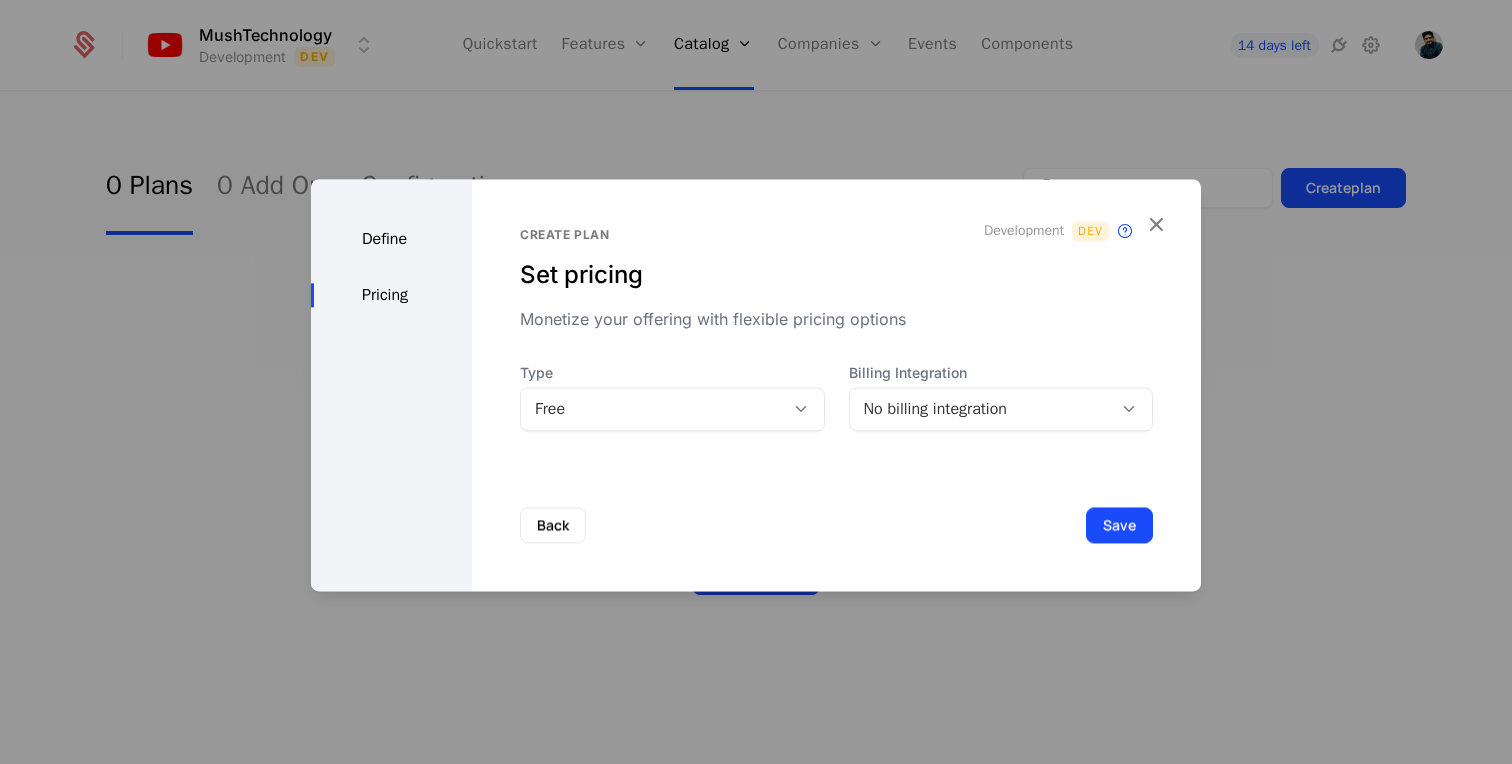 click on "Define" at bounding box center [391, 239] 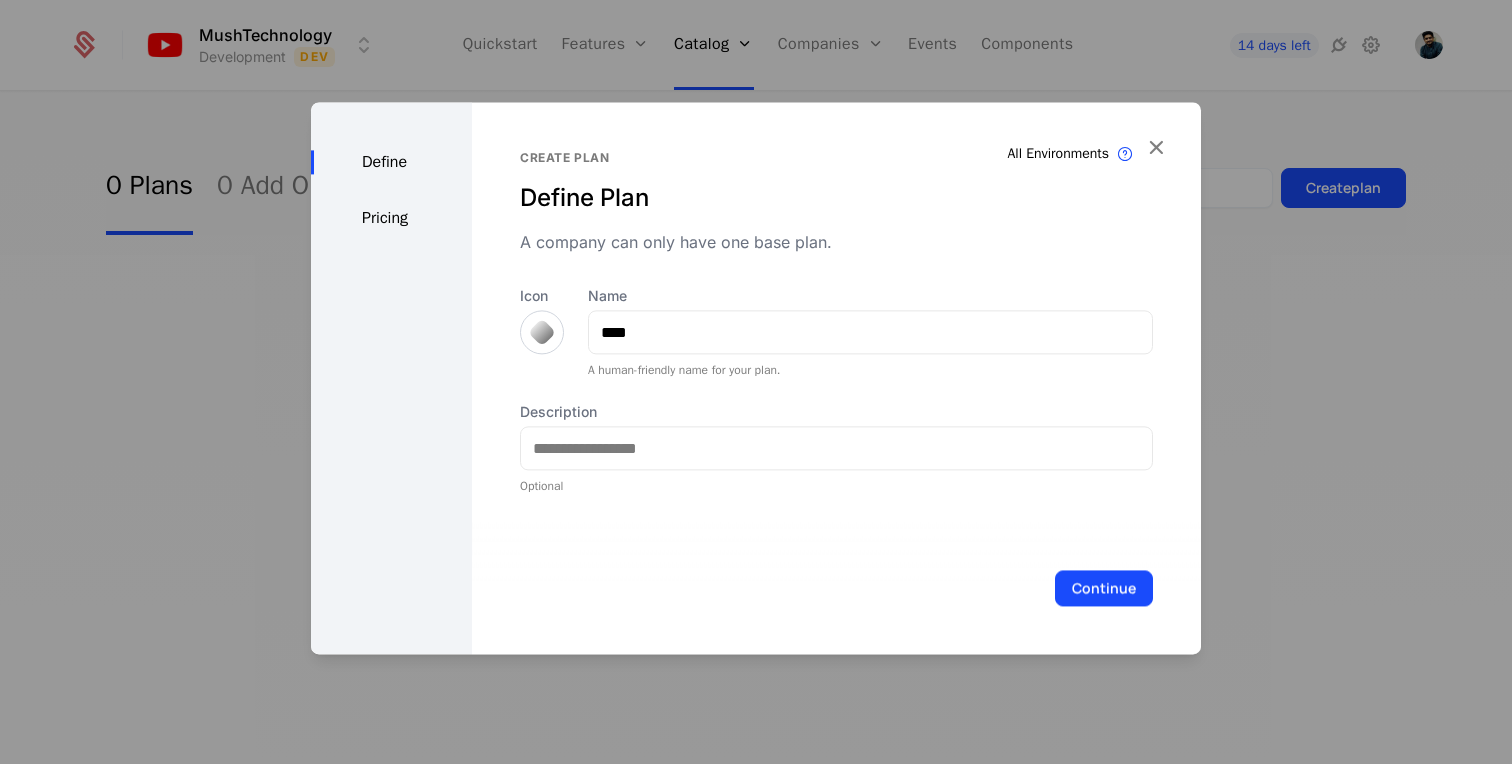 click on "Define Pricing" at bounding box center (391, 378) 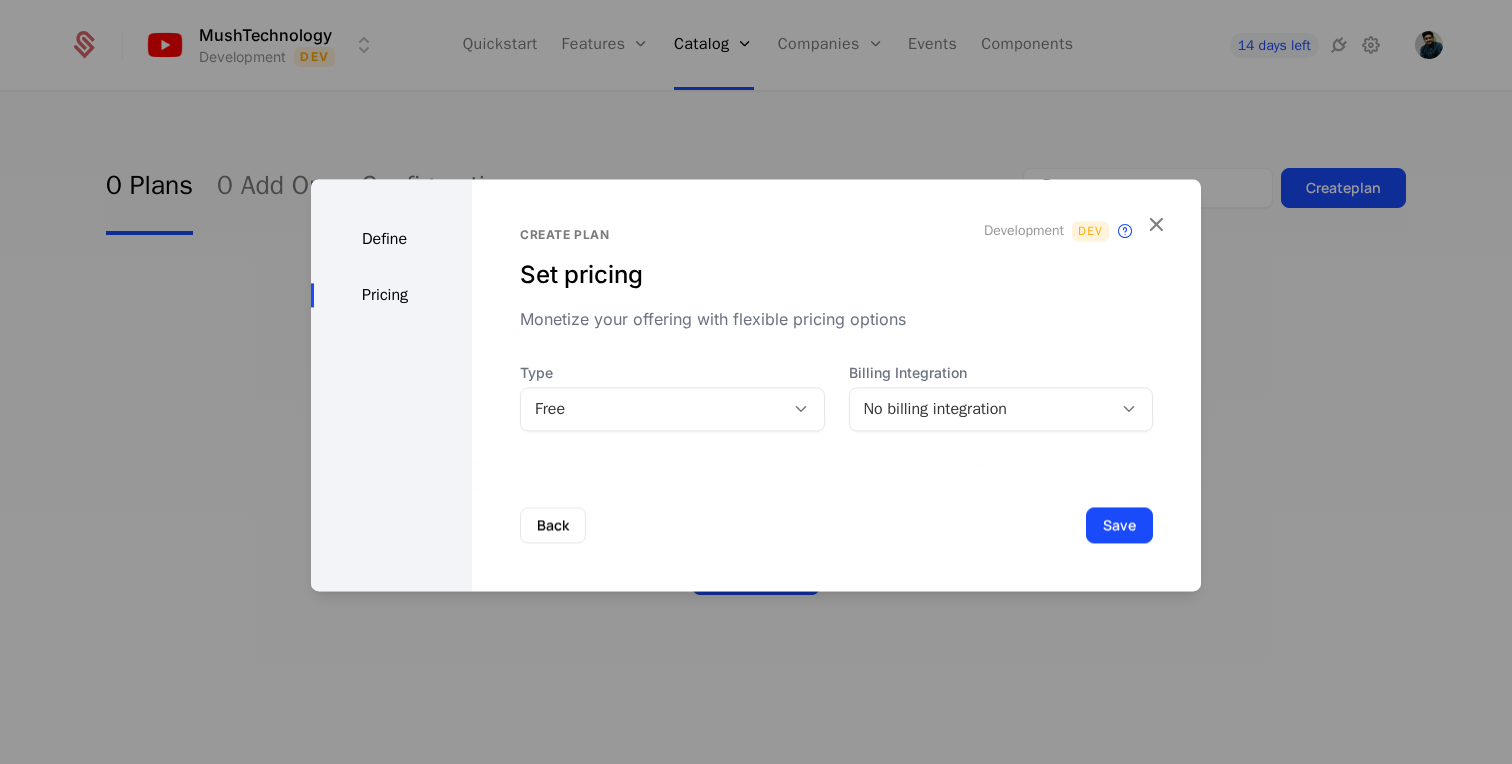 click on "Define" at bounding box center (391, 239) 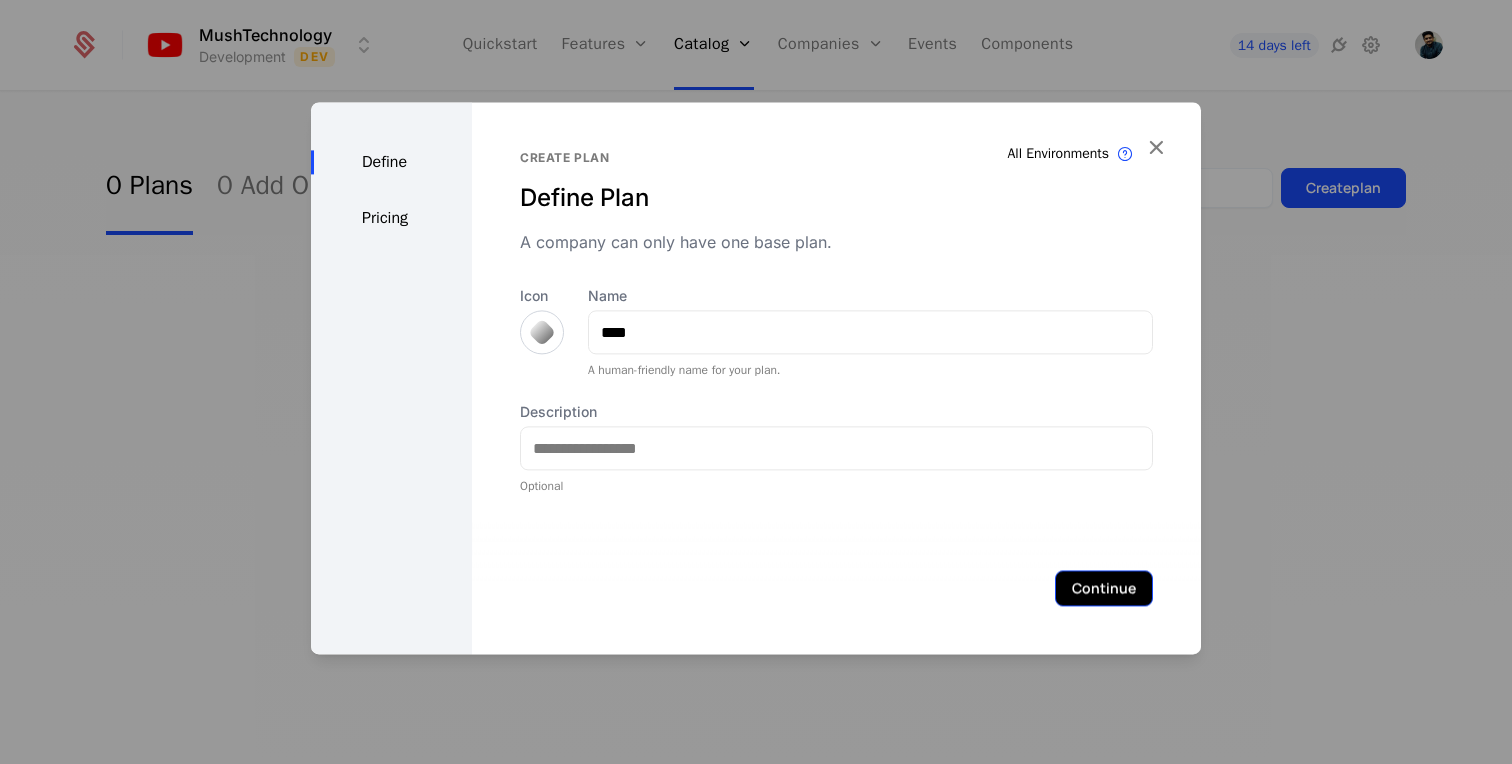 click on "Continue" at bounding box center (1104, 588) 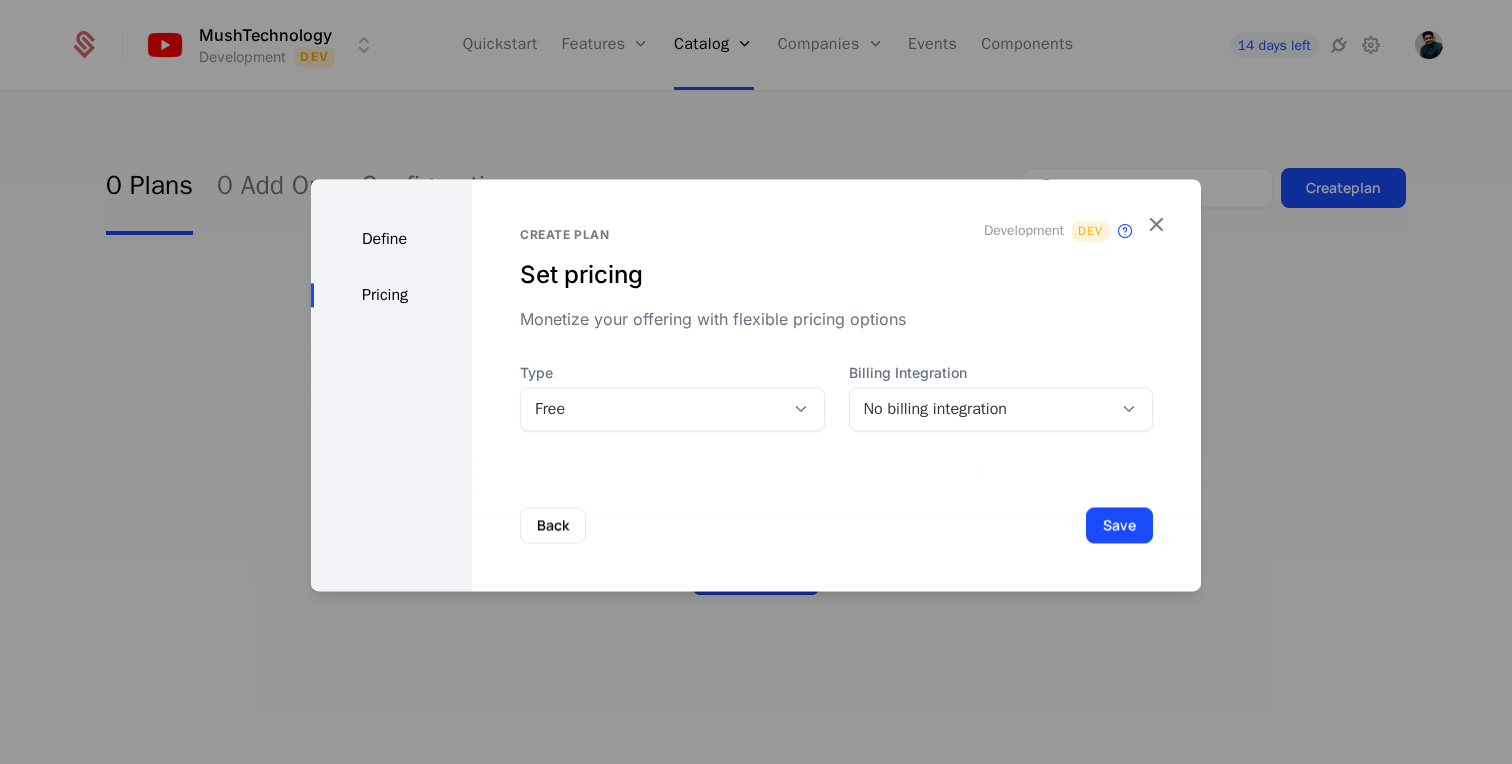 click on "No billing integration" at bounding box center [981, 409] 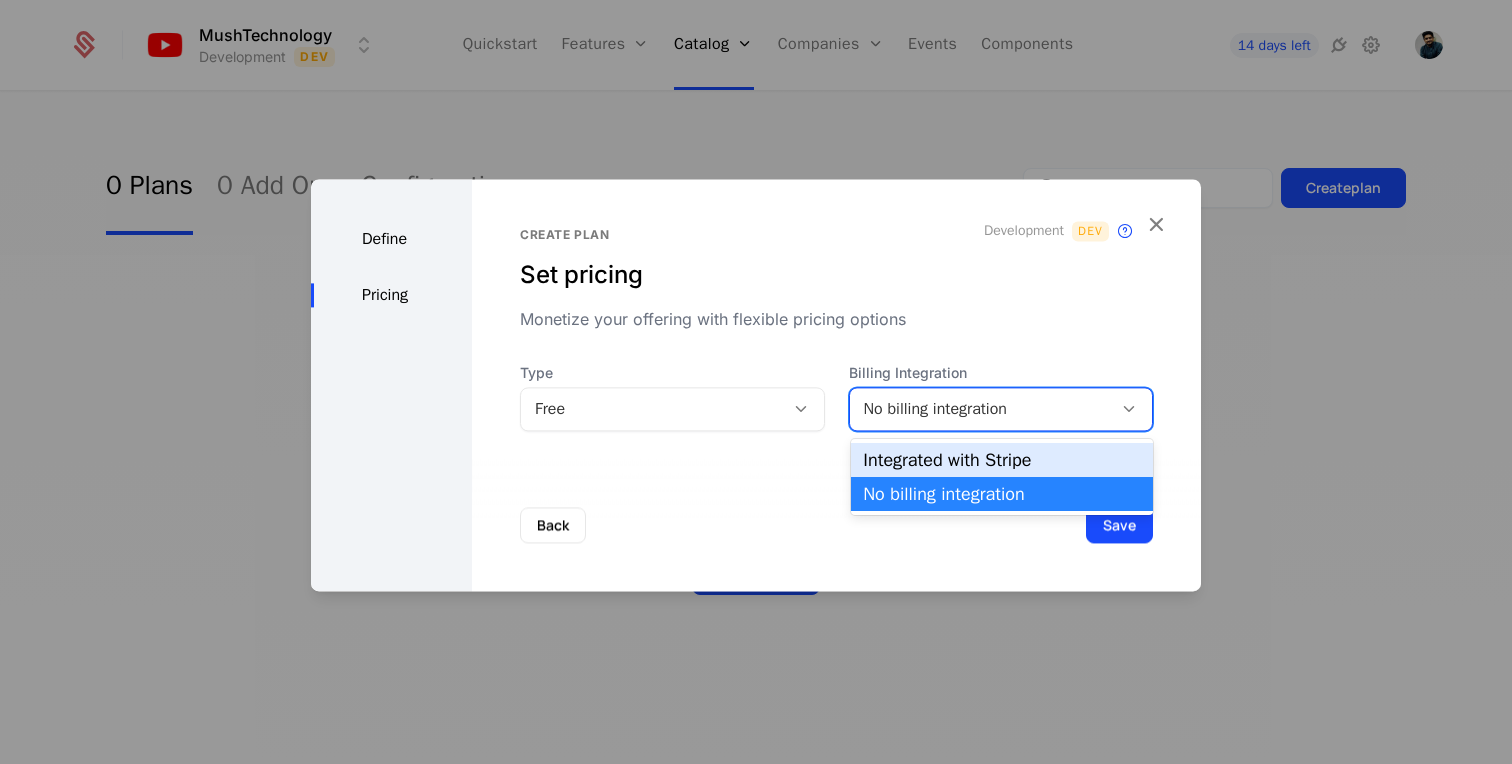 click on "Integrated with Stripe" at bounding box center (1002, 460) 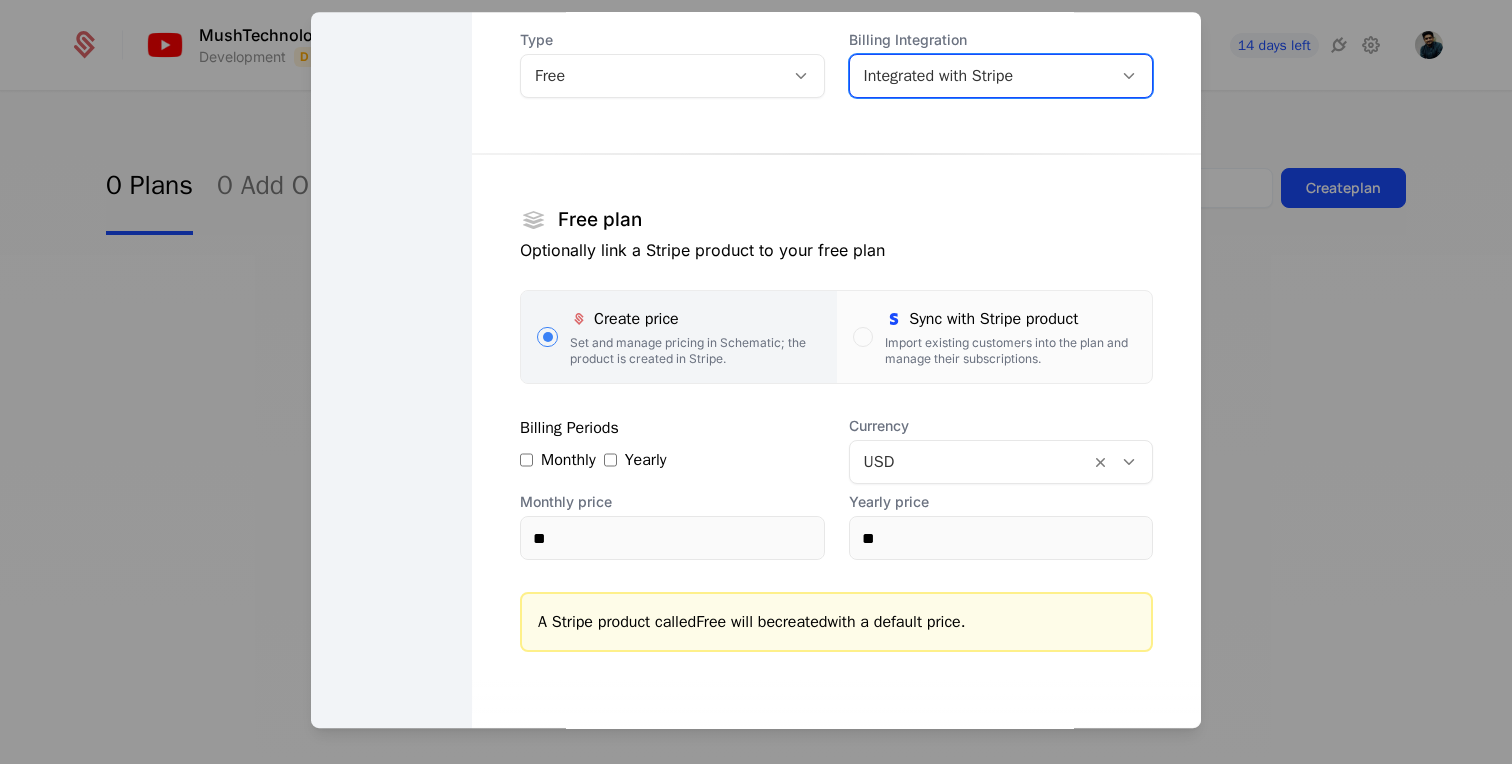 scroll, scrollTop: 0, scrollLeft: 0, axis: both 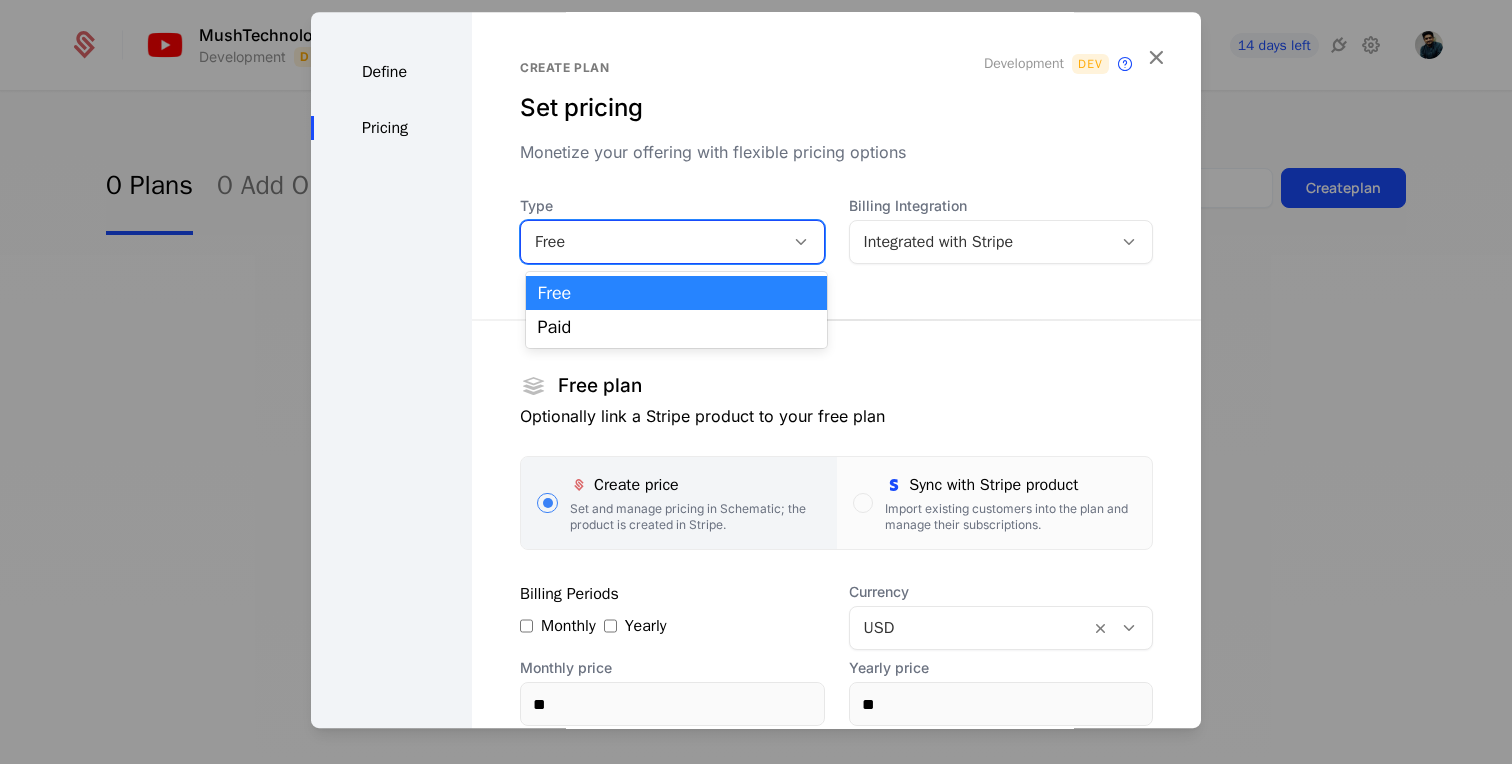 click at bounding box center [804, 242] 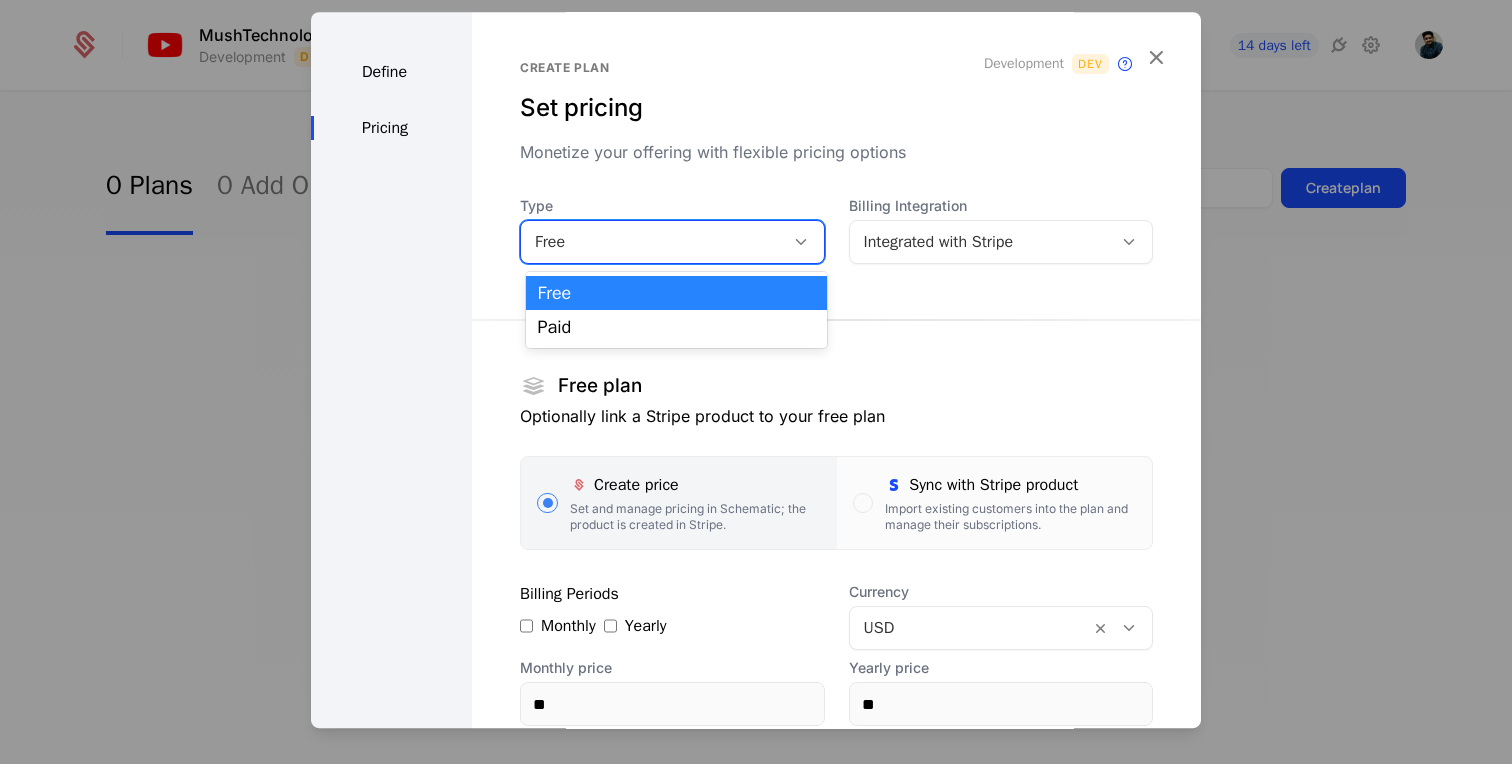 click on "Free" at bounding box center (677, 293) 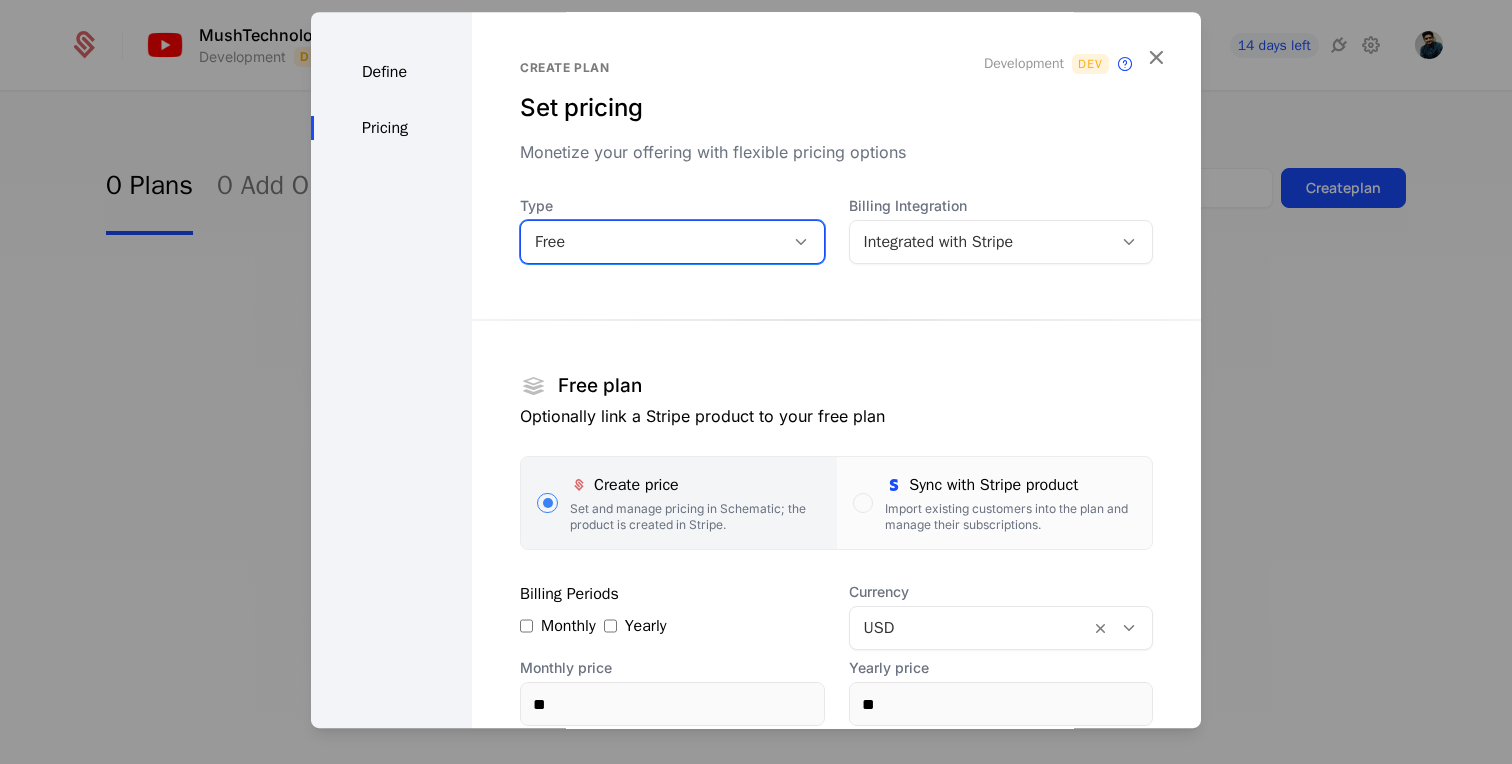 click on "Integrated with Stripe" at bounding box center (981, 242) 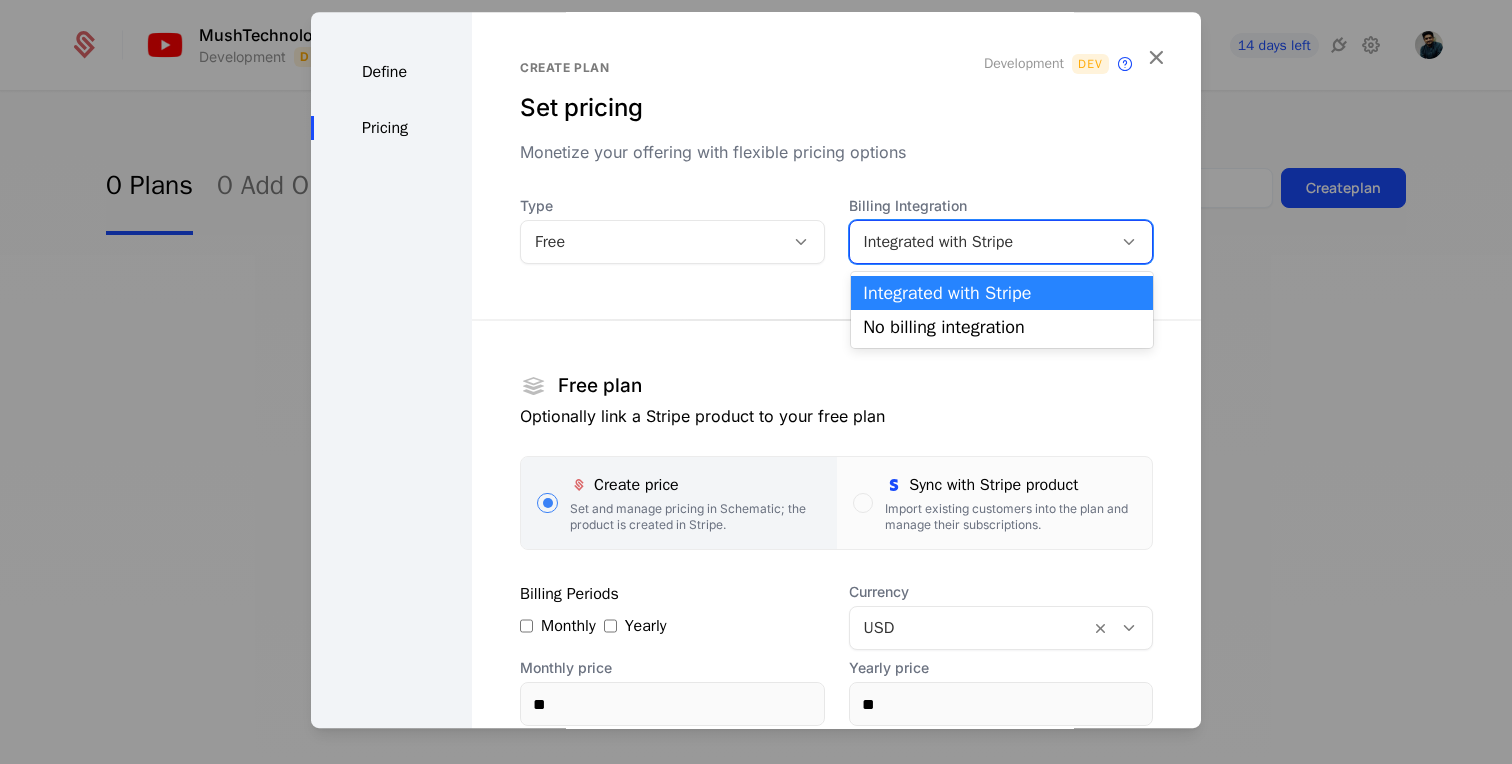 click on "Integrated with Stripe" at bounding box center (1002, 293) 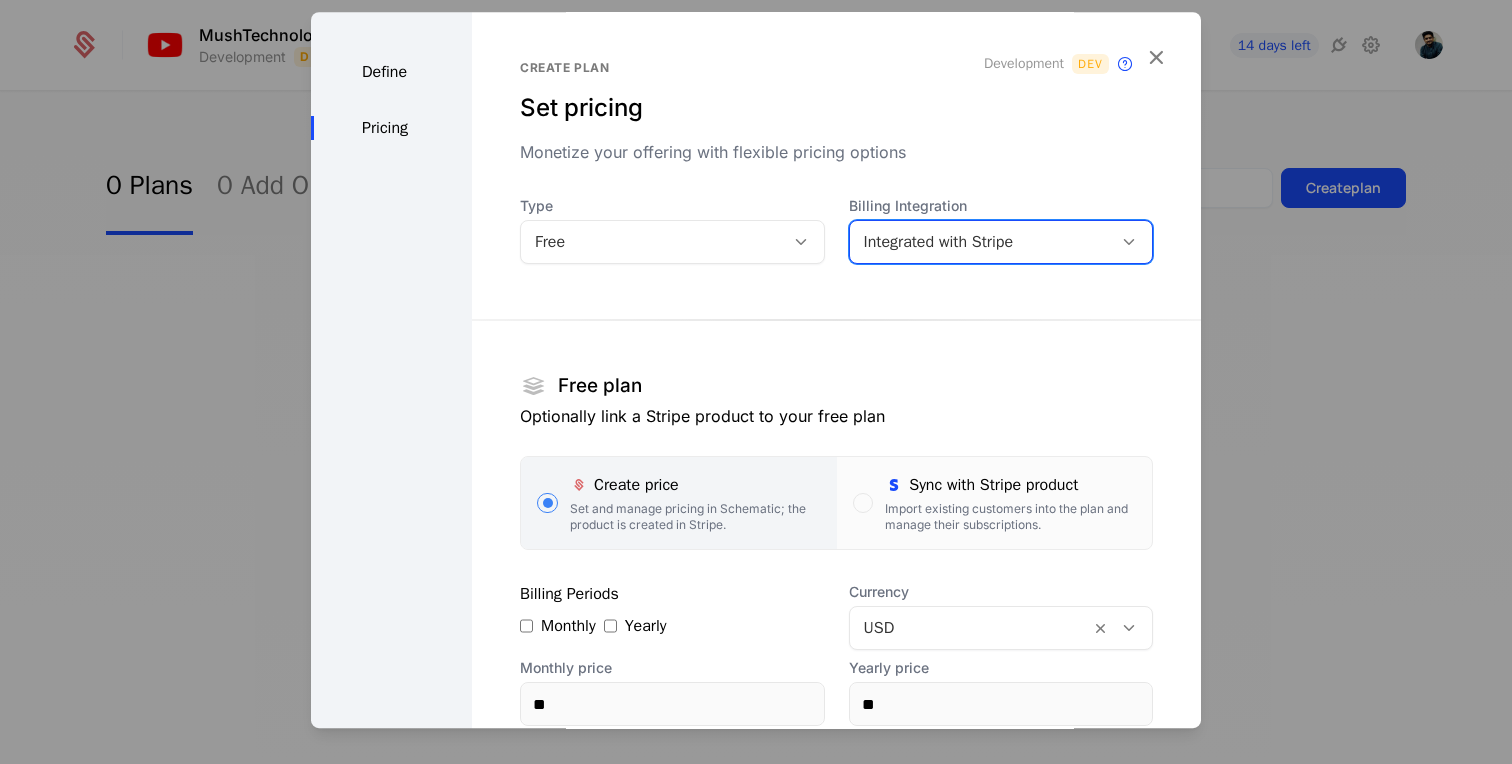 scroll, scrollTop: 250, scrollLeft: 0, axis: vertical 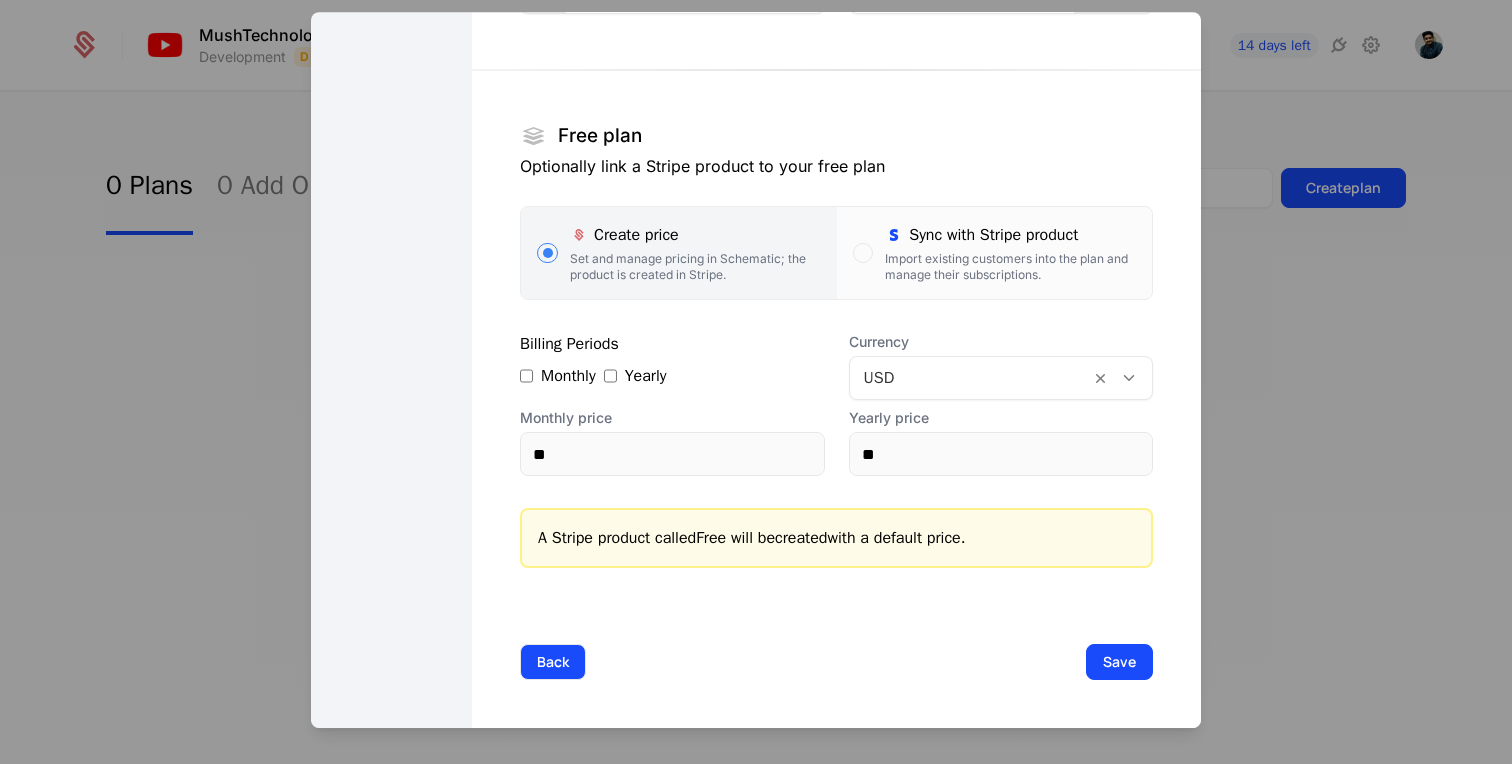 click on "Back" at bounding box center (553, 662) 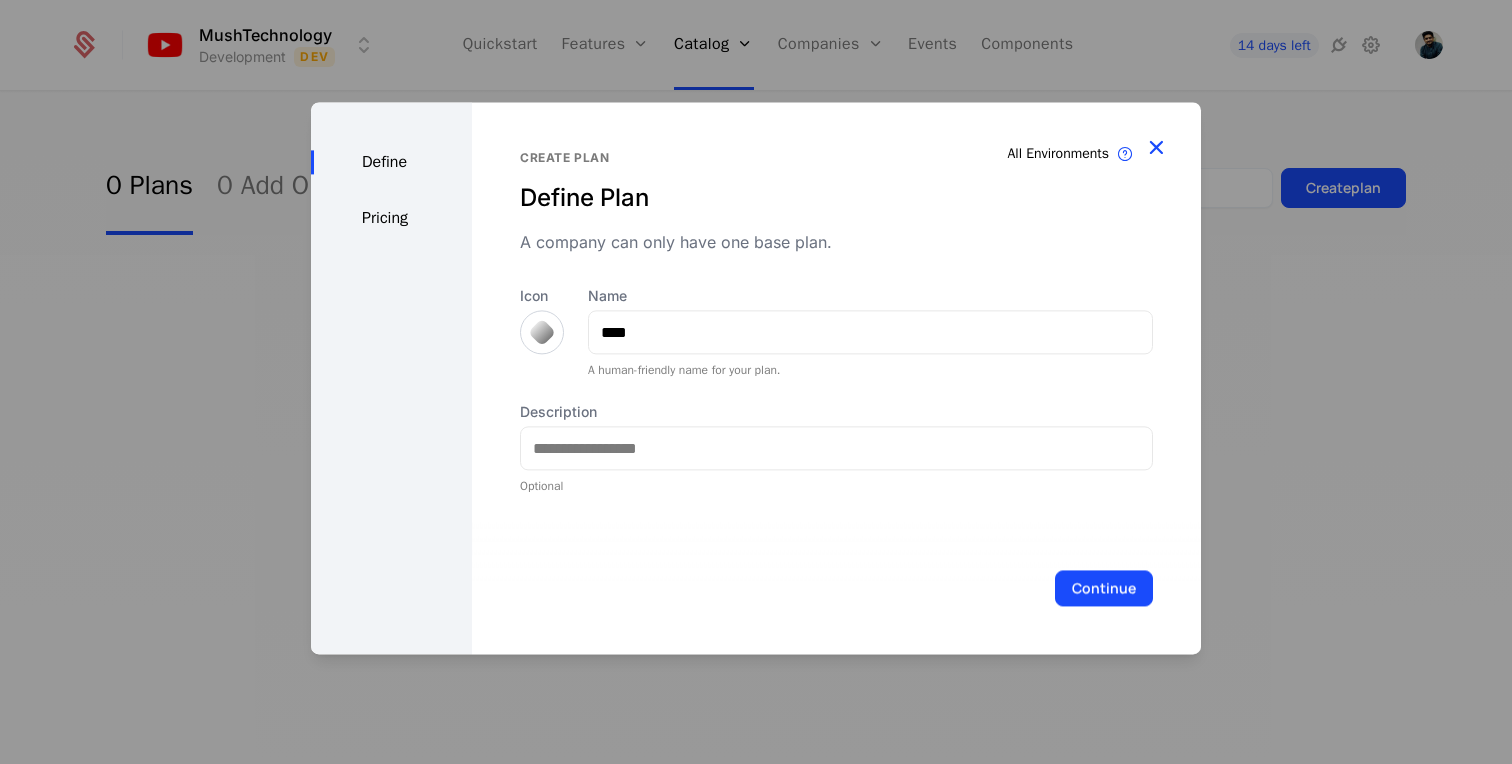 click at bounding box center (1156, 147) 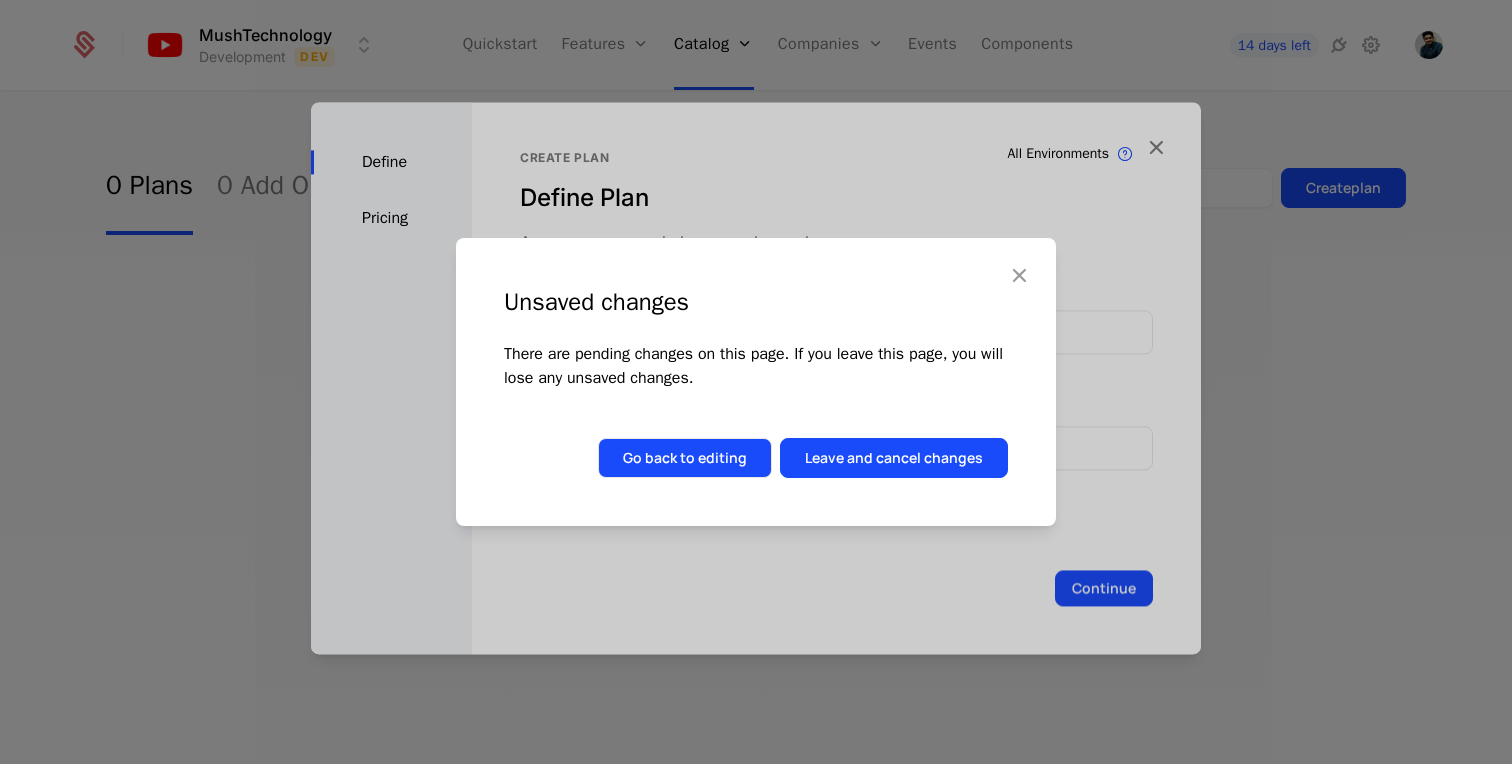 click on "Go back to editing" at bounding box center (685, 458) 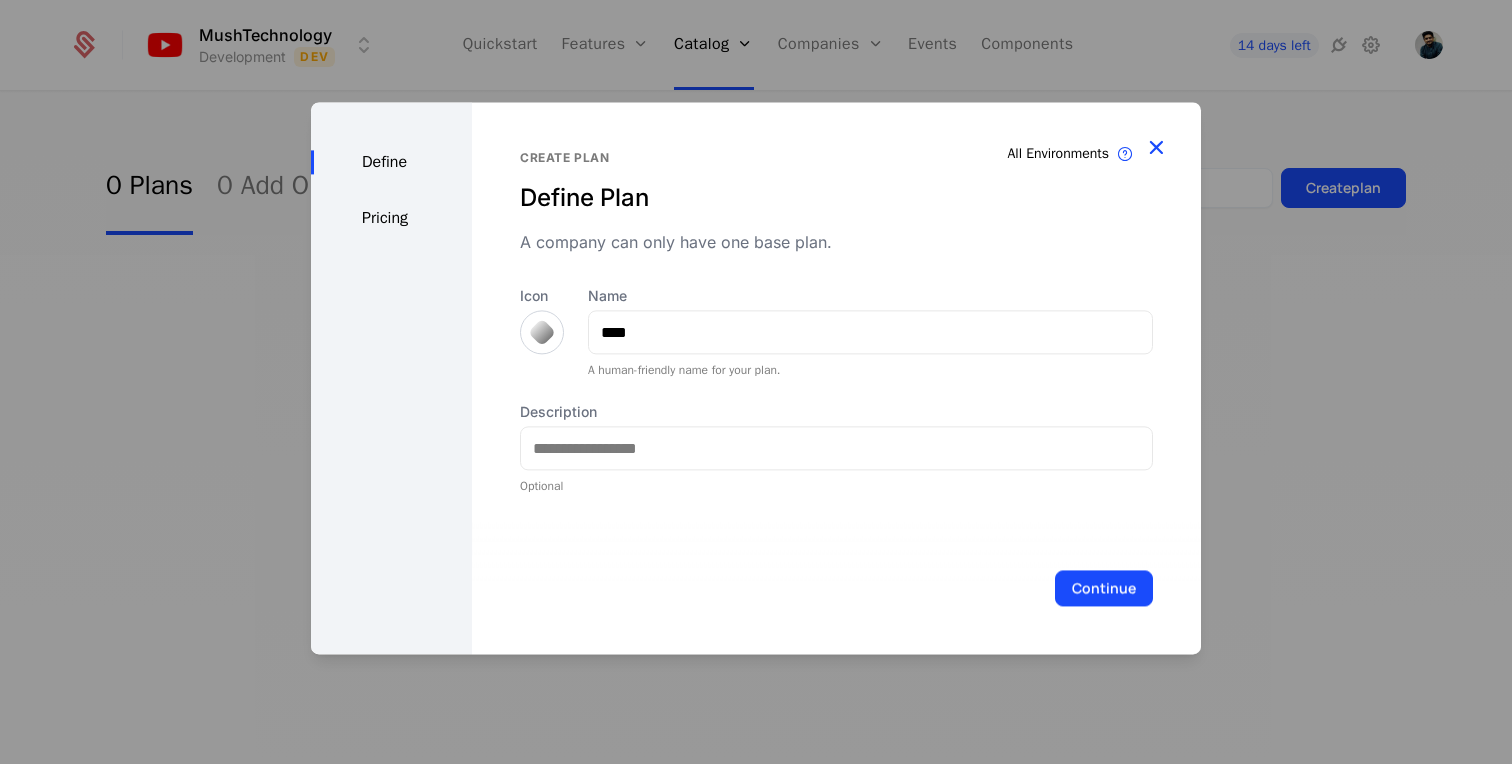 click at bounding box center [1156, 147] 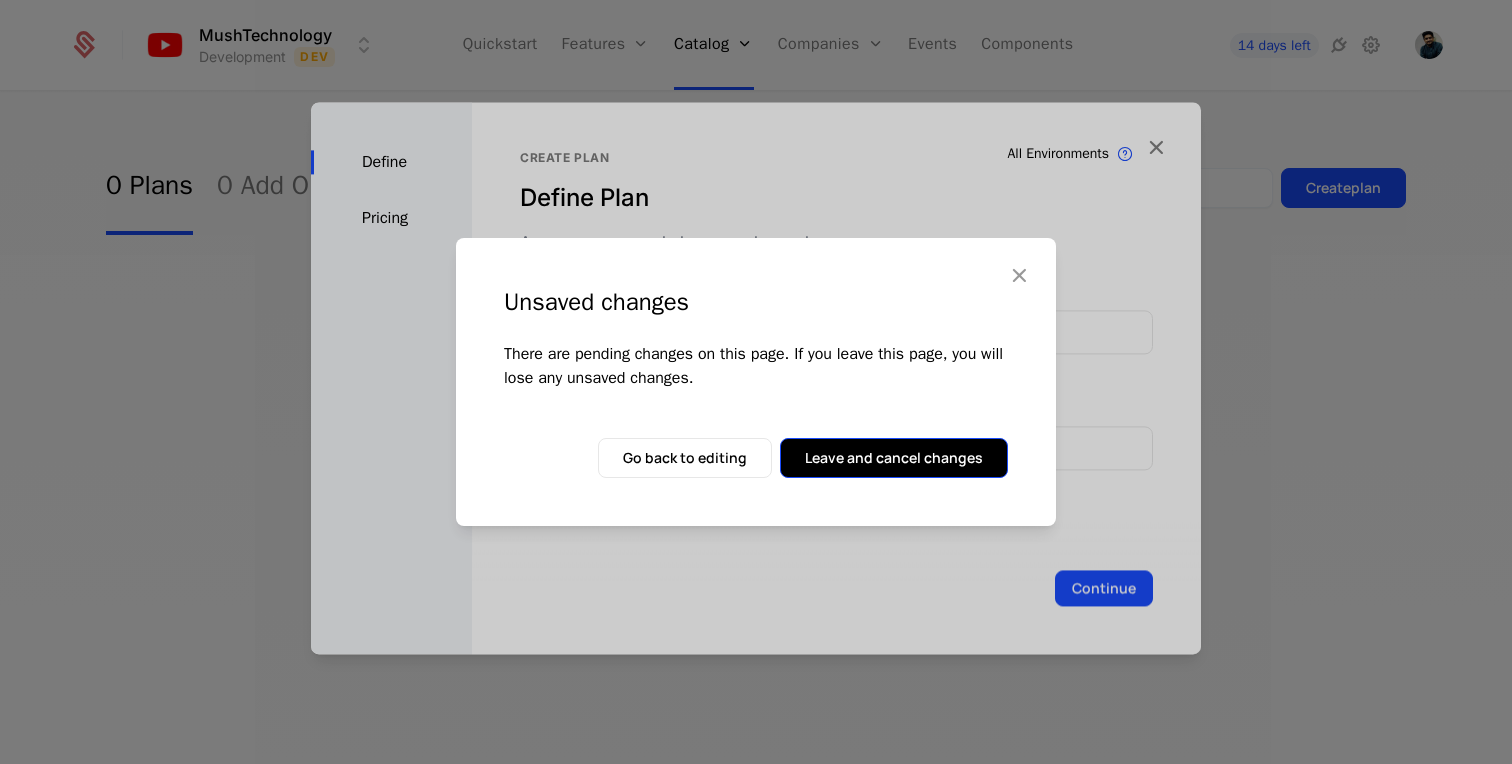 click on "Leave and cancel changes" at bounding box center [894, 458] 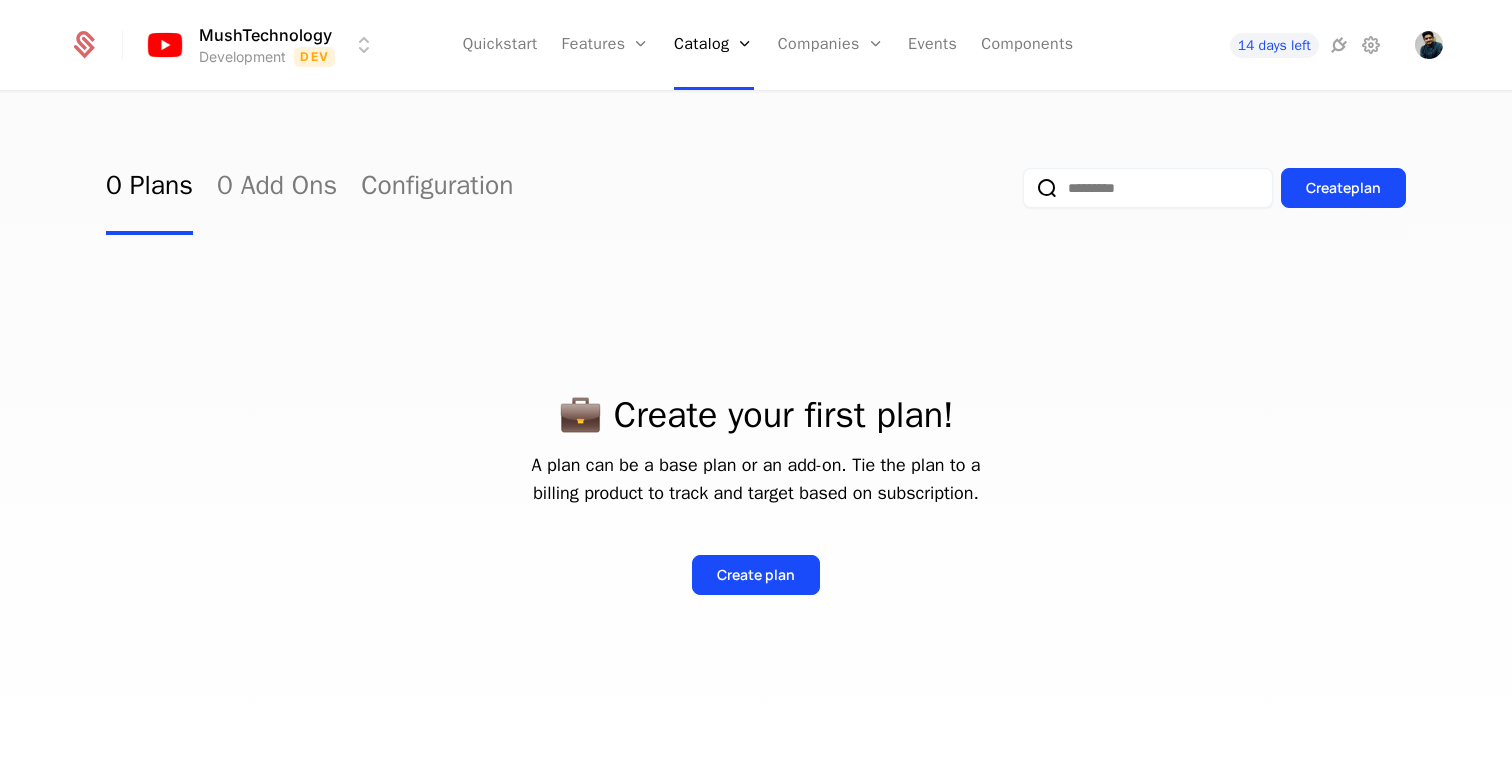 click 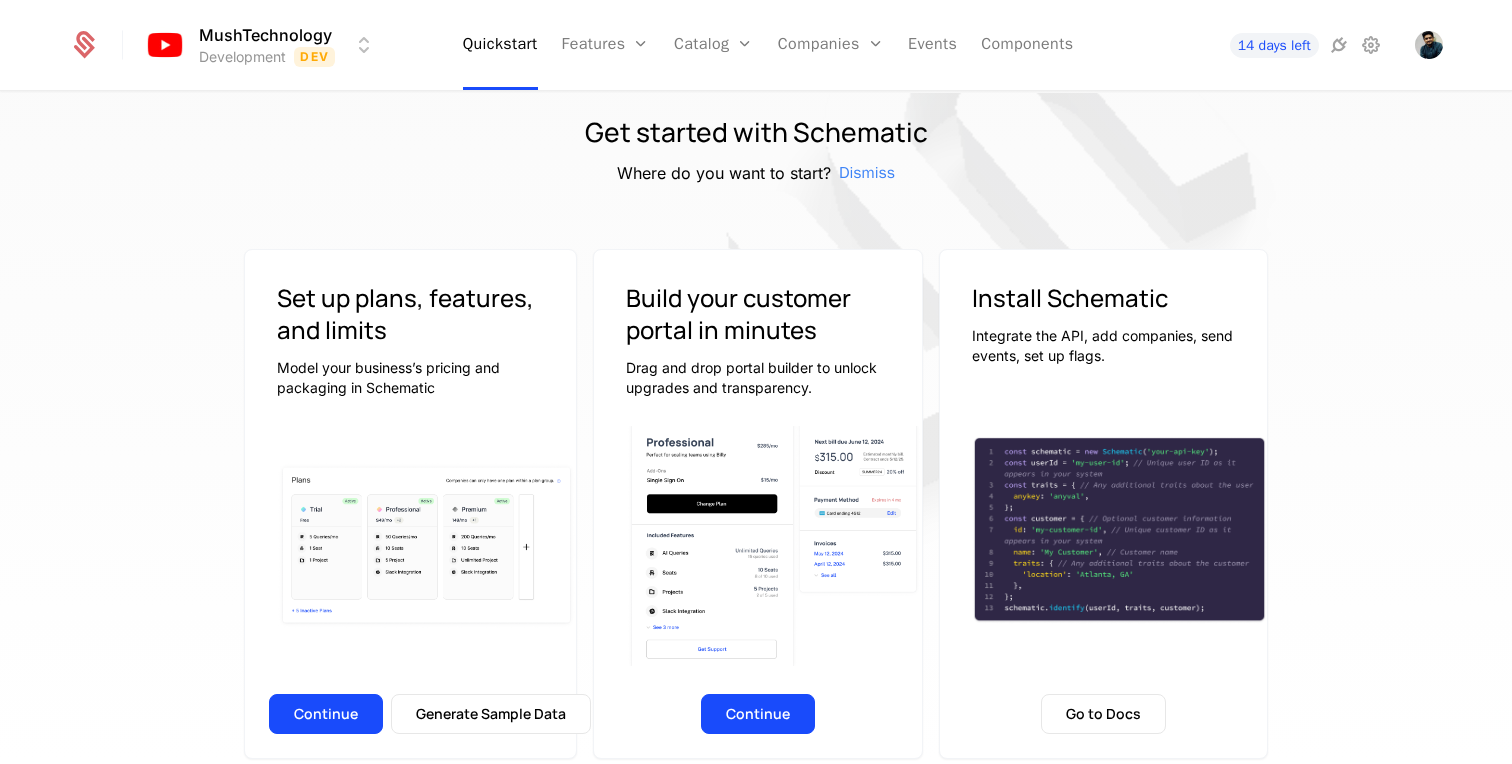 scroll, scrollTop: 0, scrollLeft: 0, axis: both 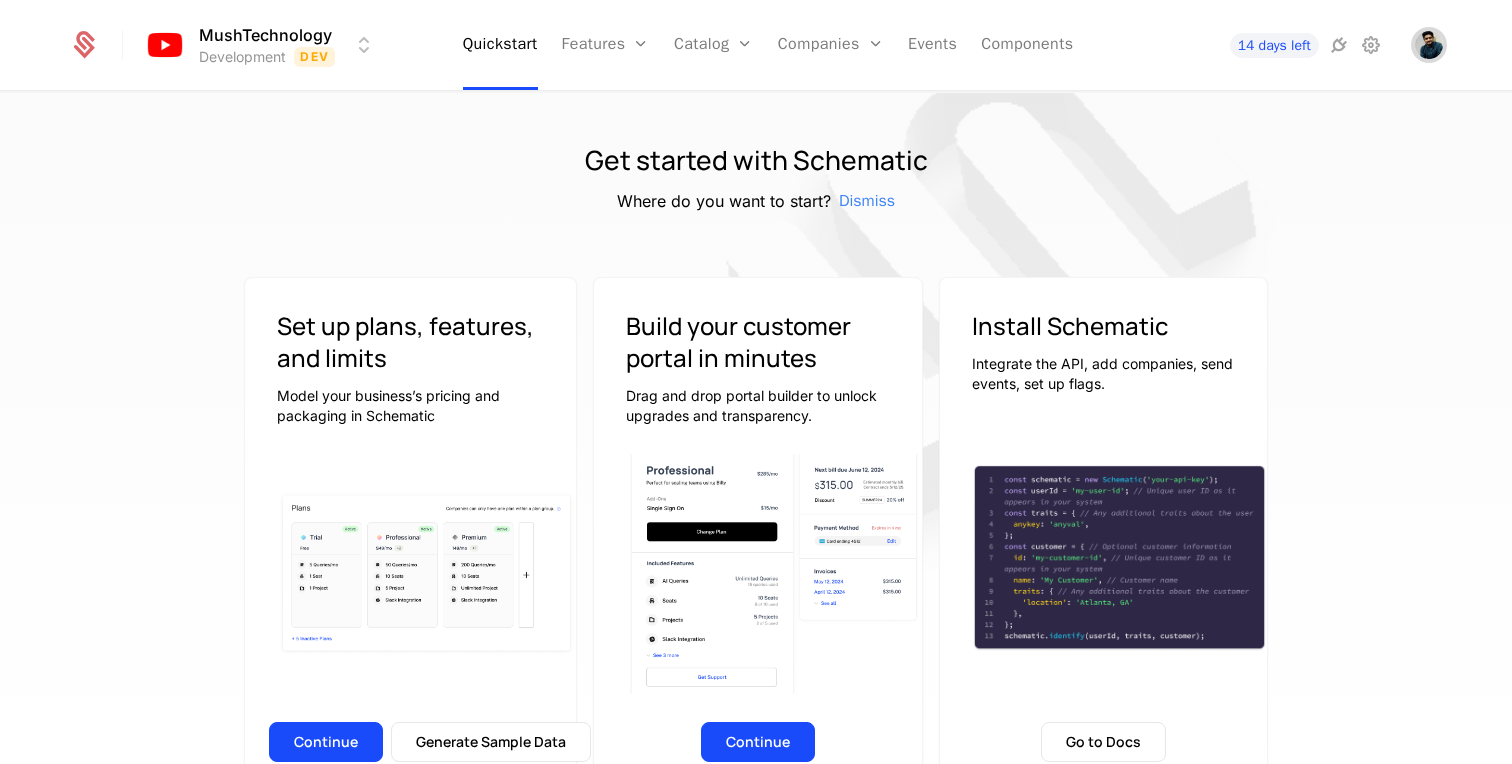 click at bounding box center [1429, 45] 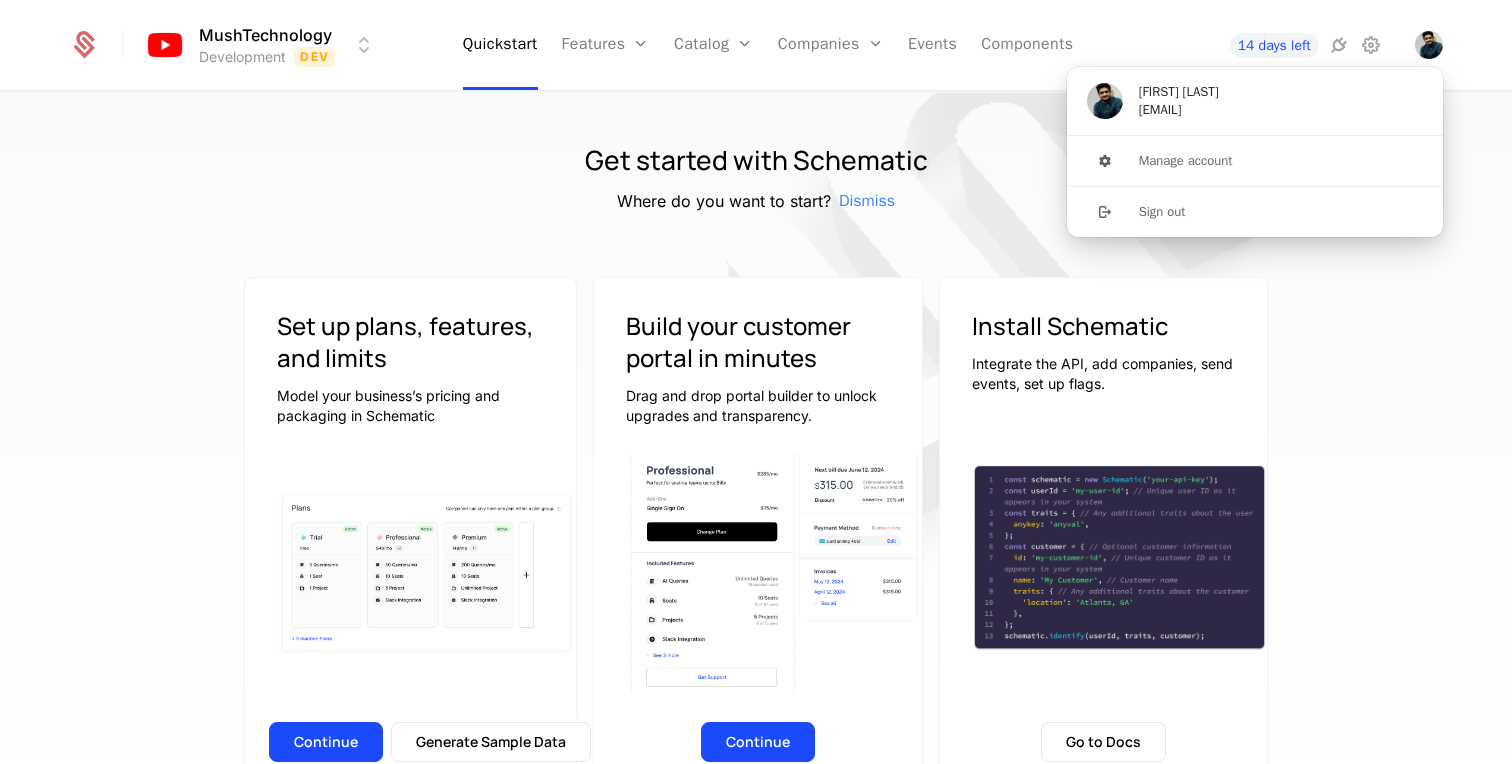 click on "musharaf ahmed" at bounding box center [1179, 92] 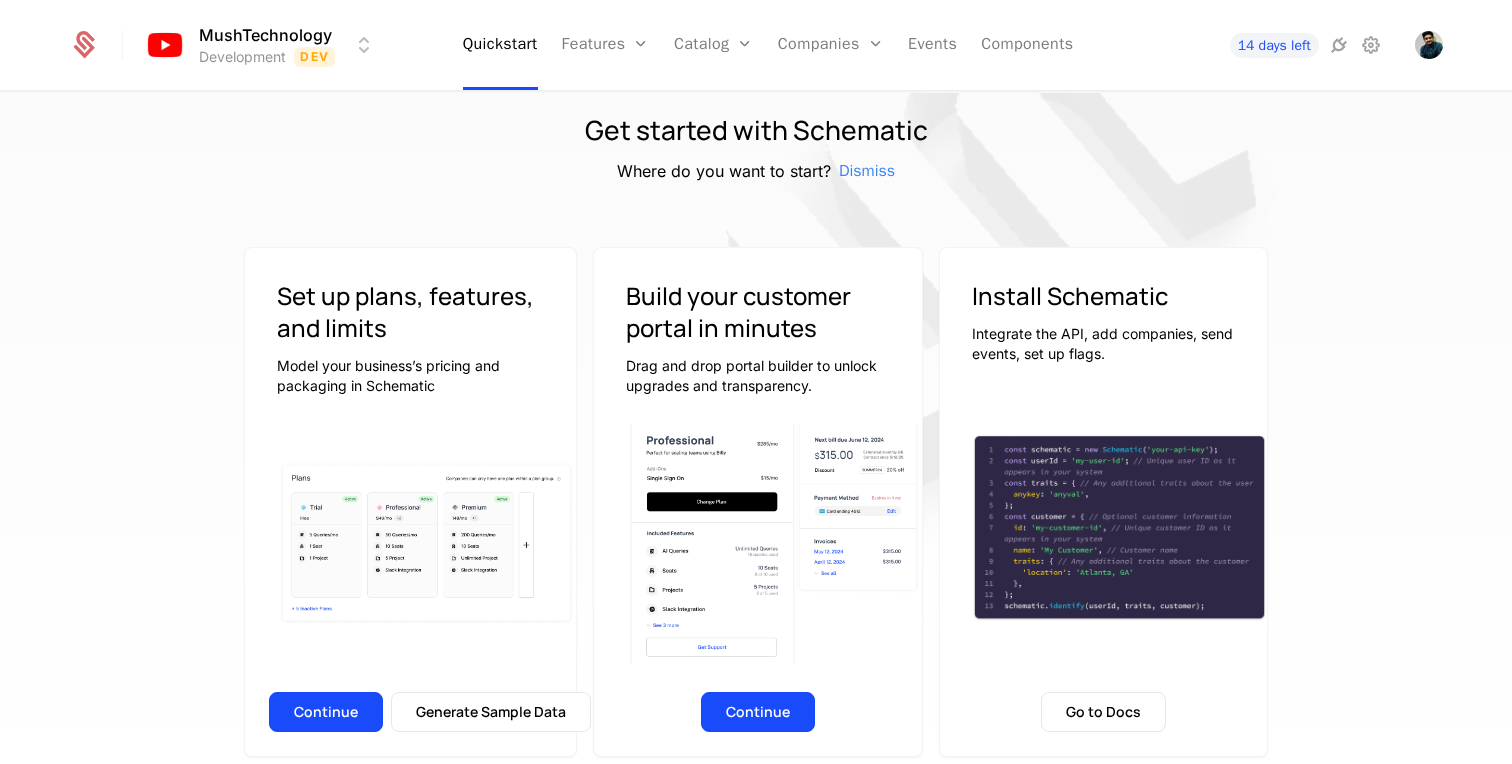 scroll, scrollTop: 0, scrollLeft: 0, axis: both 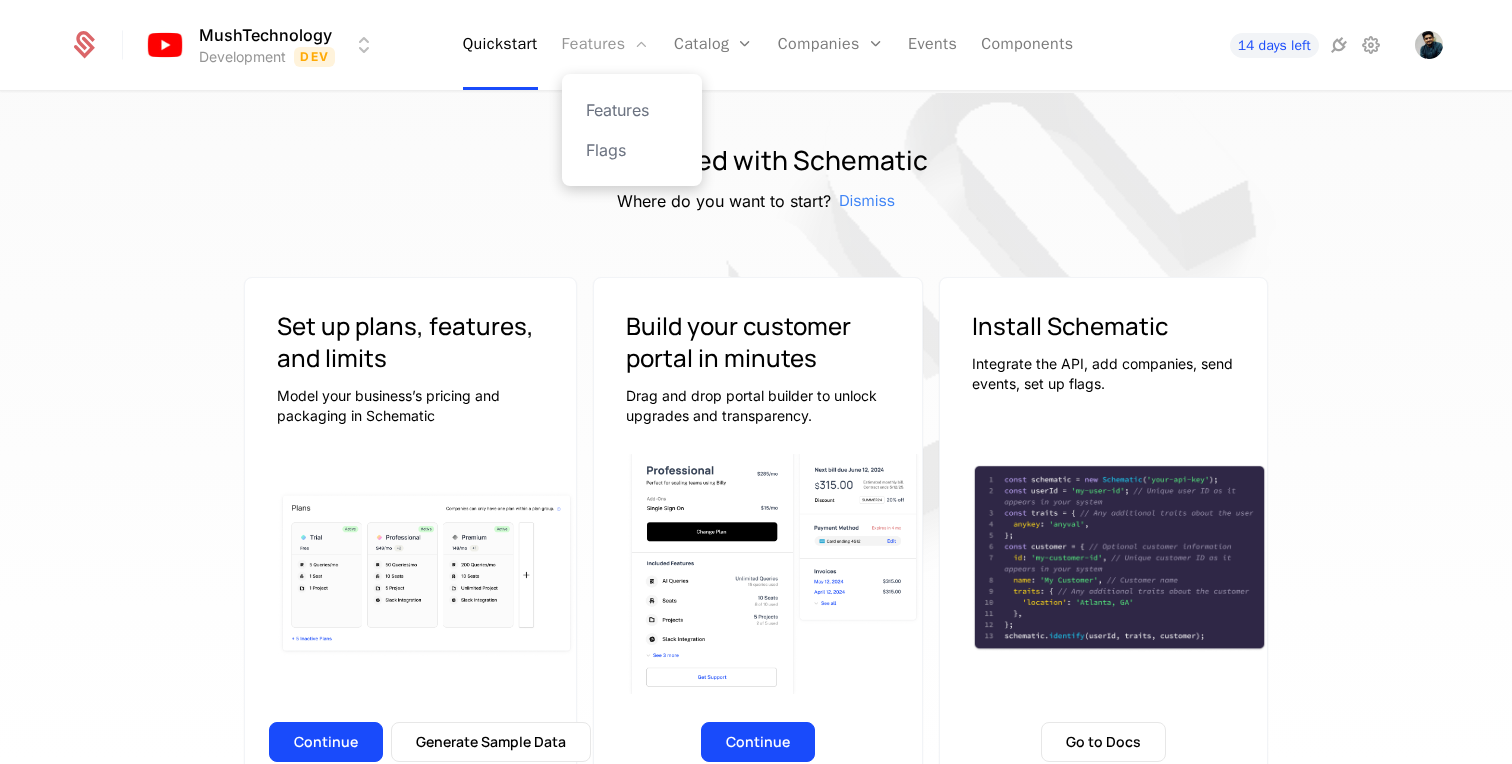 click on "Features" at bounding box center (606, 45) 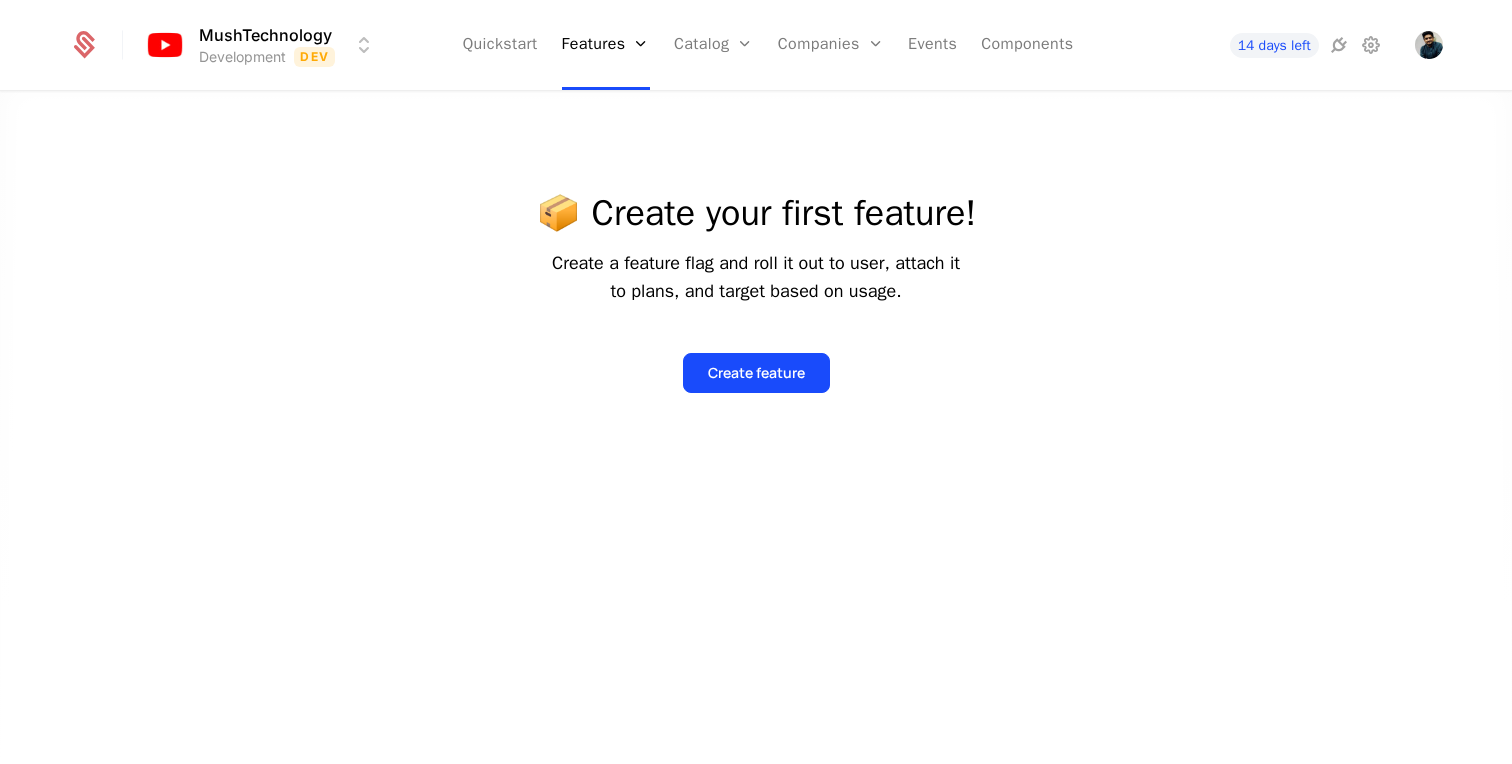 click on "MushTechnology Development Dev Quickstart Features Features Flags Catalog Plans Add Ons Configuration Companies Companies Users Events Components 14 days left 📦 Create your first feature! Create a feature flag and roll it out to user, attach it to plans, and target based on usage. Create feature
Best Viewed on Desktop You're currently viewing this on a  mobile device . For the best experience,   we recommend using a desktop or larger screens , as the application isn't fully optimized for smaller resolutions just yet. Got it" at bounding box center [756, 382] 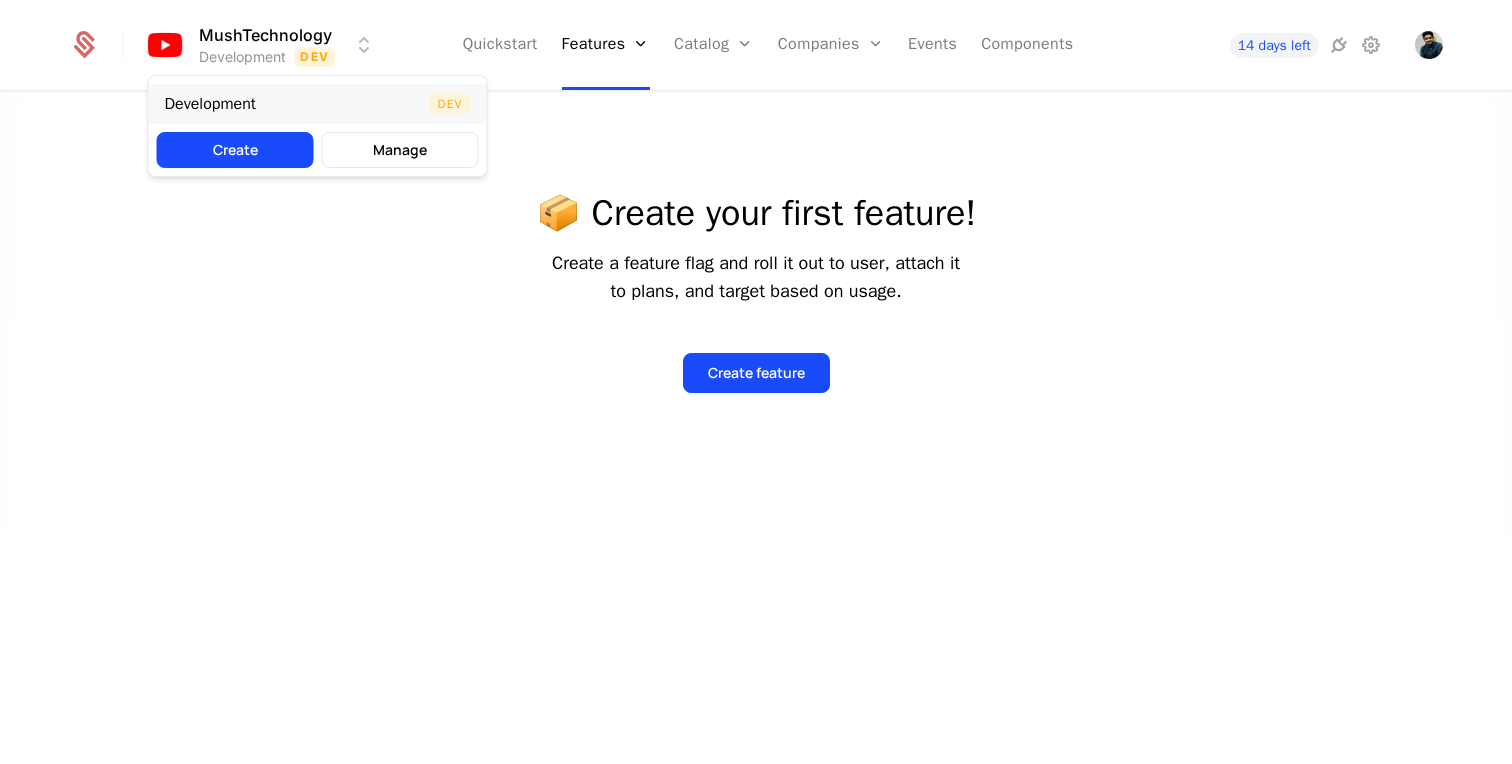 click on "Development Dev" at bounding box center [318, 104] 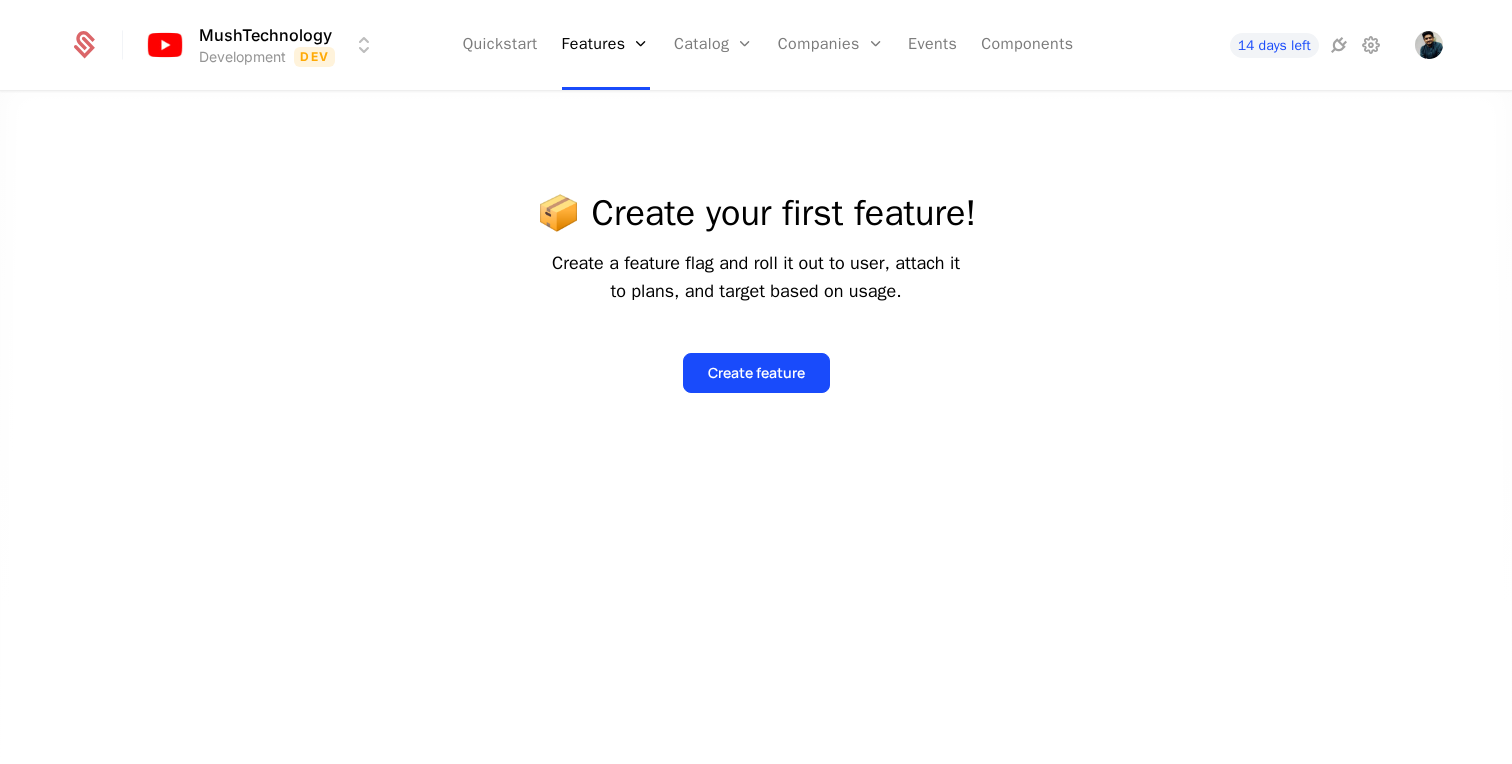 click 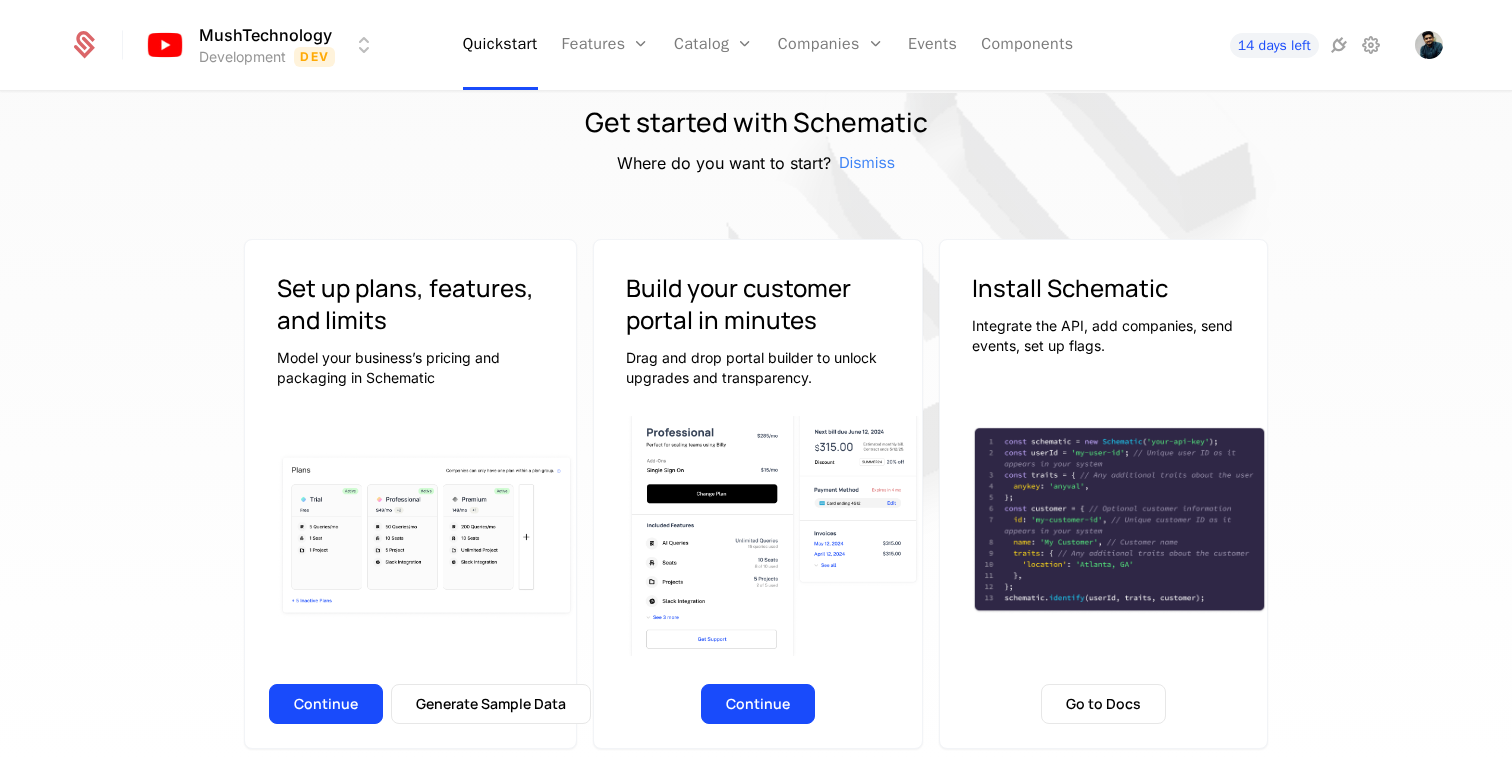 scroll, scrollTop: 0, scrollLeft: 0, axis: both 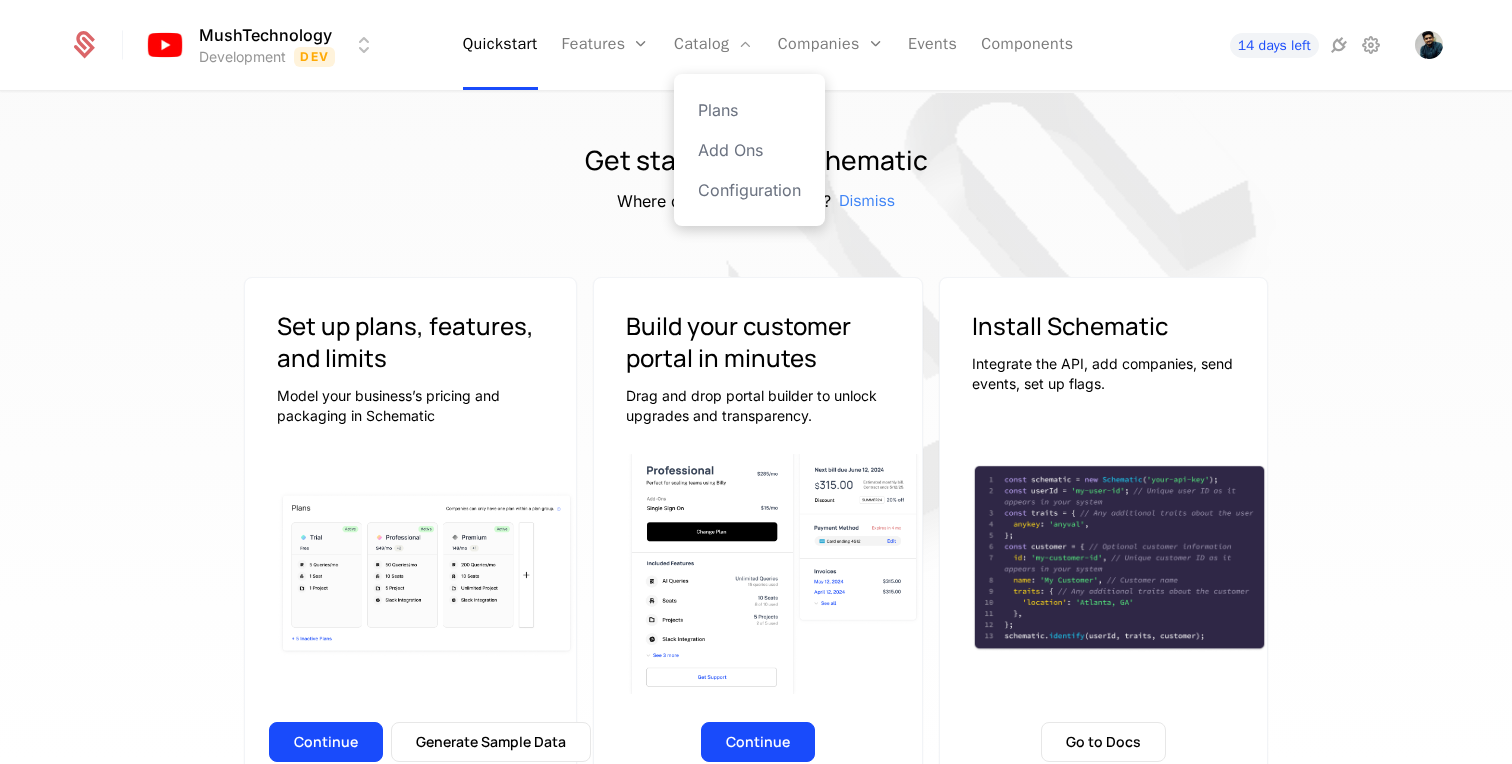 click on "Plans Add Ons Configuration" at bounding box center (749, 150) 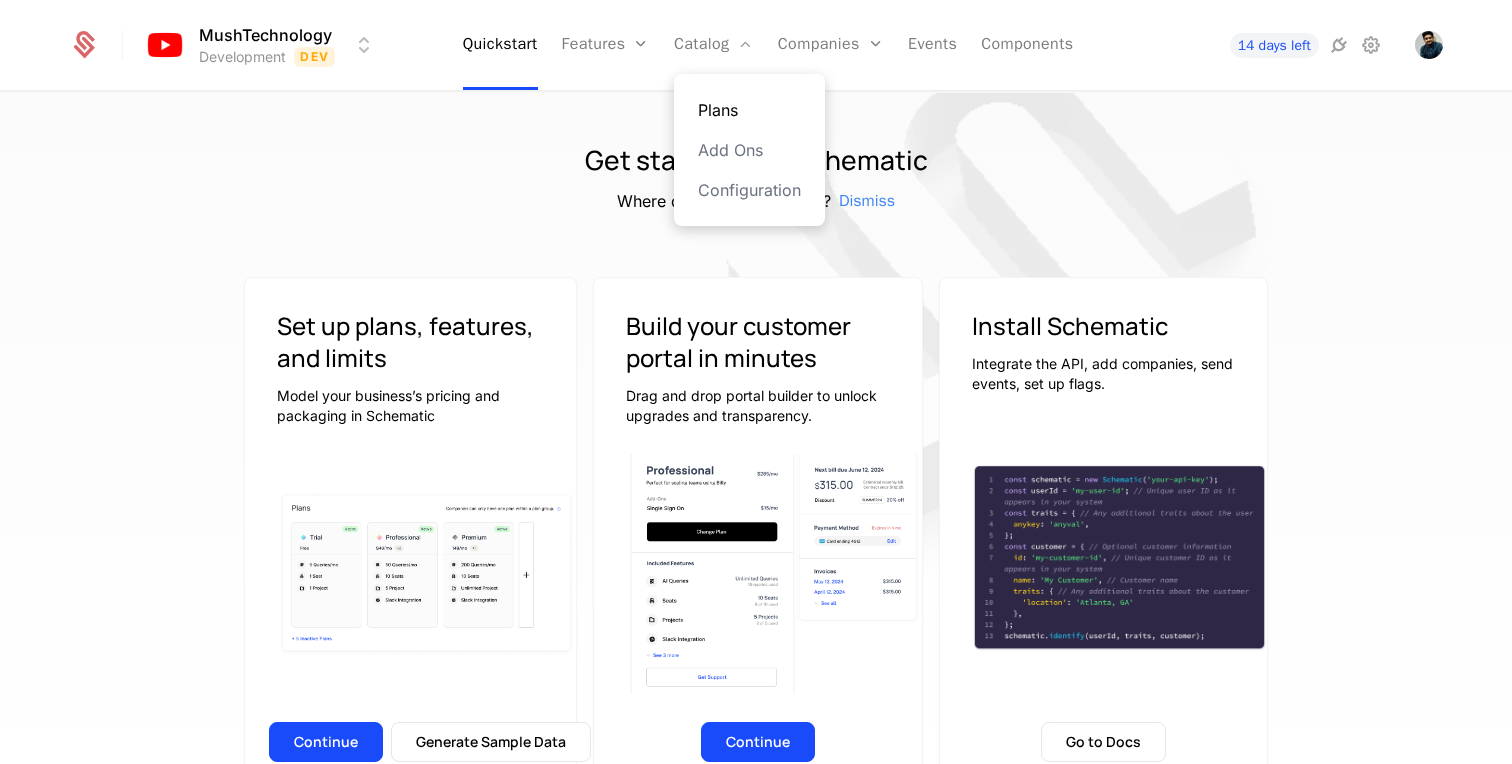 click on "Plans" at bounding box center (749, 110) 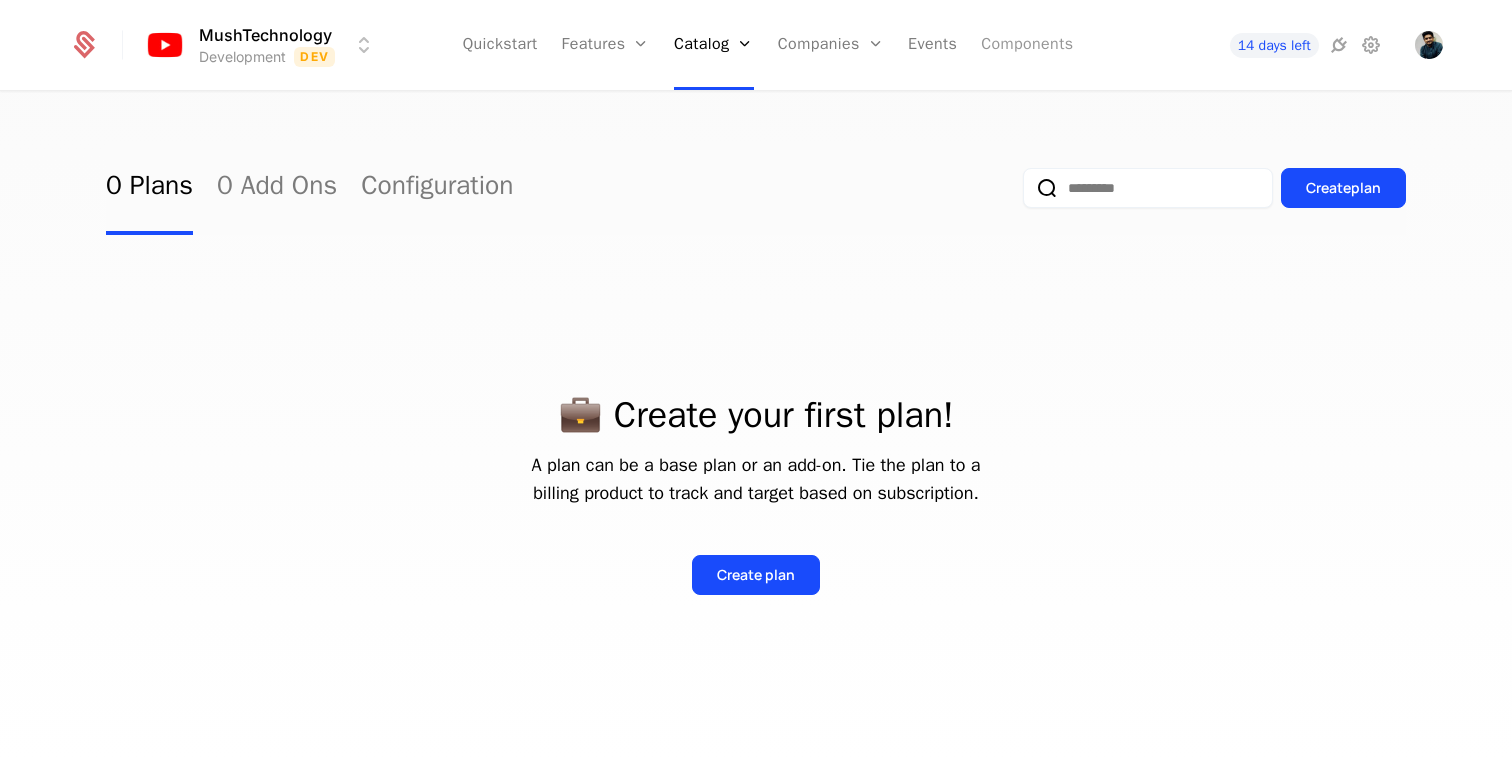 click on "Components" at bounding box center [1027, 45] 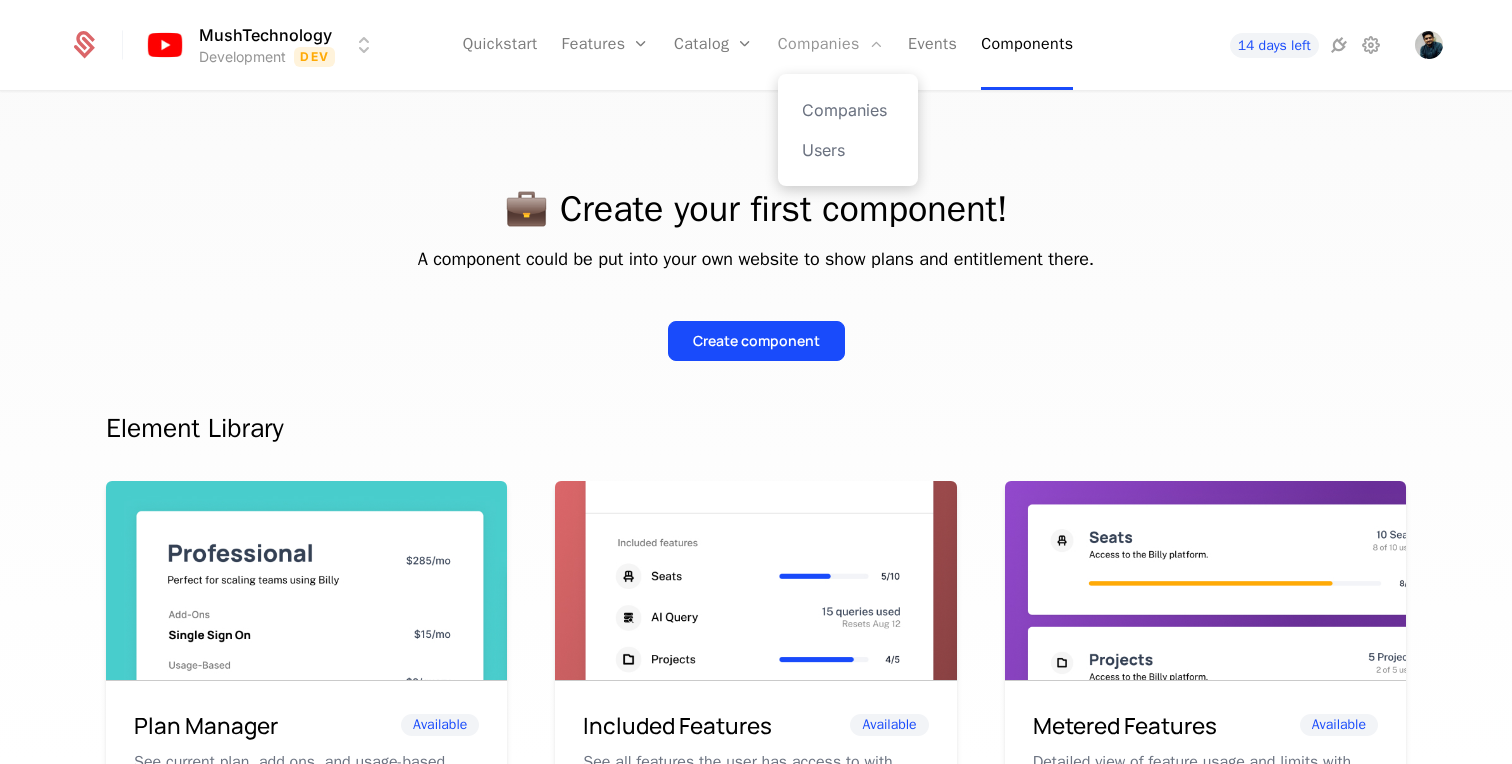 click on "Companies" at bounding box center [831, 45] 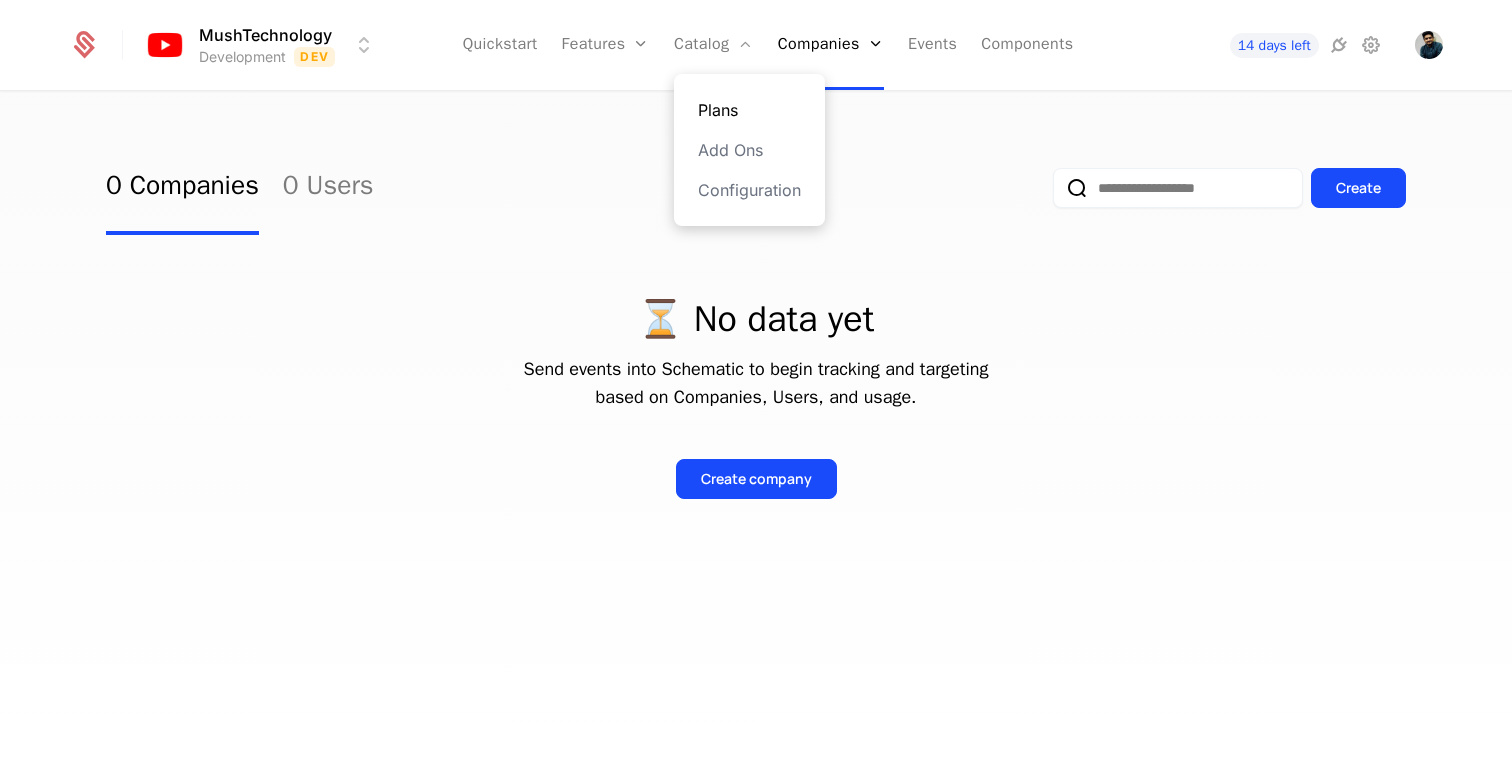 click on "Plans" at bounding box center [749, 110] 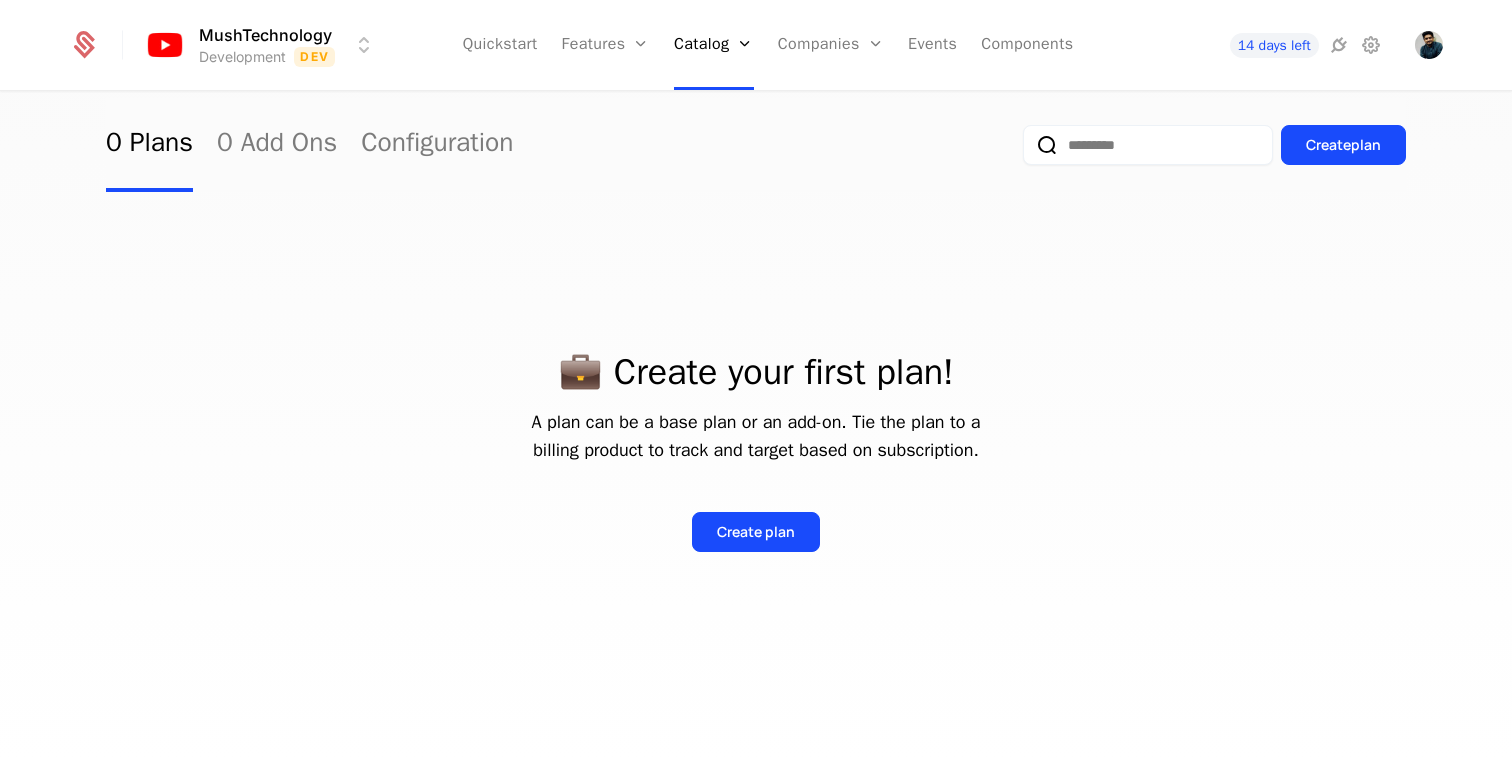 scroll, scrollTop: 0, scrollLeft: 0, axis: both 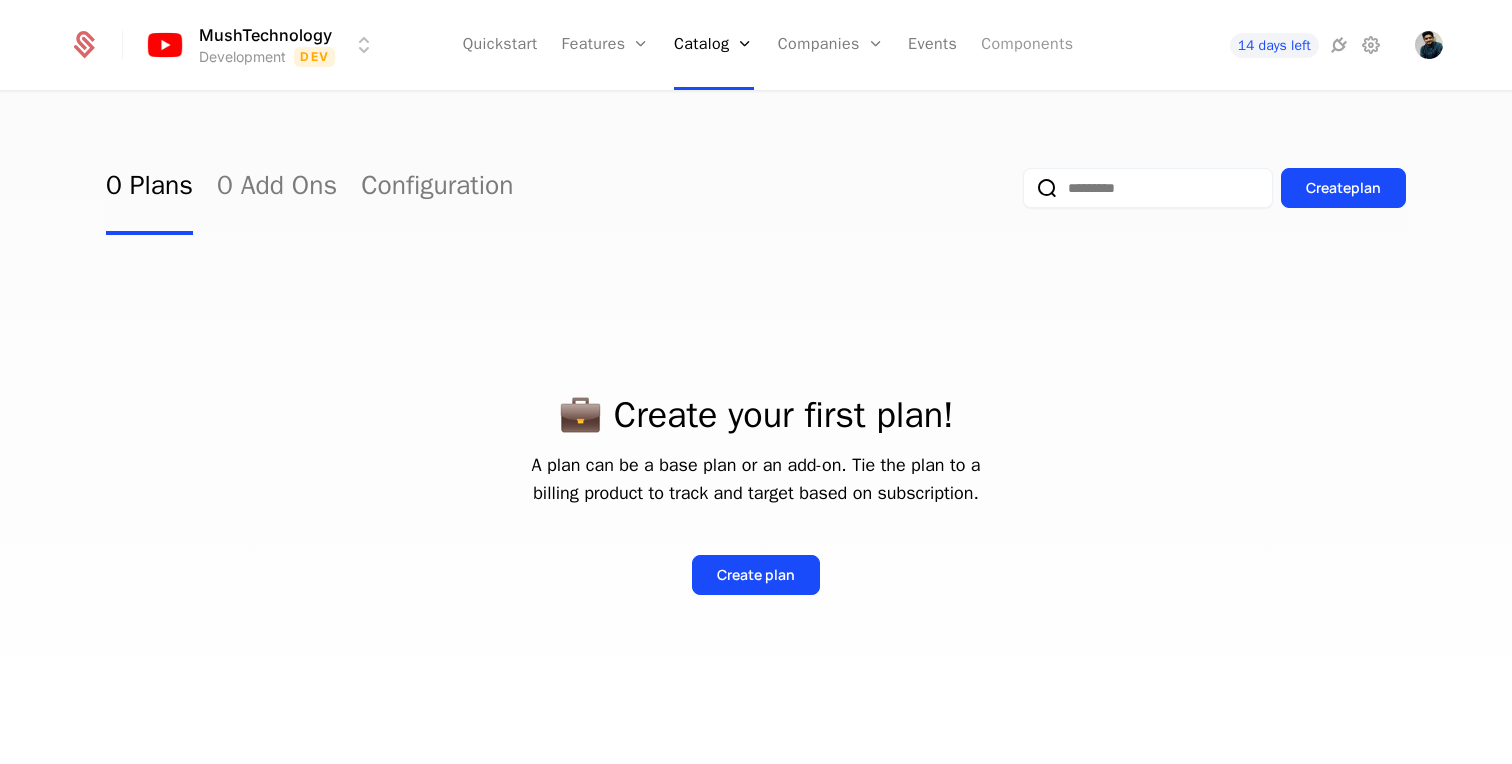 click on "Components" at bounding box center (1027, 45) 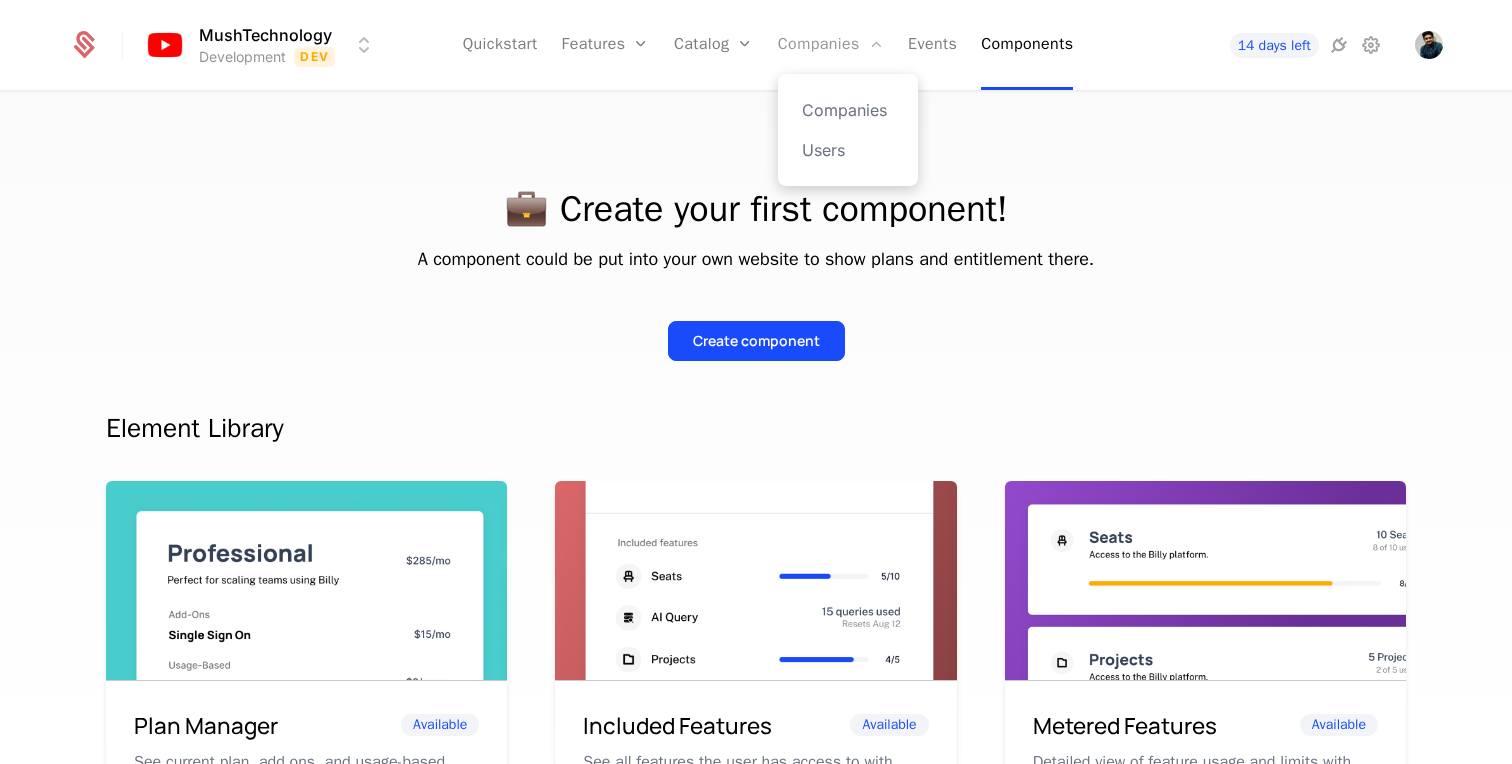 click on "Companies" at bounding box center [831, 45] 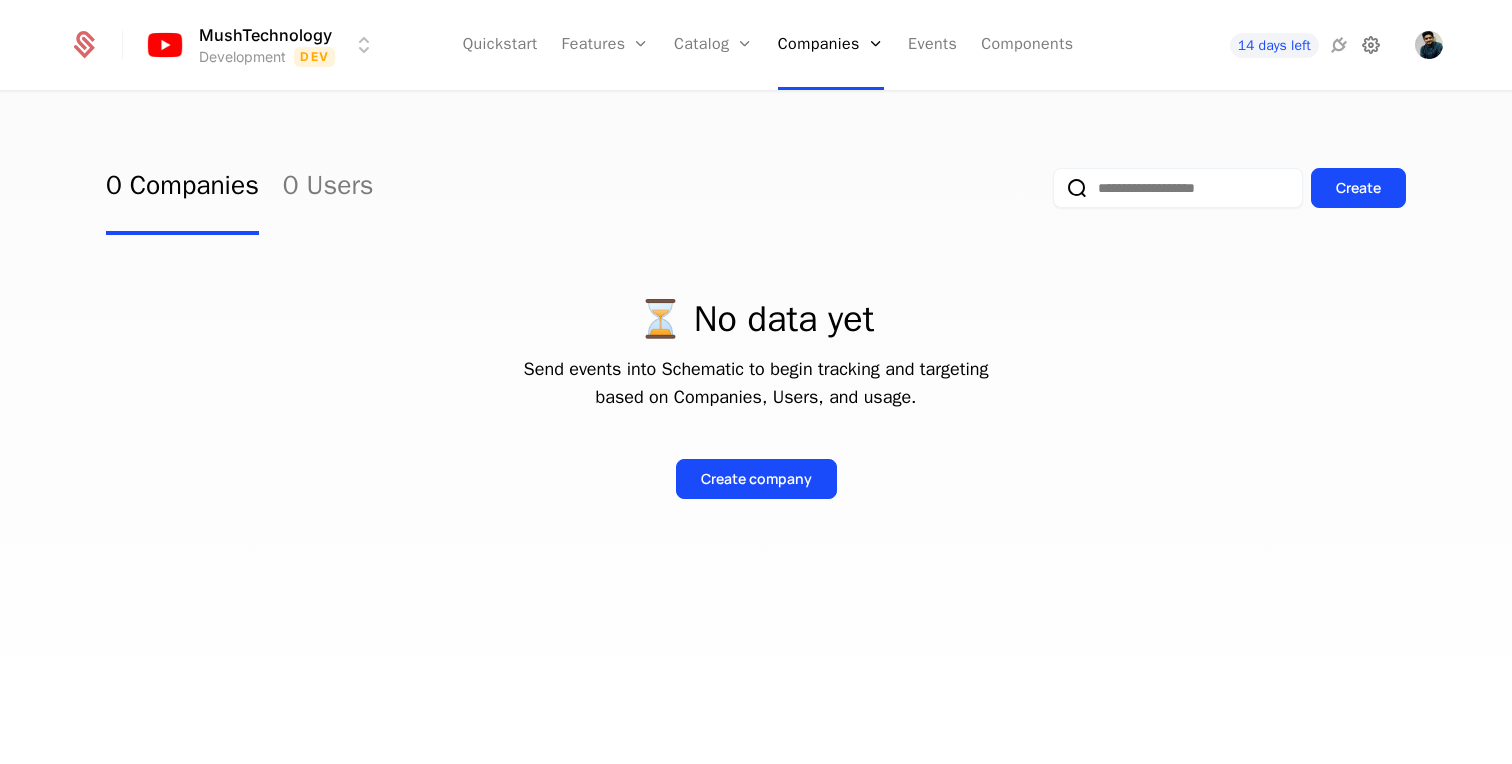 click at bounding box center [1371, 45] 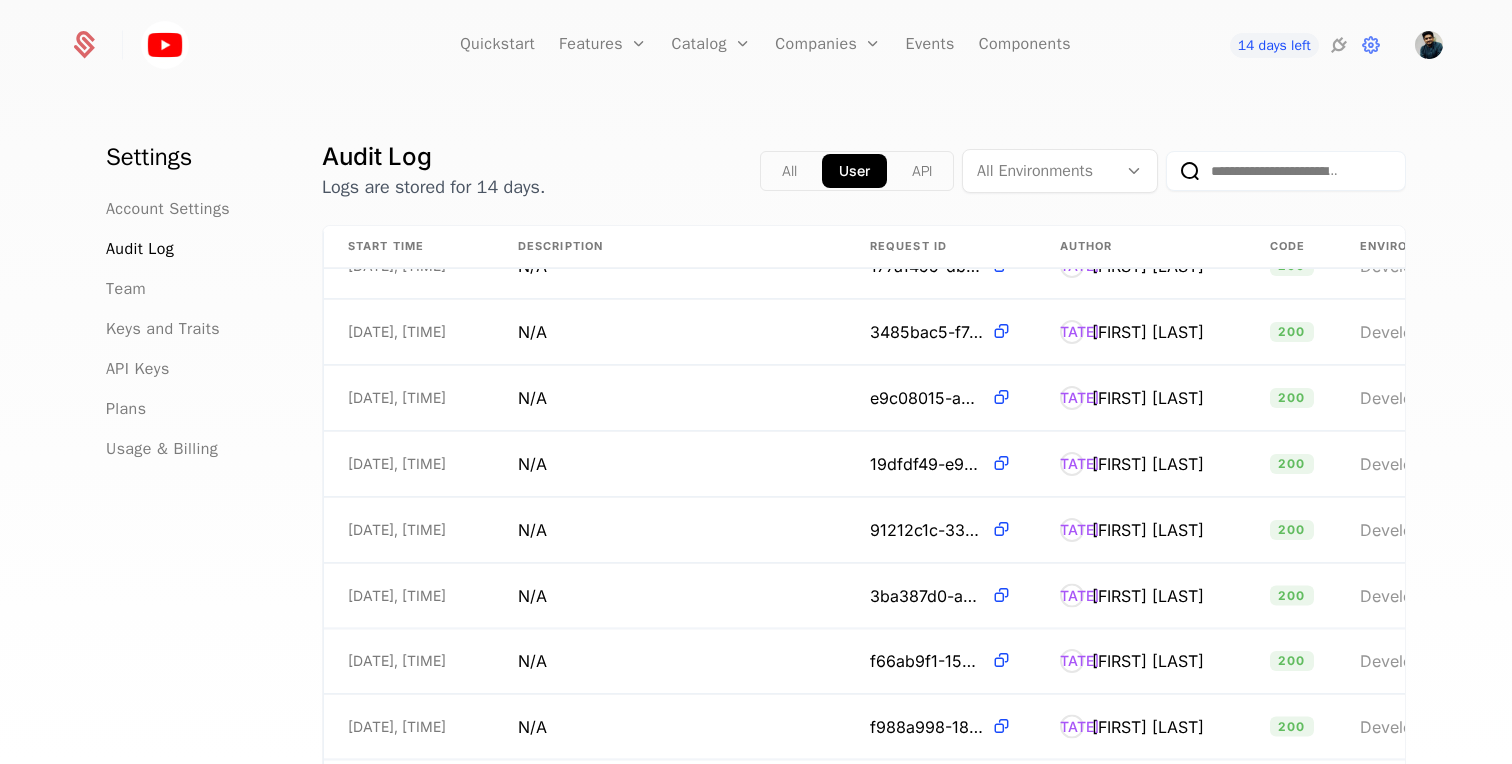 scroll, scrollTop: 763, scrollLeft: 0, axis: vertical 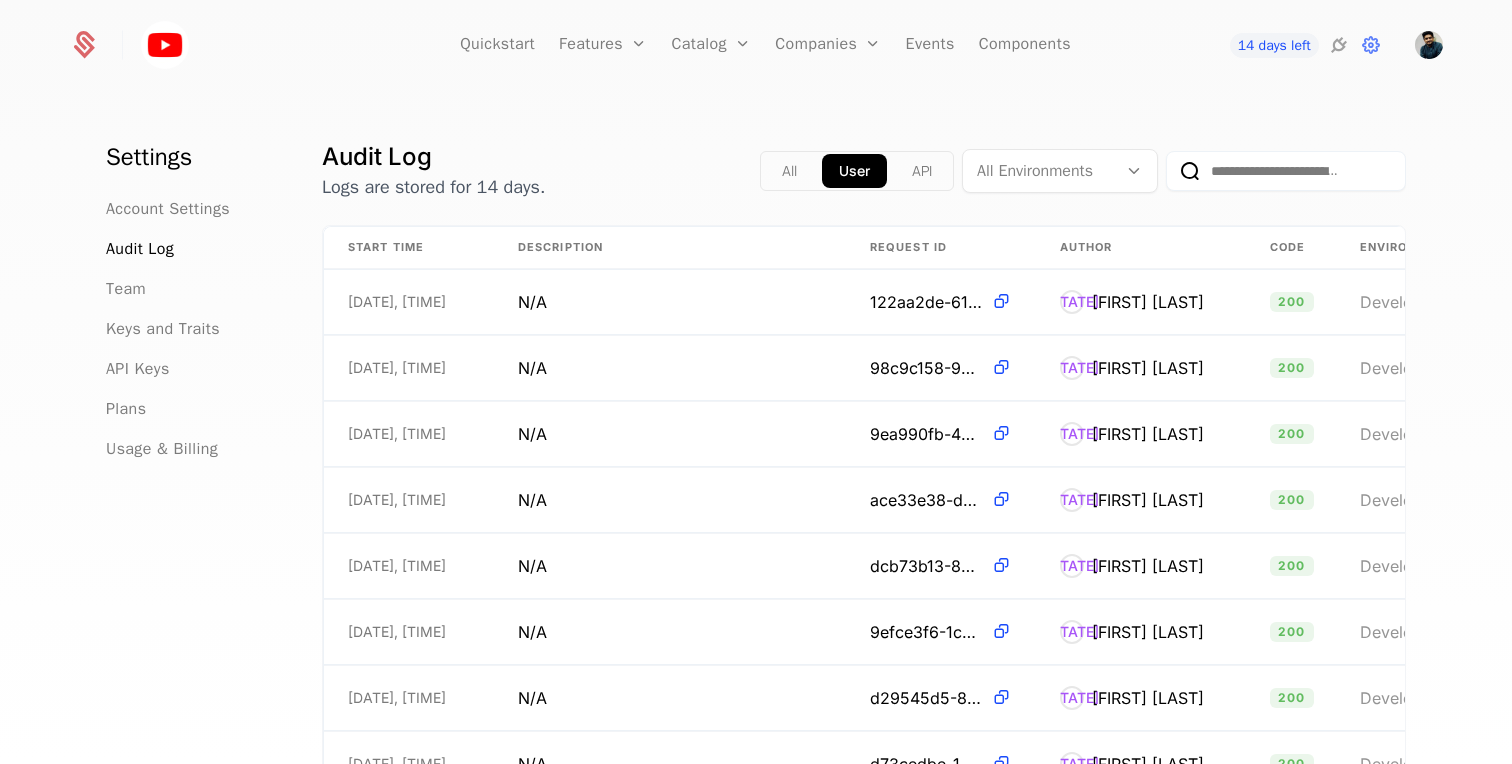 click on "All" at bounding box center [789, 171] 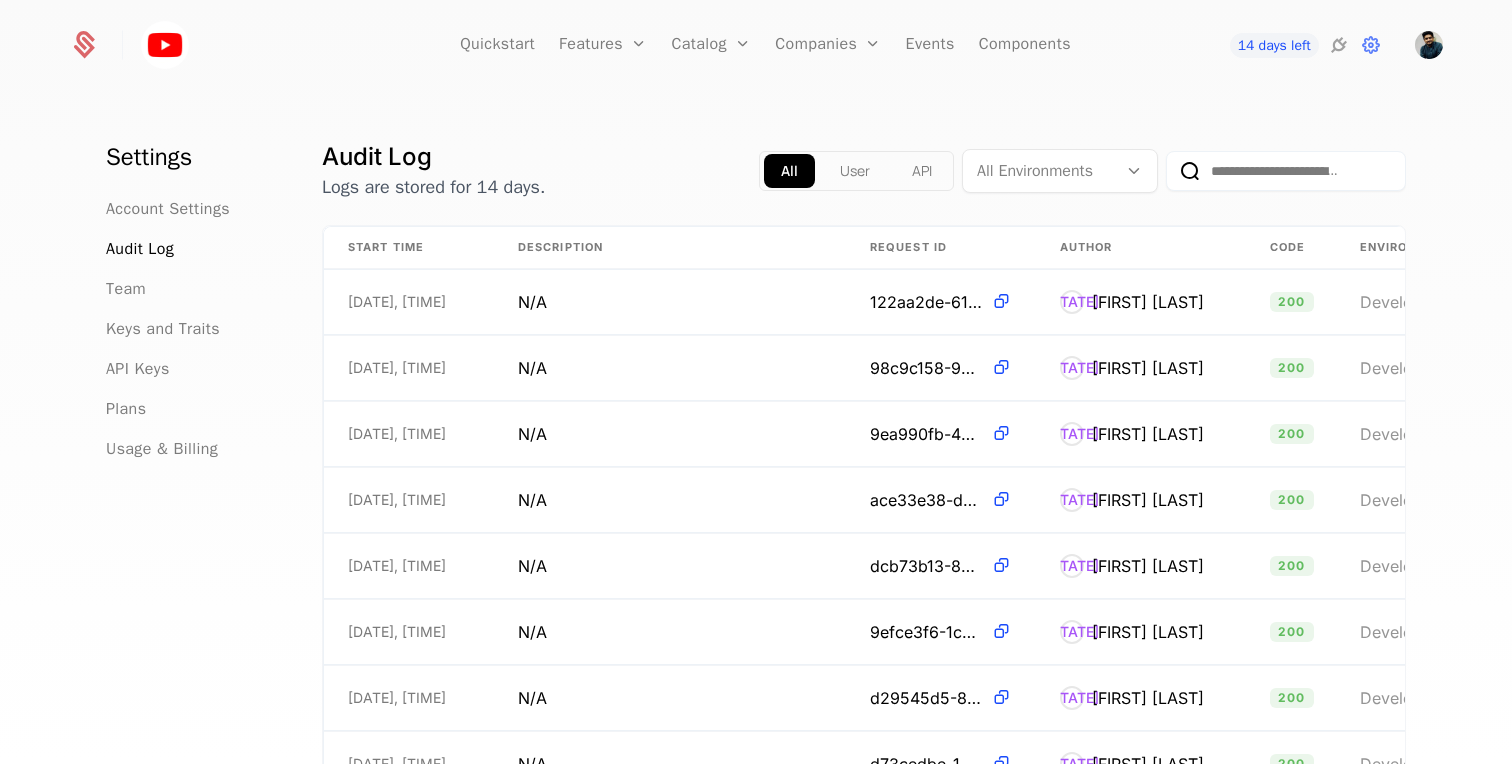 click on "User" at bounding box center [855, 171] 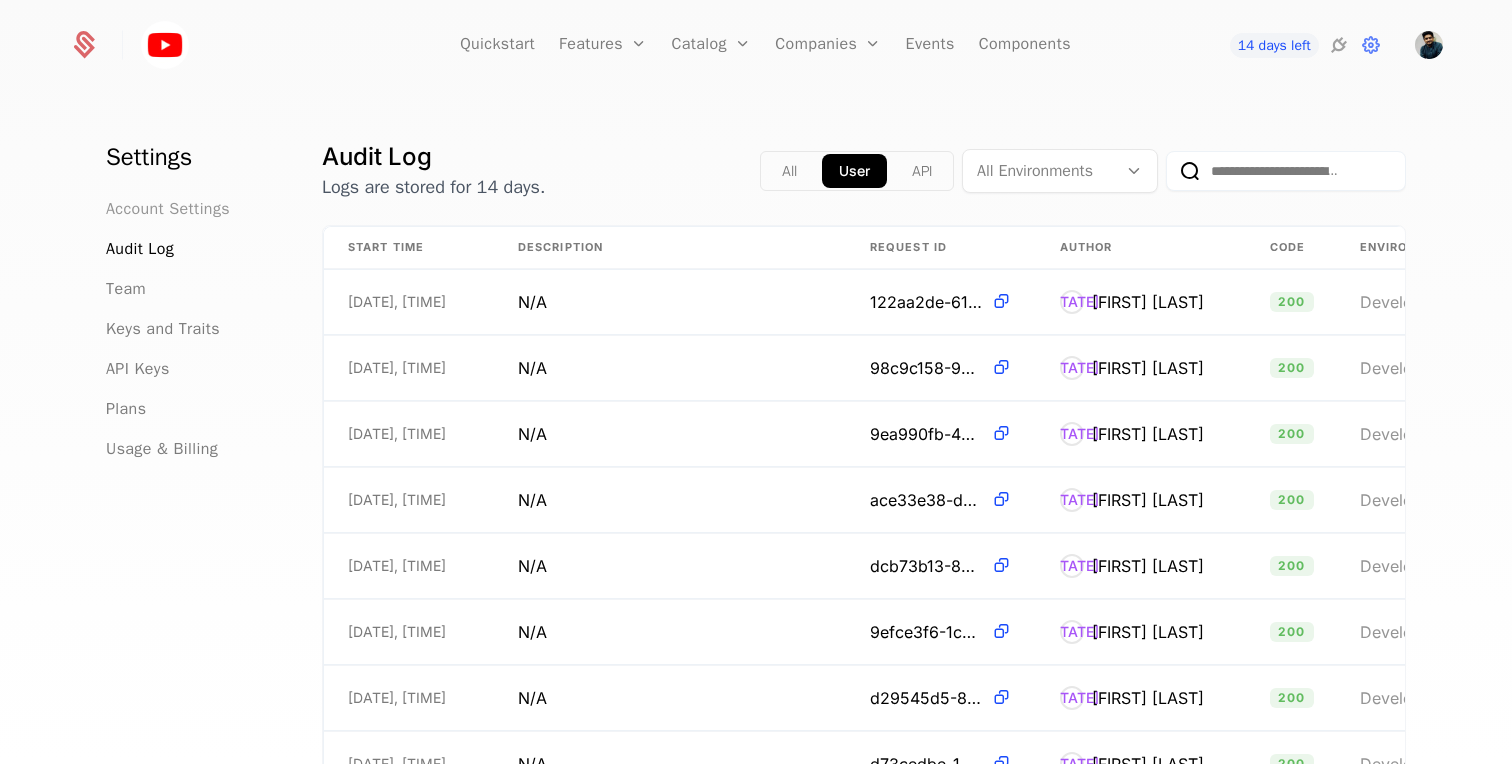 click on "Account Settings" at bounding box center (168, 209) 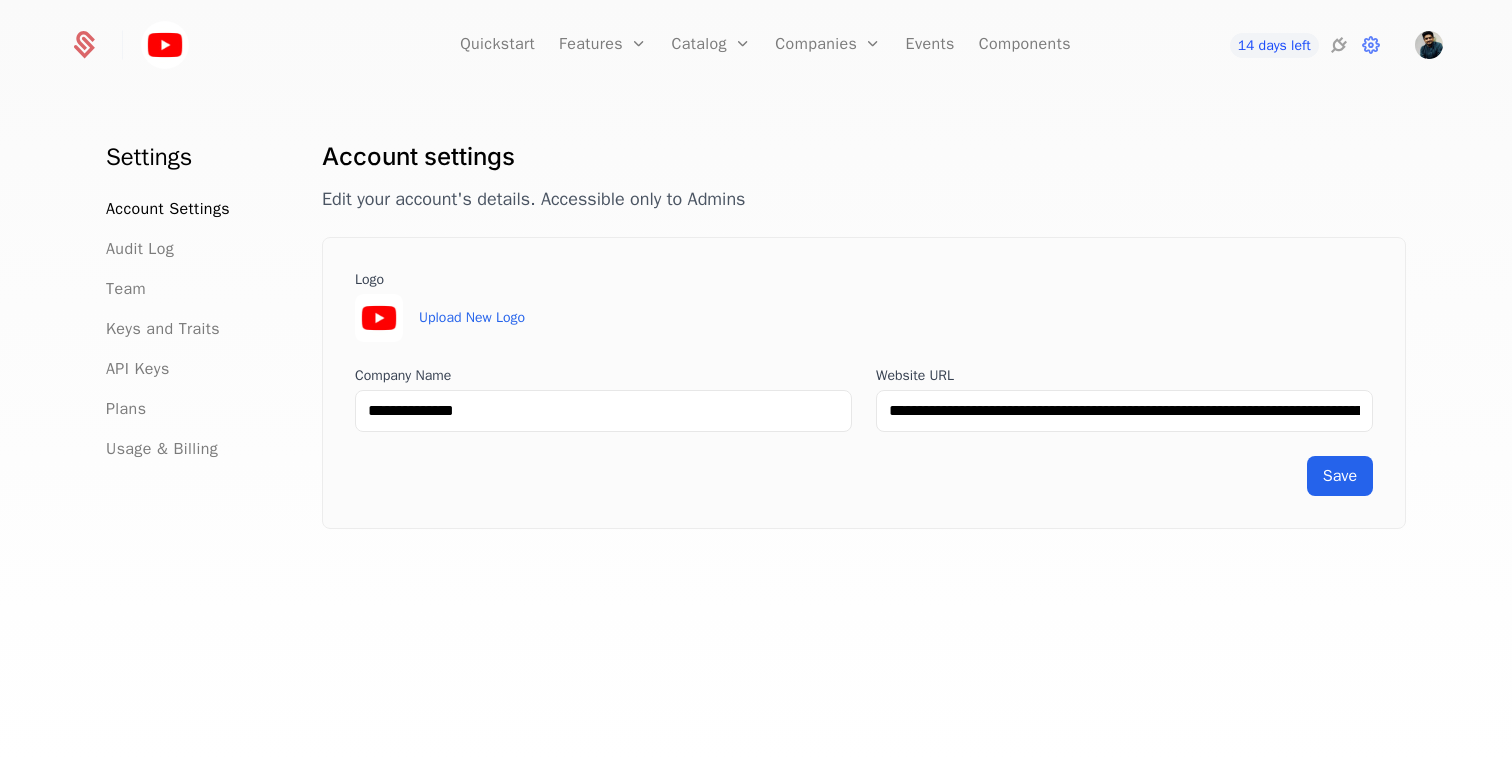 click on "Settings" at bounding box center (190, 157) 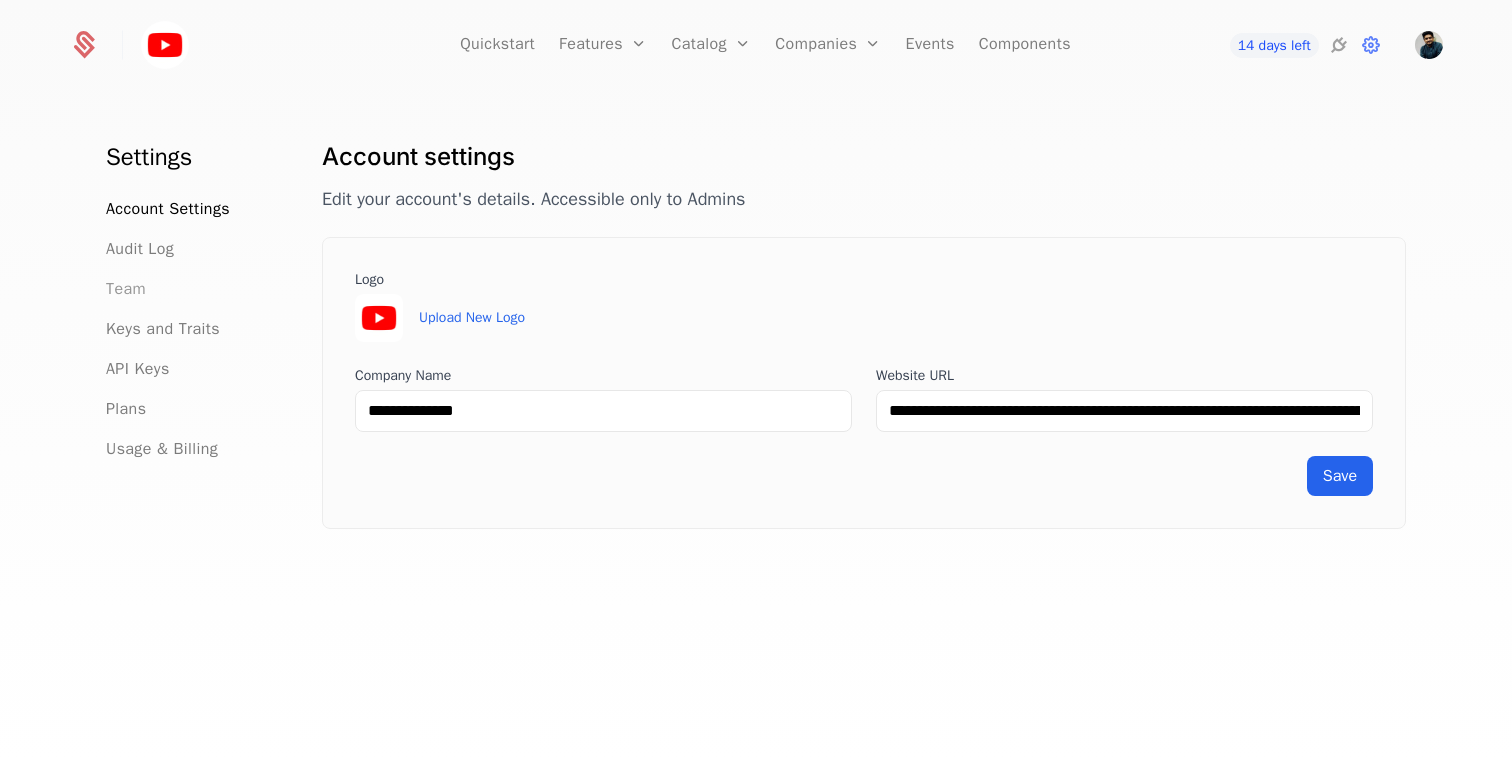 click on "Team" at bounding box center (126, 289) 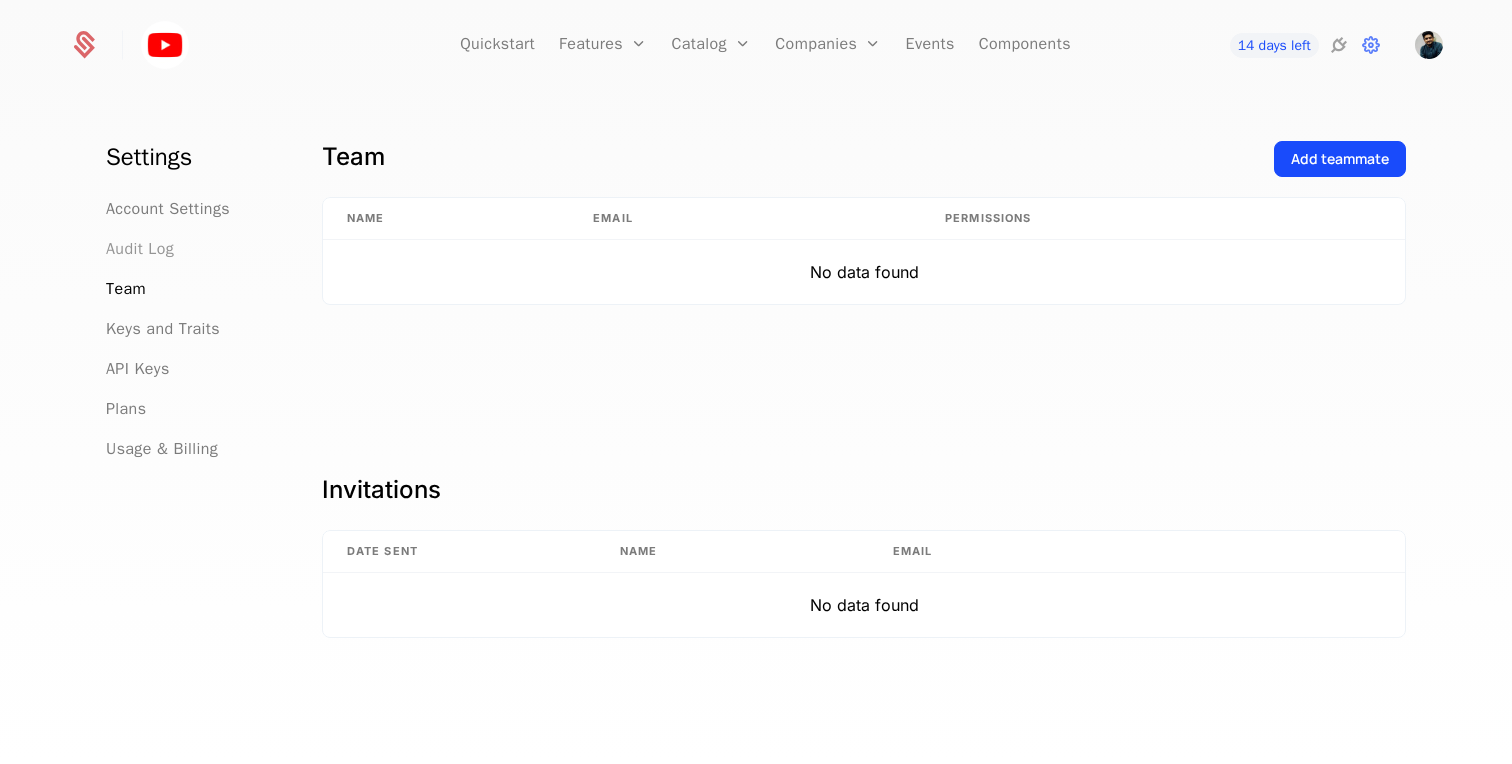 click on "Audit Log" at bounding box center (140, 249) 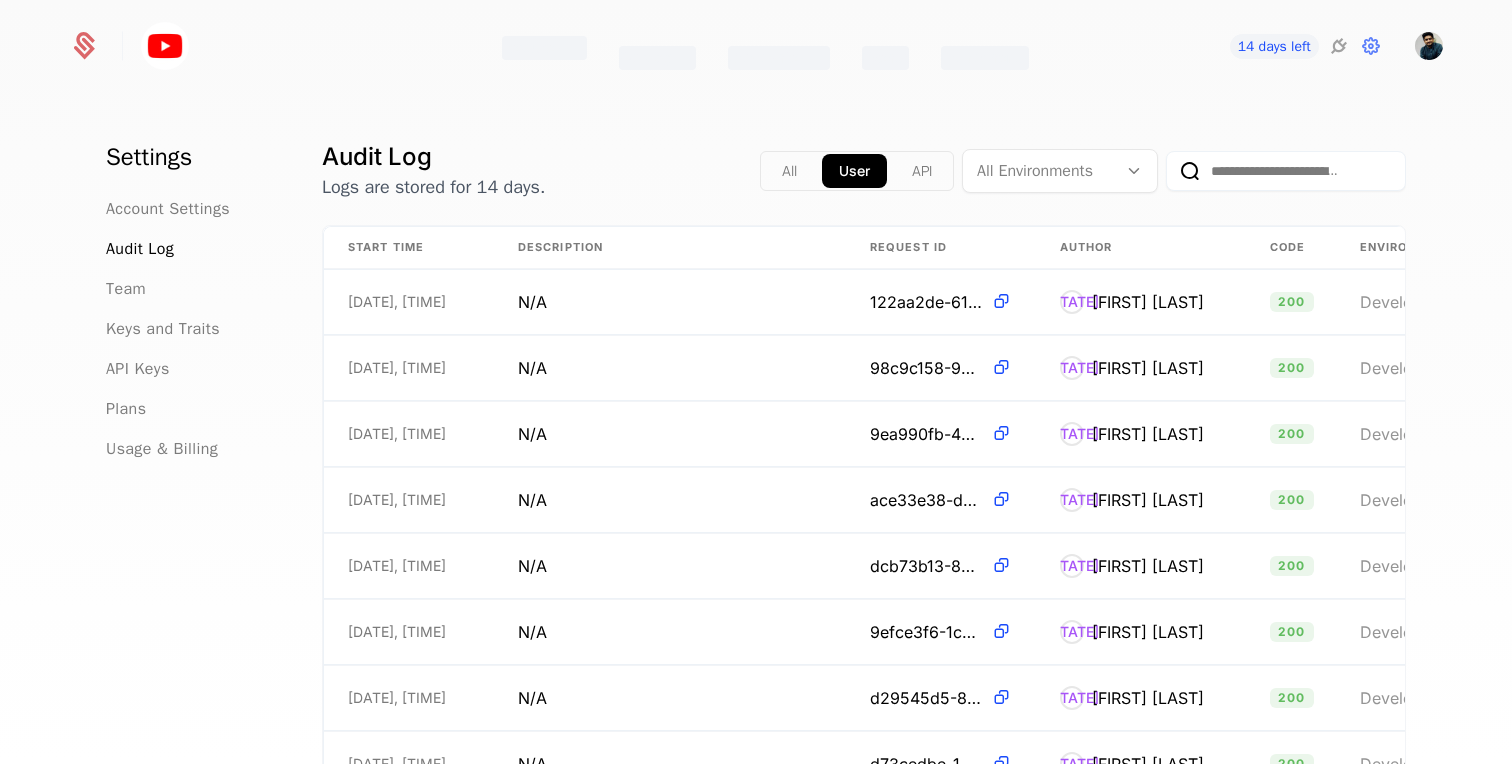 click on "Account Settings Audit Log Team Keys and Traits API Keys Plans Usage & Billing" at bounding box center (190, 329) 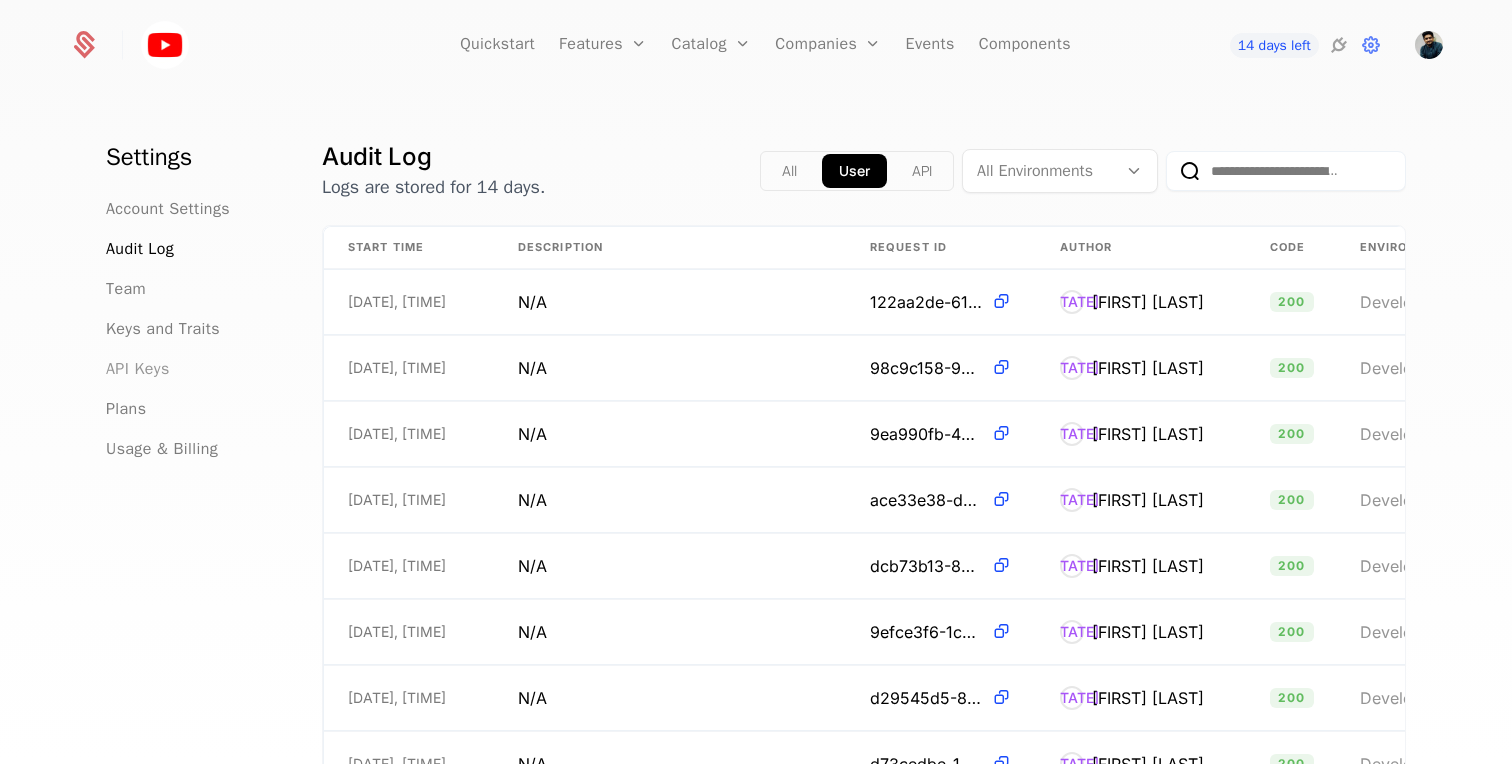 click on "API Keys" at bounding box center (138, 369) 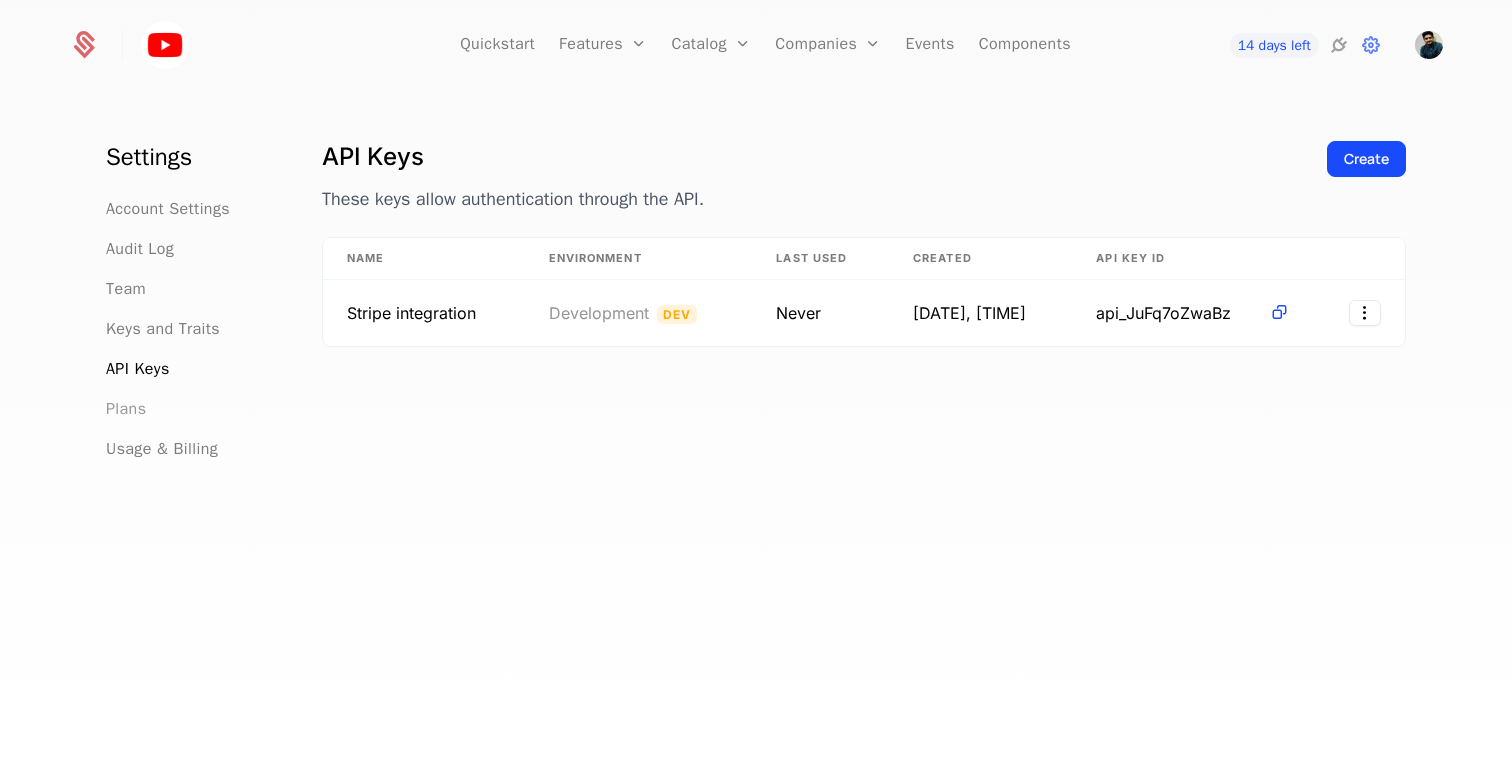 click on "Plans" at bounding box center [126, 409] 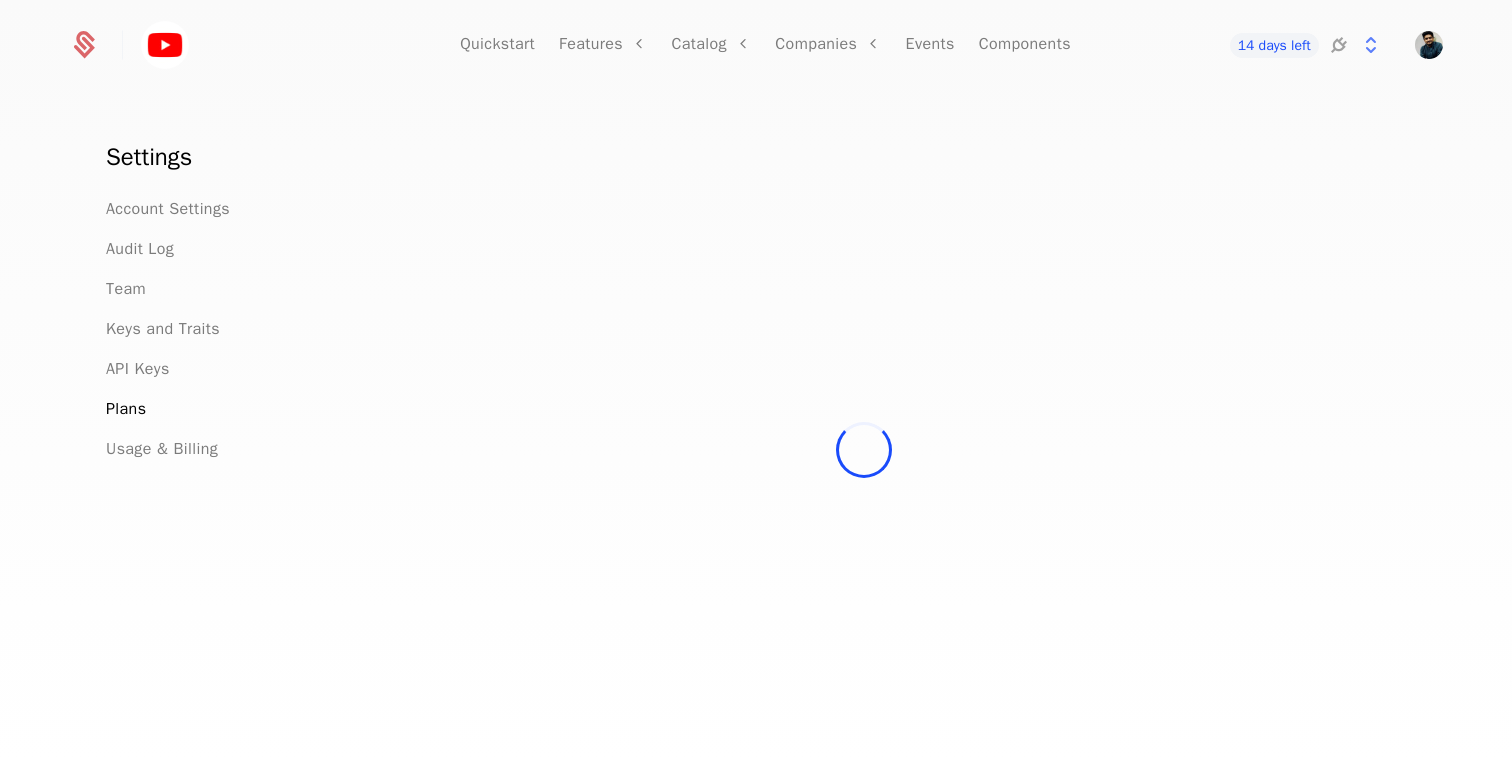 click on "Usage & Billing" at bounding box center [162, 449] 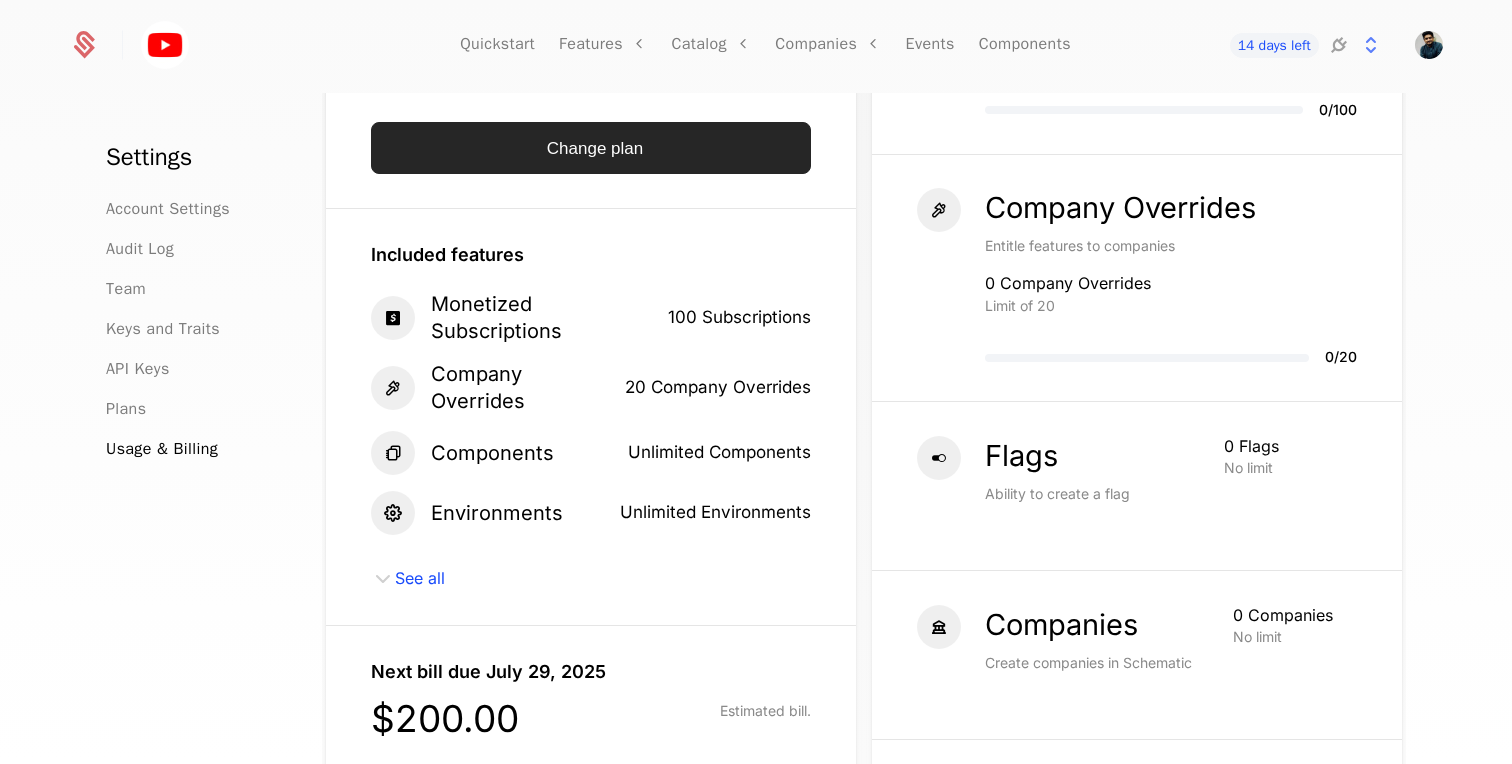 scroll, scrollTop: 0, scrollLeft: 0, axis: both 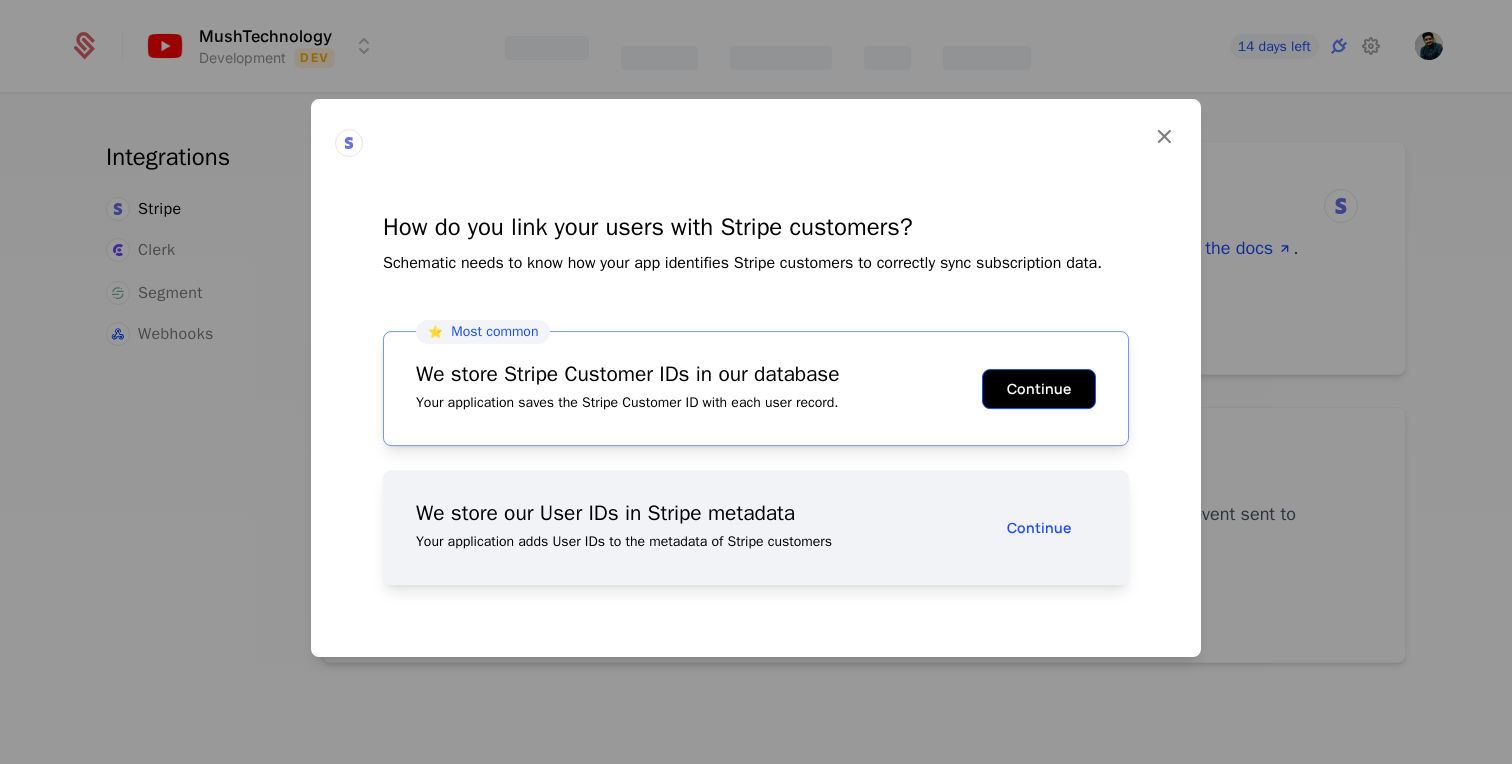 click on "Continue" at bounding box center (1039, 389) 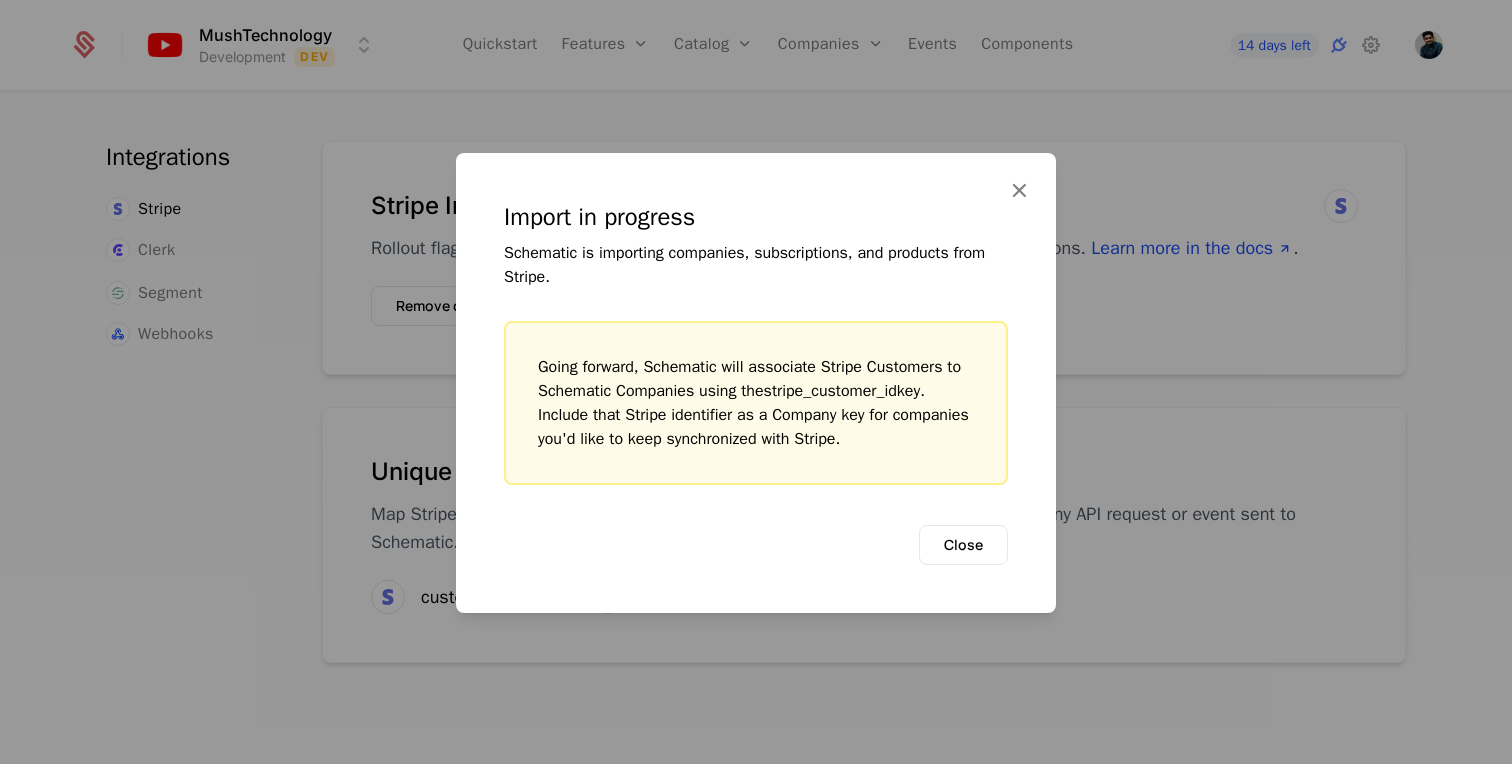 drag, startPoint x: 927, startPoint y: 442, endPoint x: 511, endPoint y: 335, distance: 429.54047 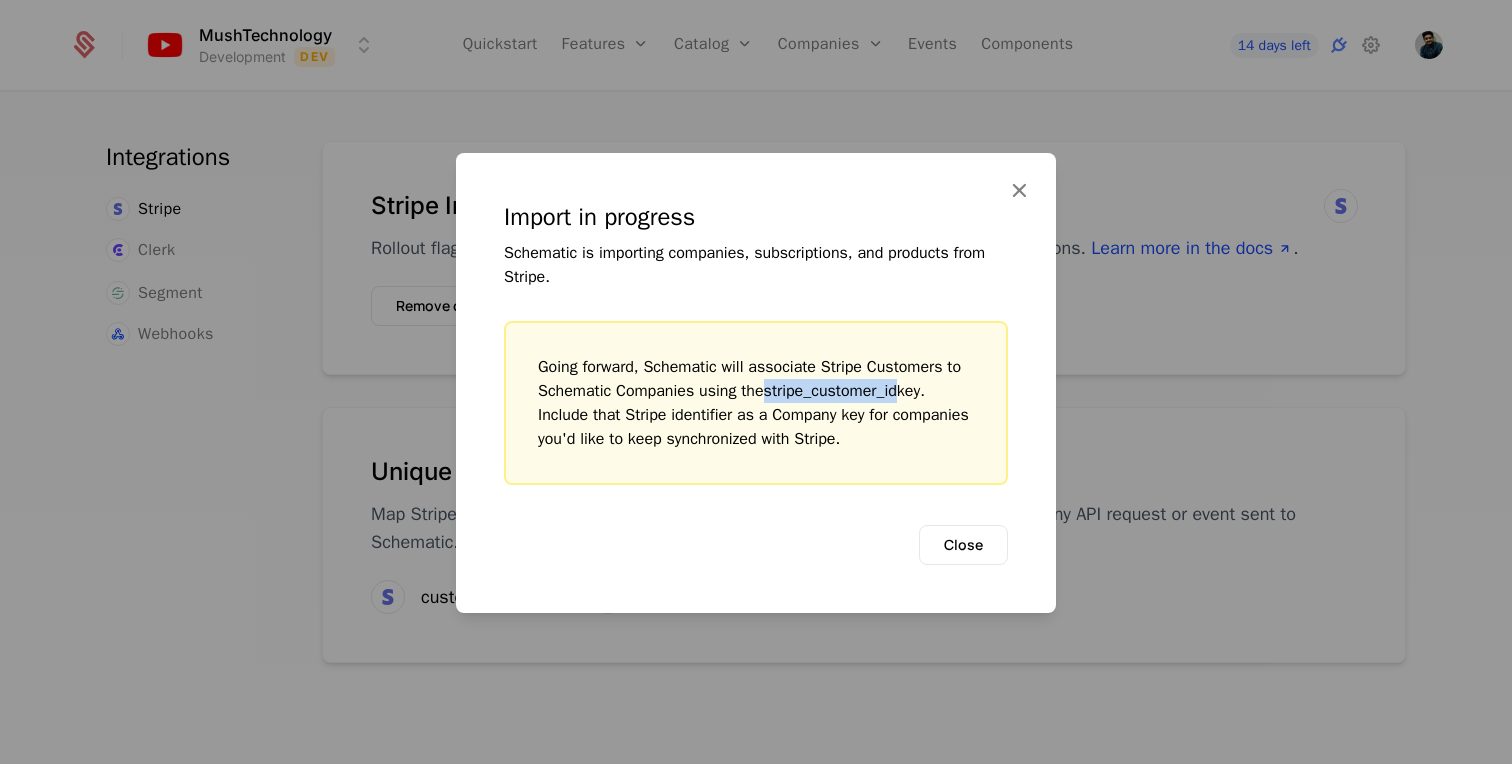 click on "stripe_customer_id" at bounding box center (830, 391) 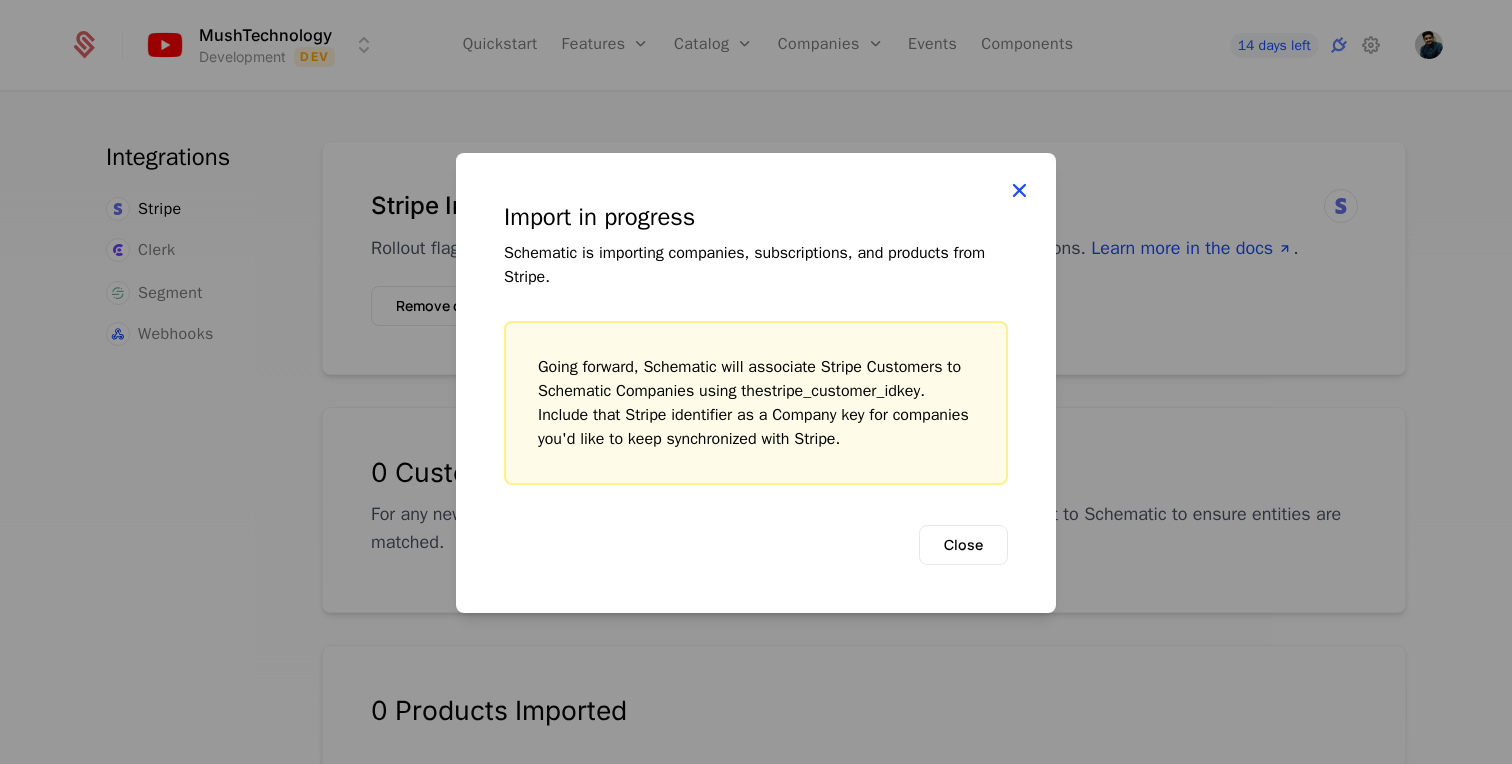 click at bounding box center [1019, 190] 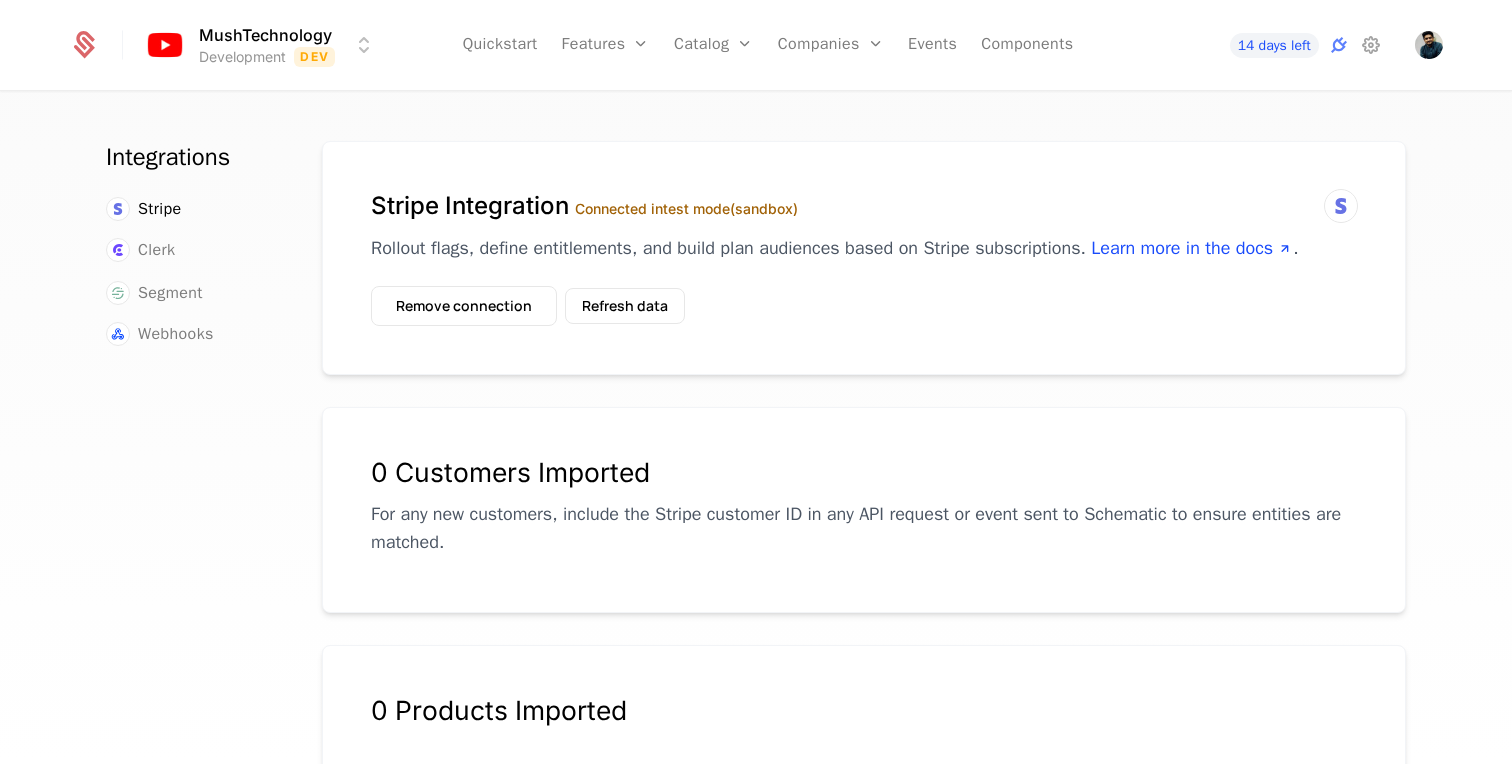 scroll, scrollTop: 0, scrollLeft: 0, axis: both 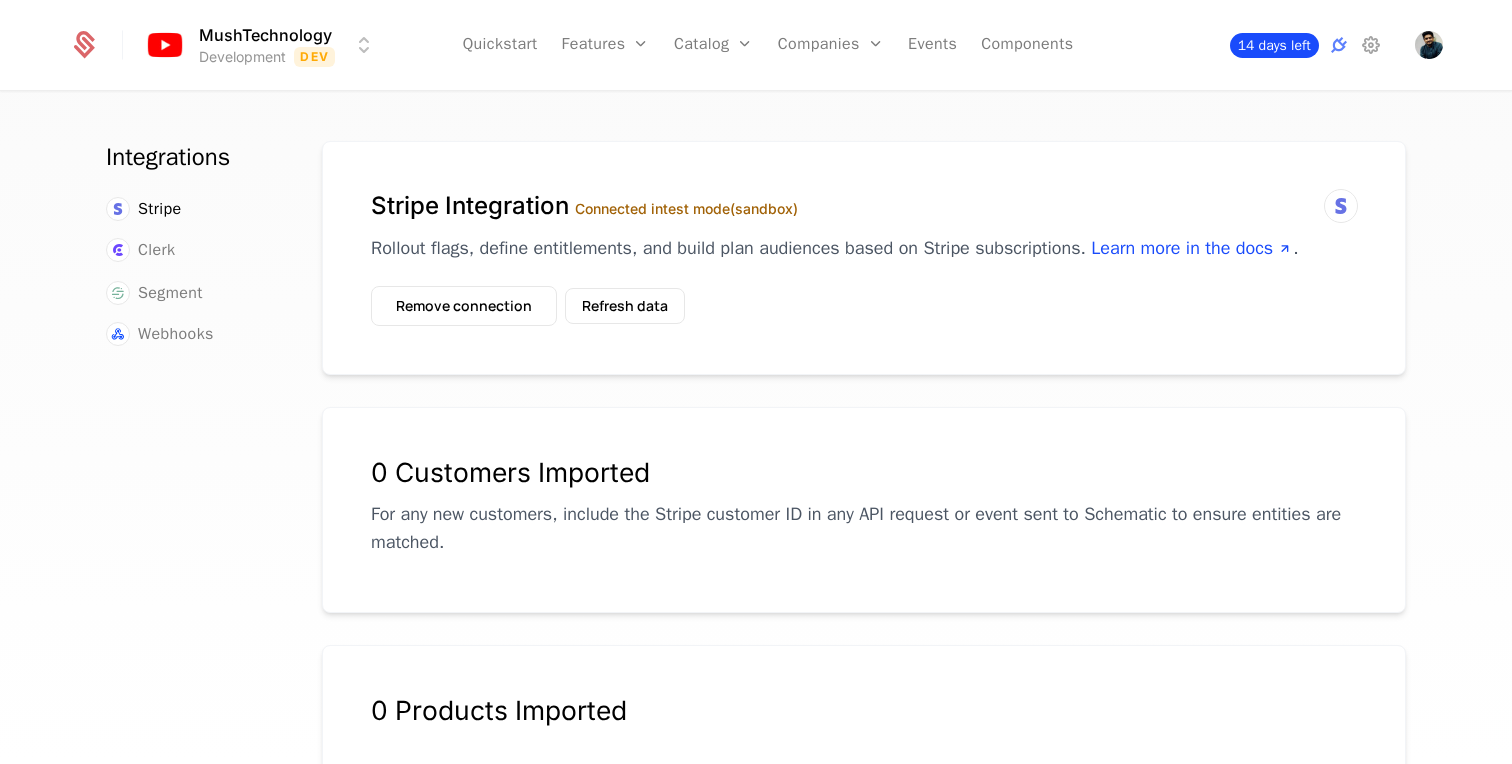 click on "14 days left" at bounding box center [1274, 45] 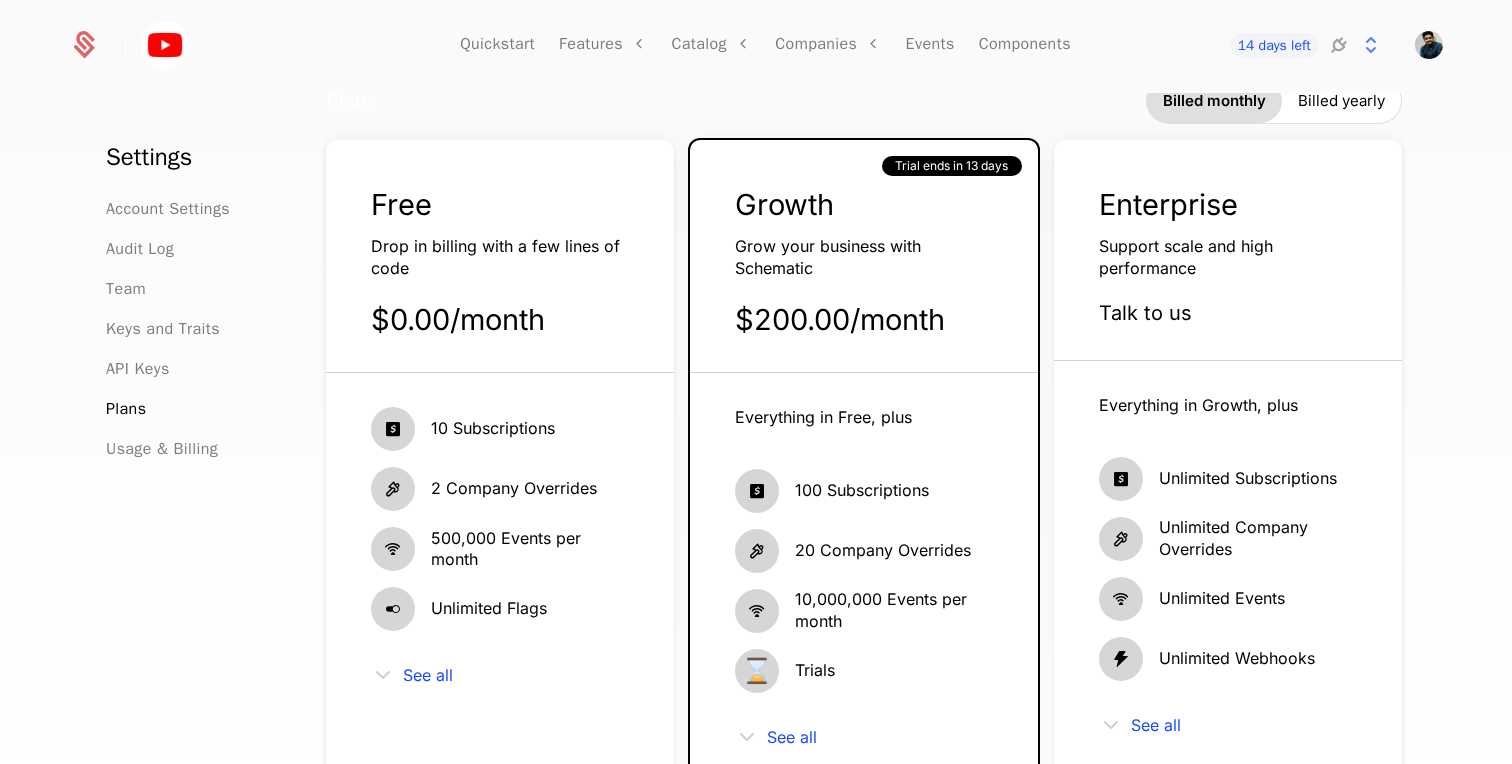scroll, scrollTop: 0, scrollLeft: 0, axis: both 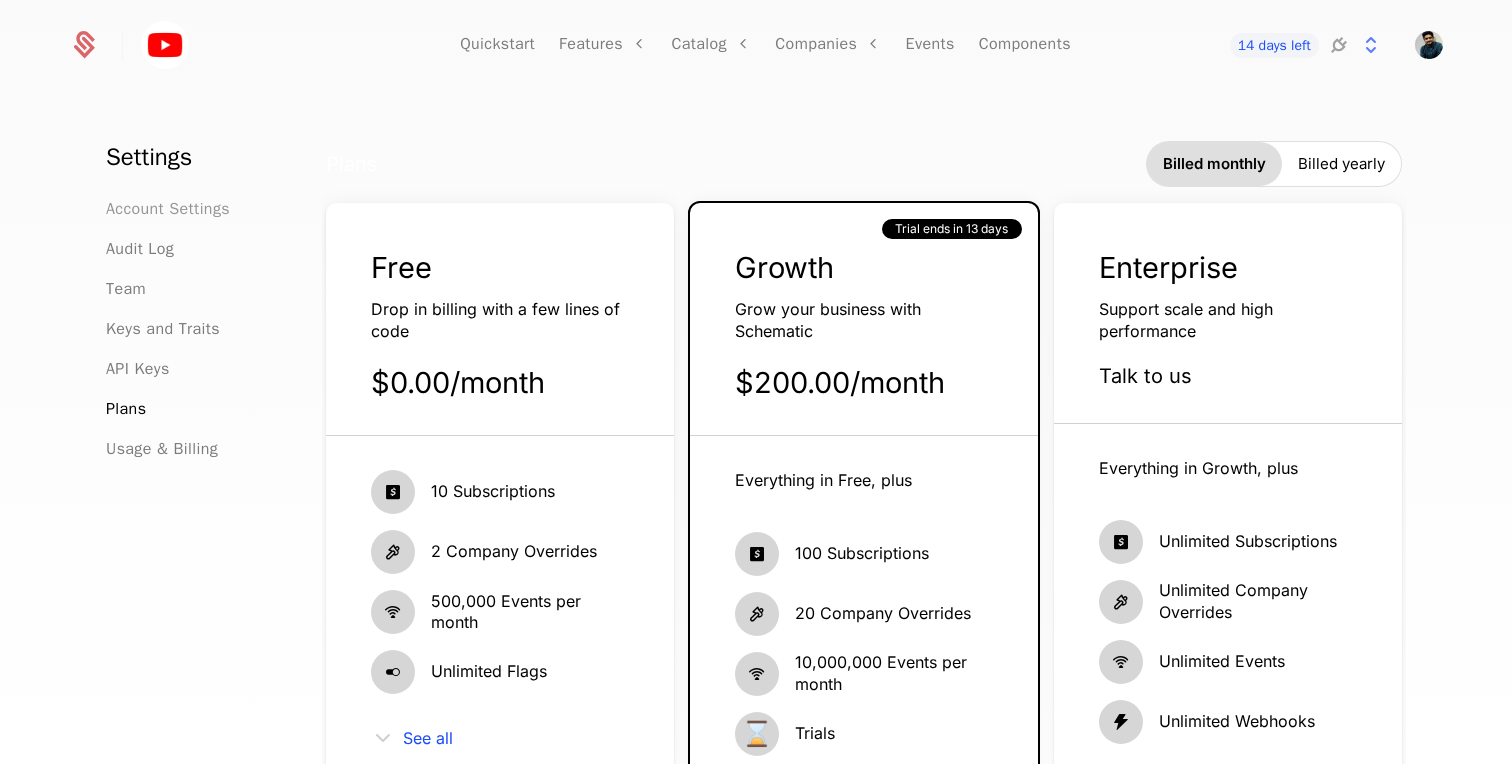 click on "Account Settings" at bounding box center [168, 209] 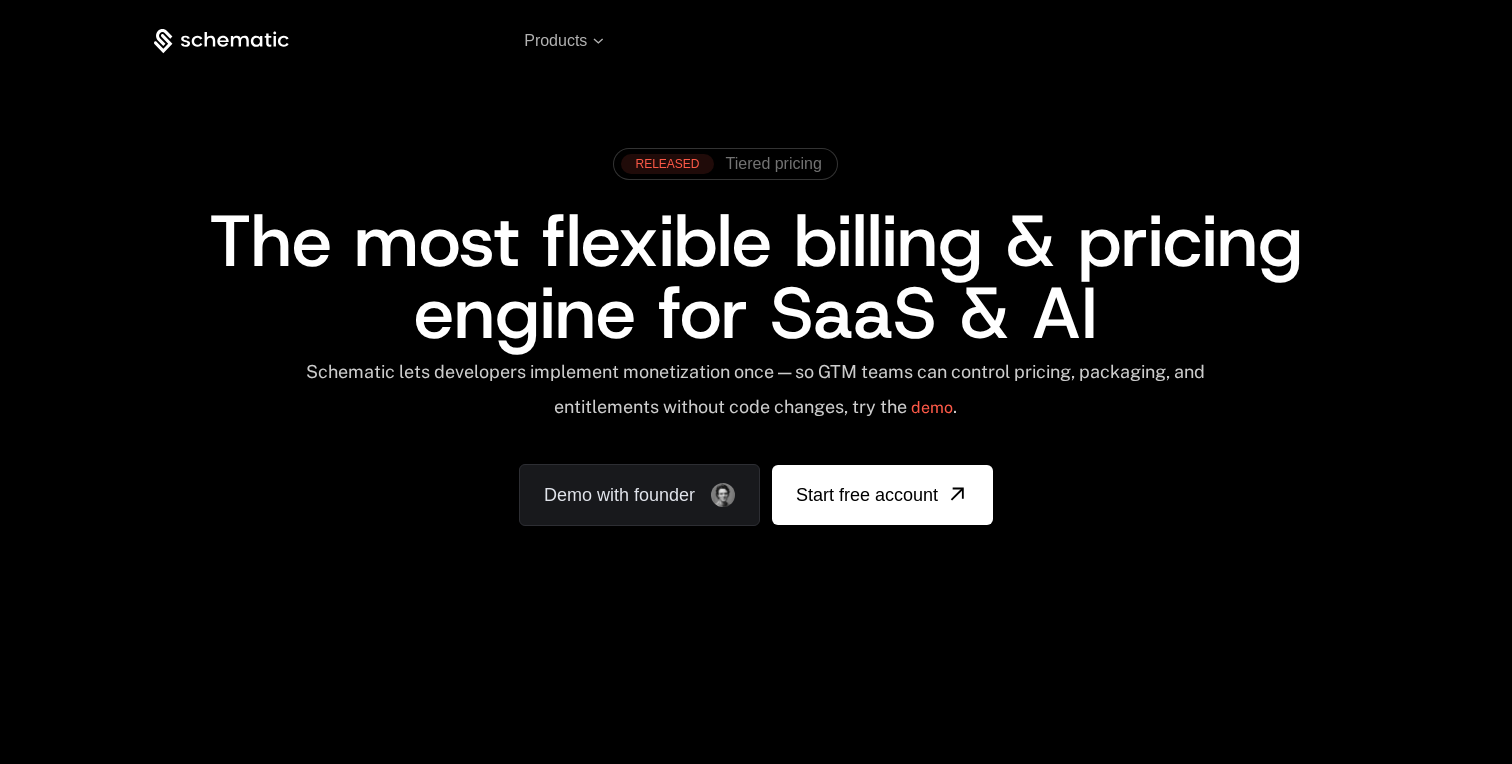 scroll, scrollTop: 0, scrollLeft: 0, axis: both 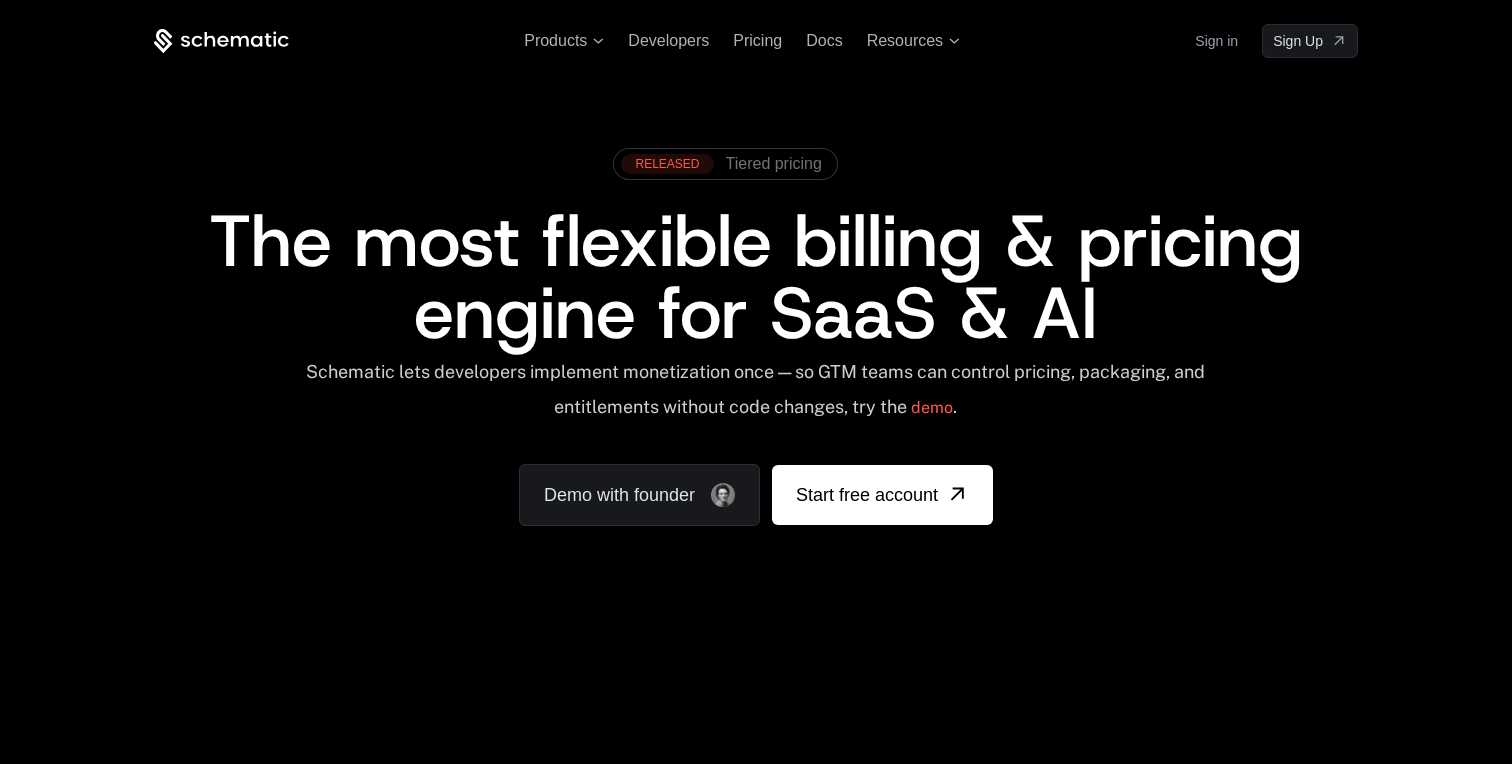 click on "Sign in" at bounding box center (1216, 41) 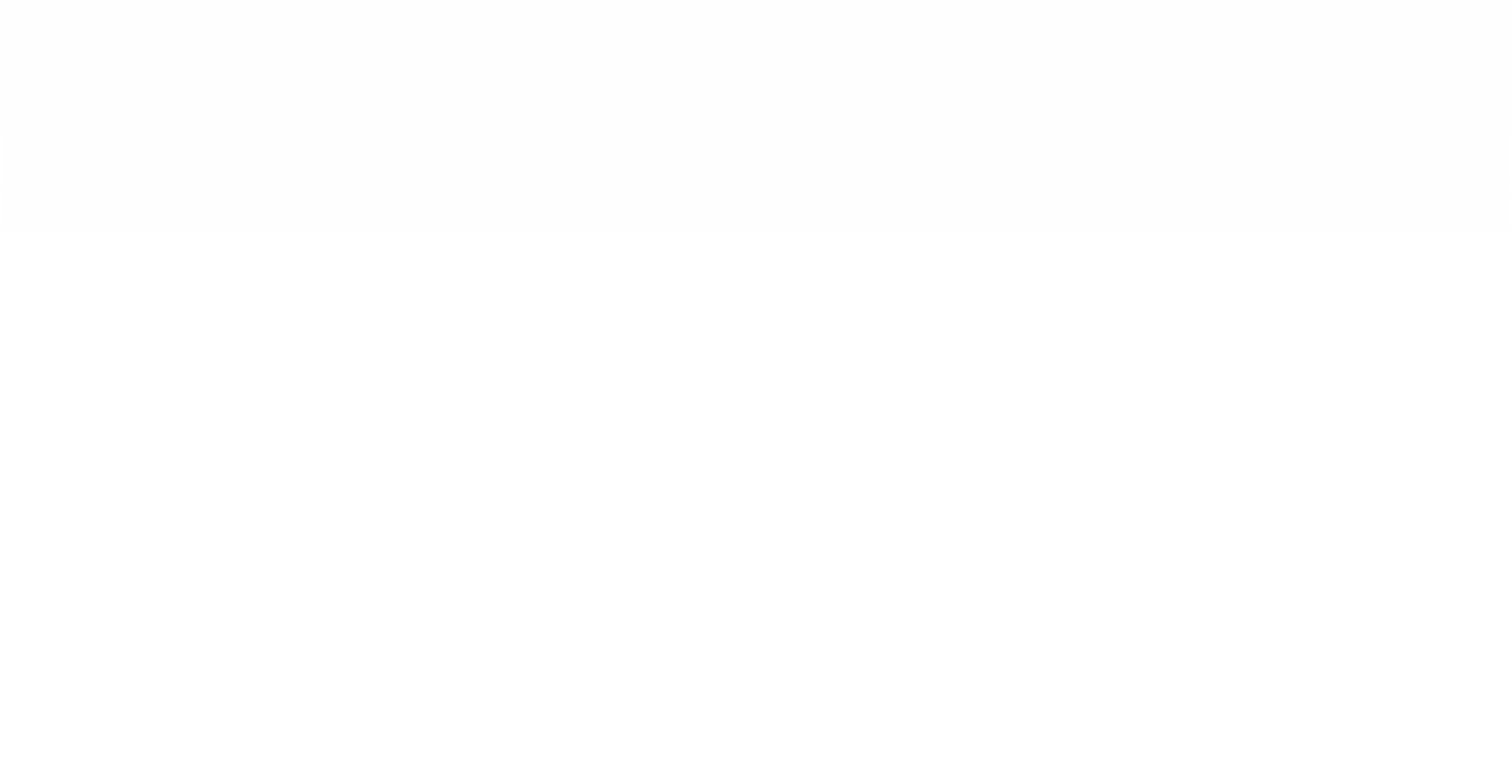 scroll, scrollTop: 0, scrollLeft: 0, axis: both 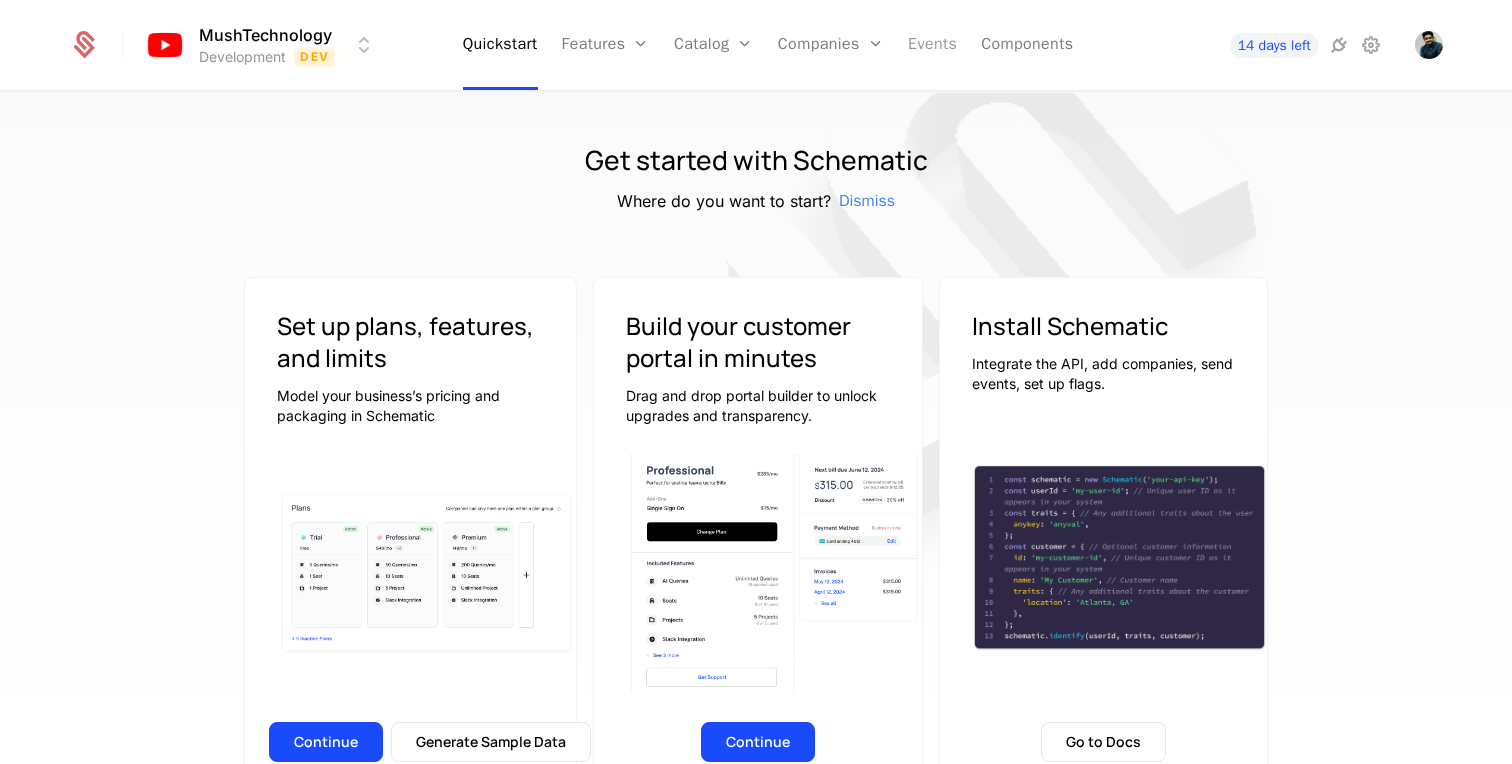 click on "Events" at bounding box center [932, 45] 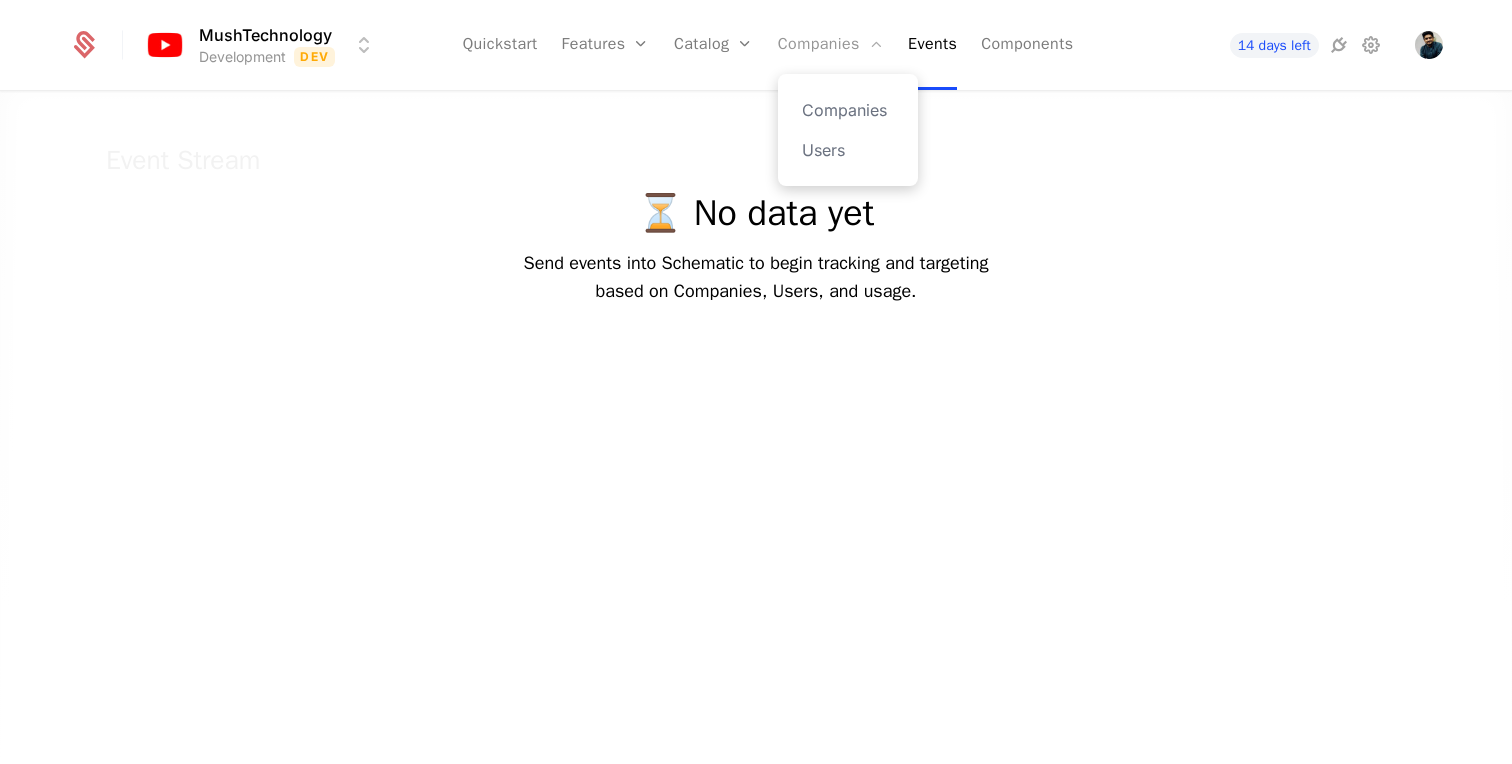 click on "Companies" at bounding box center [831, 45] 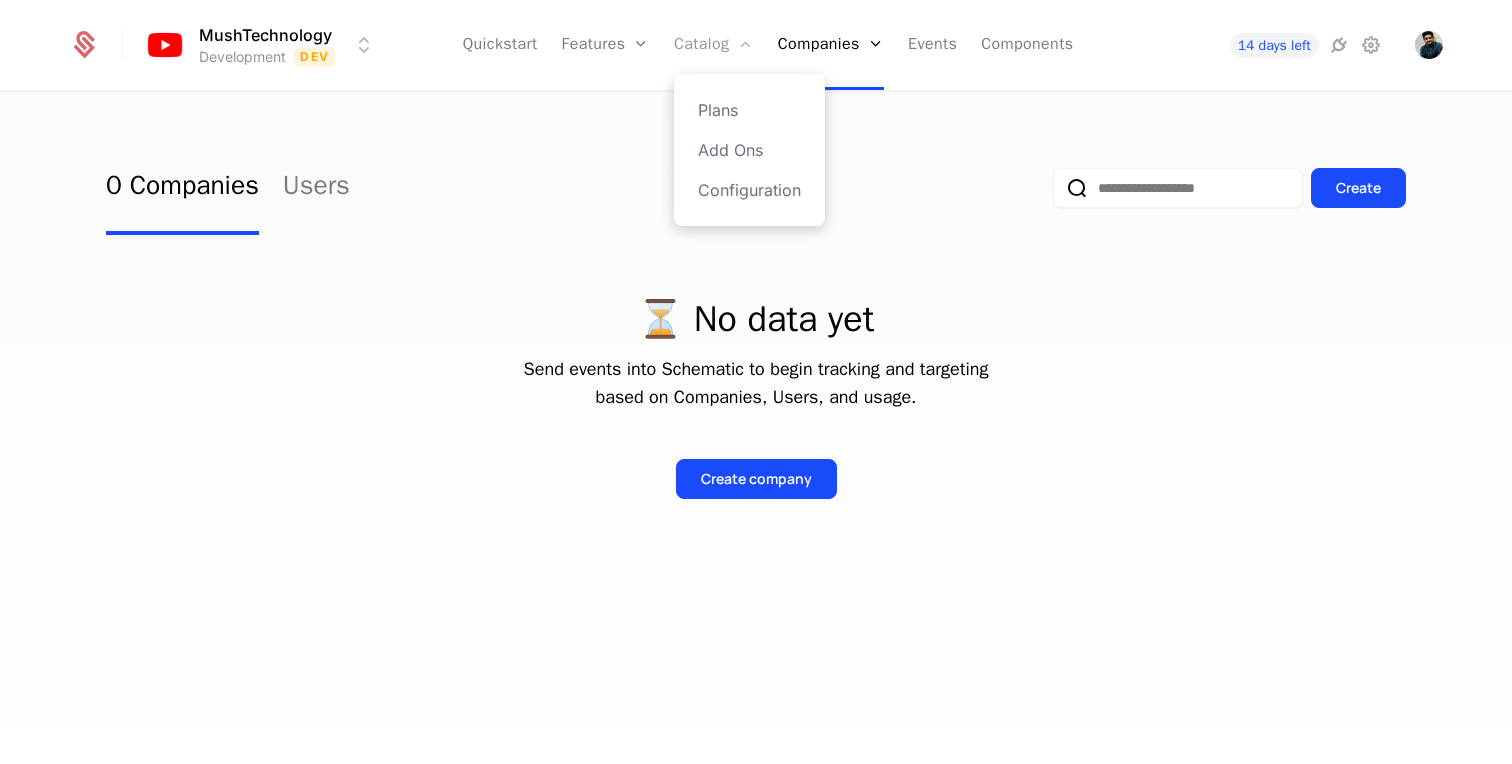 click on "Catalog" at bounding box center [714, 45] 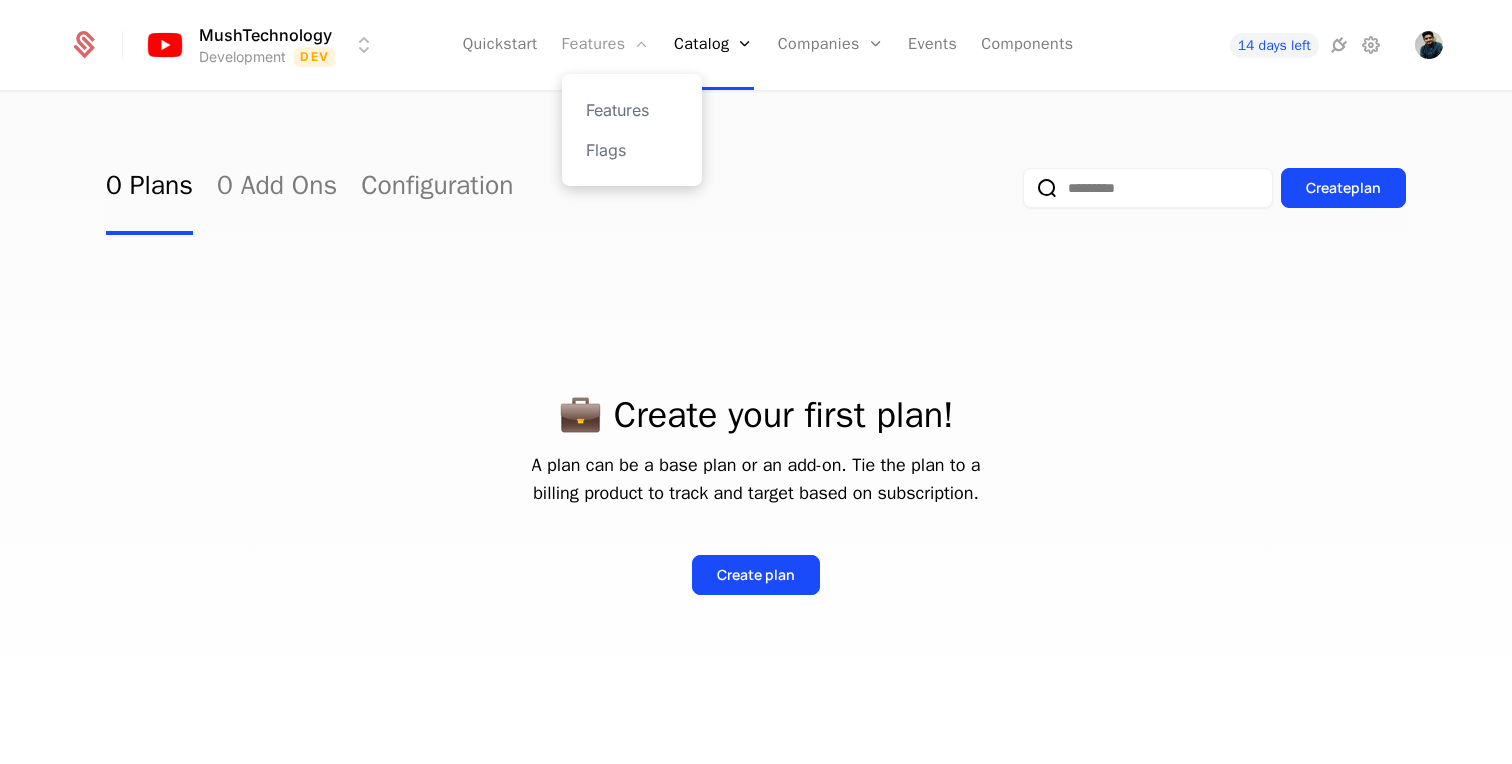 click on "Features" at bounding box center [606, 45] 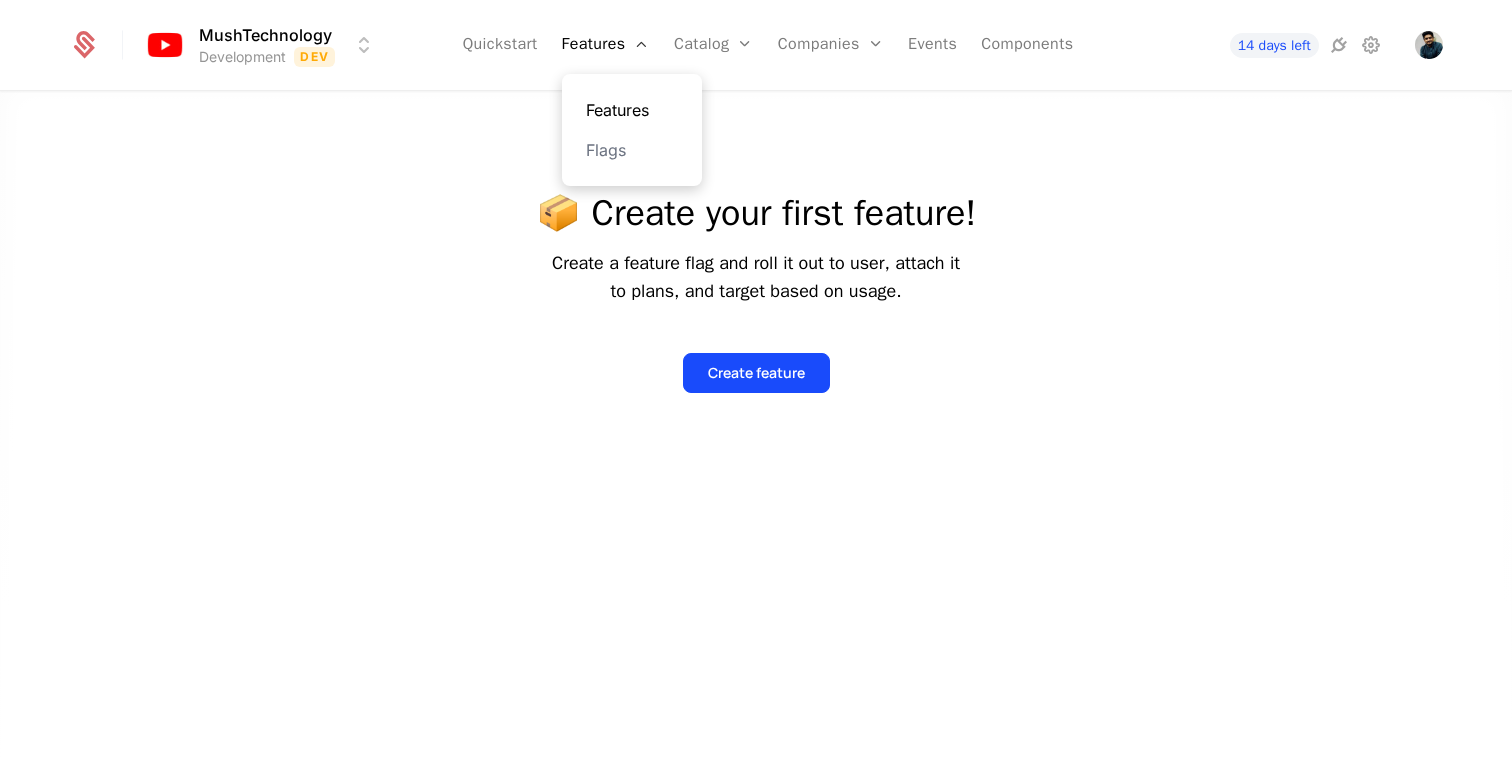 click on "Features" at bounding box center [632, 110] 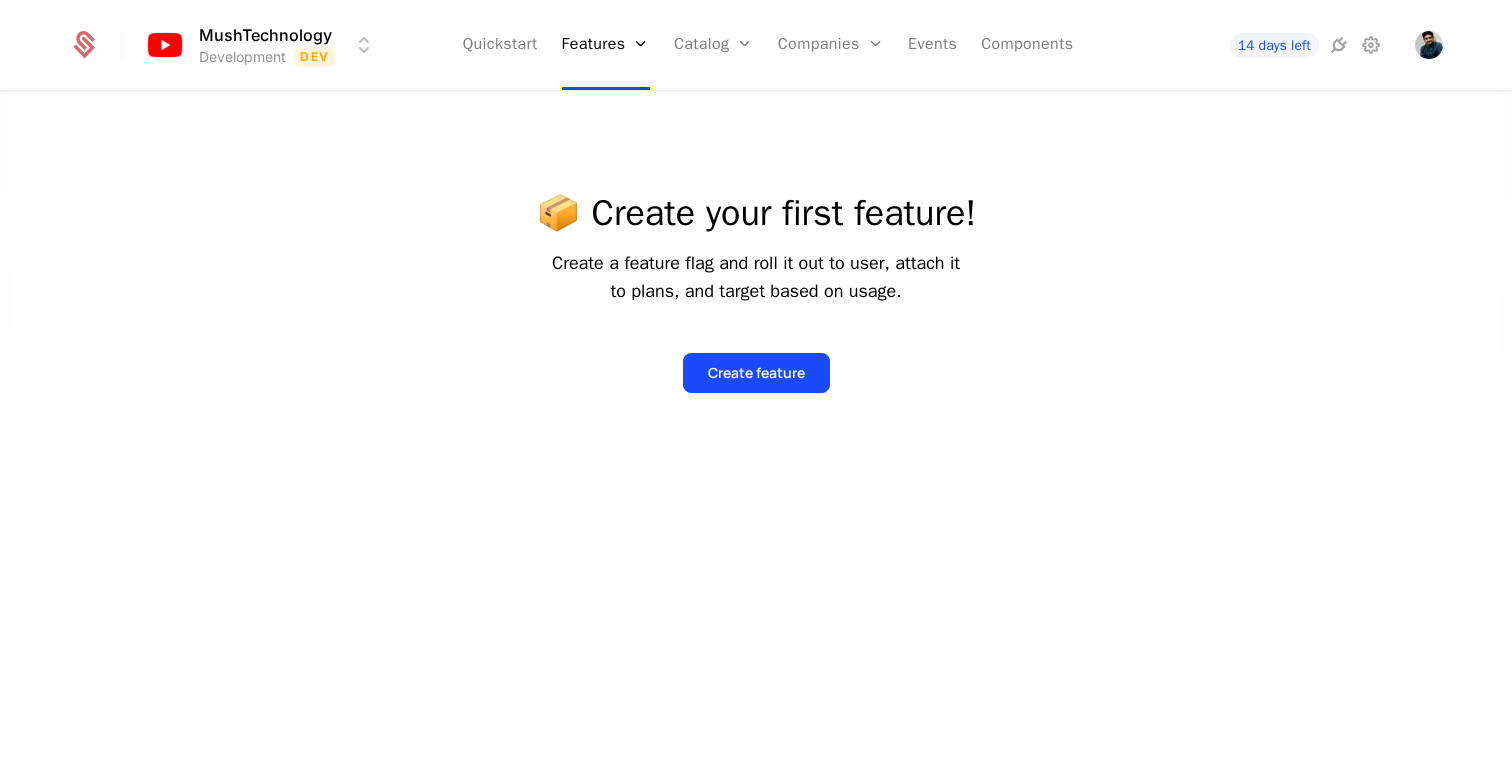 click on "📦 Create your first feature!" at bounding box center [756, 213] 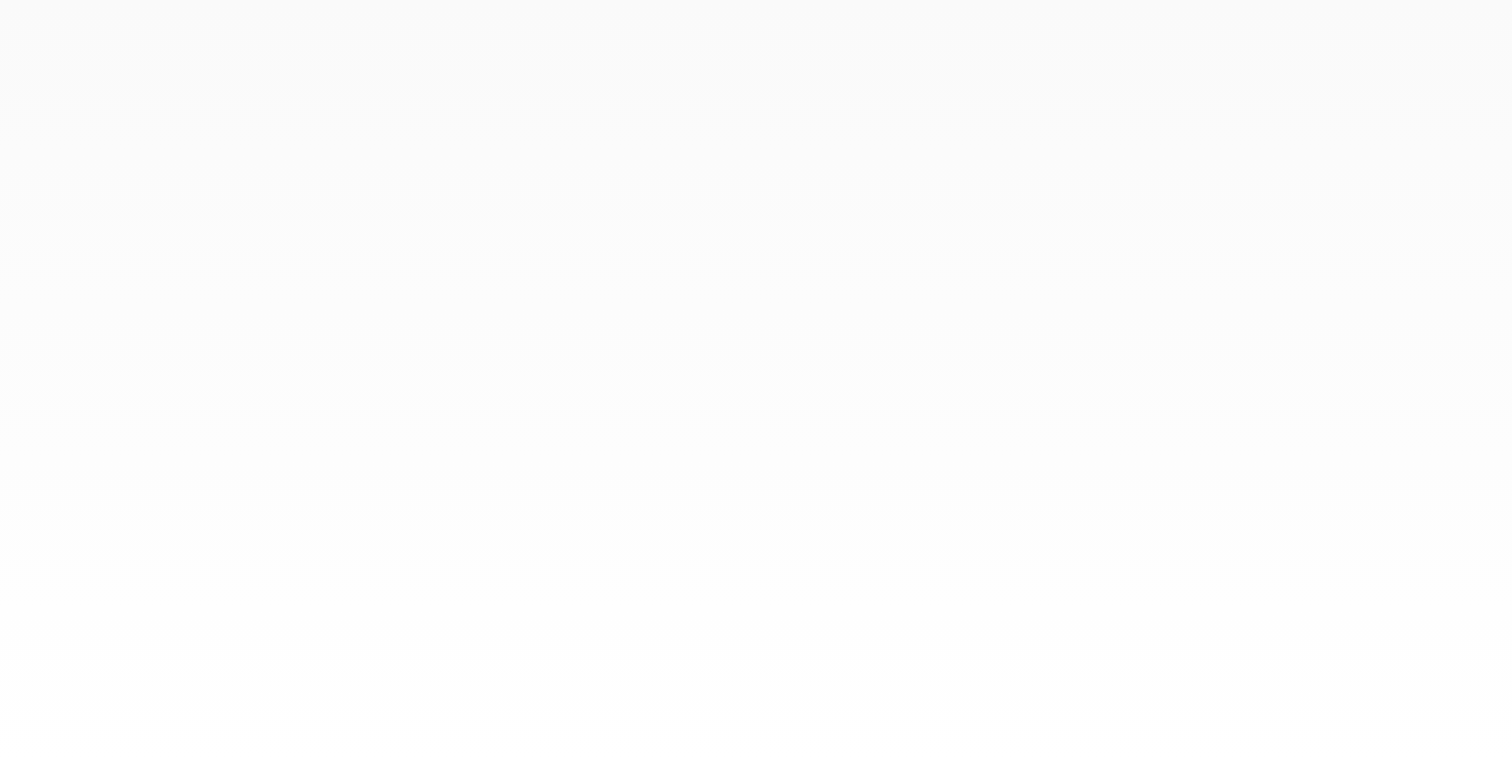 scroll, scrollTop: 0, scrollLeft: 0, axis: both 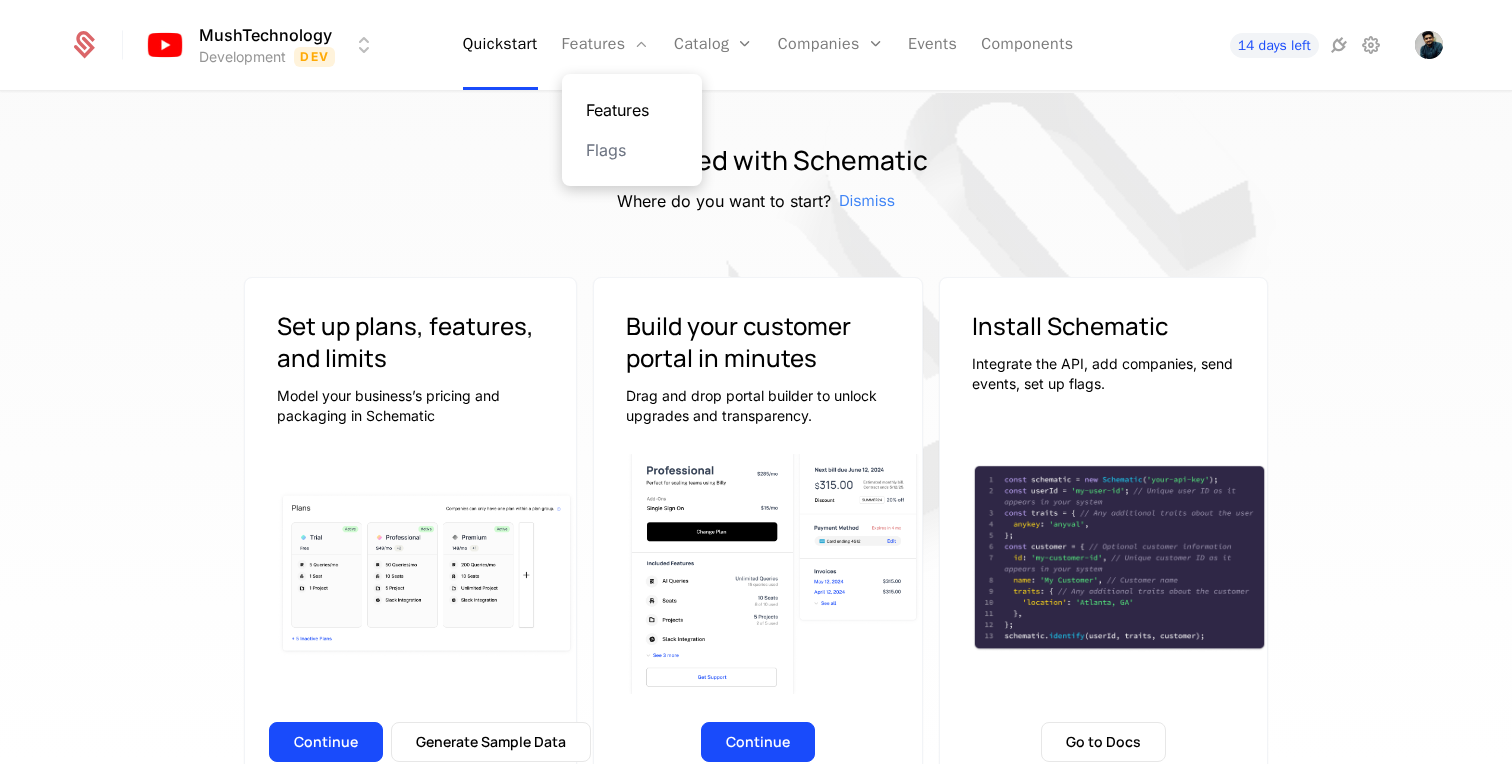 click on "Features" at bounding box center (632, 110) 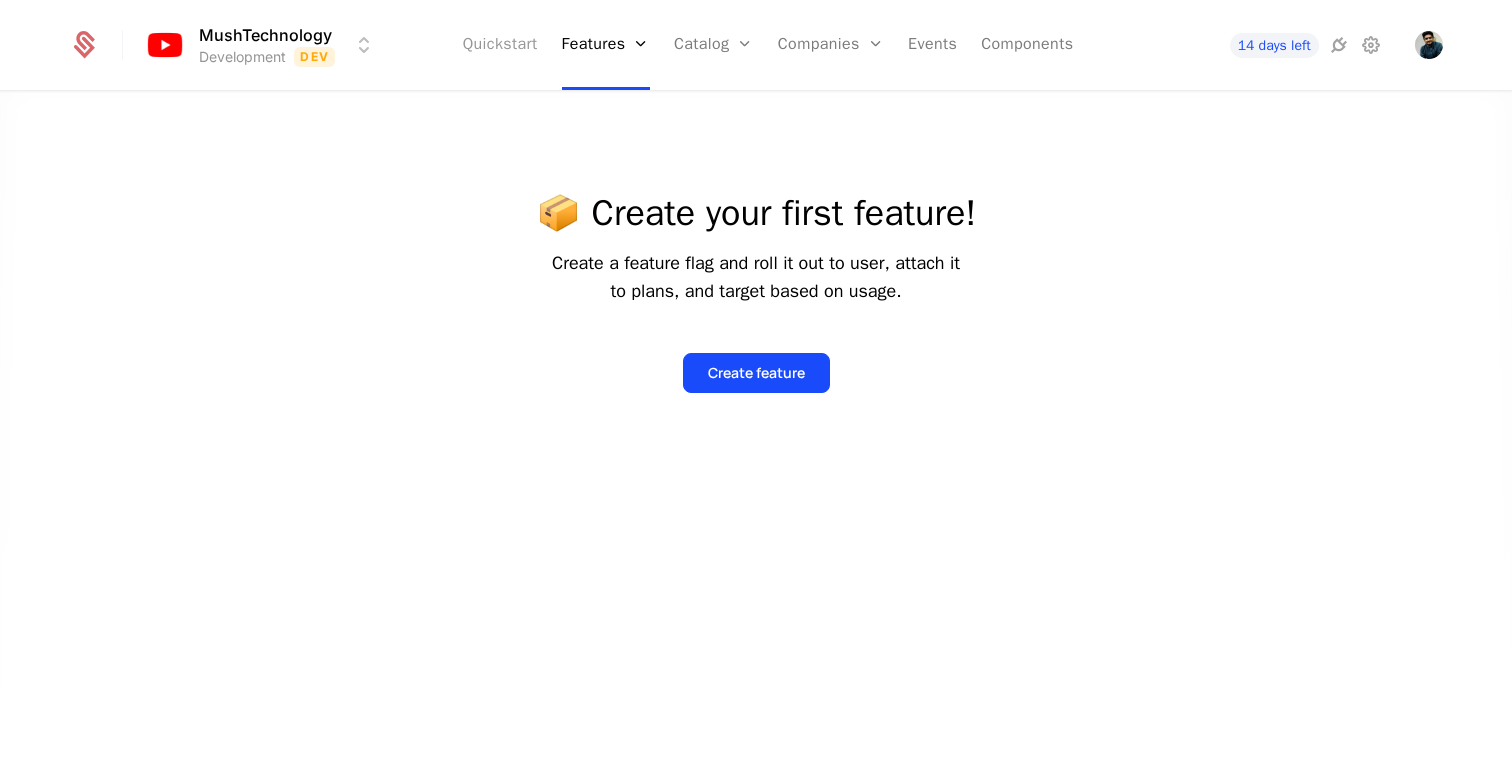 click on "Quickstart" at bounding box center [500, 45] 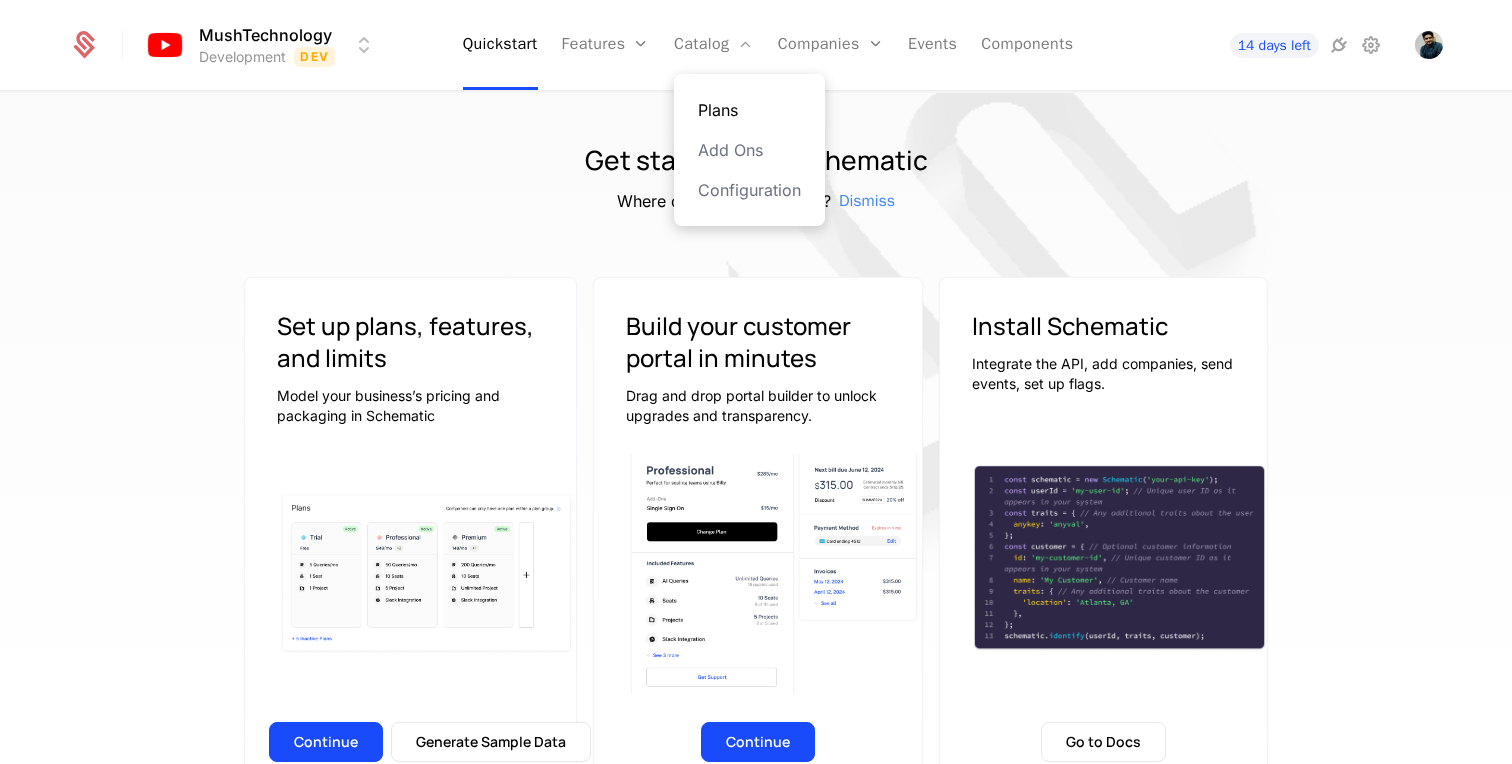 click on "Plans" at bounding box center (749, 110) 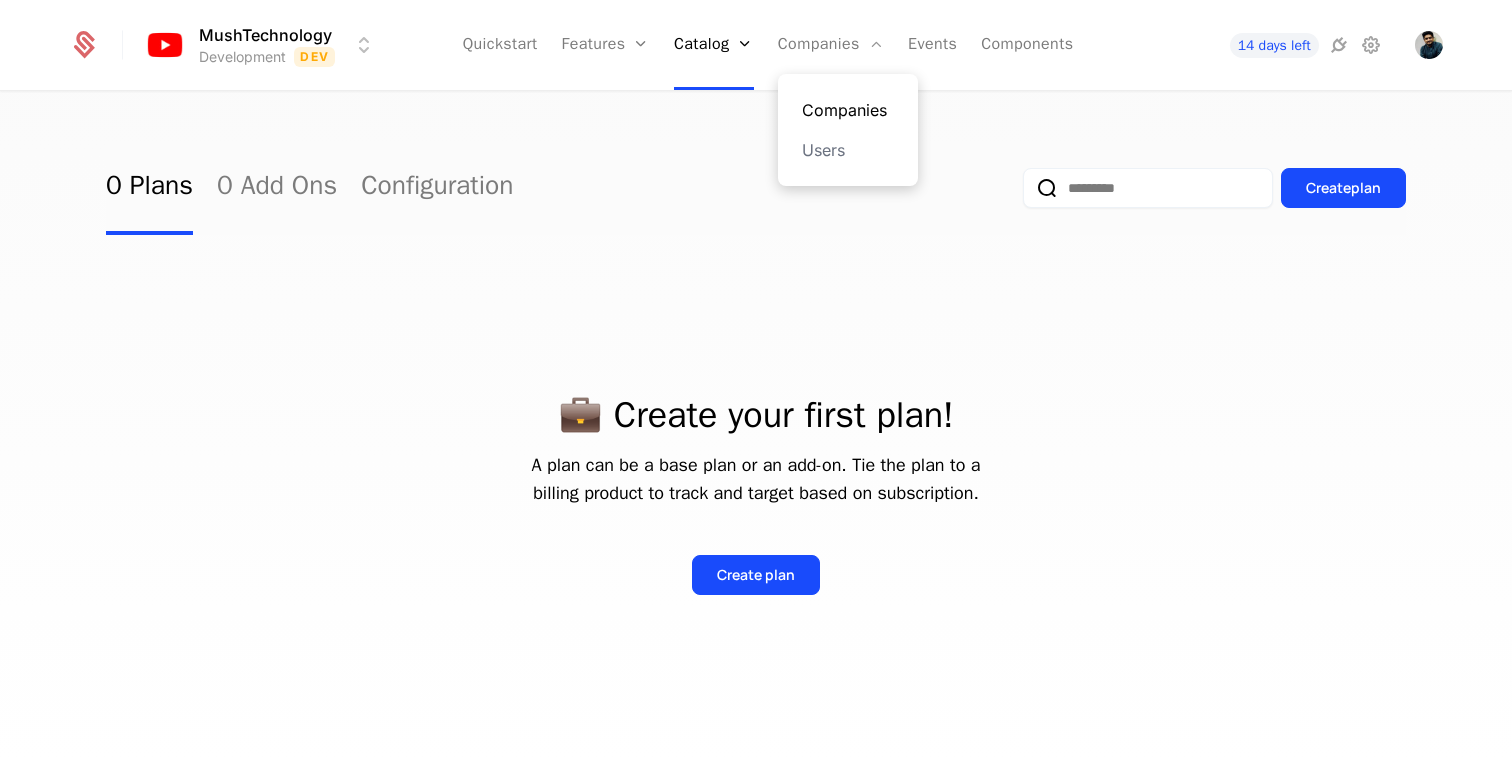 click on "Companies" at bounding box center (848, 110) 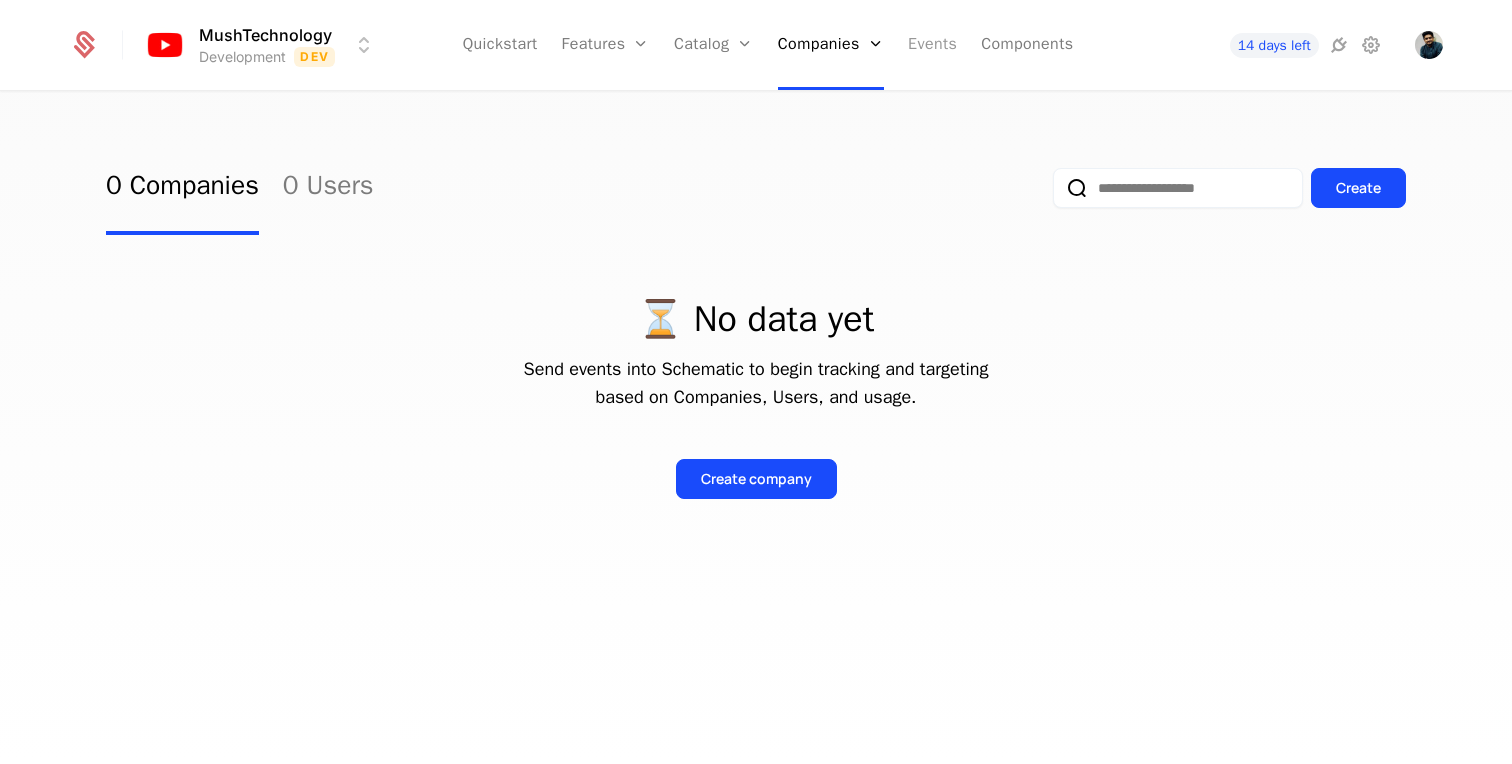 click on "Events" at bounding box center [932, 45] 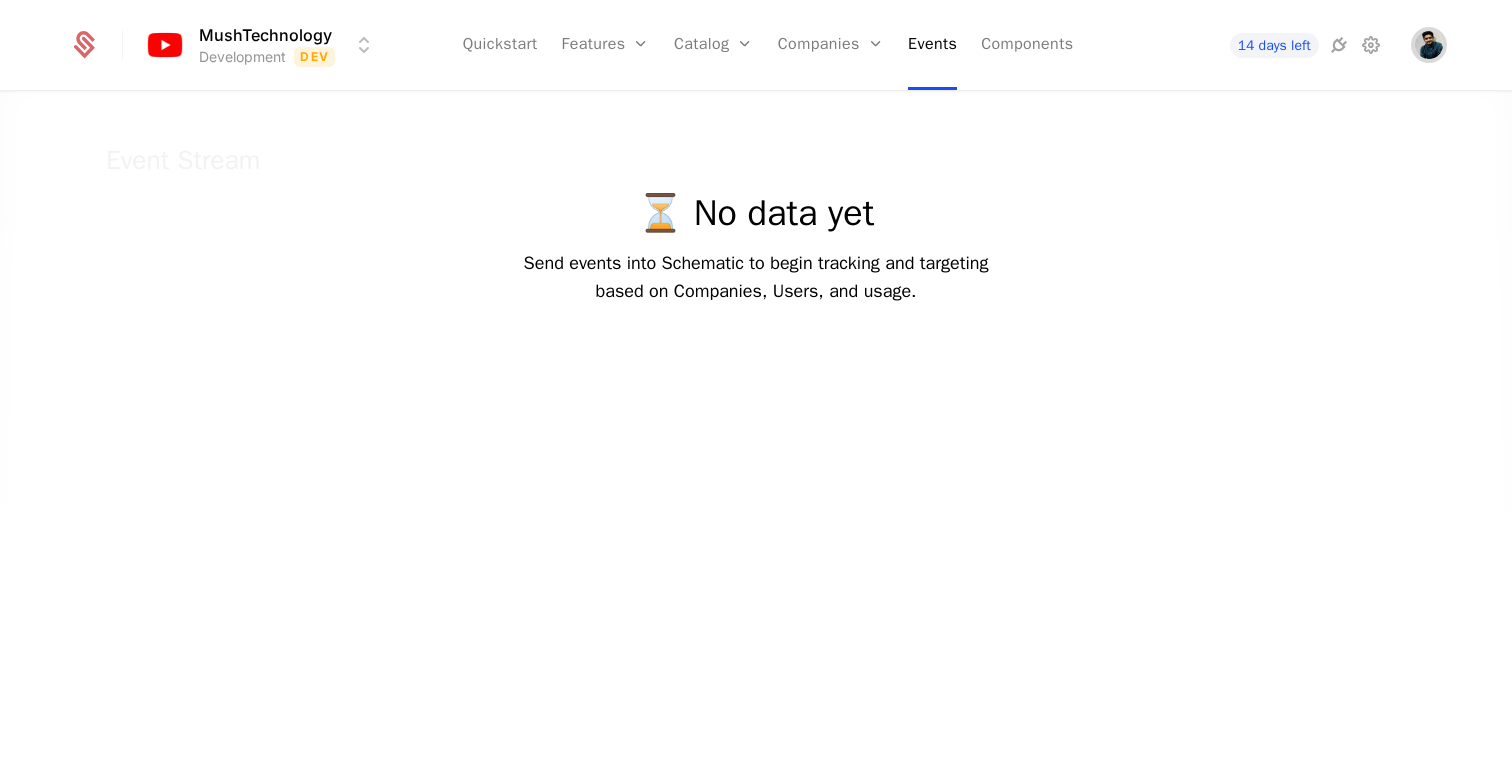 click at bounding box center (1429, 45) 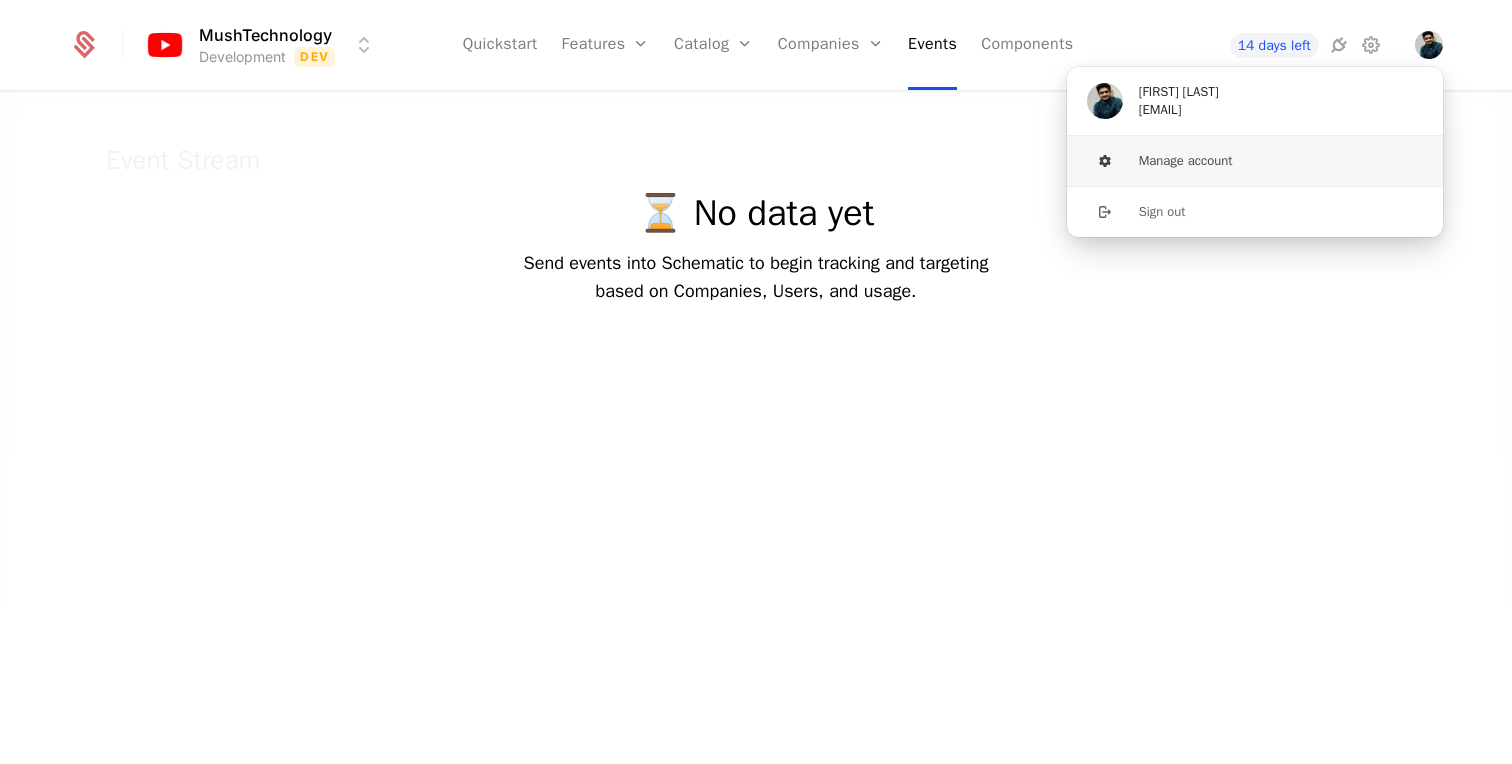 click on "Manage account" at bounding box center (1255, 161) 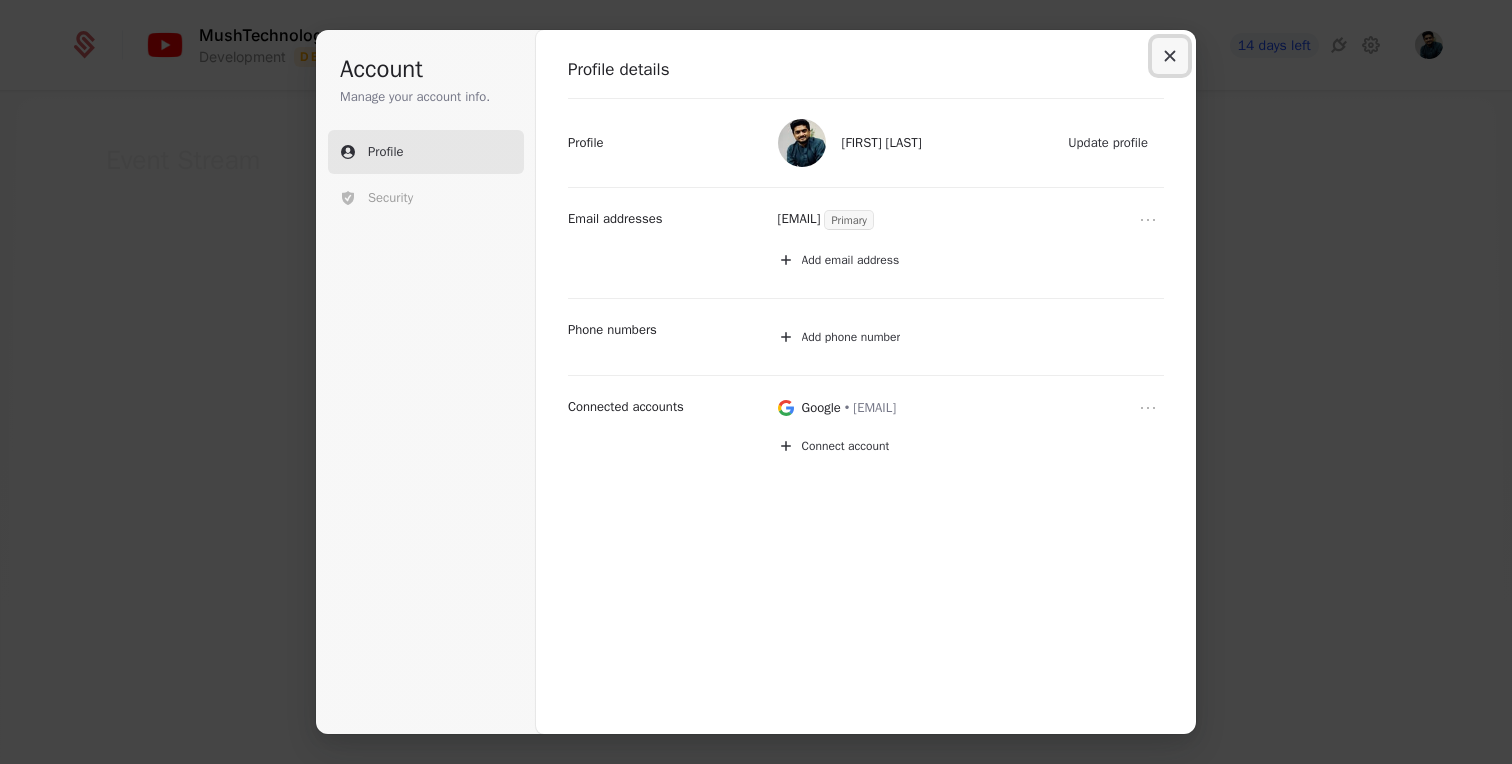click 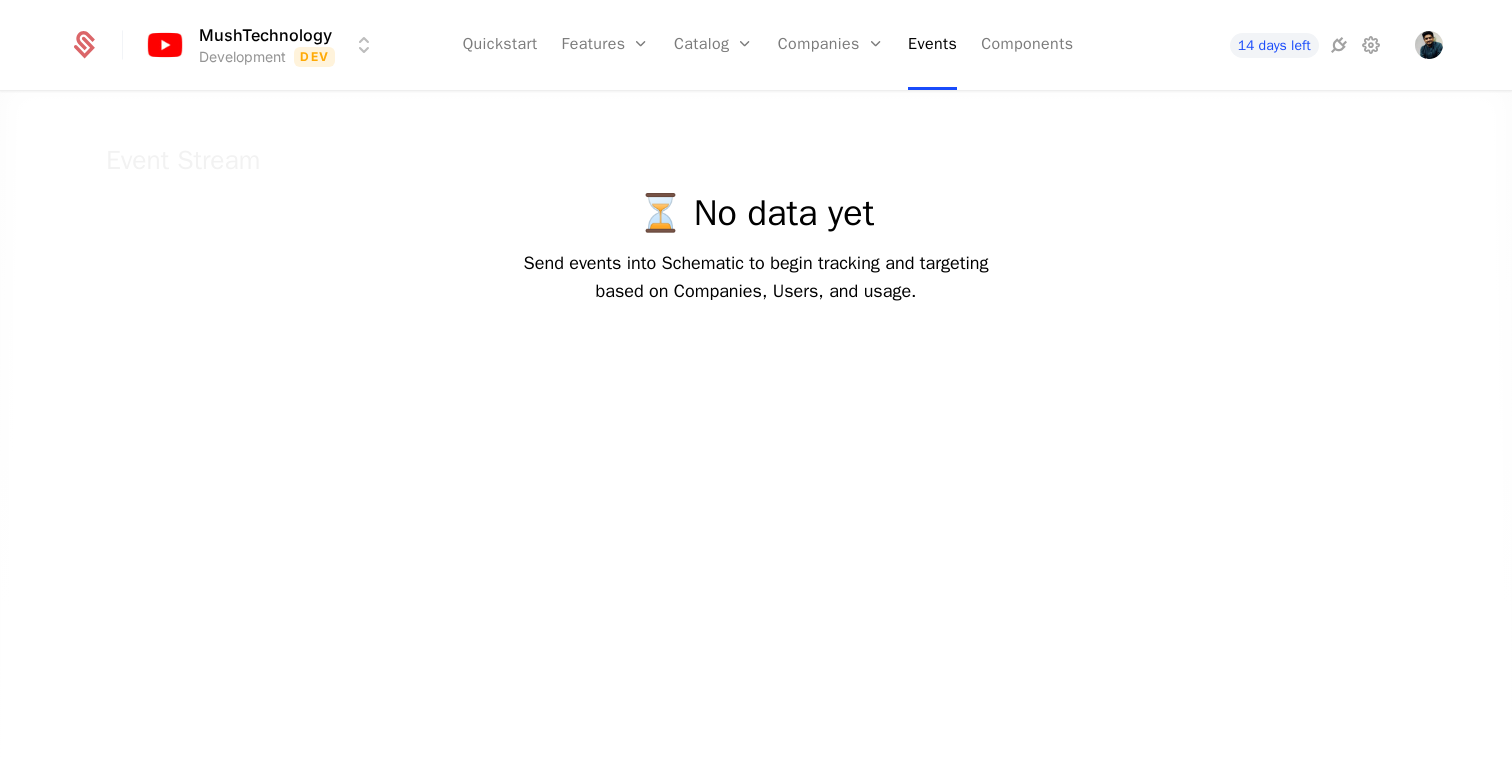 click on "MushTechnology Development Dev Quickstart Features Features Flags Catalog Plans Add Ons Configuration Companies Companies Users Events Components 14 days left Event Stream ⏳ No data yet Send events into Schematic to begin tracking and targeting based on Companies, Users, and usage.
Best Viewed on Desktop You're currently viewing this on a  mobile device . For the best experience,   we recommend using a desktop or larger screens , as the application isn't fully optimized for smaller resolutions just yet. Got it" at bounding box center [756, 382] 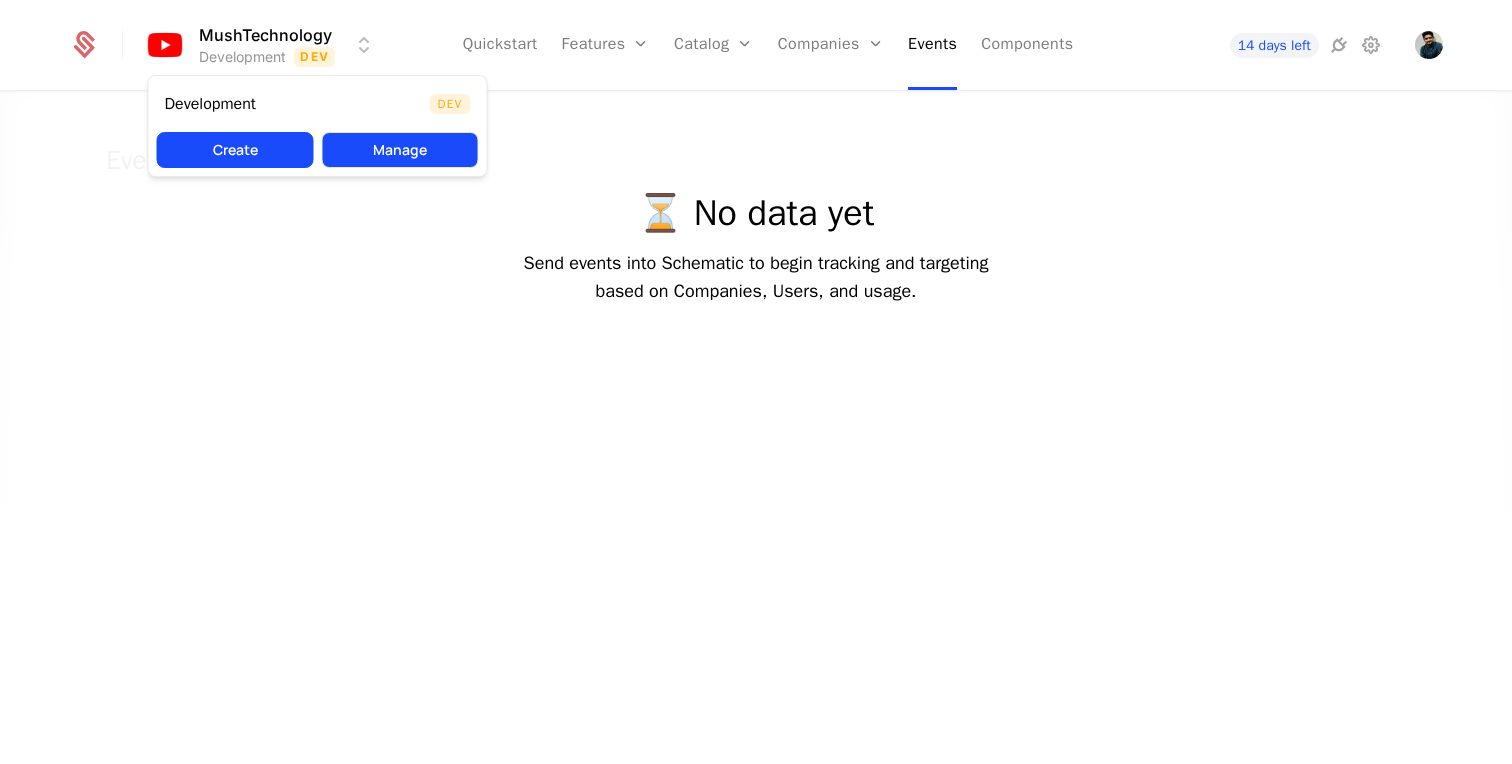 click on "Manage" at bounding box center (400, 150) 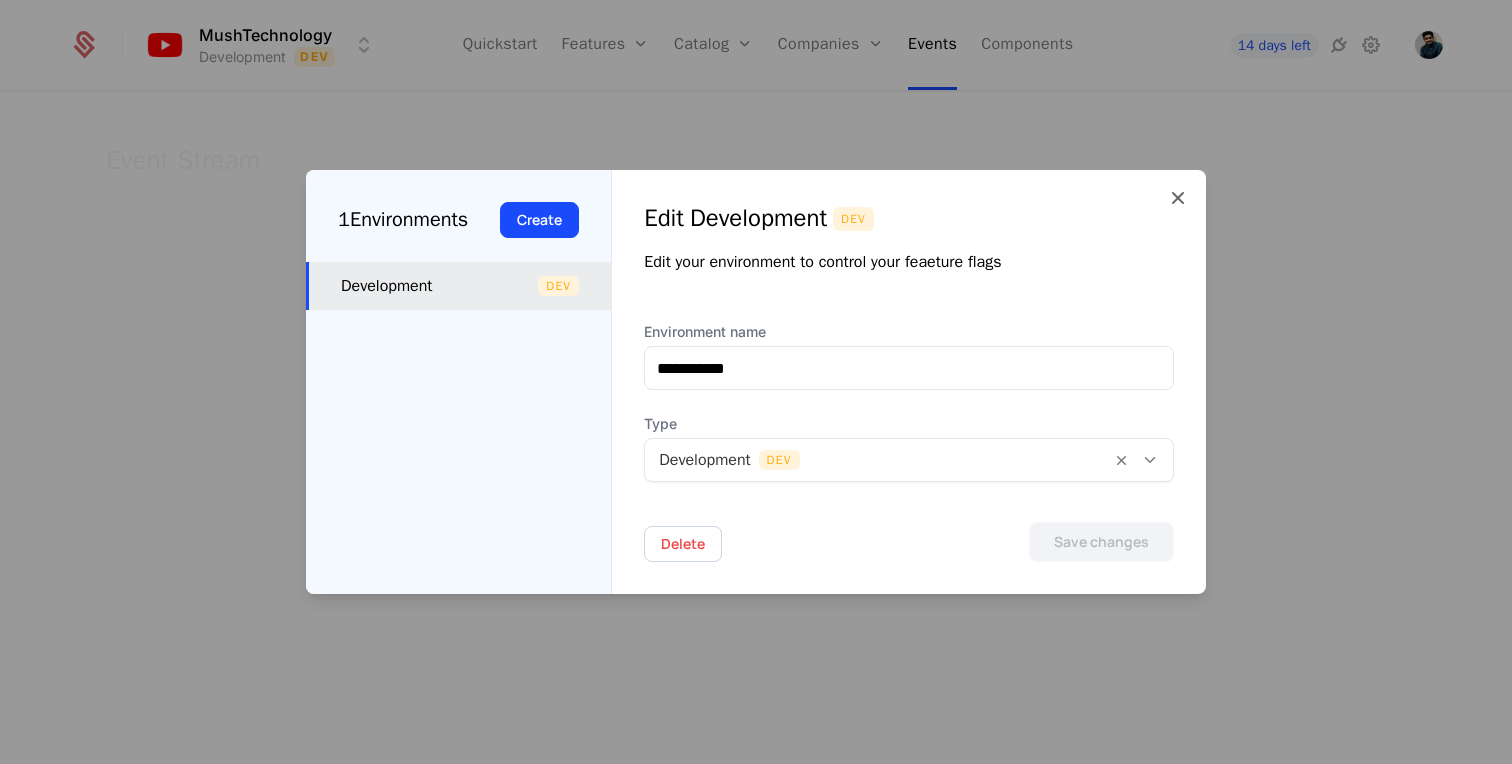 click on "1  Environments Create" at bounding box center [458, 216] 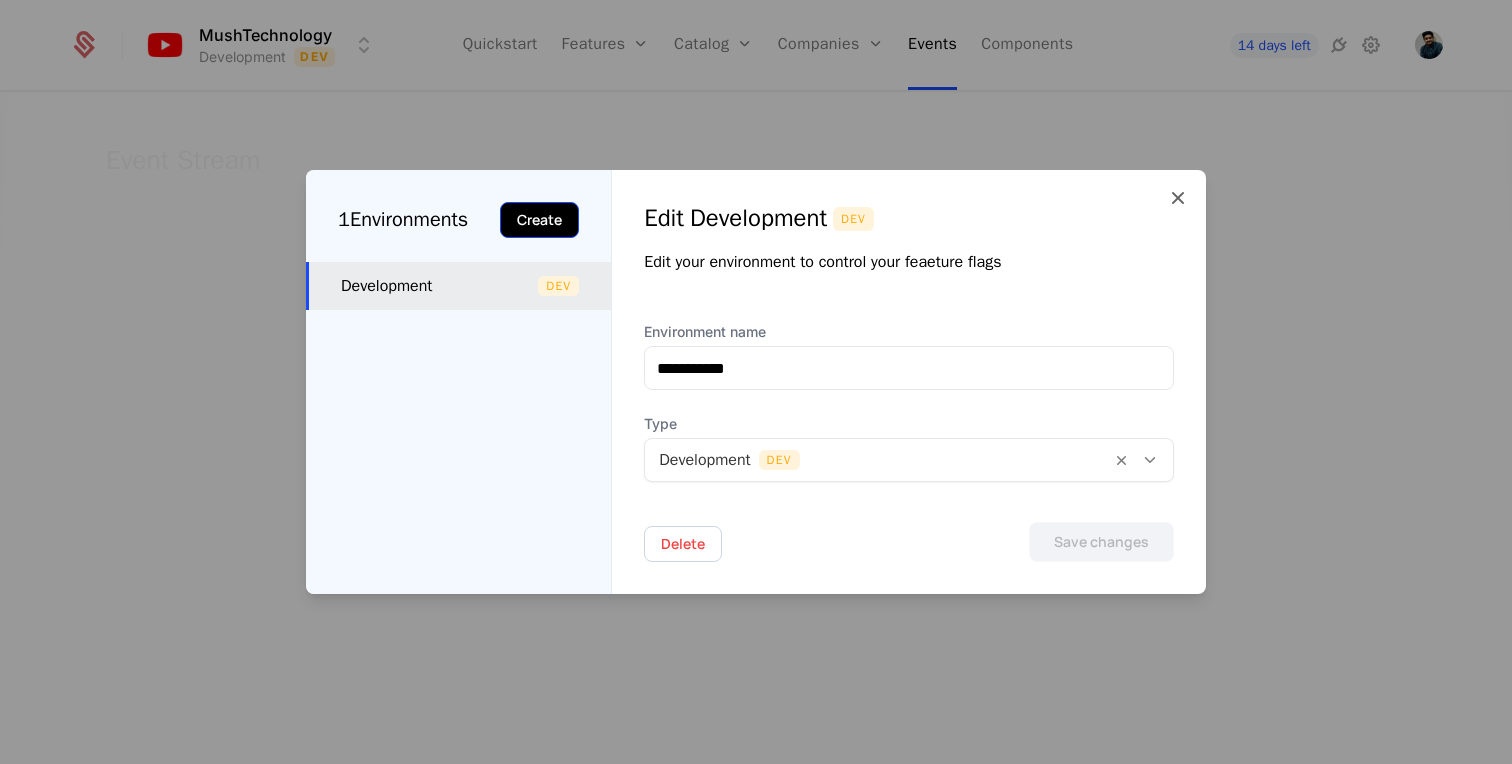 click on "Create" at bounding box center [539, 220] 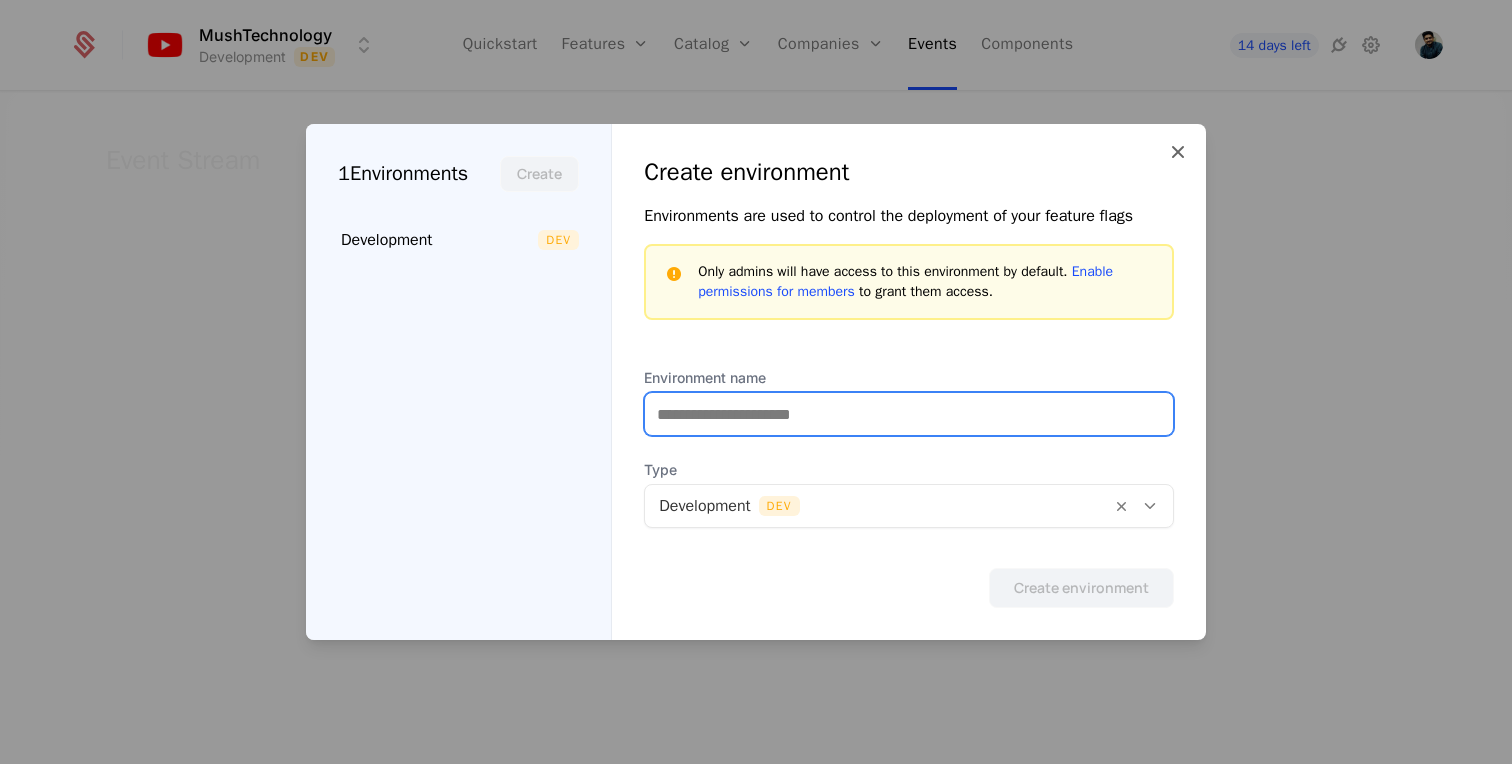 click on "Environment name" at bounding box center (909, 414) 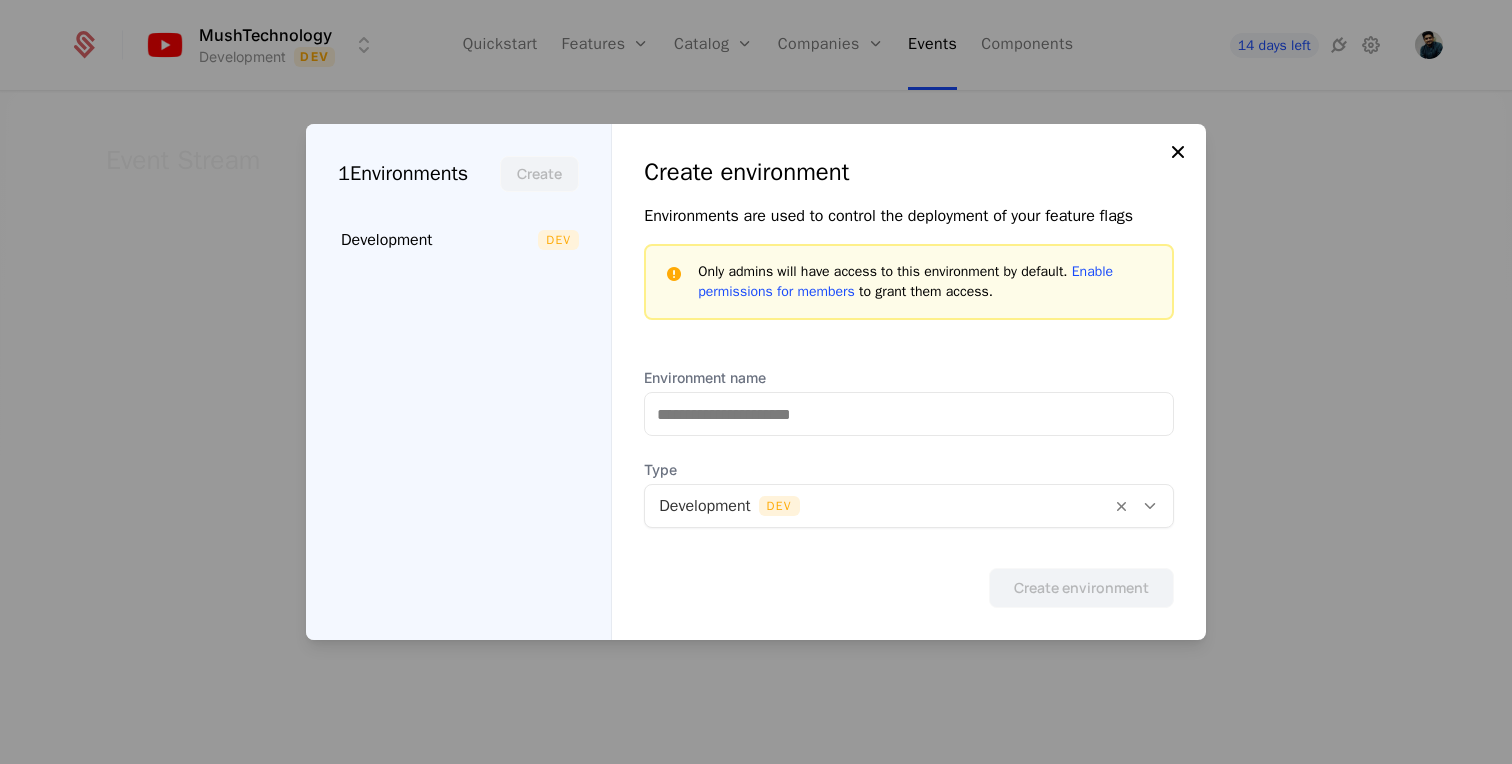 click on "1  Environments Create Development Dev Create environment Environments are used to control the deployment of your feature flags Only admins will have access to this environment by default.   Enable permissions for members   to grant them access. Environment name Type Development Dev Create environment" at bounding box center (756, 382) 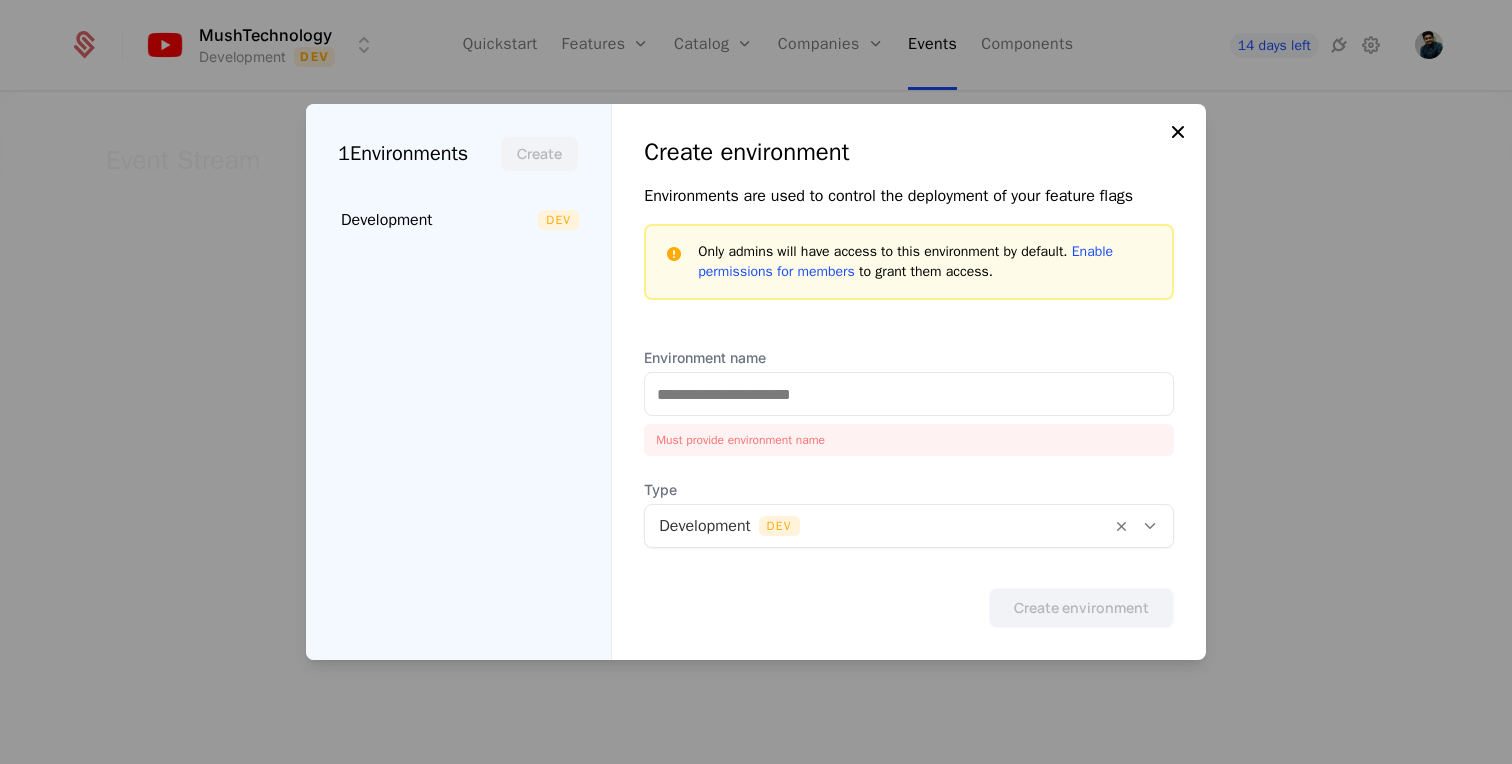 click at bounding box center [1178, 132] 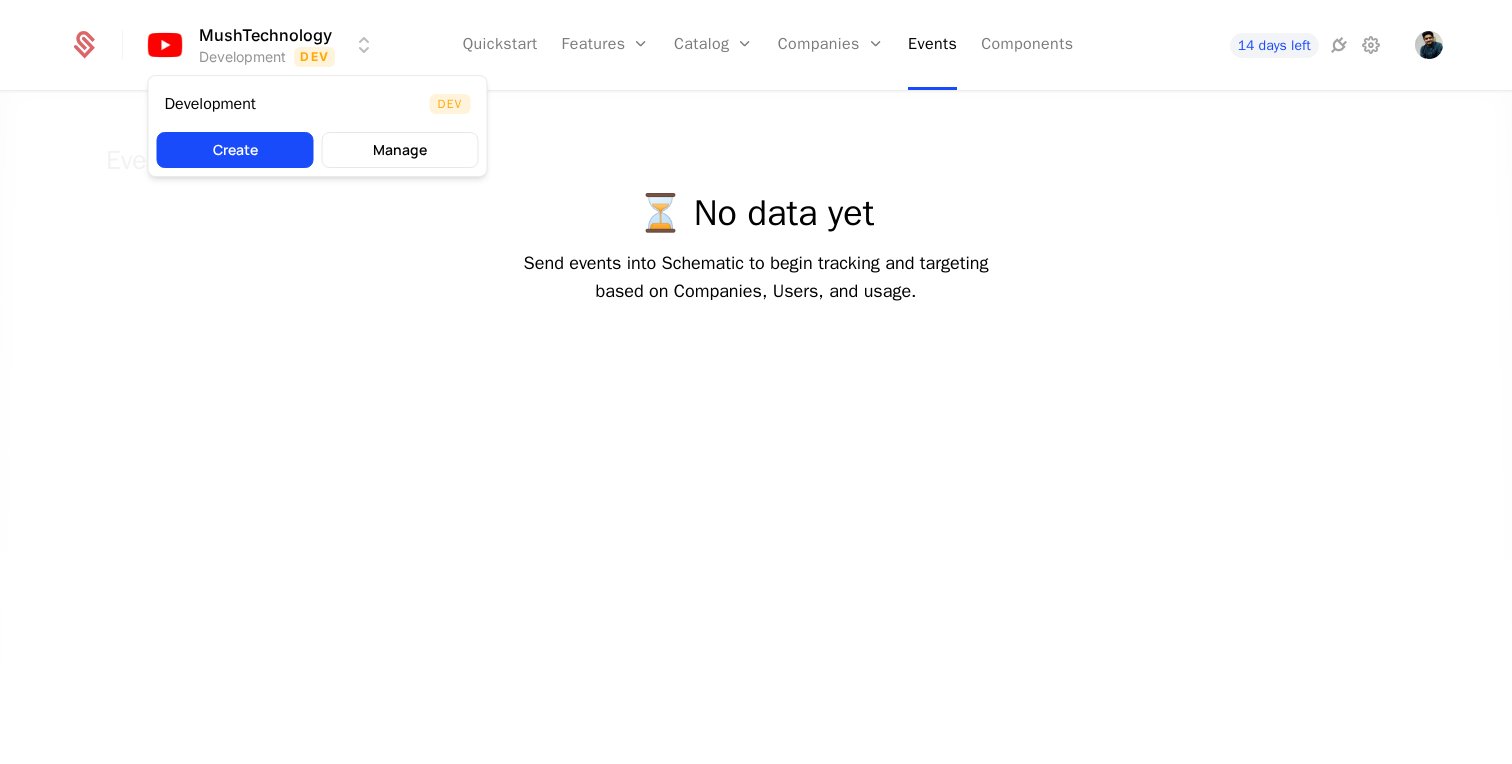 click on "MushTechnology Development Dev Quickstart Features Features Flags Catalog Plans Add Ons Configuration Companies Companies Users Events Components 14 days left Event Stream ⏳ No data yet Send events into Schematic to begin tracking and targeting based on Companies, Users, and usage.
Best Viewed on Desktop You're currently viewing this on a  mobile device . For the best experience,   we recommend using a desktop or larger screens , as the application isn't fully optimized for smaller resolutions just yet. Got it  Development Dev Create Manage" at bounding box center (756, 382) 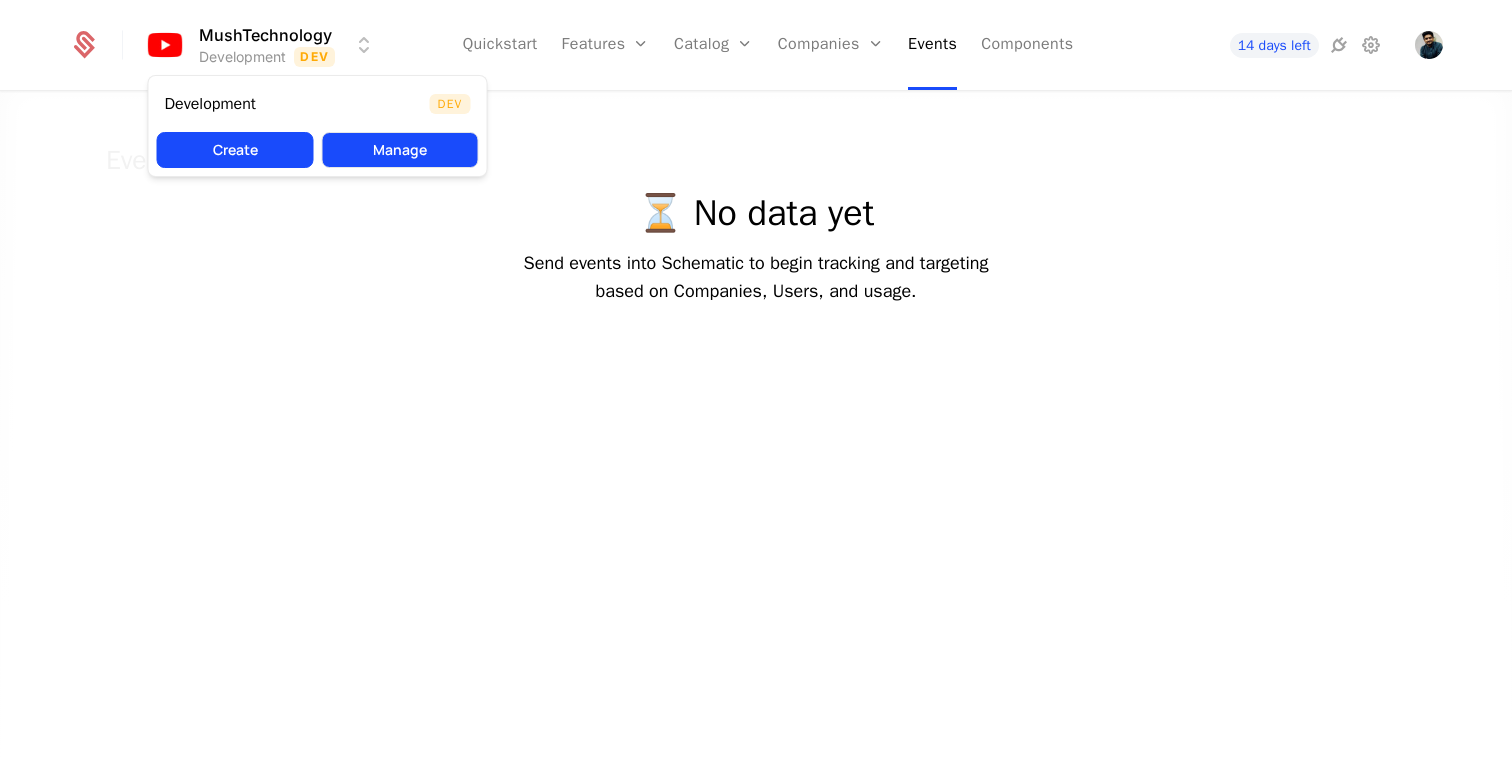 click on "Manage" at bounding box center [400, 150] 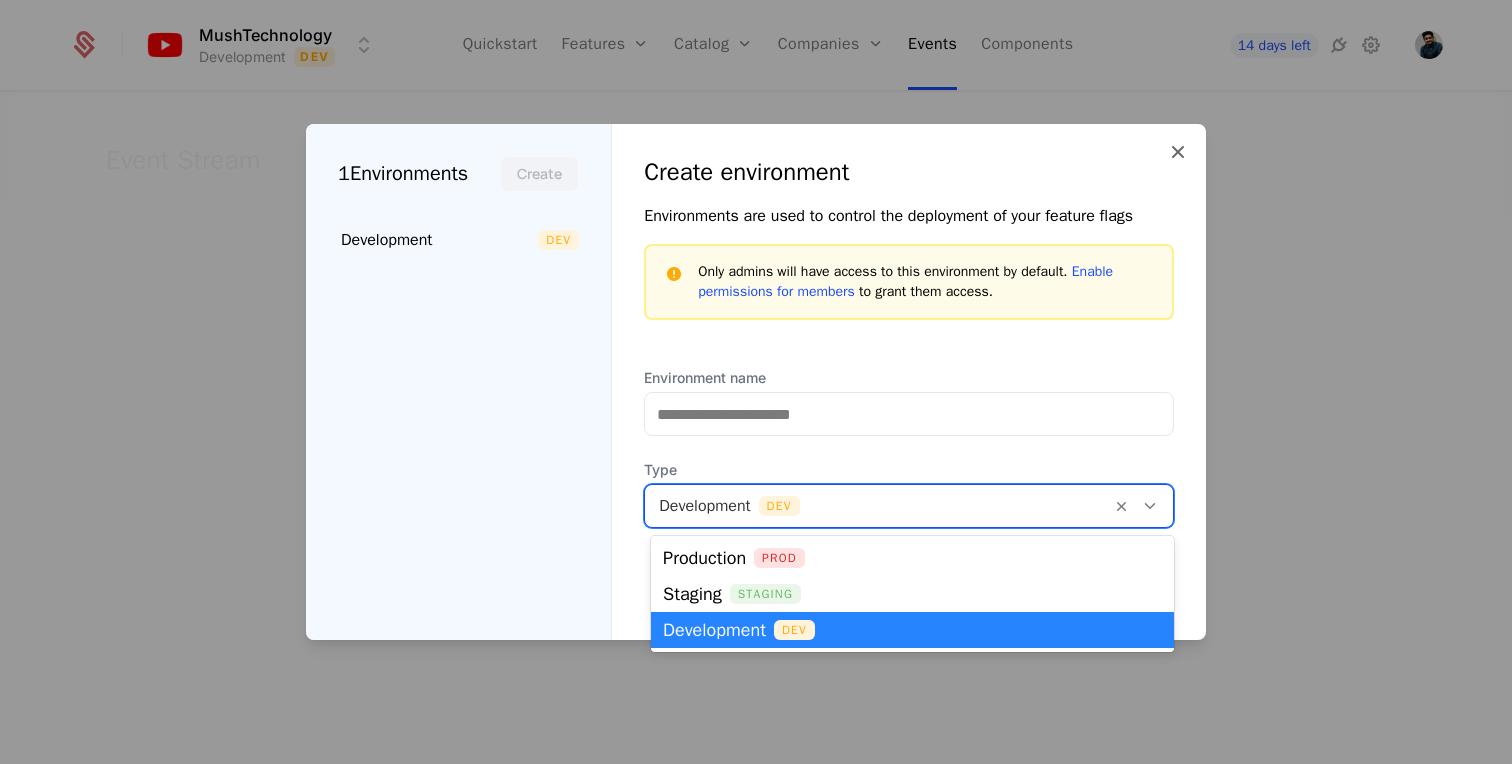 click on "Development Dev" at bounding box center [878, 506] 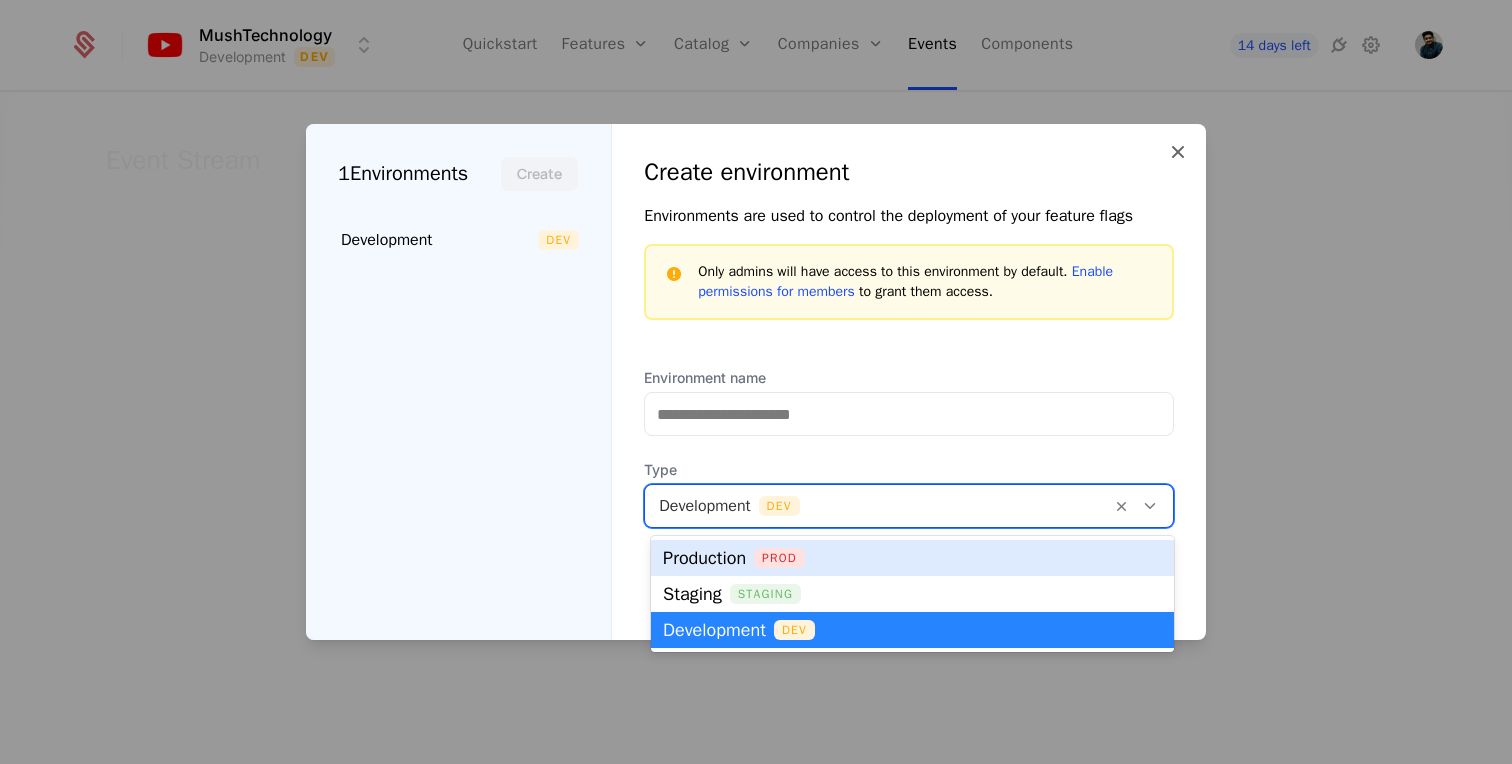 click on "Environment name" at bounding box center [909, 402] 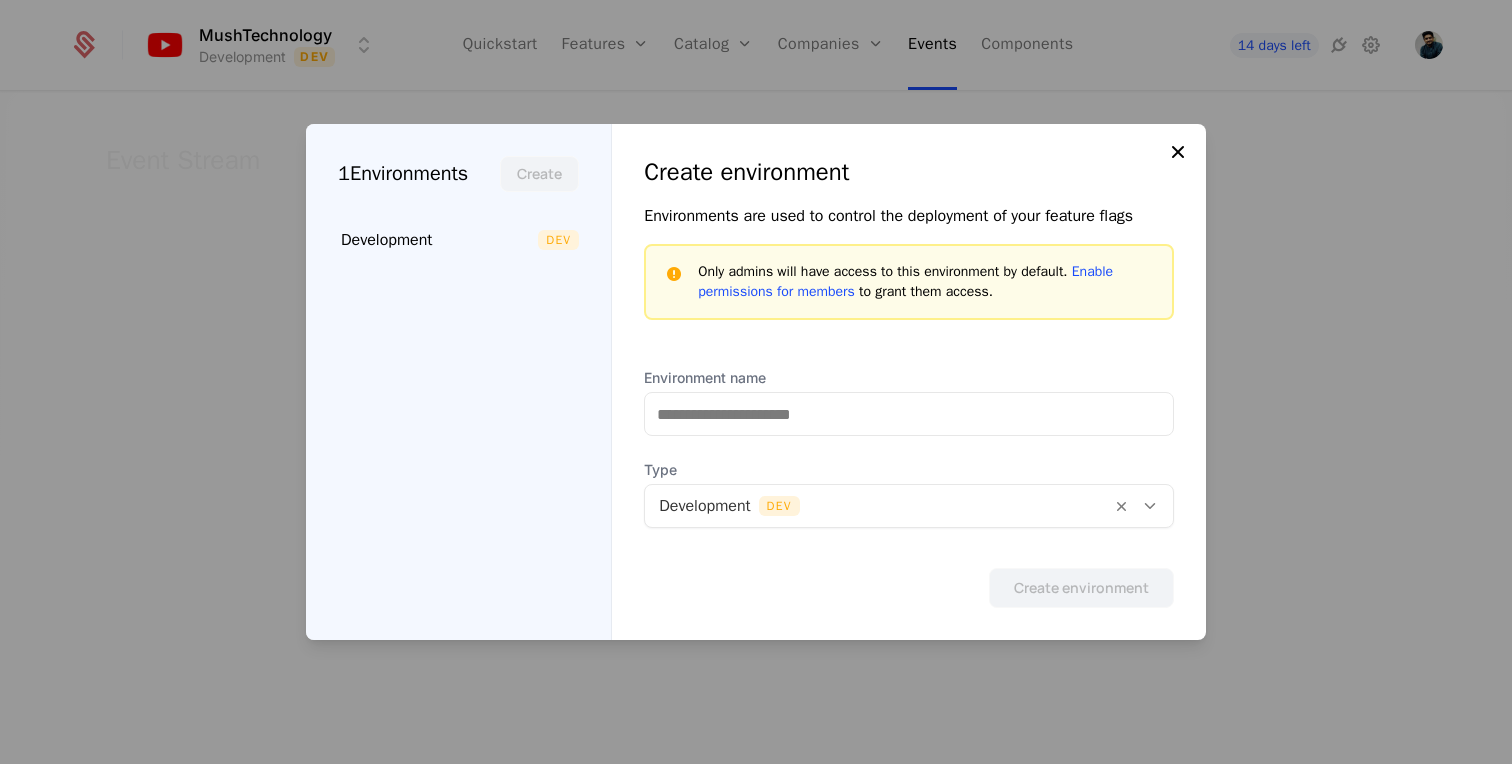 click at bounding box center (1178, 152) 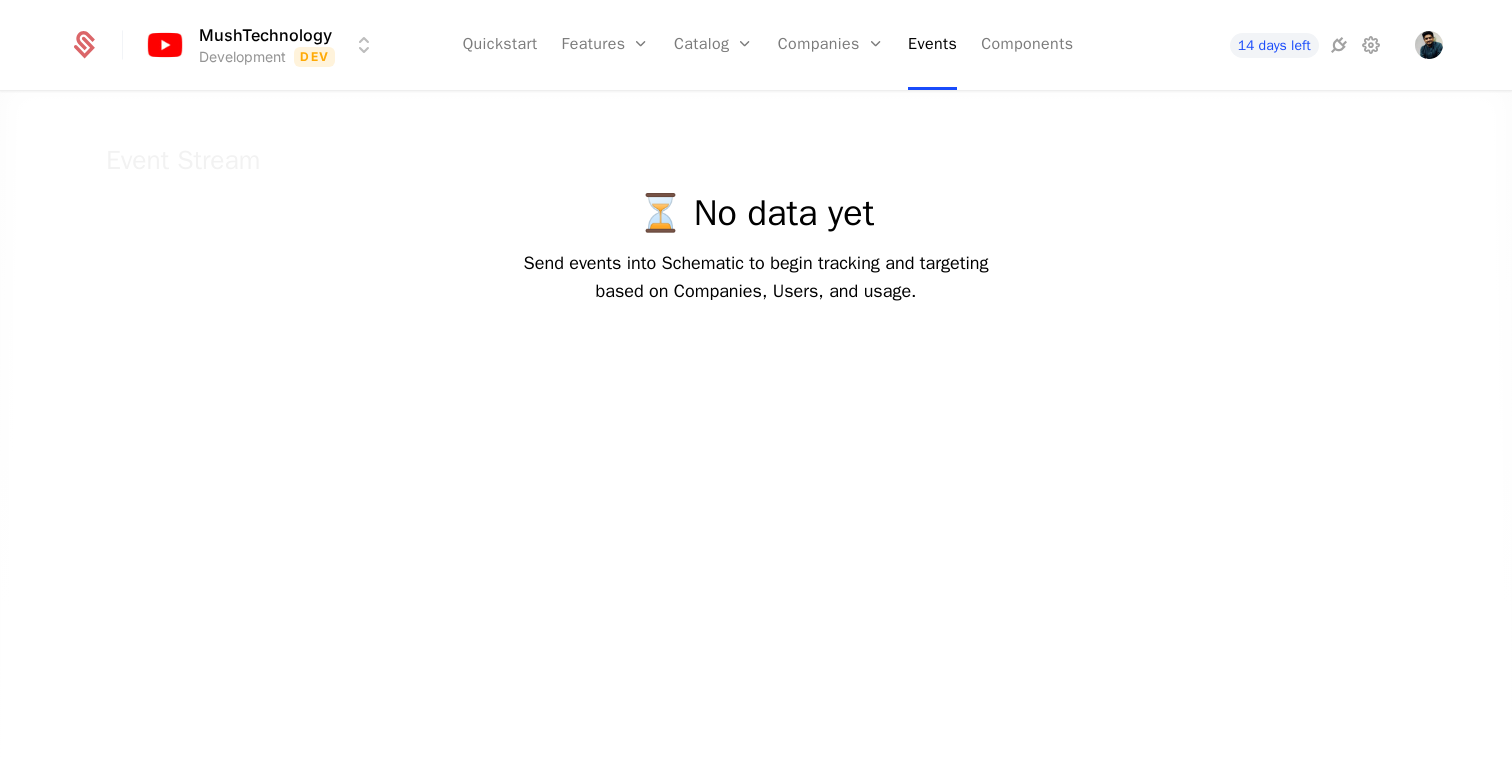 click at bounding box center (96, 45) 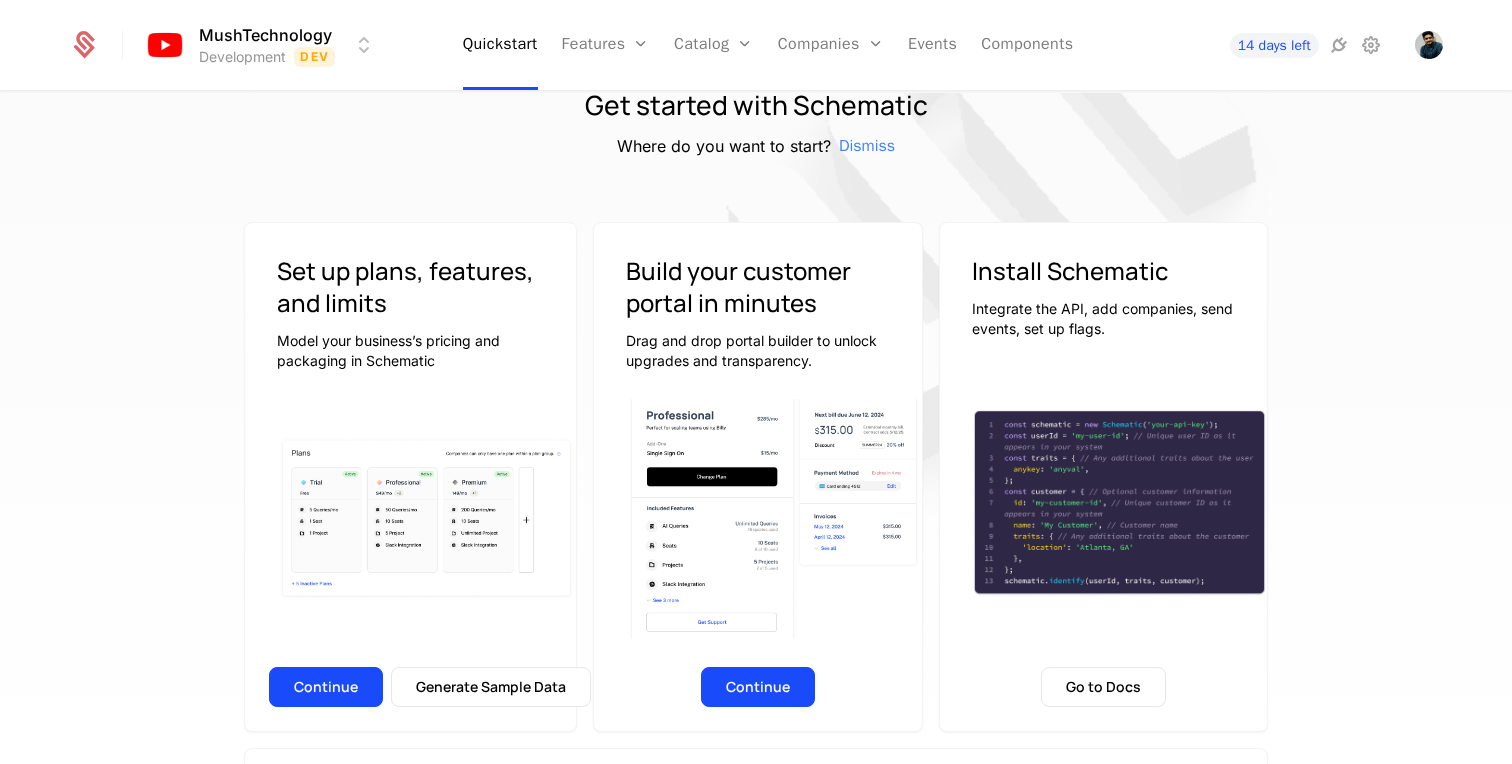 scroll, scrollTop: 0, scrollLeft: 0, axis: both 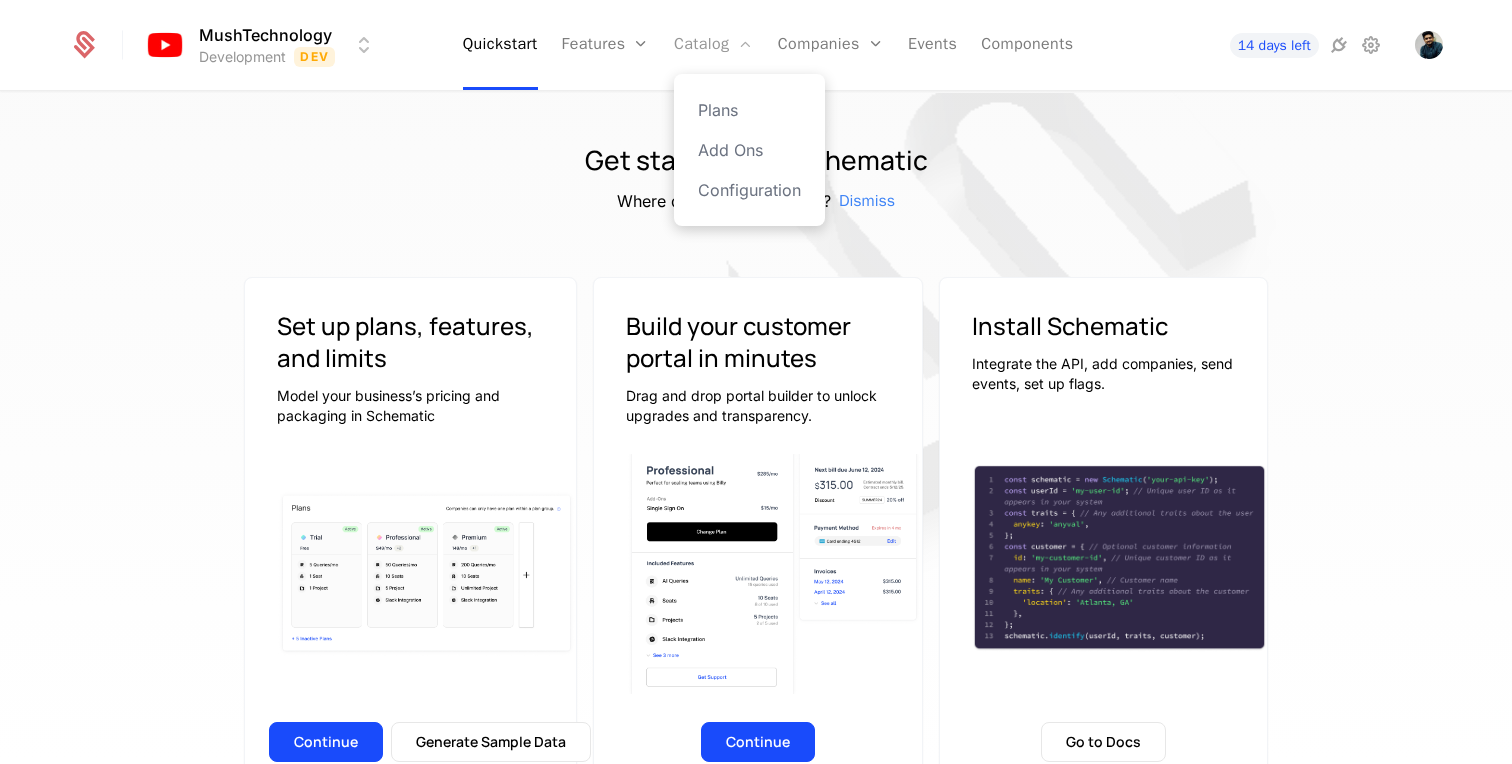click on "Catalog" at bounding box center (714, 45) 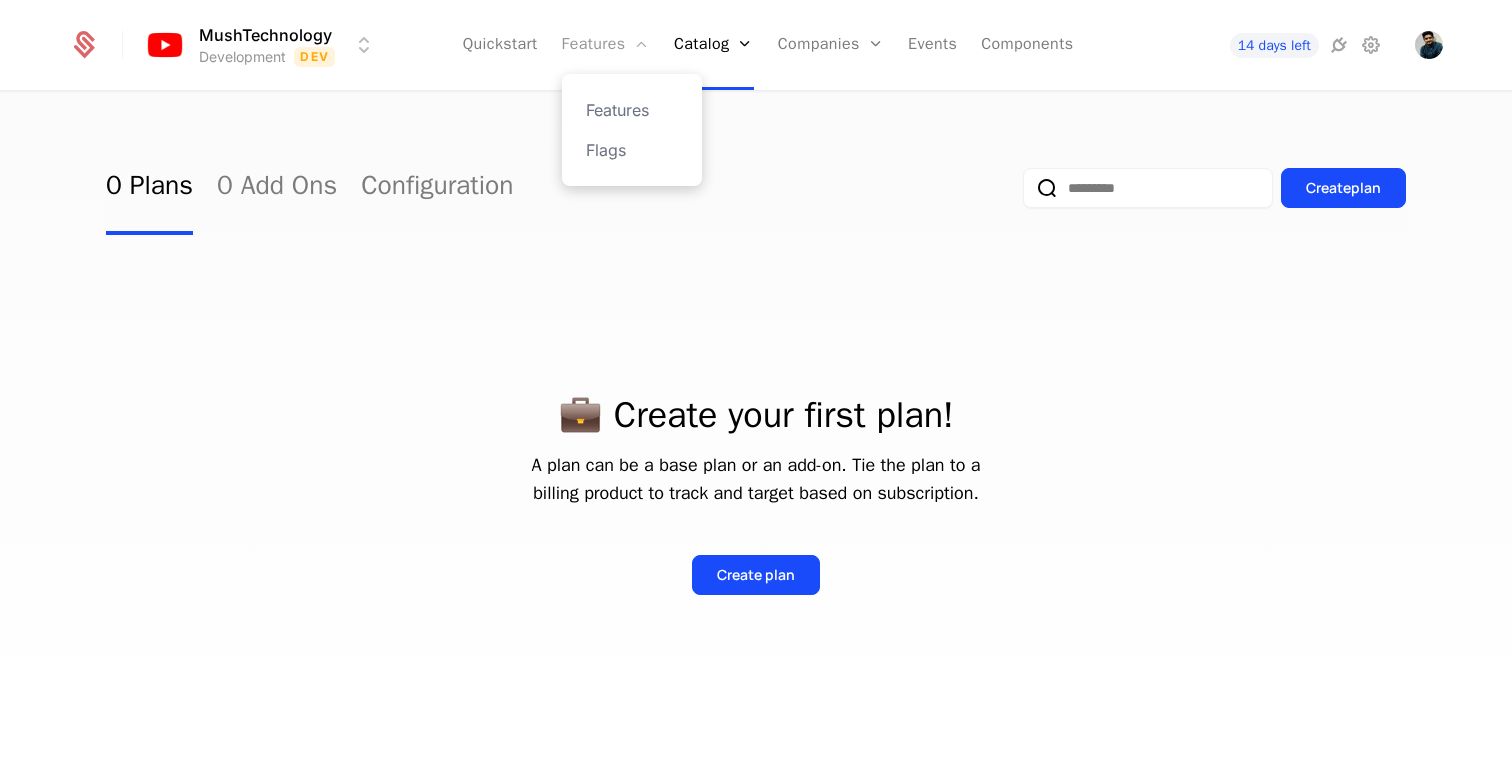 click at bounding box center (641, 44) 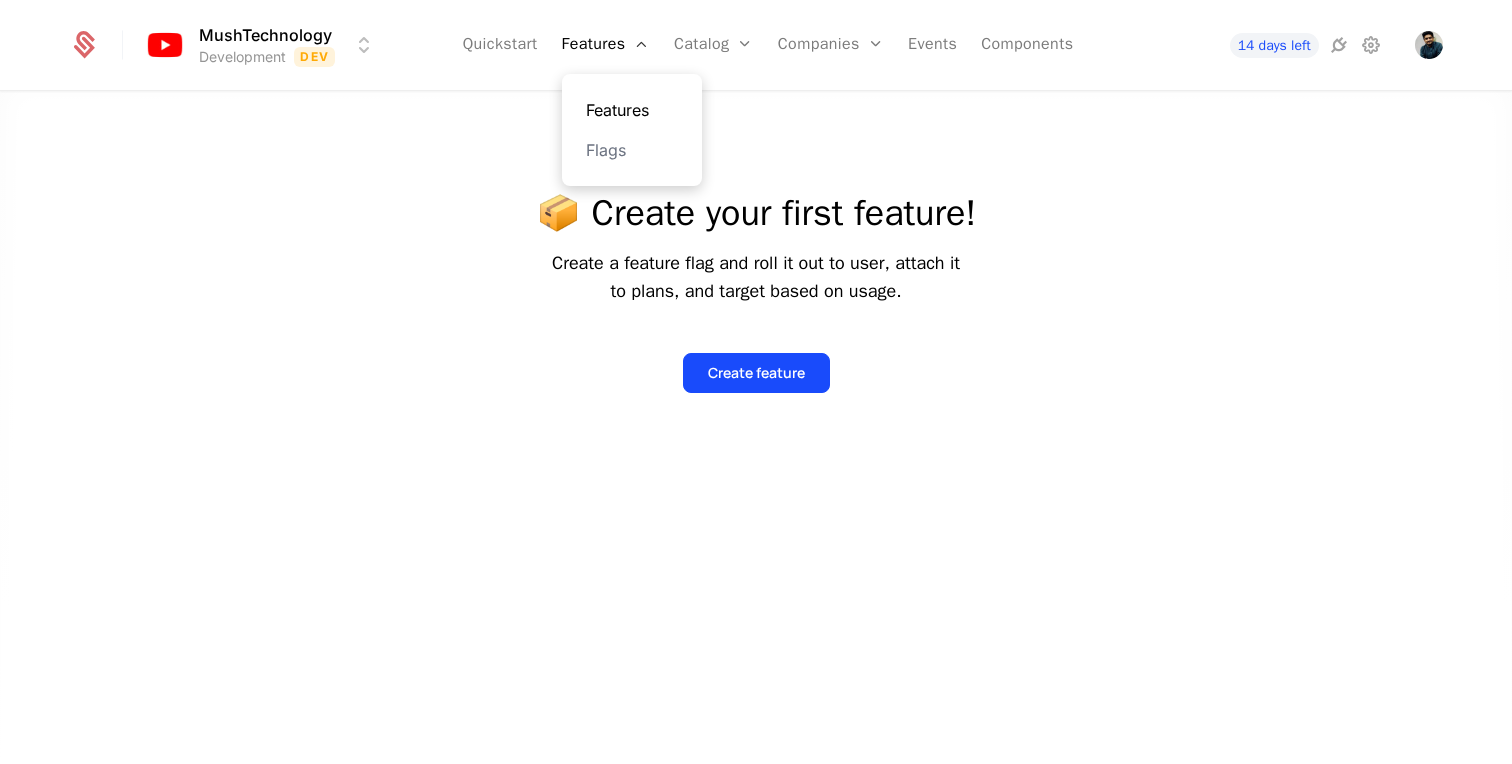 click on "Features" at bounding box center (632, 110) 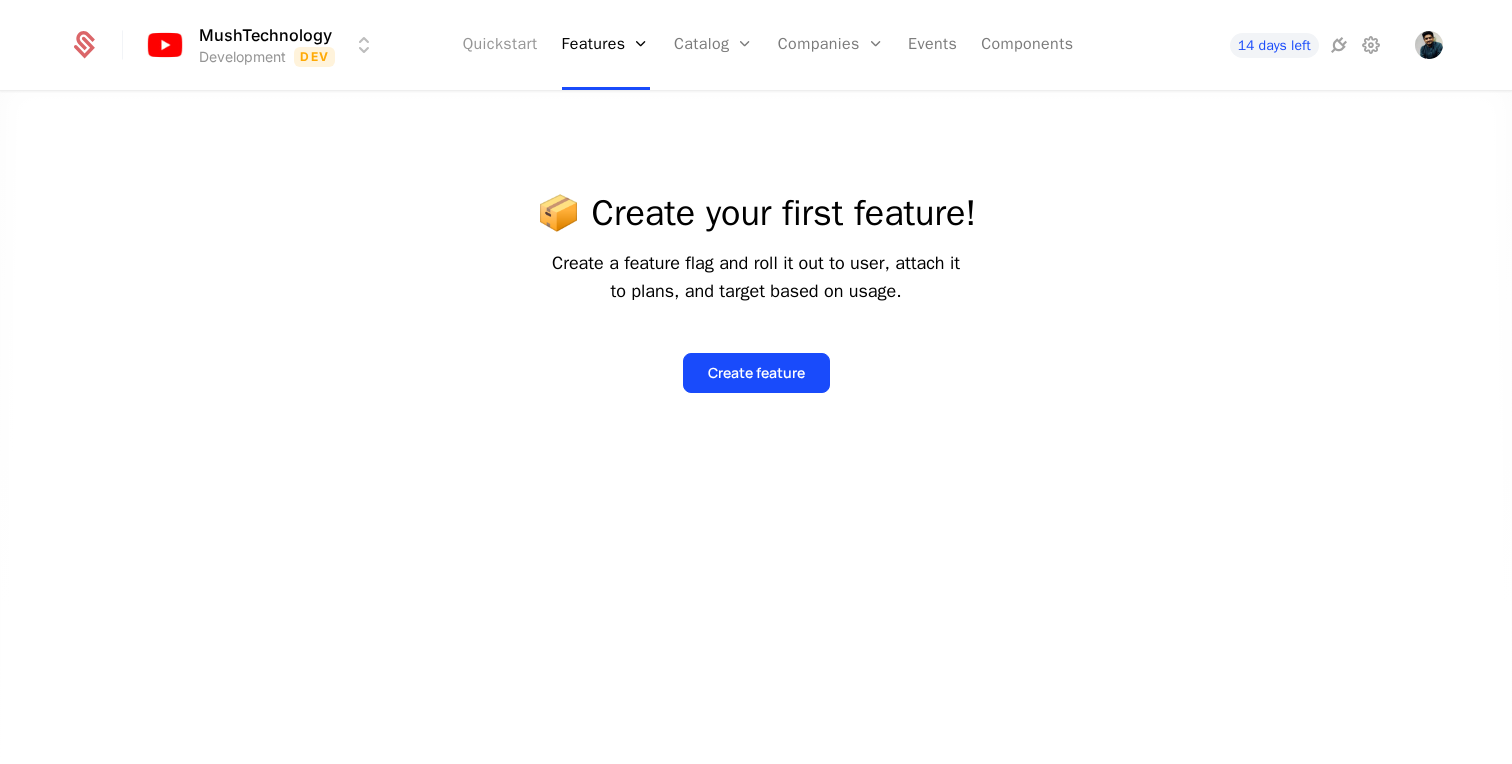 click on "Quickstart" at bounding box center [500, 45] 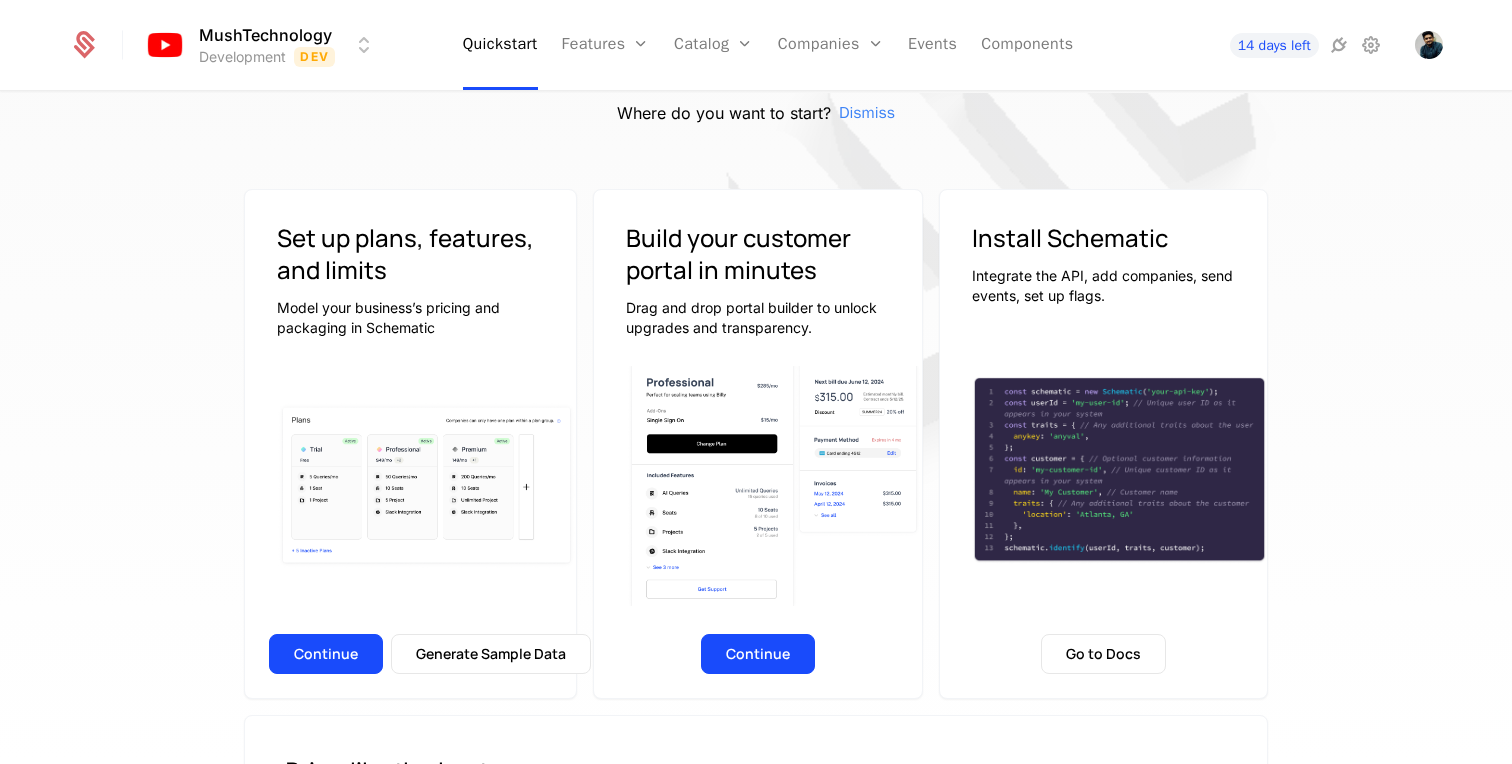 scroll, scrollTop: 147, scrollLeft: 0, axis: vertical 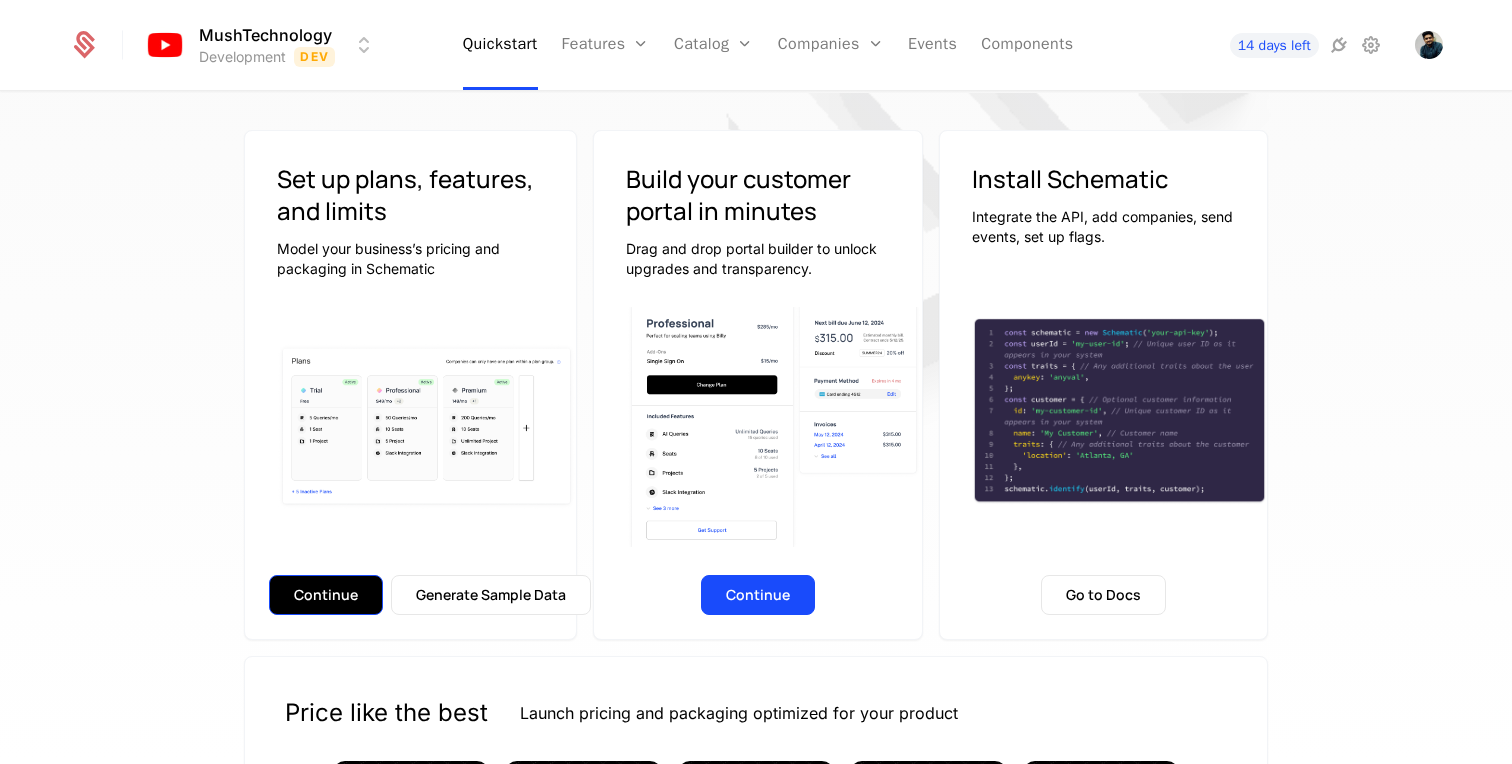 click on "Continue" at bounding box center [326, 595] 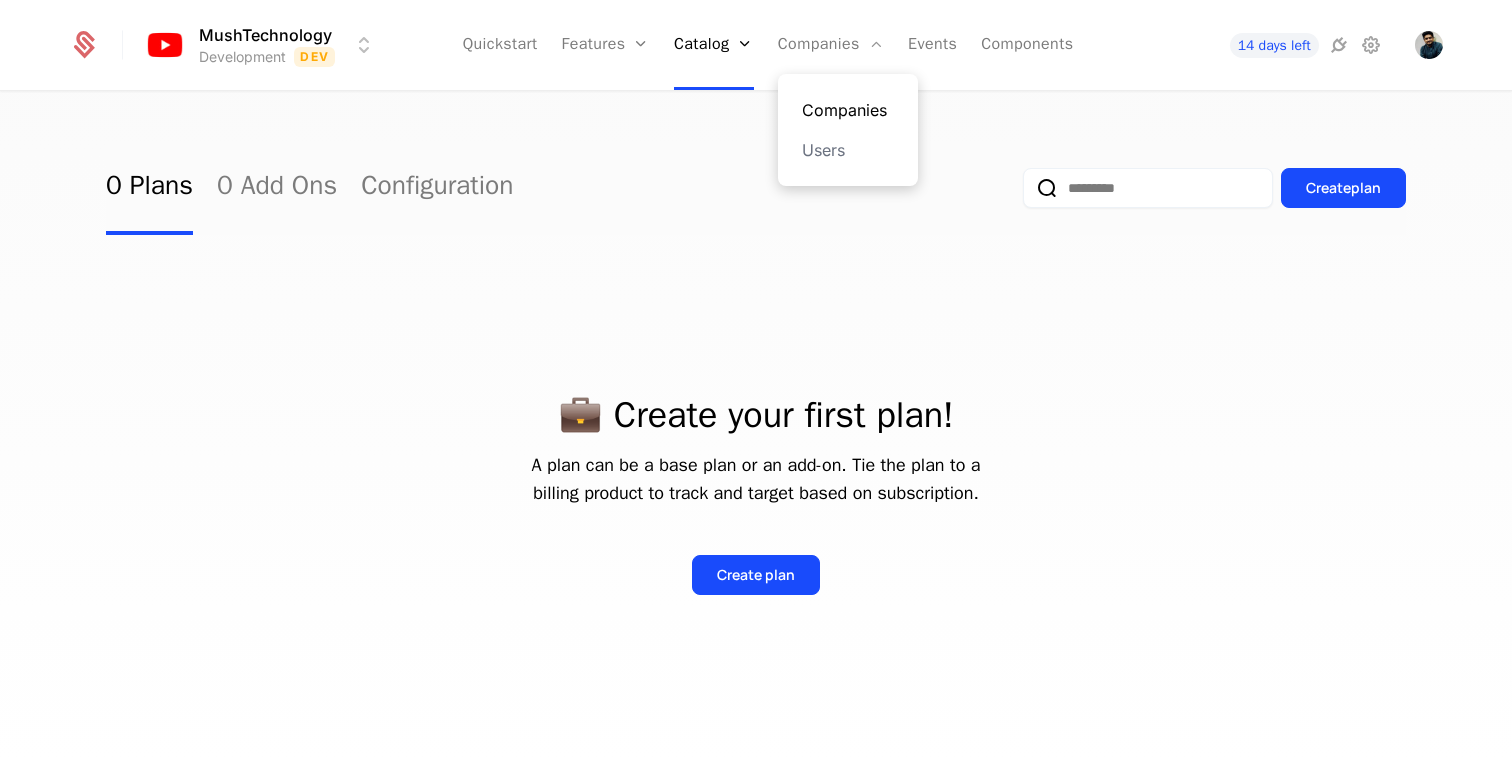 click on "Companies" at bounding box center [848, 110] 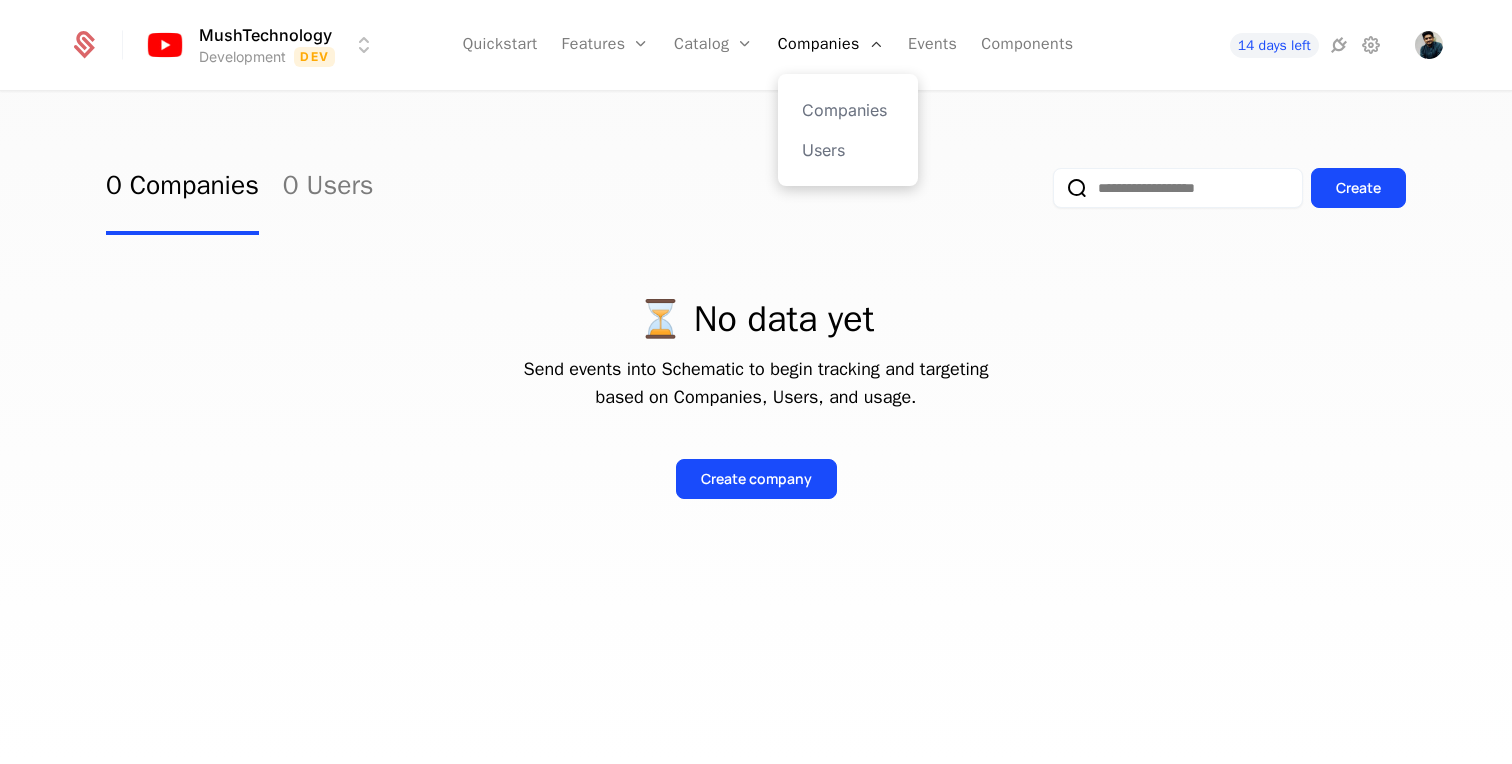 click on "Companies Users" at bounding box center [848, 130] 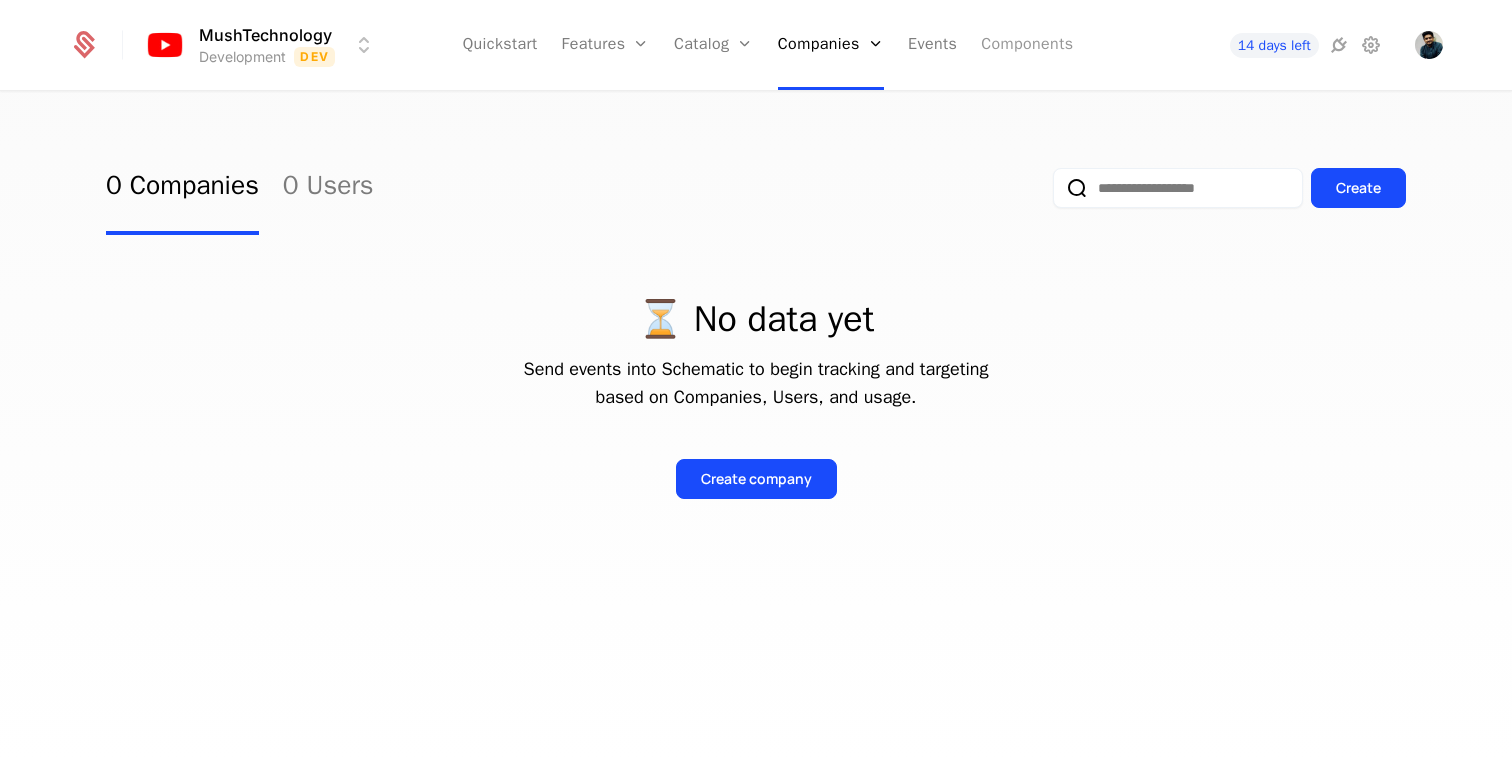 click on "Components" at bounding box center [1027, 45] 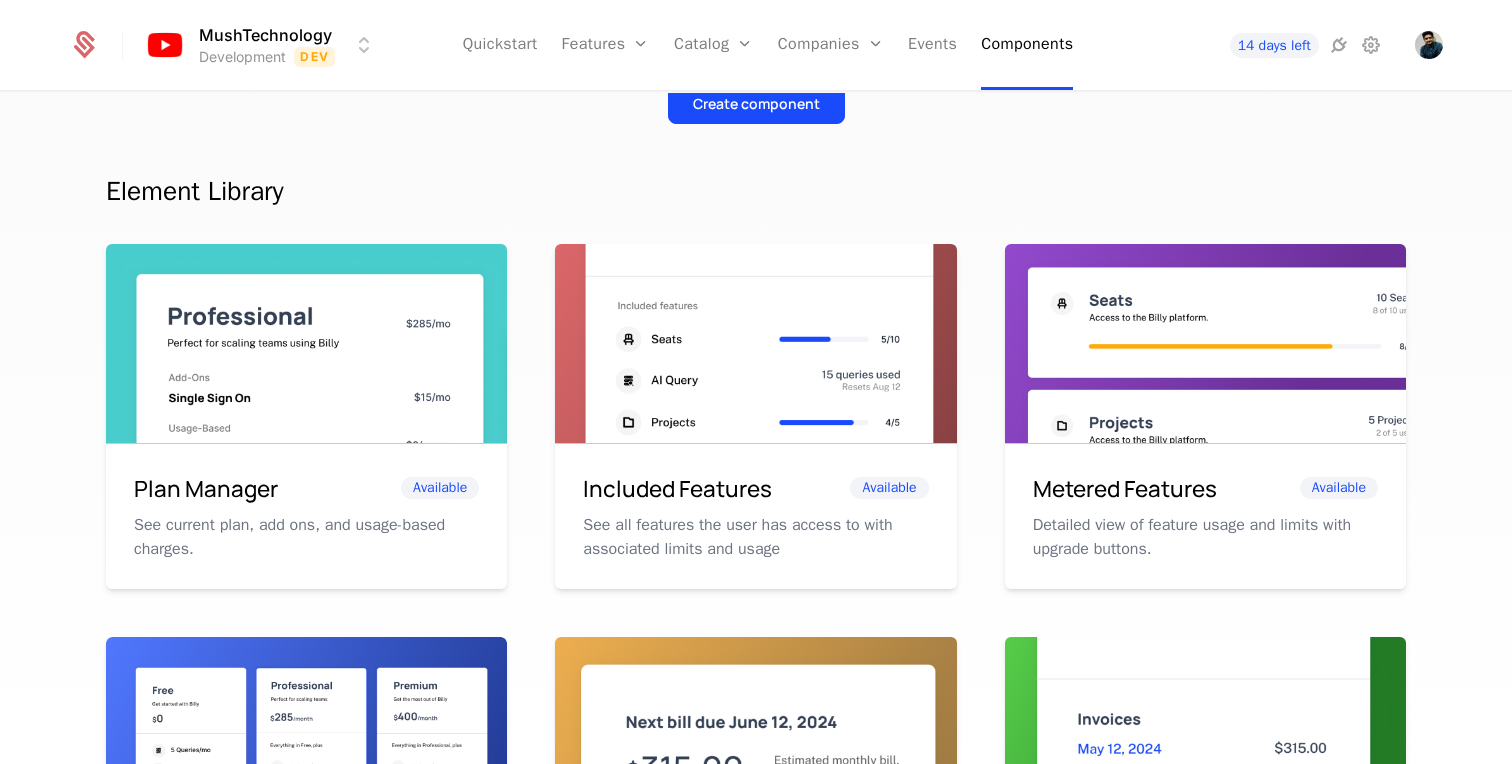 scroll, scrollTop: 0, scrollLeft: 0, axis: both 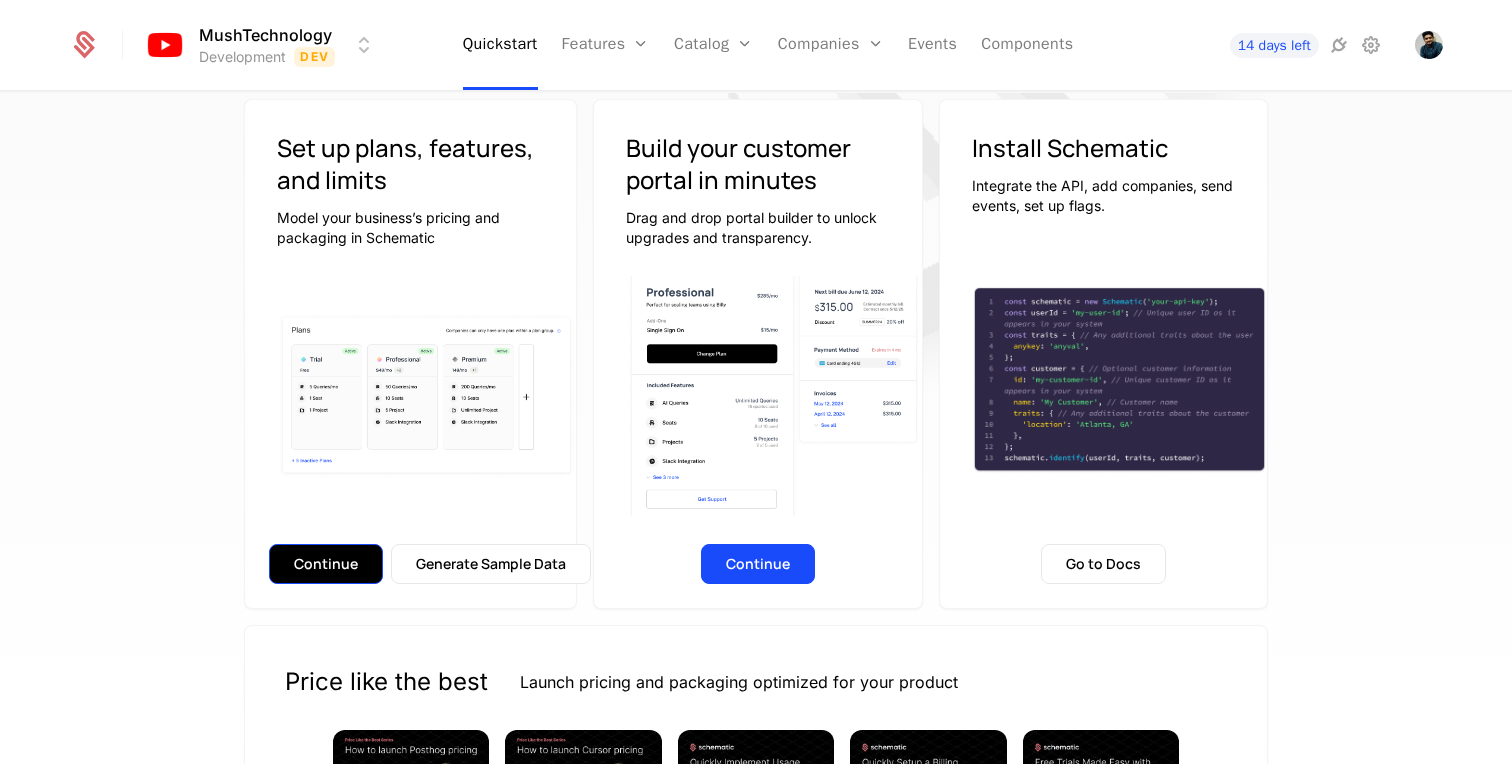 click on "Continue" at bounding box center [326, 564] 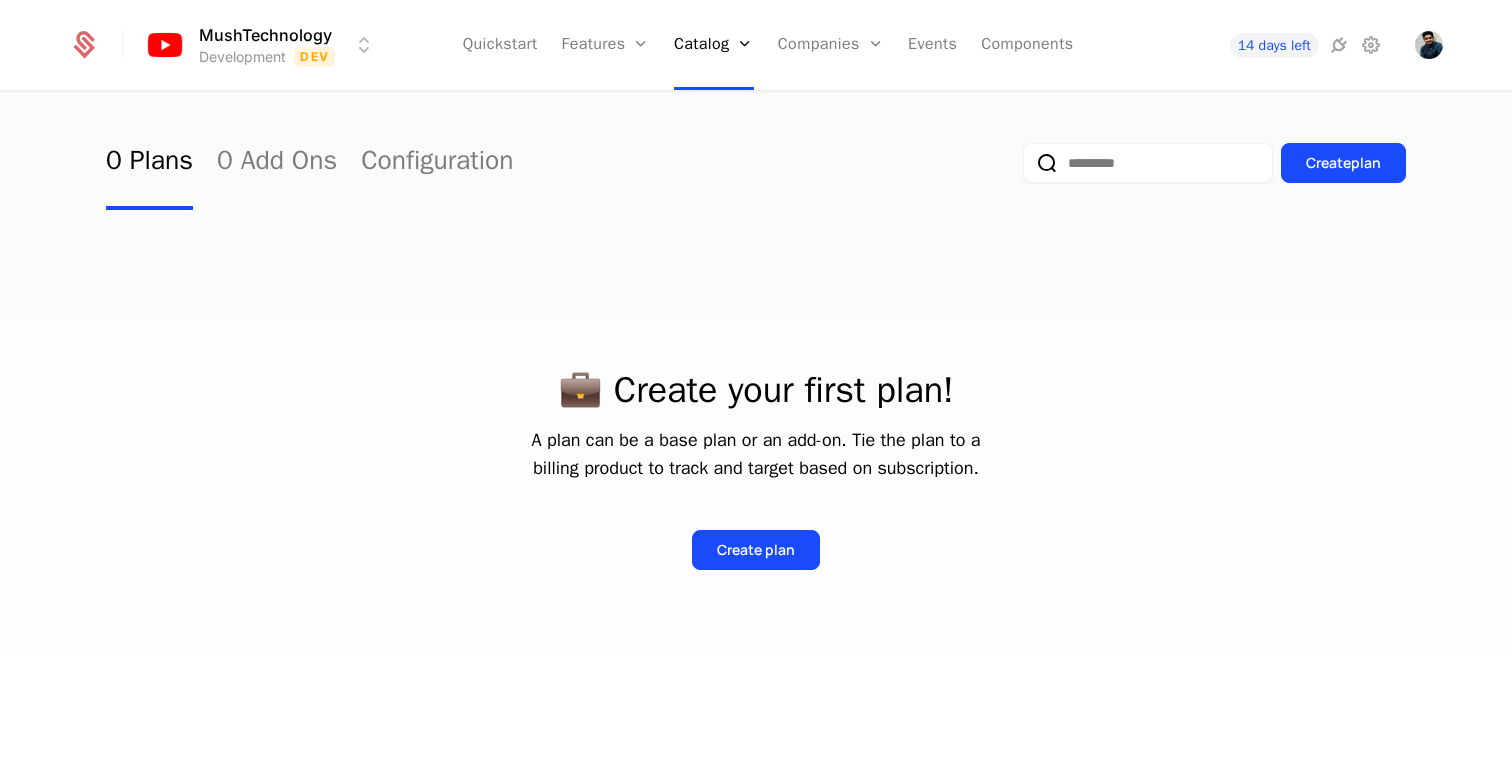 scroll, scrollTop: 19, scrollLeft: 0, axis: vertical 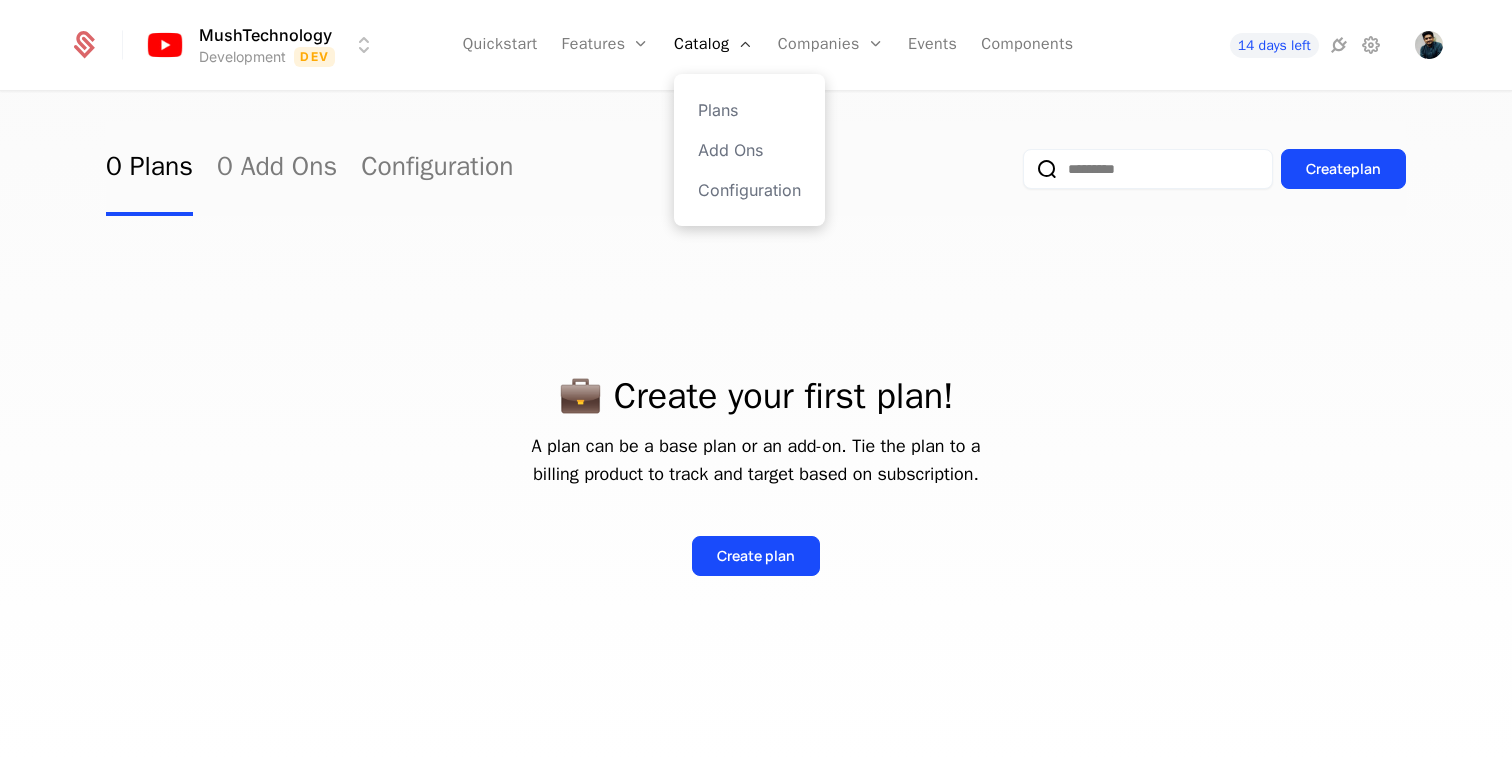 click on "Plans Add Ons Configuration" at bounding box center [749, 150] 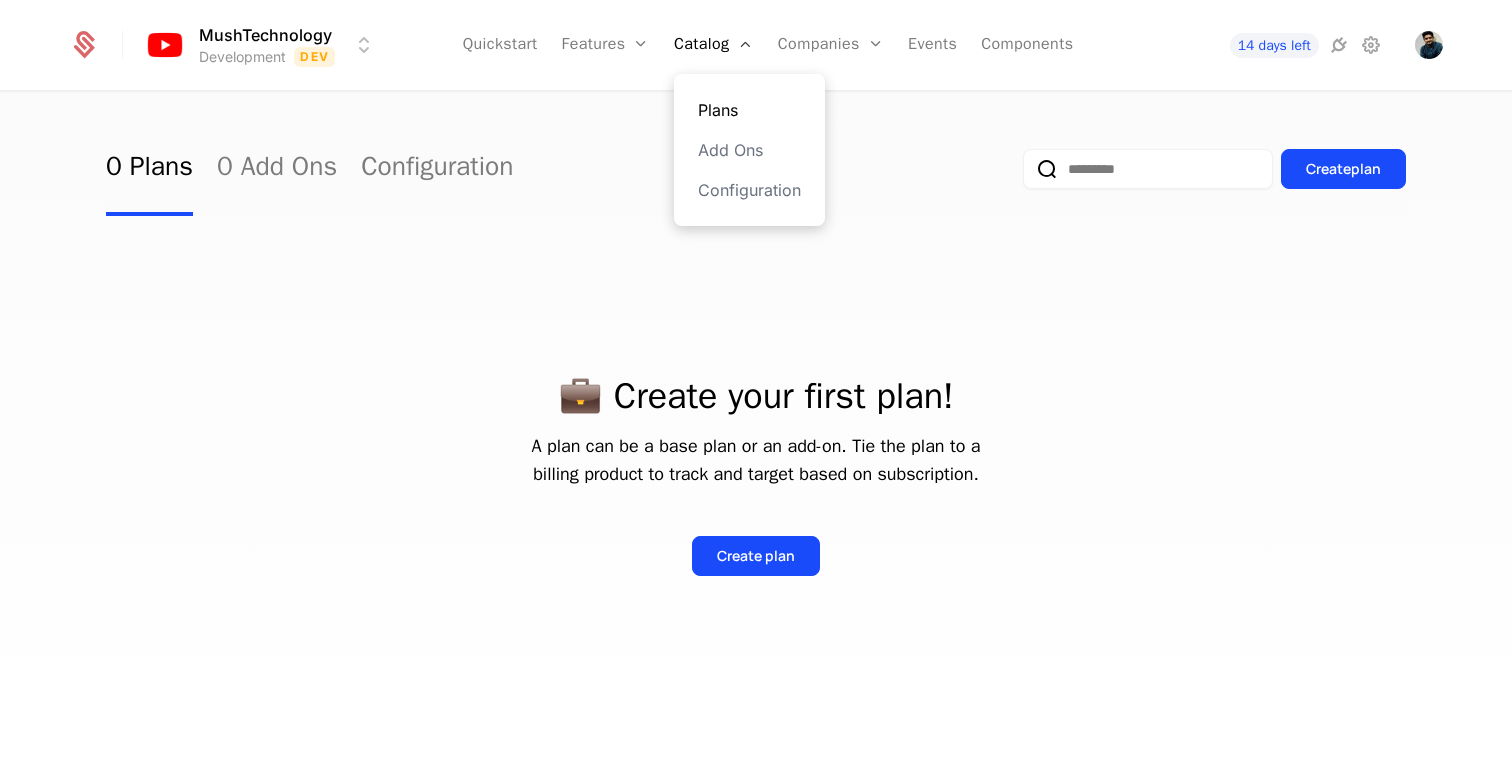 click on "Plans" at bounding box center [749, 110] 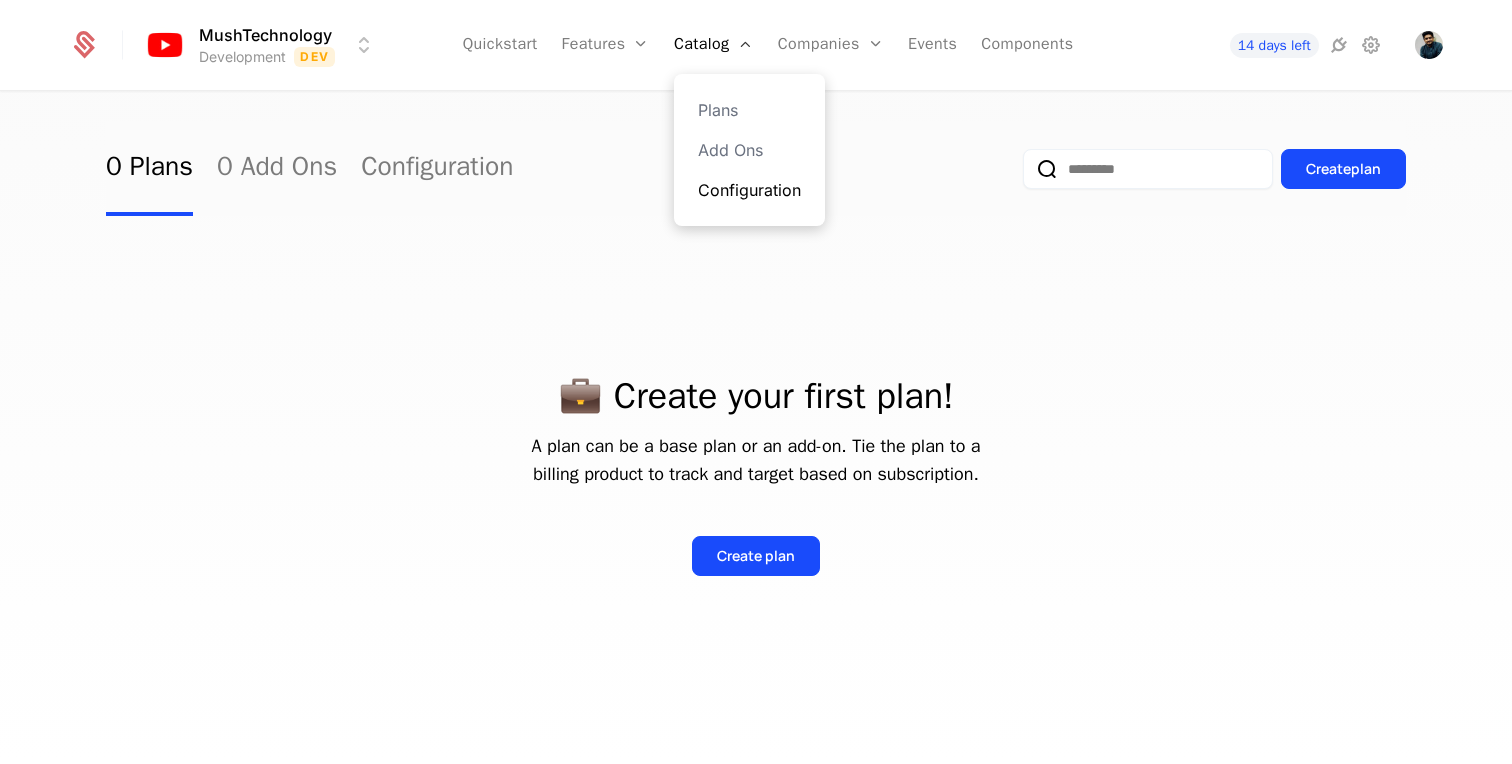 click on "Configuration" at bounding box center [749, 190] 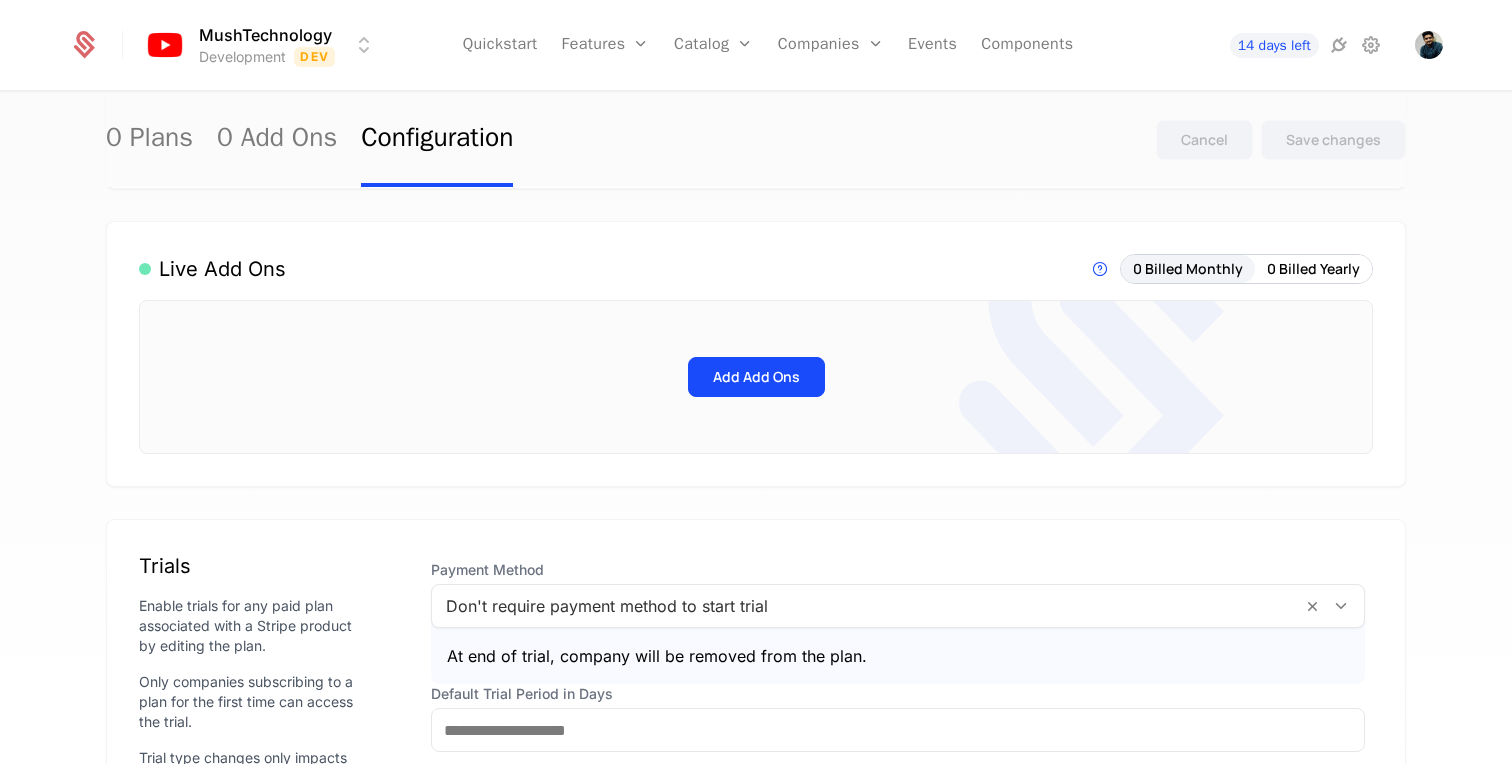 scroll, scrollTop: 0, scrollLeft: 0, axis: both 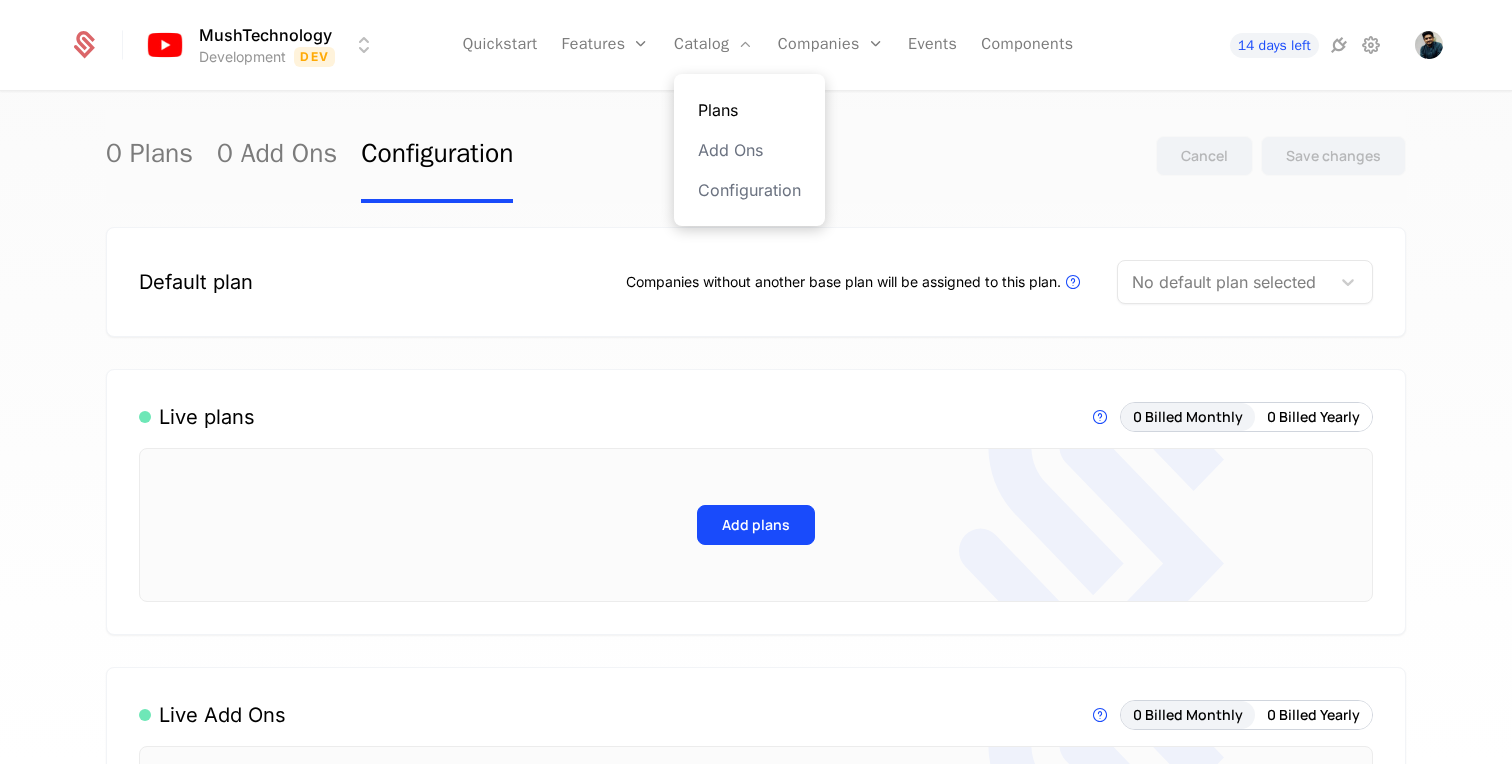 click on "Plans" at bounding box center (749, 110) 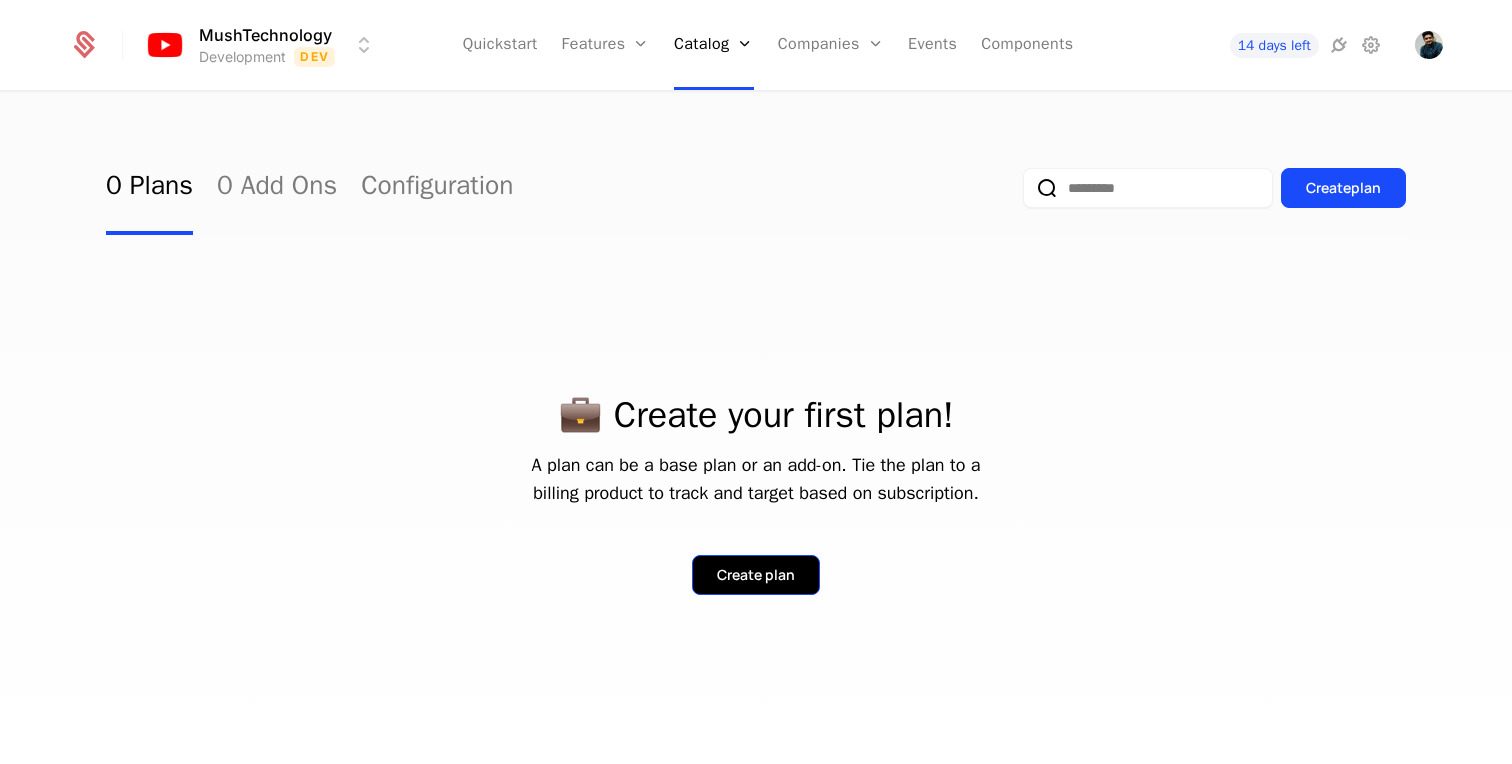click on "Create plan" at bounding box center (756, 575) 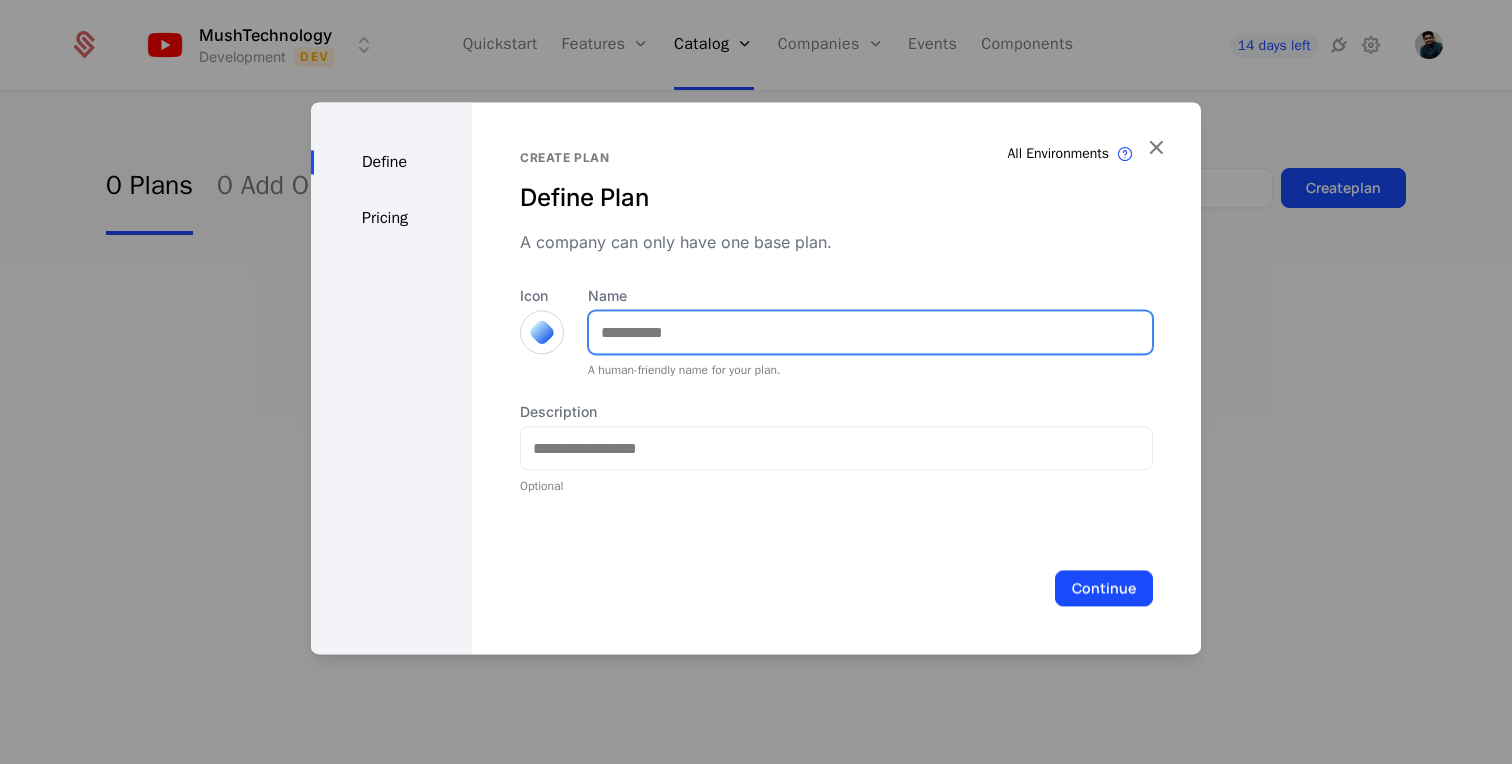click on "Name" at bounding box center (870, 332) 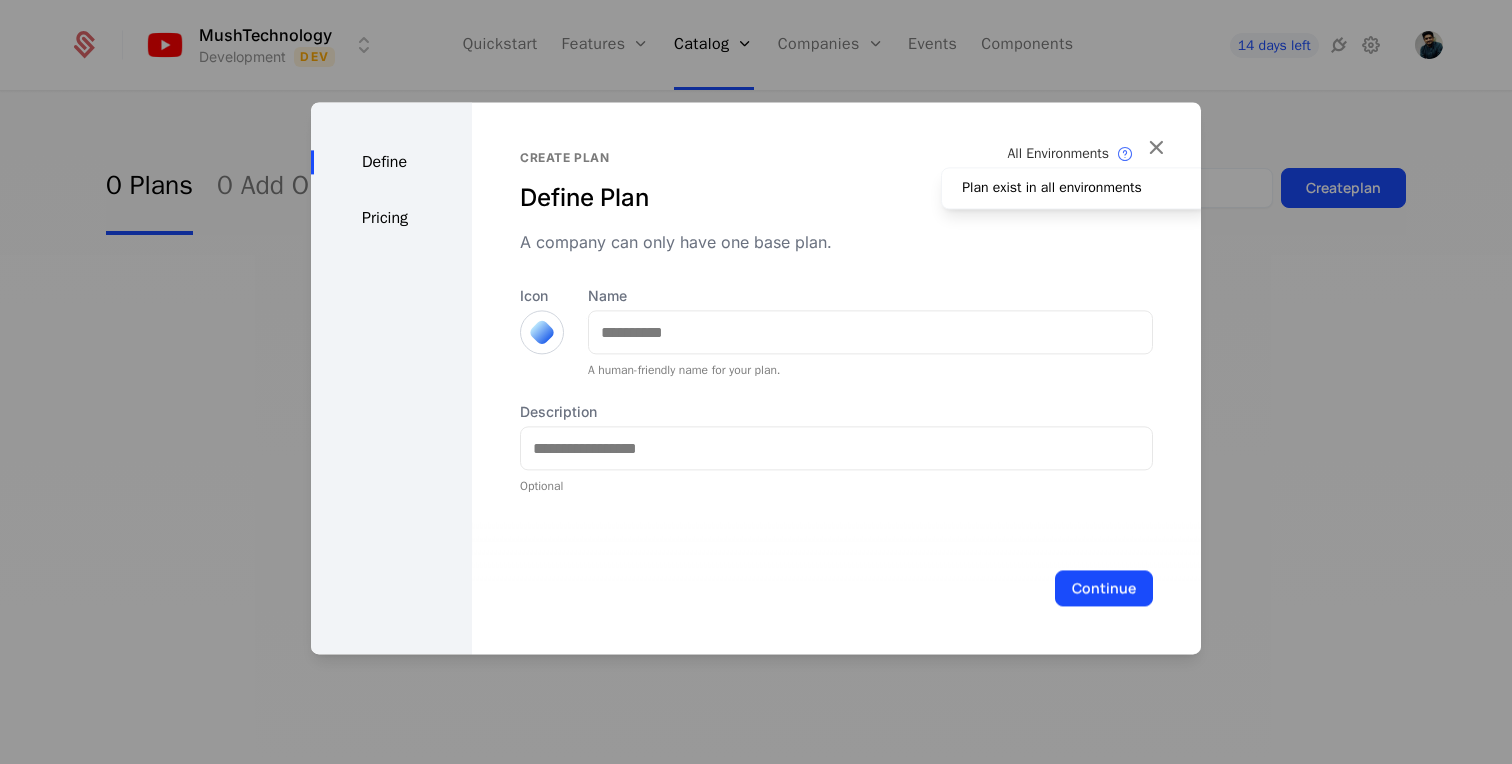 click on "All Environments Plan exist in all environments Create plan Define Plan A company can only have one base plan. Icon Name A human-friendly name for your plan. Description Optional" at bounding box center (836, 322) 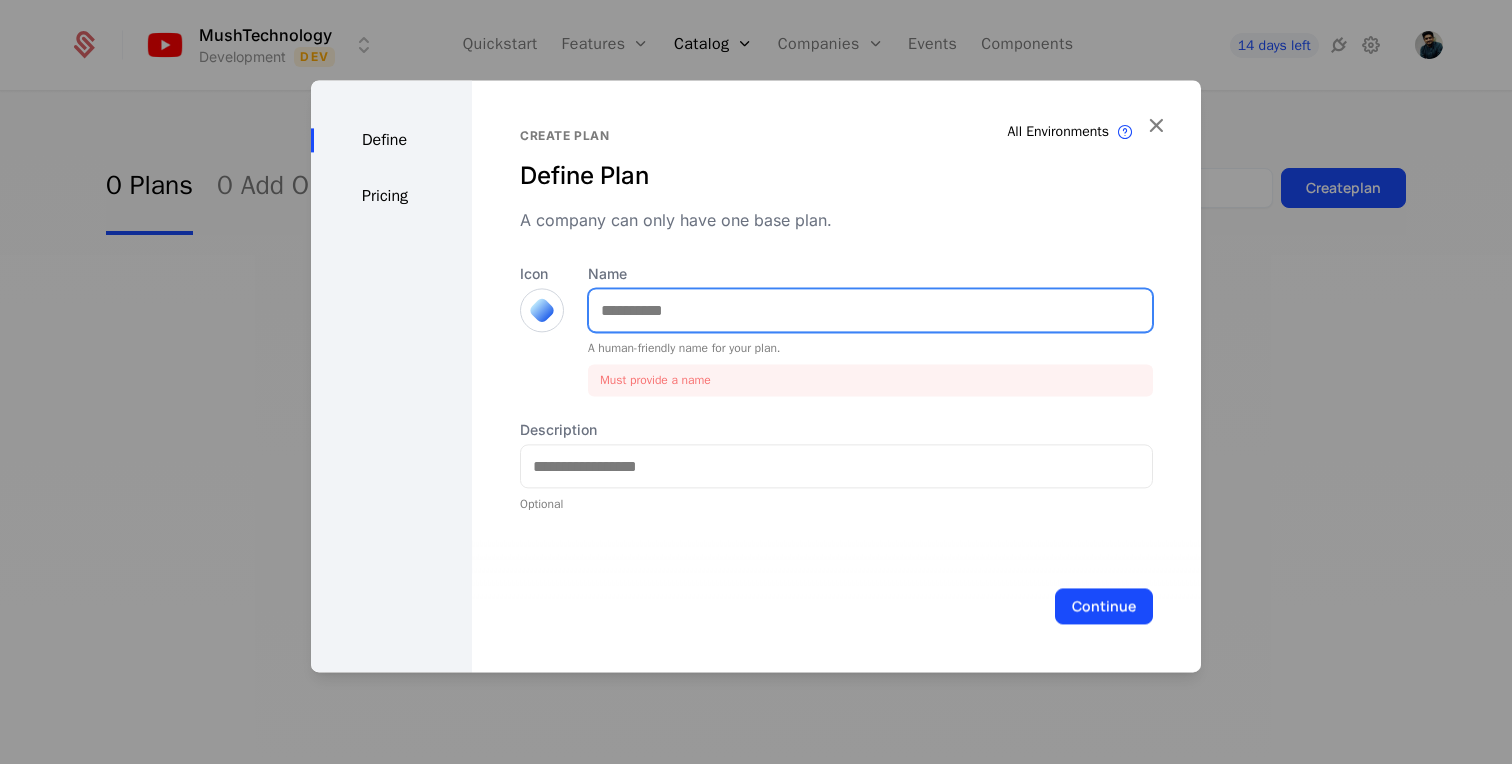 click on "Name" at bounding box center (870, 310) 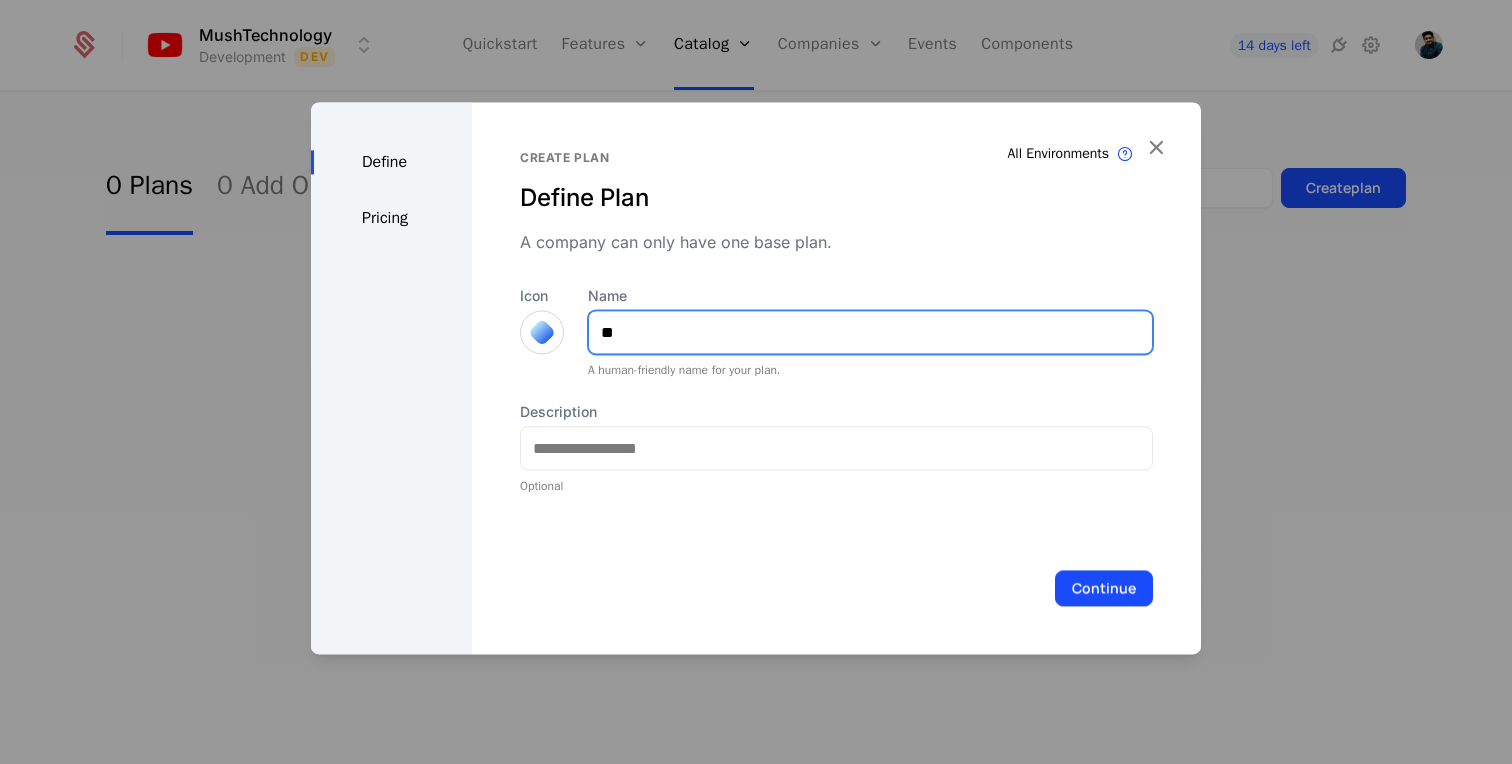type on "*" 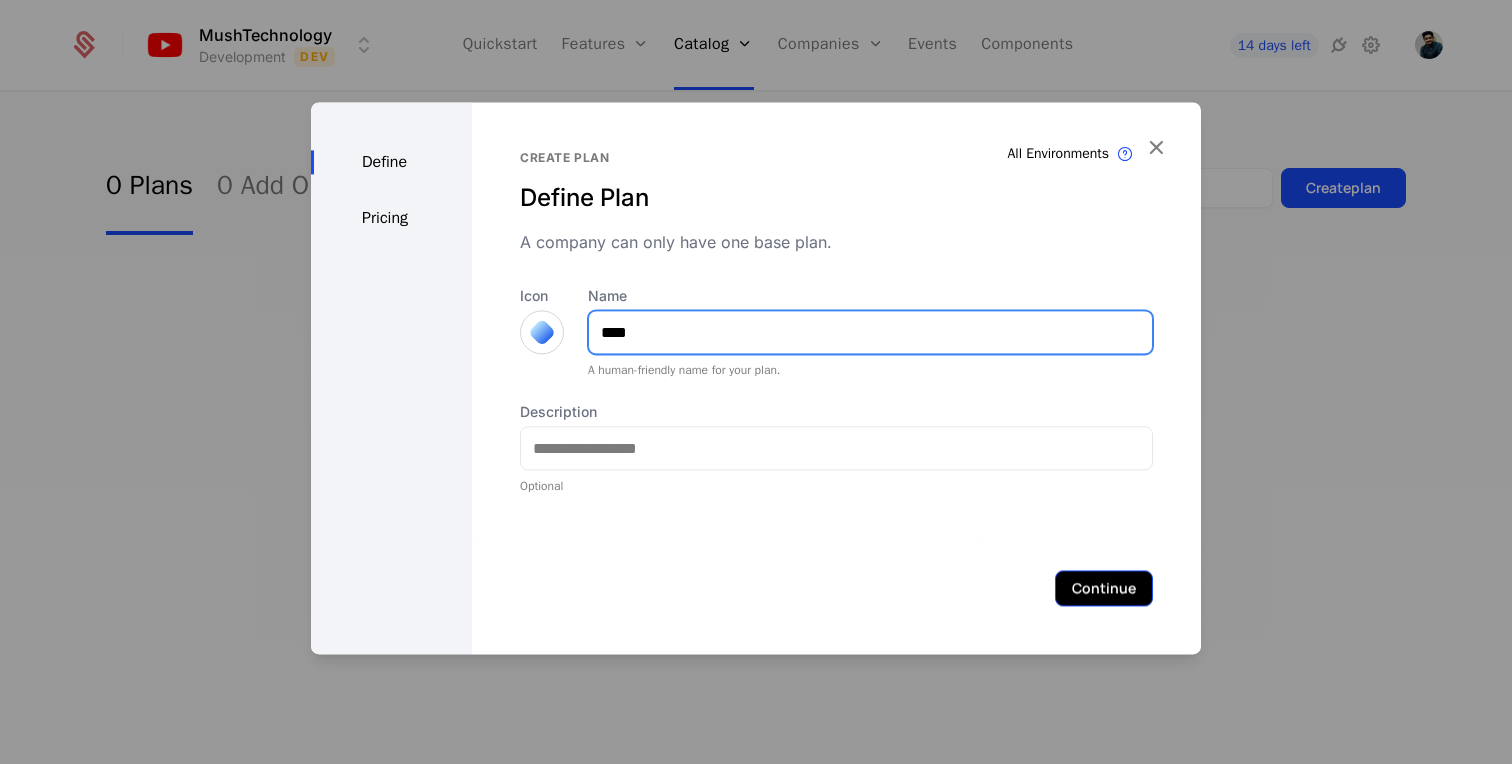 type on "****" 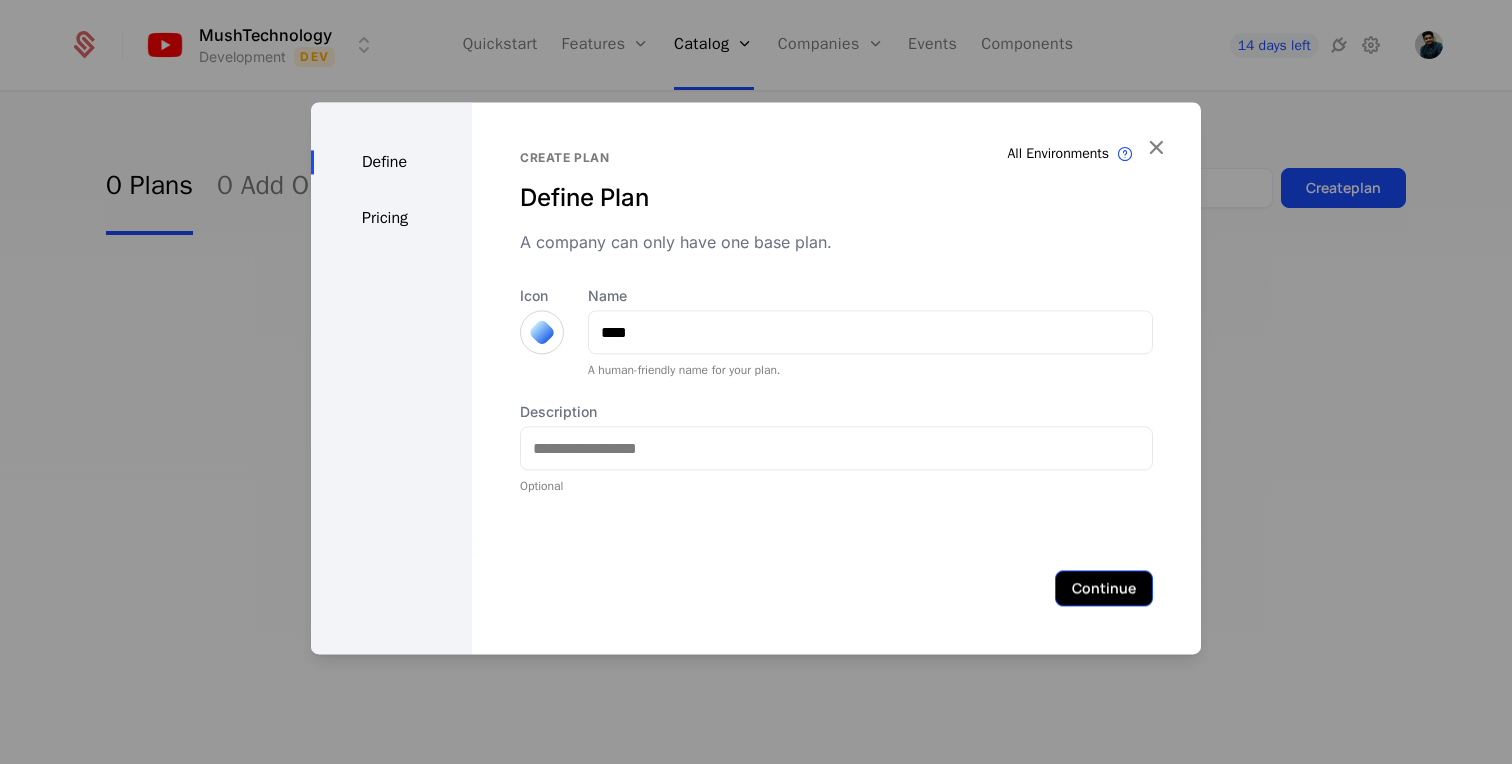 click on "Continue" at bounding box center (1104, 588) 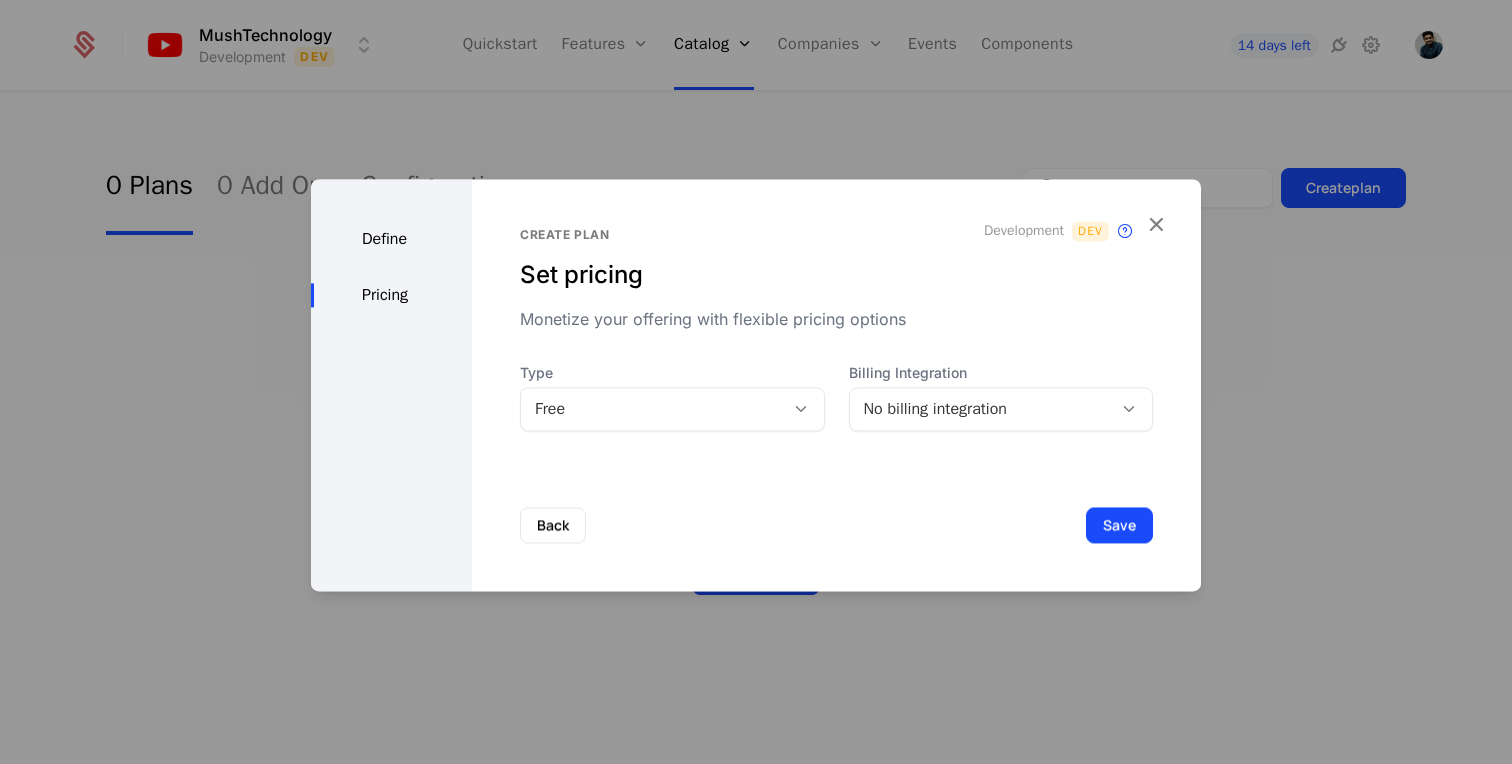 click on "No billing integration" at bounding box center [981, 409] 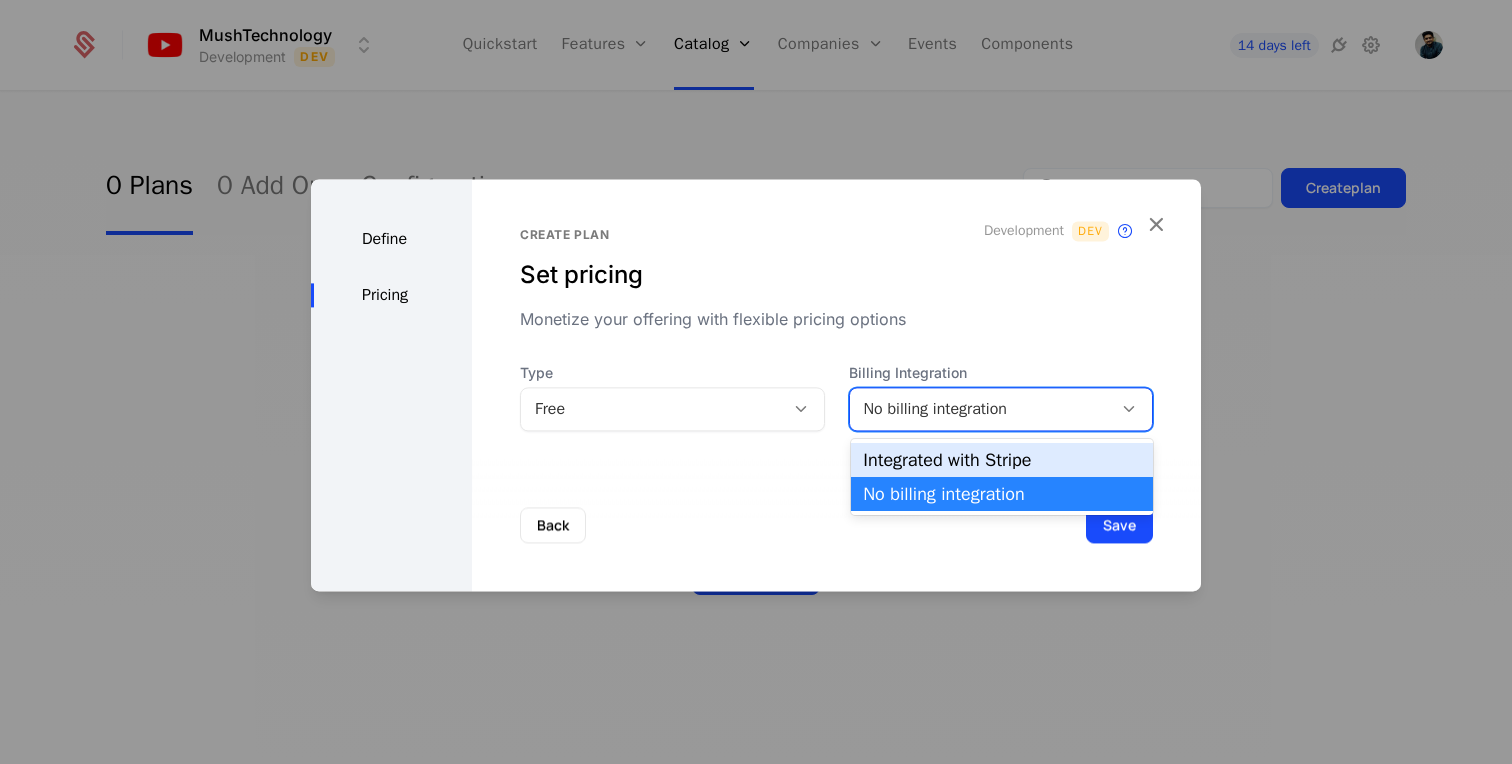 click on "Integrated with Stripe" at bounding box center [1002, 460] 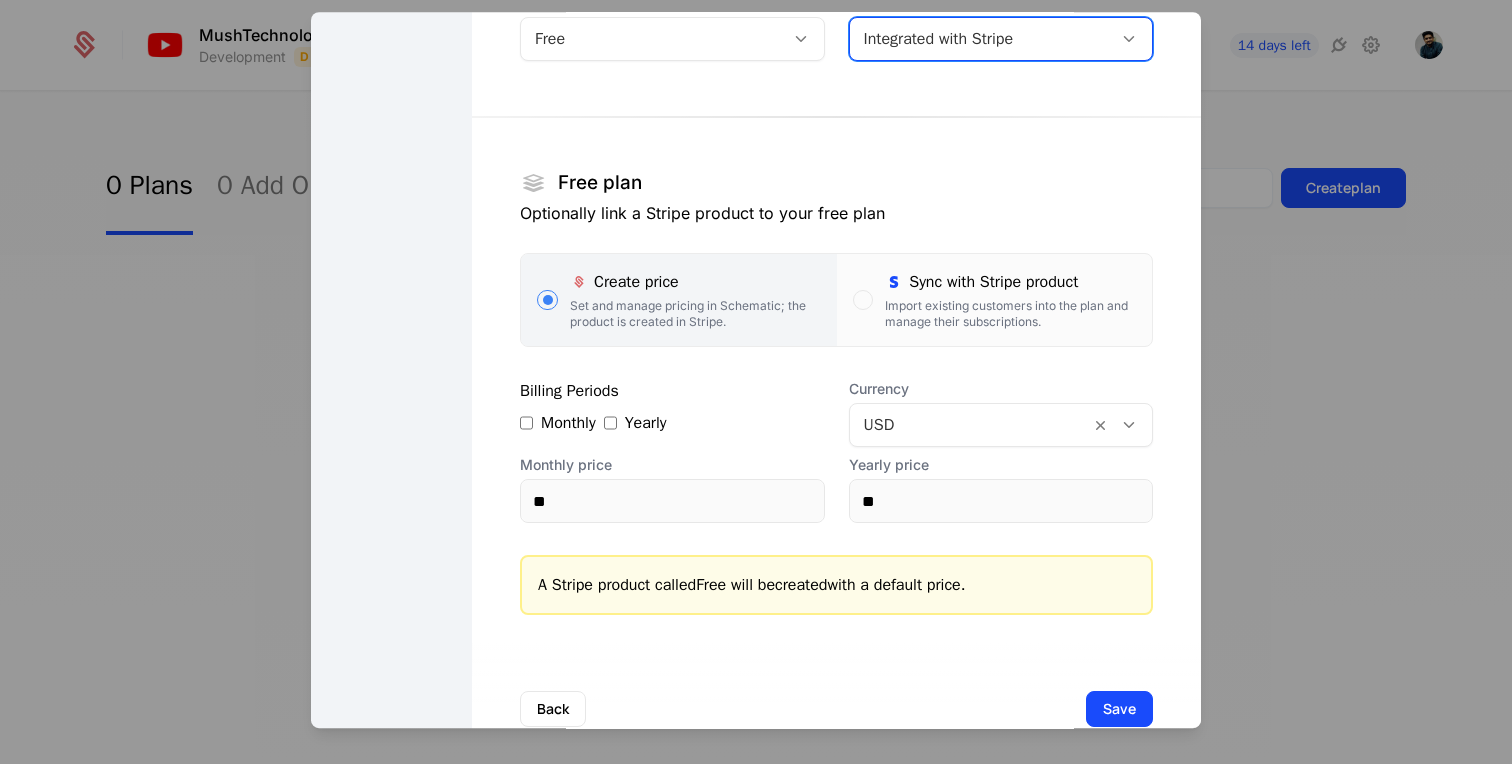 scroll, scrollTop: 250, scrollLeft: 0, axis: vertical 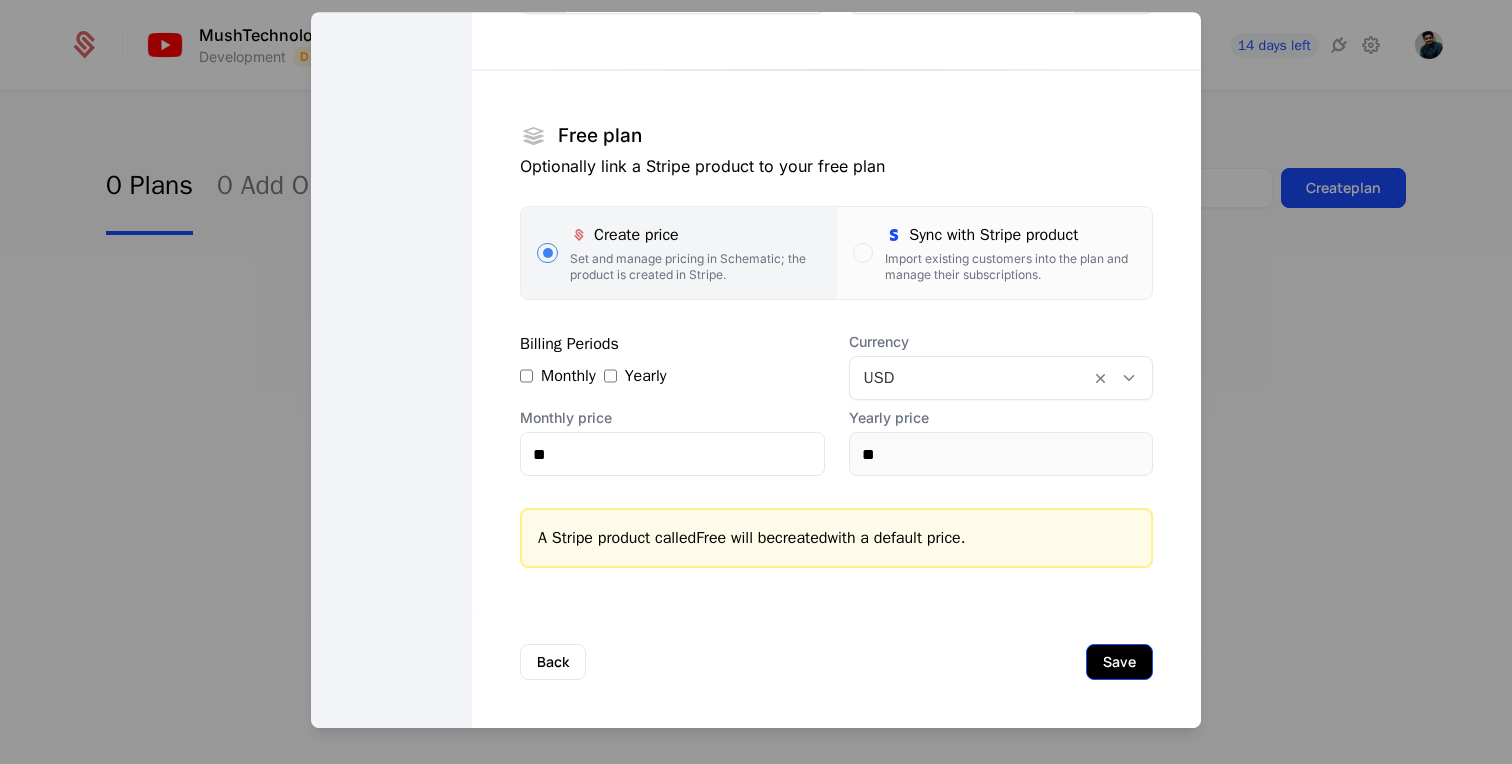 click on "Save" at bounding box center [1119, 662] 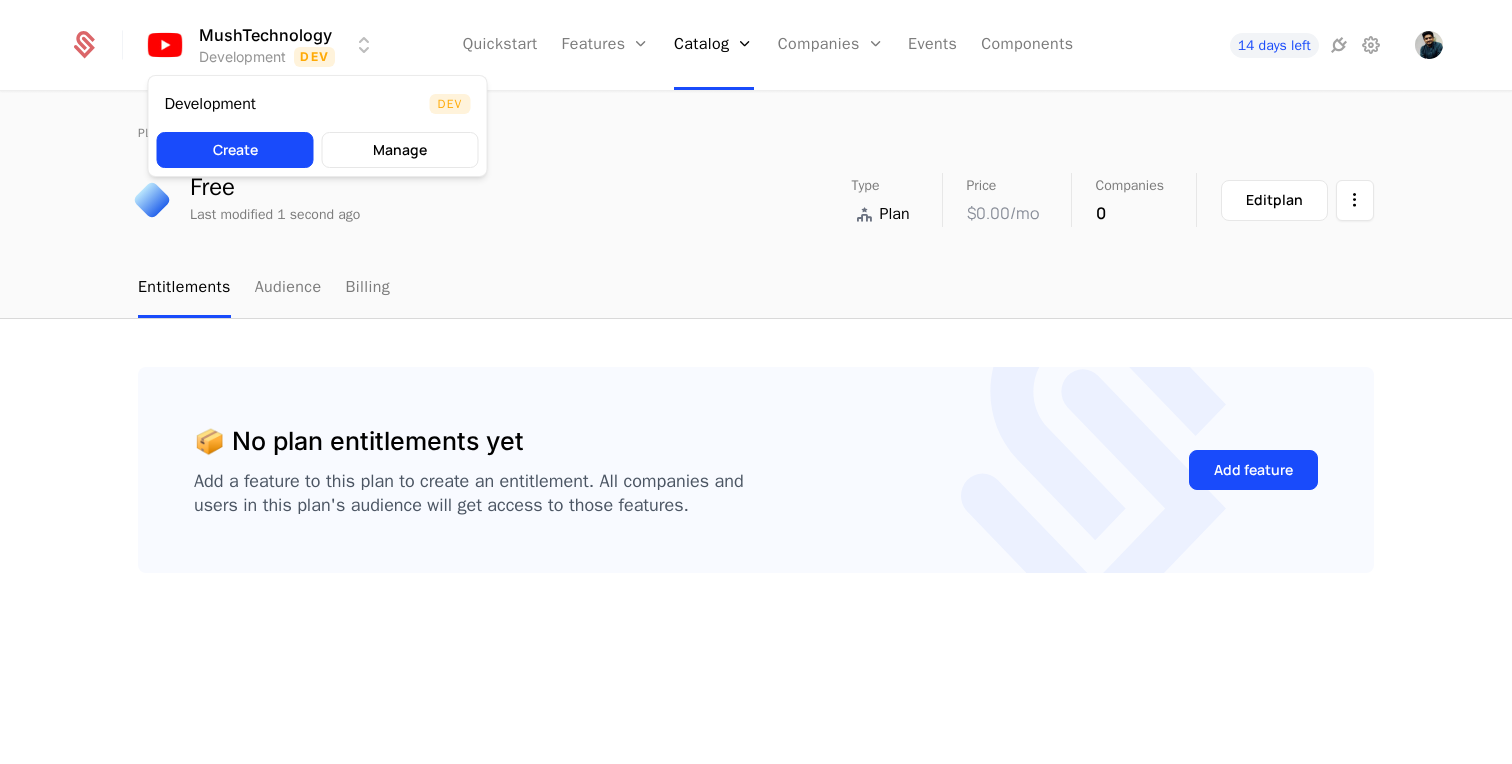 click on "MushTechnology Development Dev Quickstart Features Features Flags Catalog Plans Add Ons Configuration Companies Companies Users Events Components 14 days left plans Free Free Last modified 1 second ago Type Plan Price $0.00 /mo Companies 0 Edit  plan Entitlements Audience Billing 📦 No plan entitlements yet Add a feature to this plan to create an entitlement. All companies and users in this plan's audience will get access to those features. Add feature
Best Viewed on Desktop You're currently viewing this on a  mobile device . For the best experience,   we recommend using a desktop or larger screens , as the application isn't fully optimized for smaller resolutions just yet. Got it  Development Dev Create Manage" at bounding box center [756, 382] 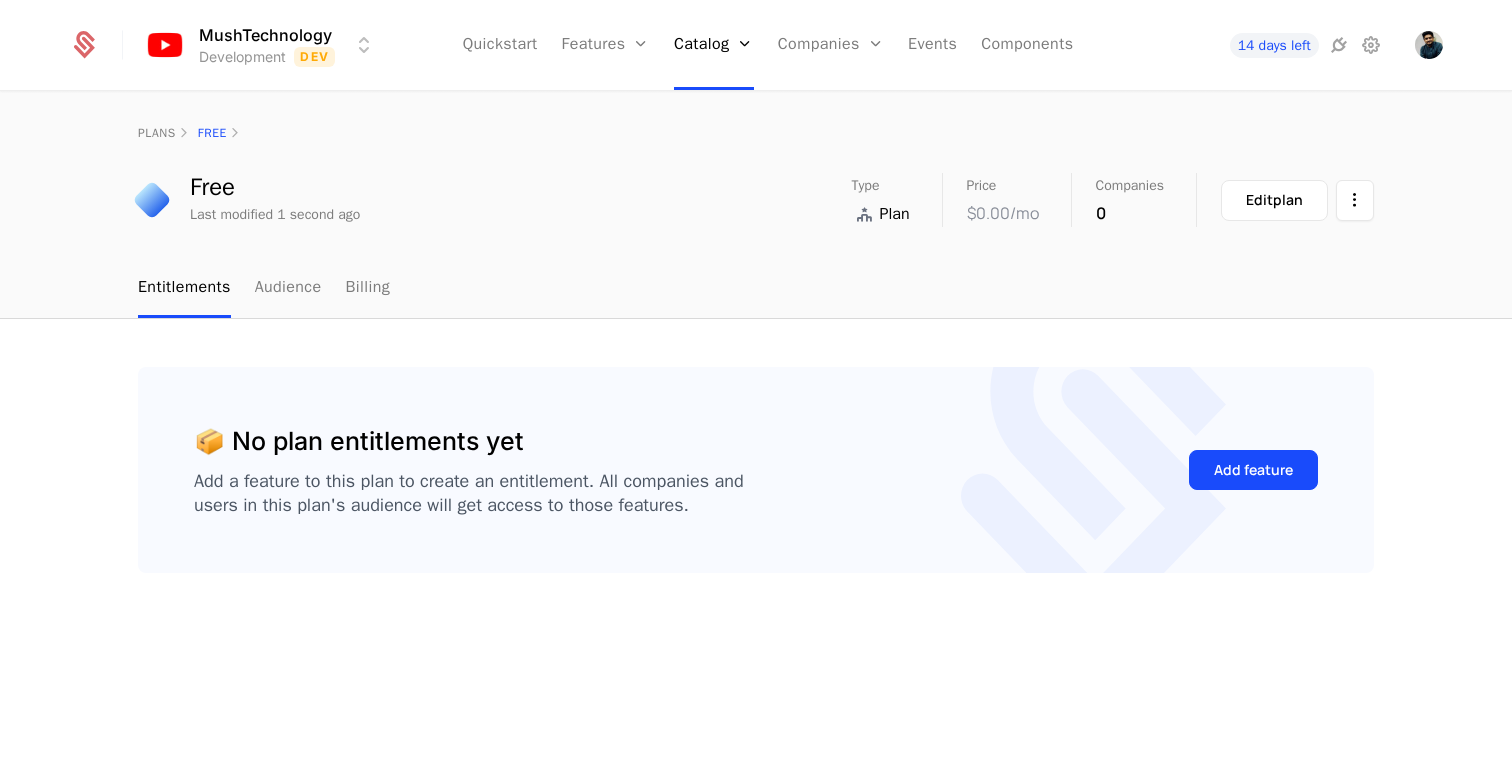 click on "MushTechnology Development Dev Quickstart Features Features Flags Catalog Plans Add Ons Configuration Companies Companies Users Events Components 14 days left plans Free Free Last modified 1 second ago Type Plan Price $0.00 /mo Companies 0 Edit  plan Entitlements Audience Billing 📦 No plan entitlements yet Add a feature to this plan to create an entitlement. All companies and users in this plan's audience will get access to those features. Add feature
Best Viewed on Desktop You're currently viewing this on a  mobile device . For the best experience,   we recommend using a desktop or larger screens , as the application isn't fully optimized for smaller resolutions just yet. Got it" at bounding box center (756, 382) 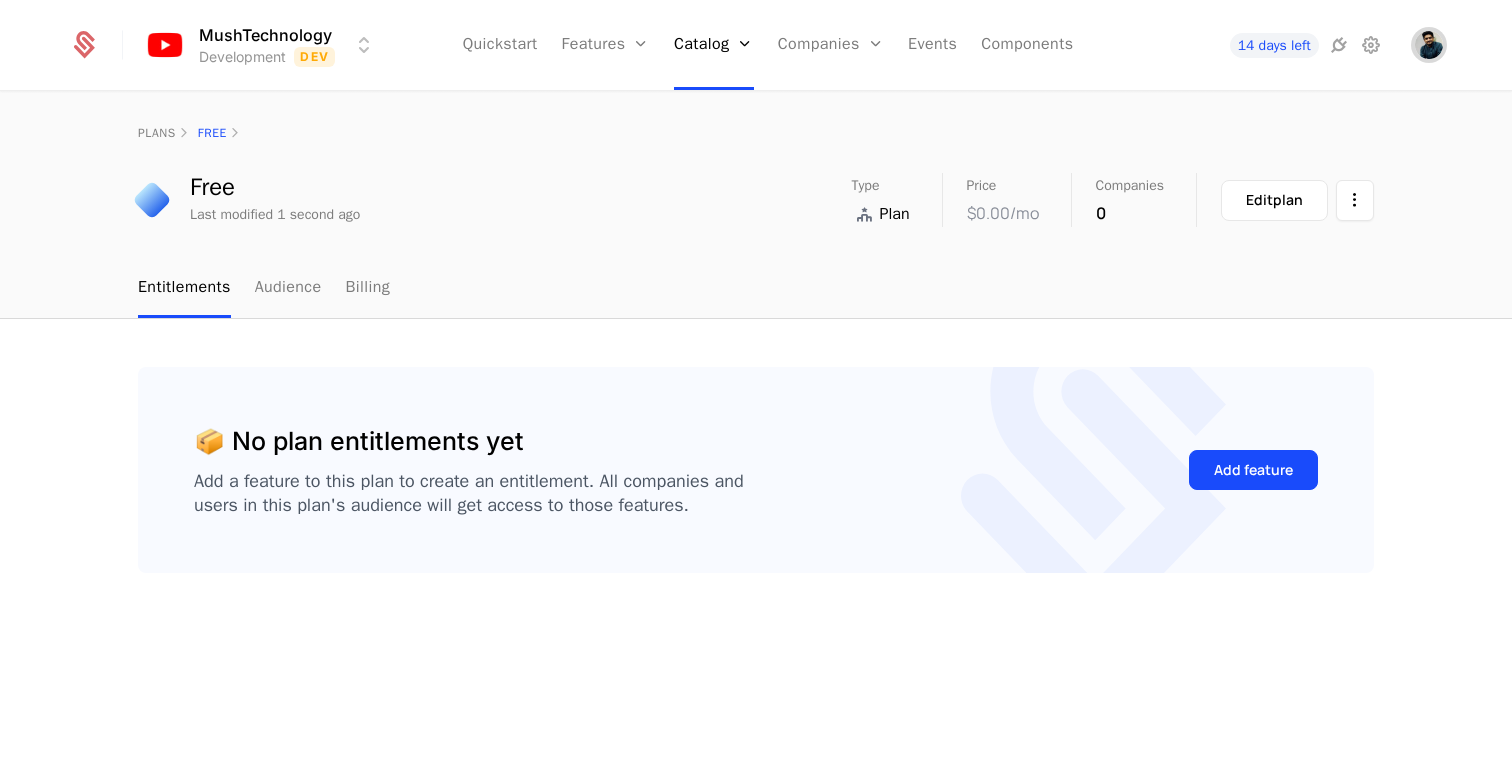 click at bounding box center [1429, 45] 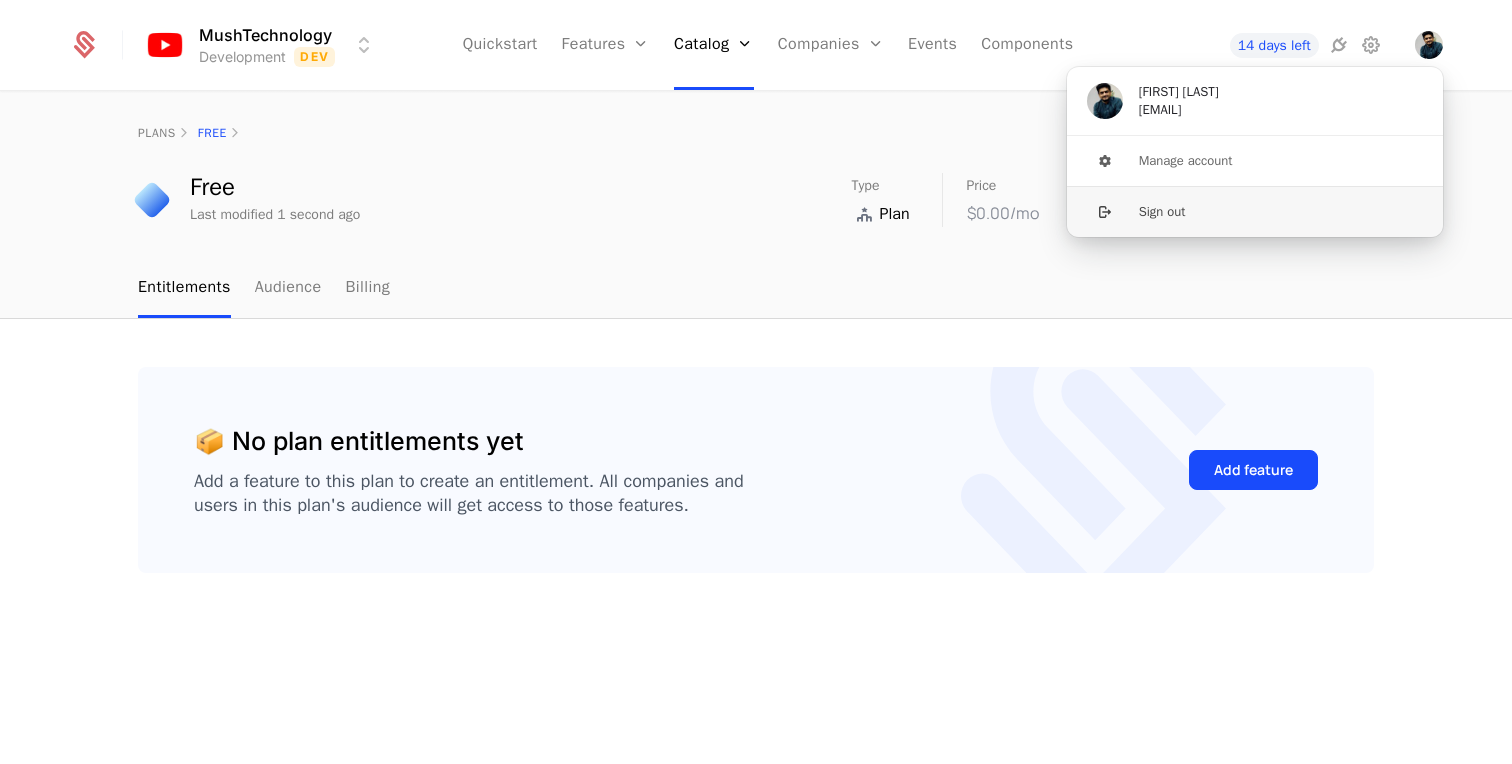 click on "Sign out" at bounding box center [1255, 211] 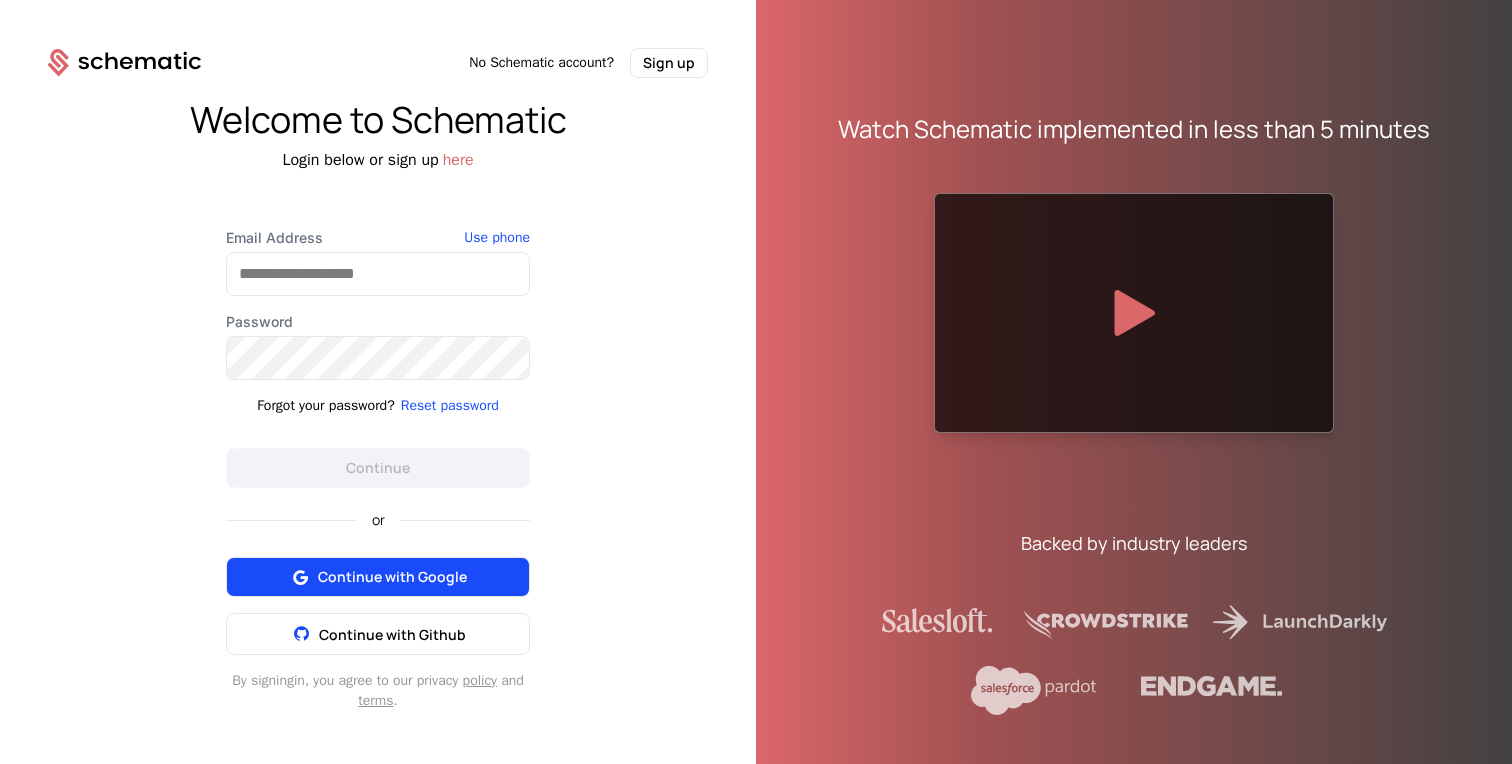click on "Continue with Google" at bounding box center (392, 577) 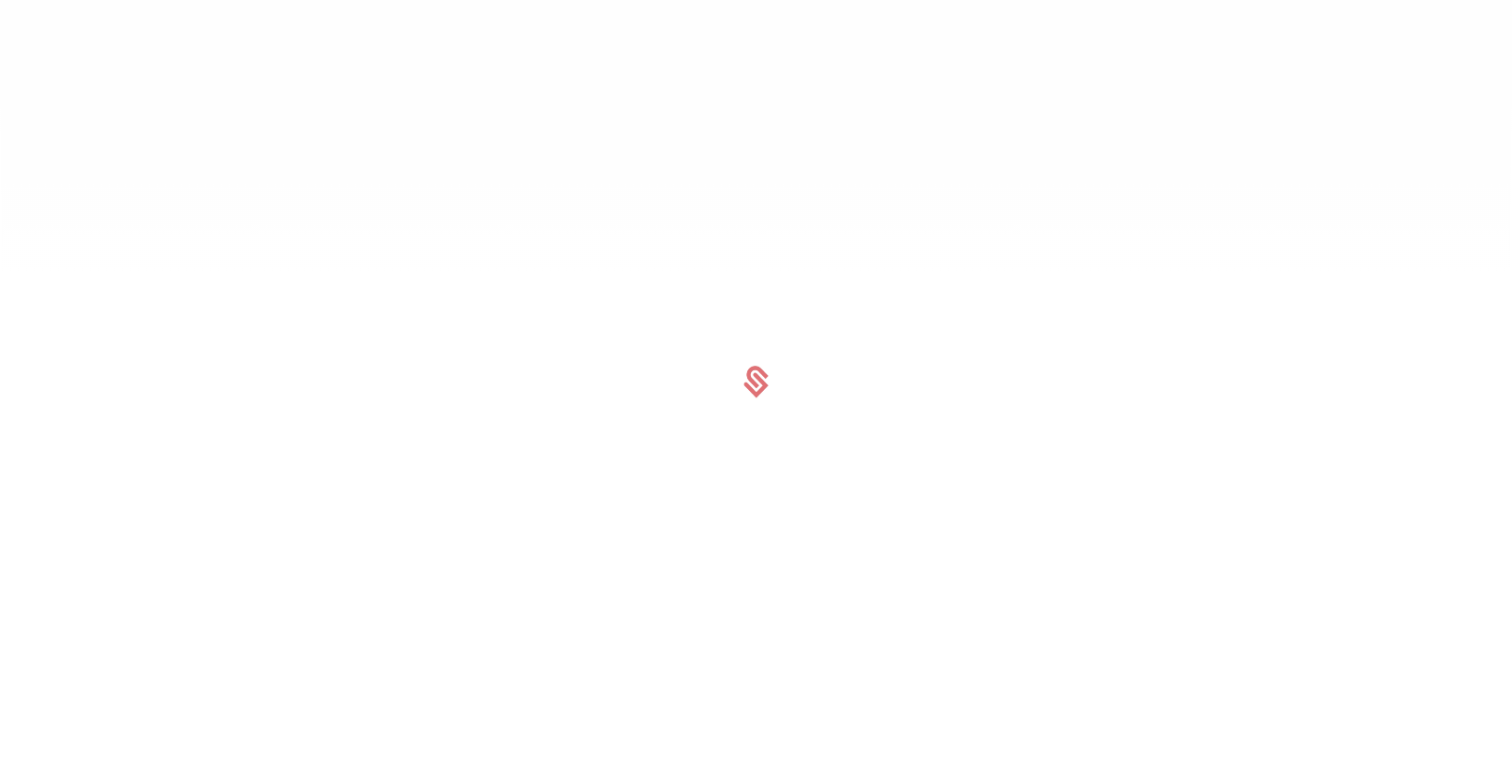 scroll, scrollTop: 0, scrollLeft: 0, axis: both 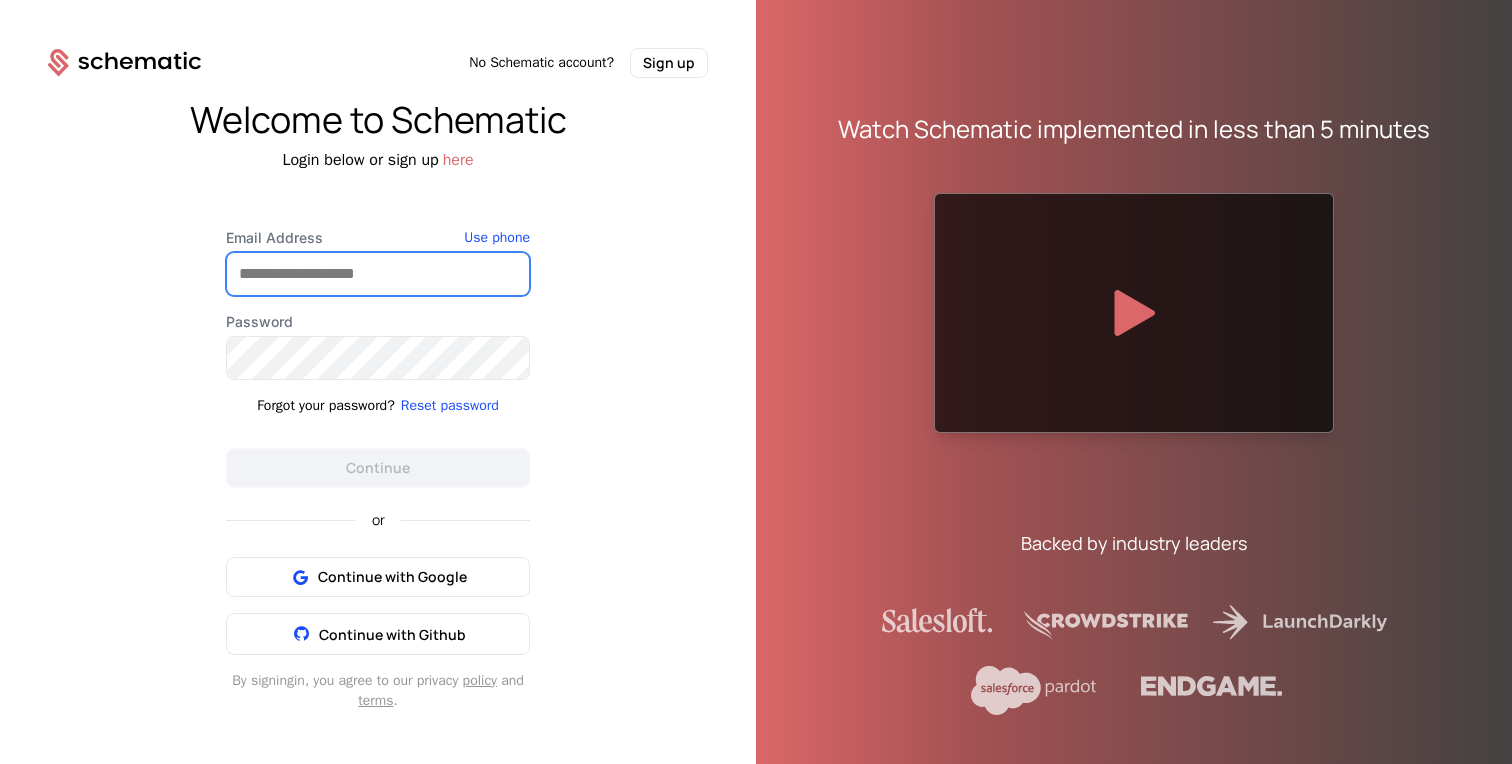 click on "Email Address" at bounding box center (378, 274) 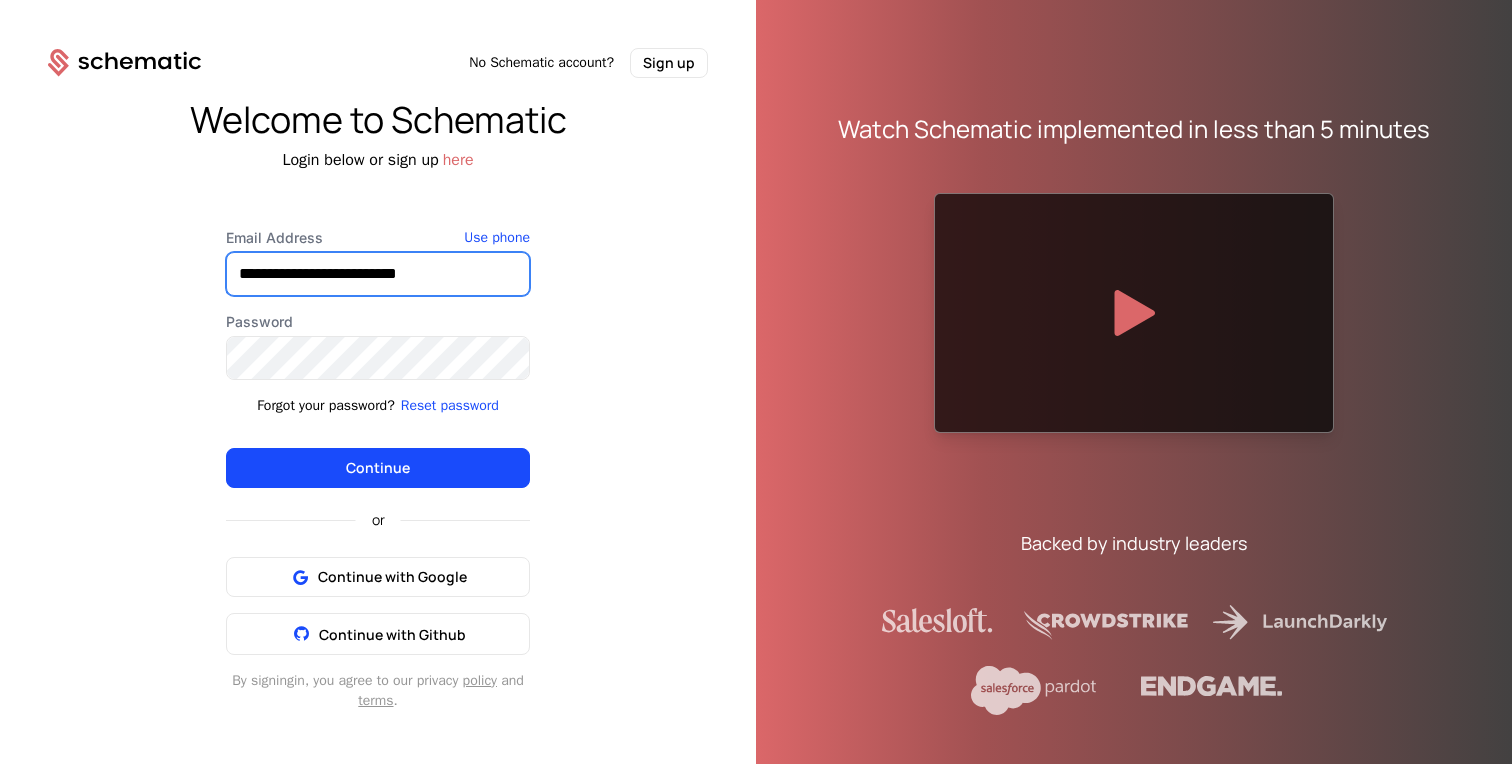 type on "**********" 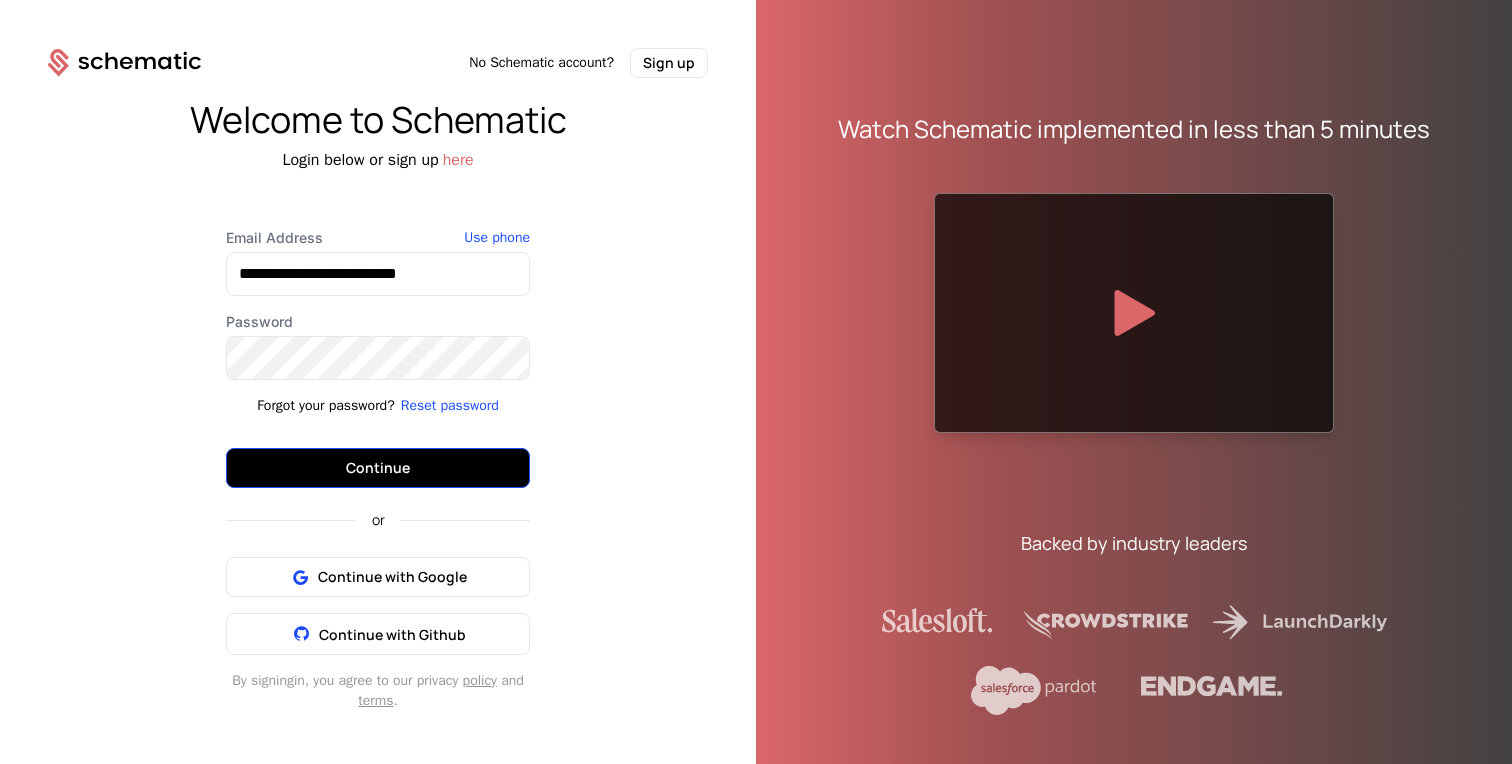 click on "Continue" at bounding box center (378, 468) 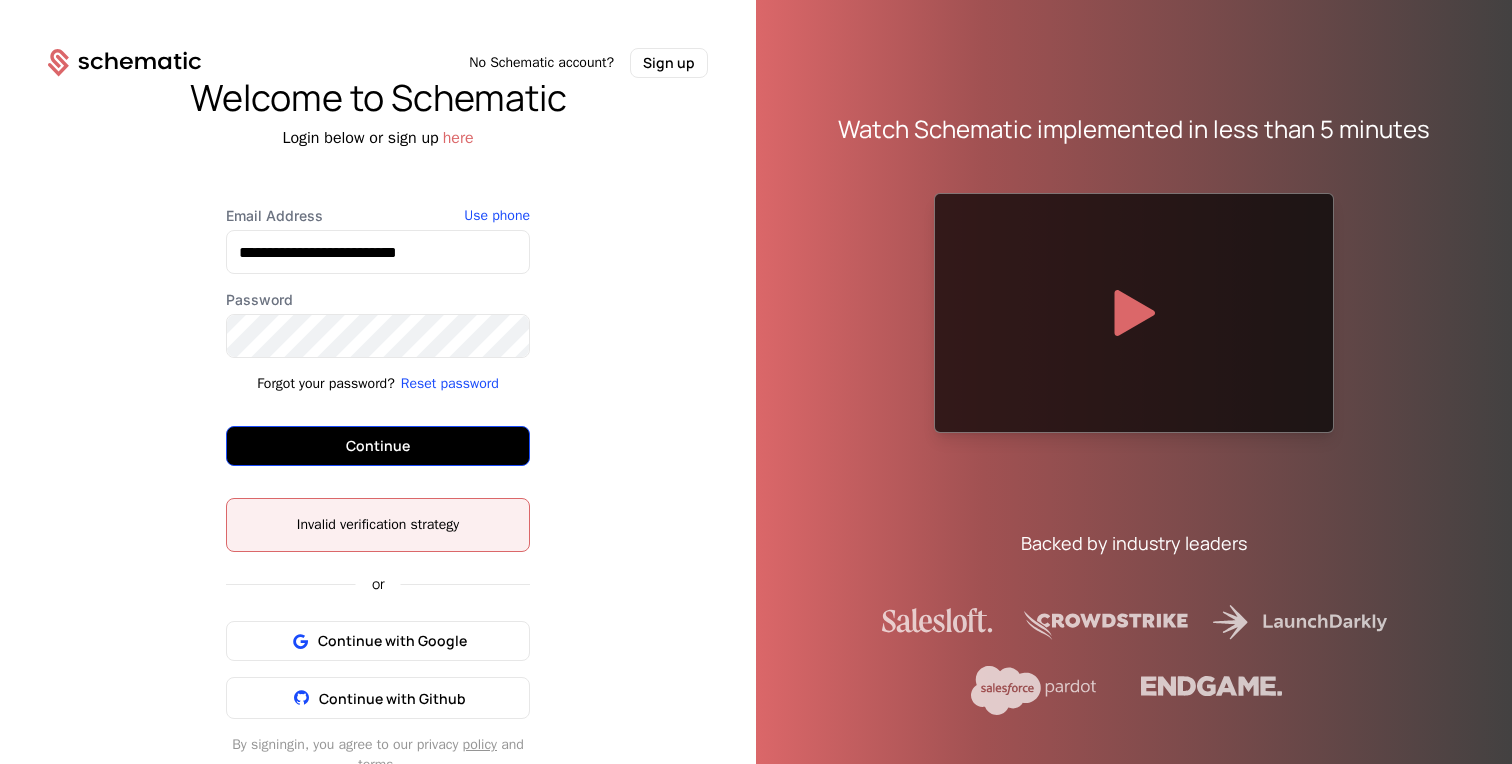 click on "Continue" at bounding box center (378, 446) 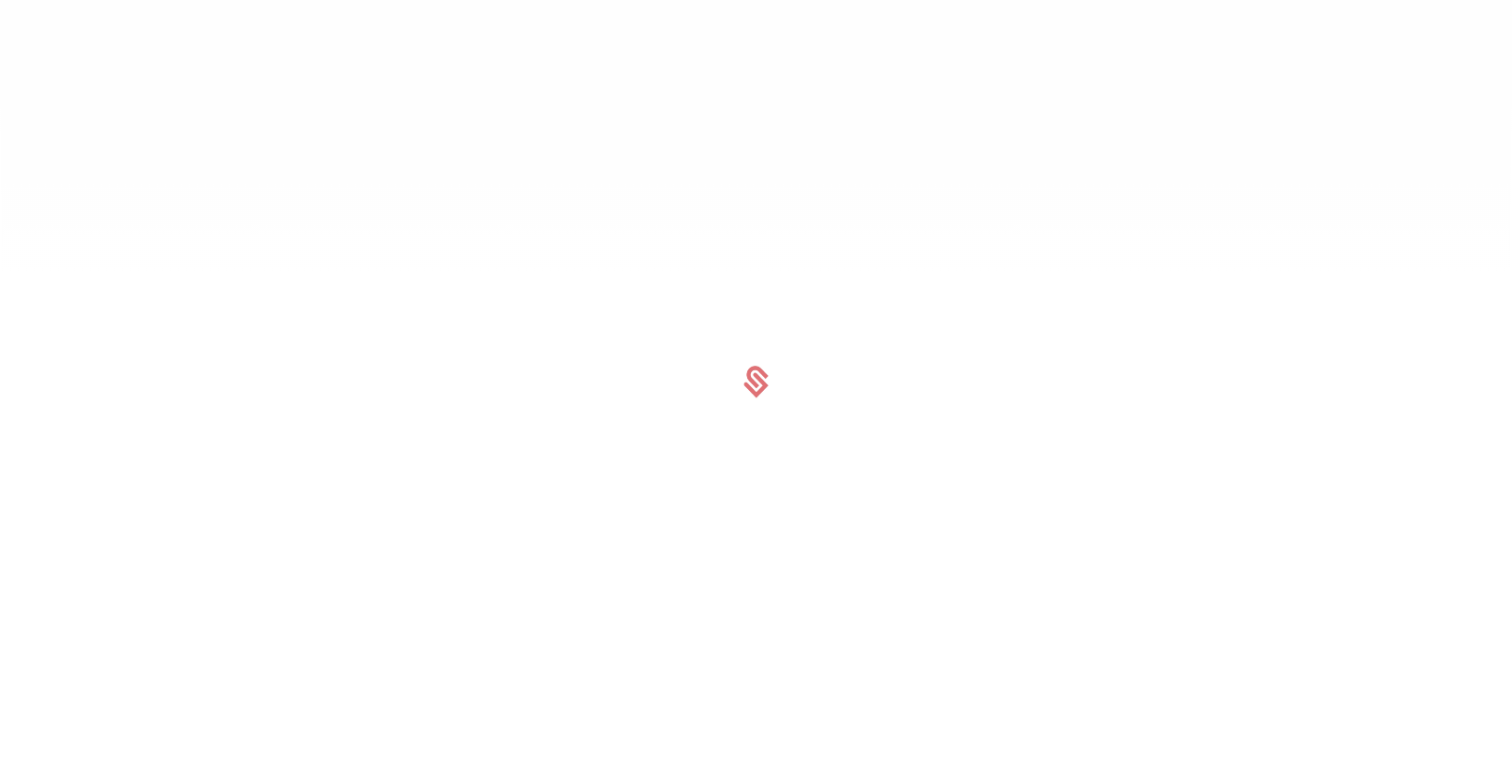 scroll, scrollTop: 0, scrollLeft: 0, axis: both 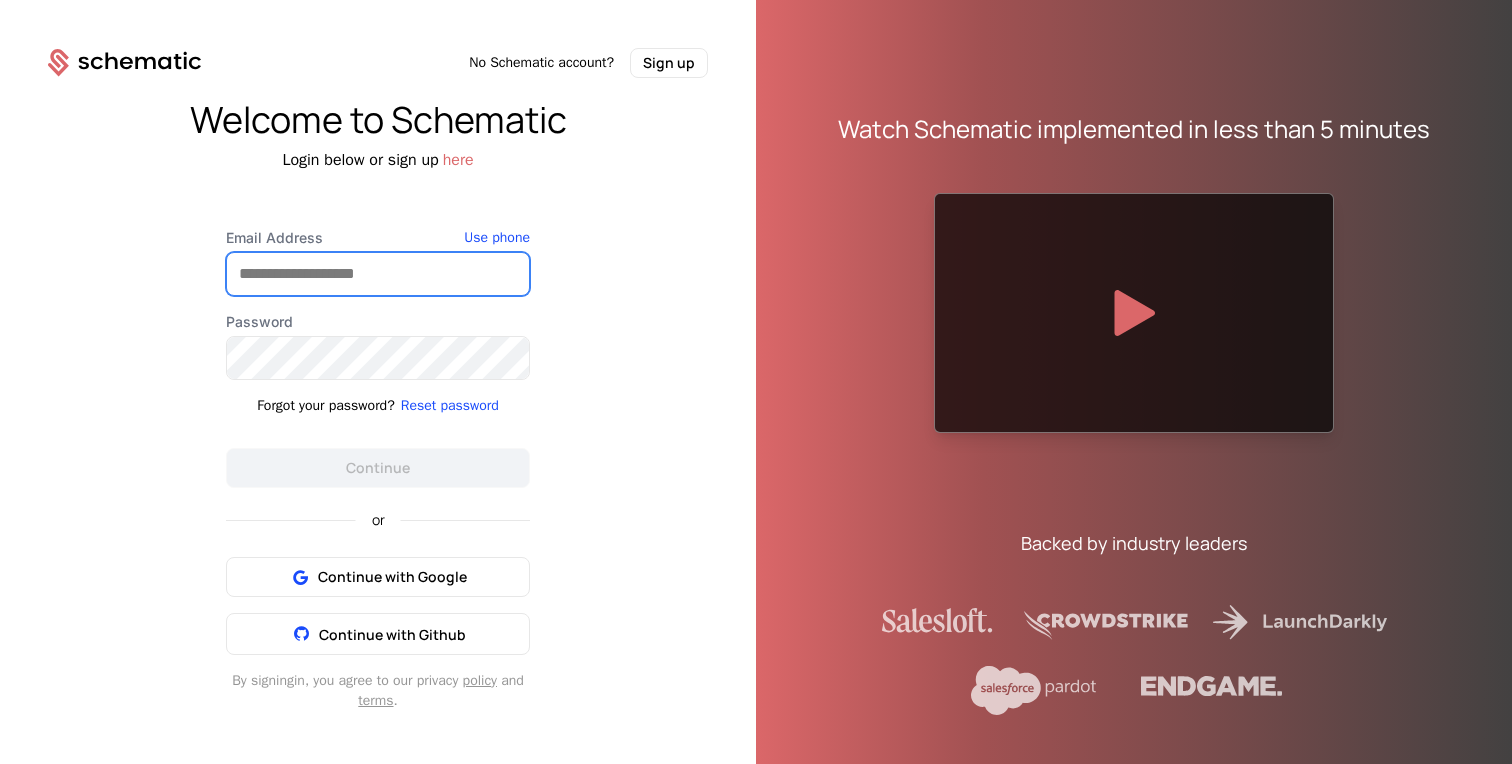 click on "Email Address" at bounding box center [378, 274] 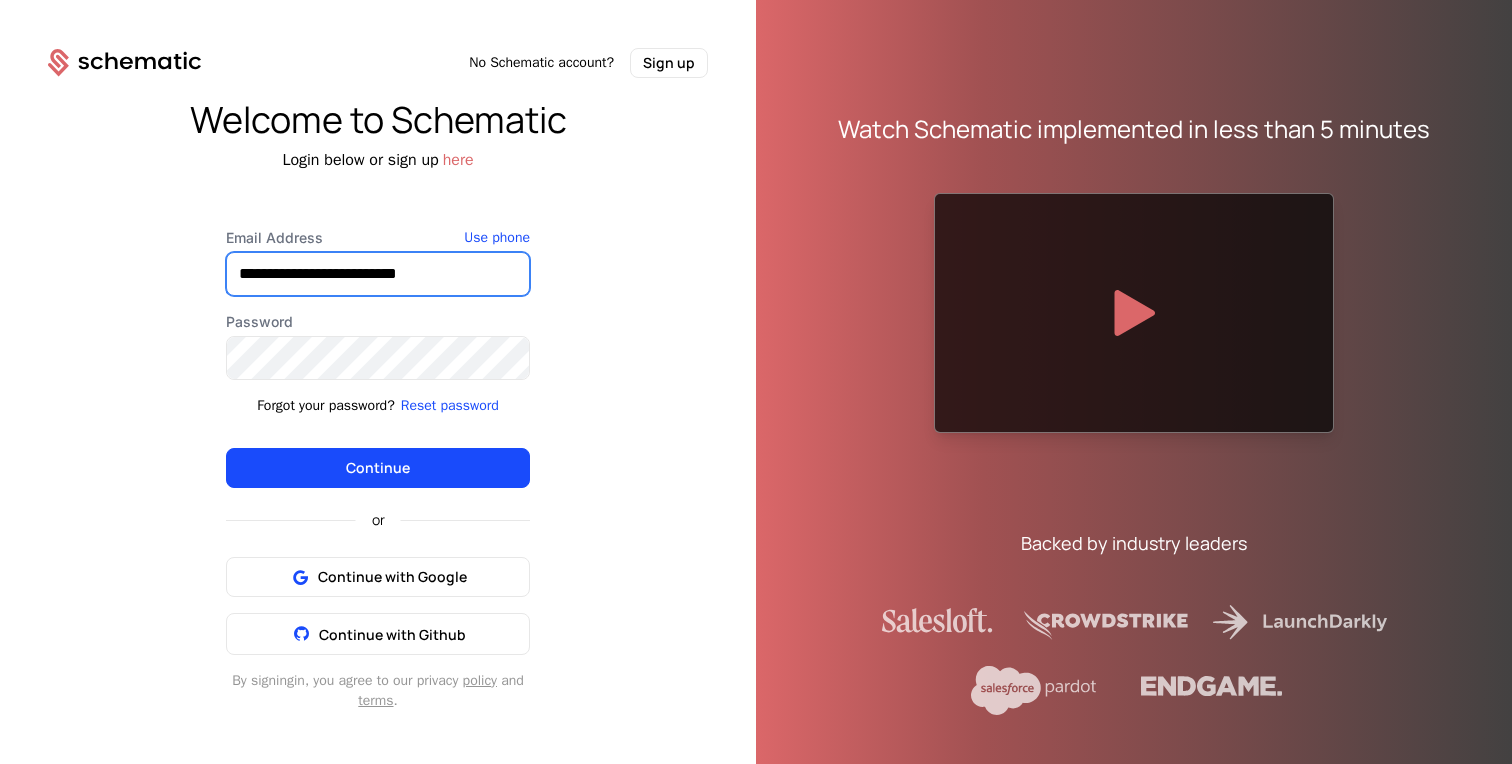 type on "**********" 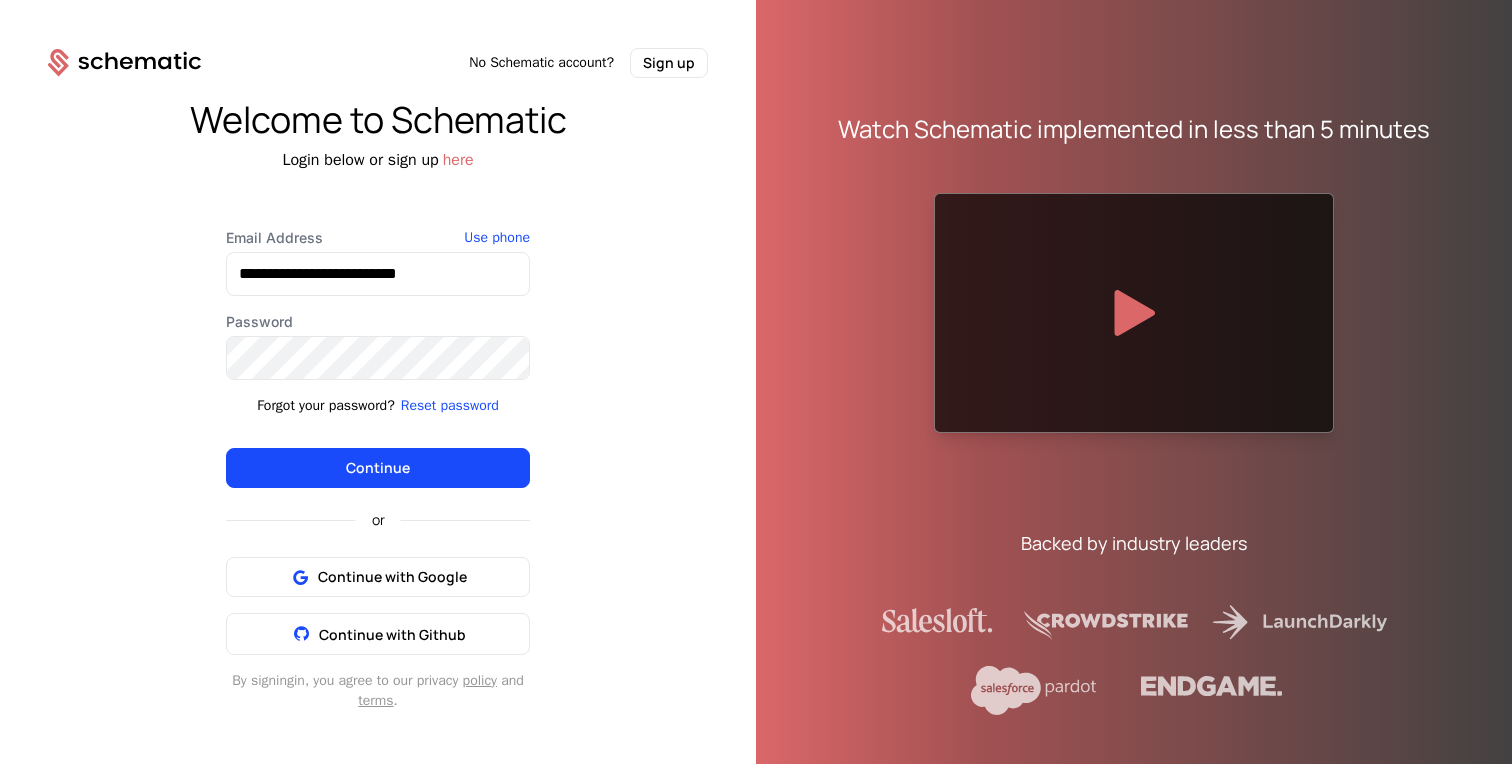click on "**********" at bounding box center [378, 405] 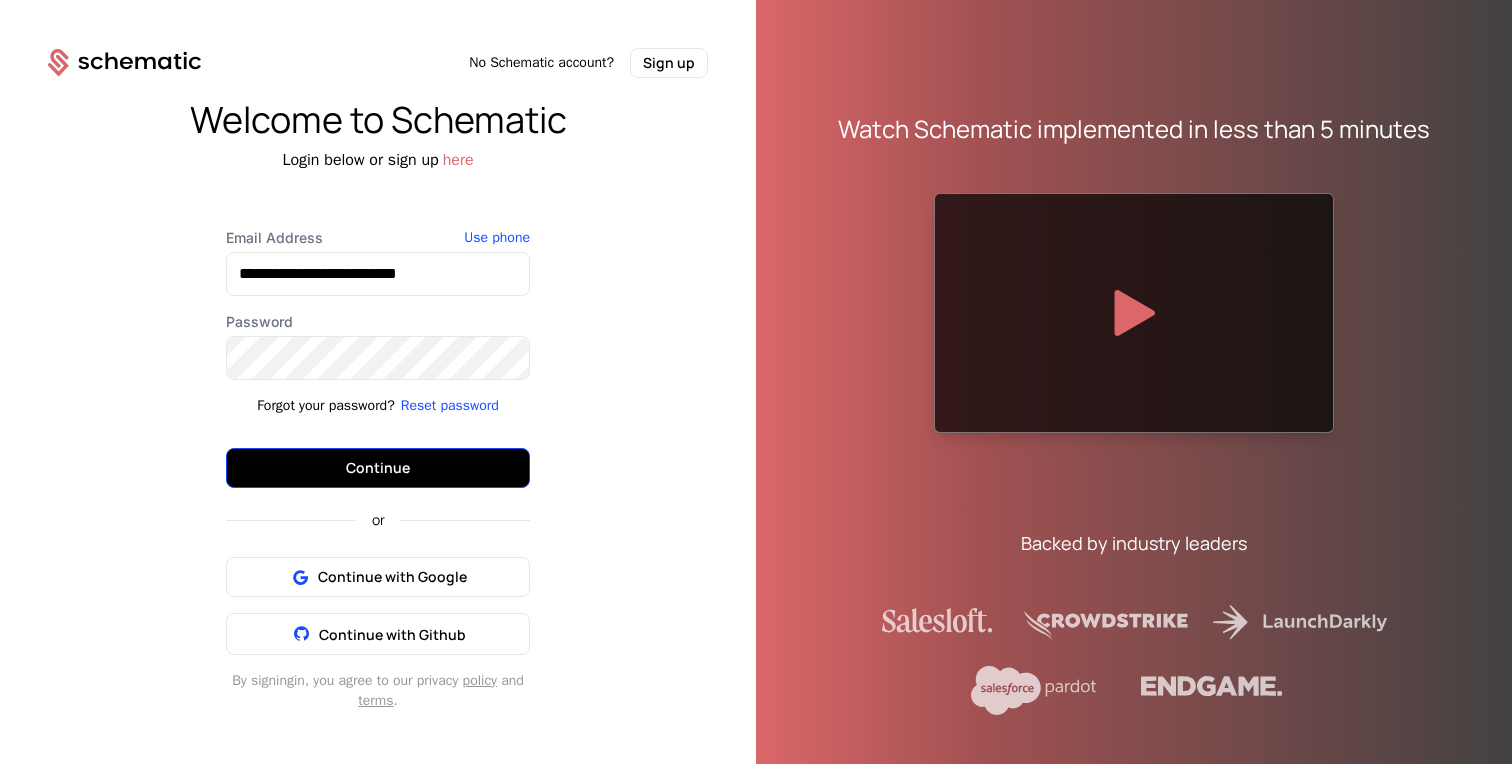 click on "Continue" at bounding box center [378, 468] 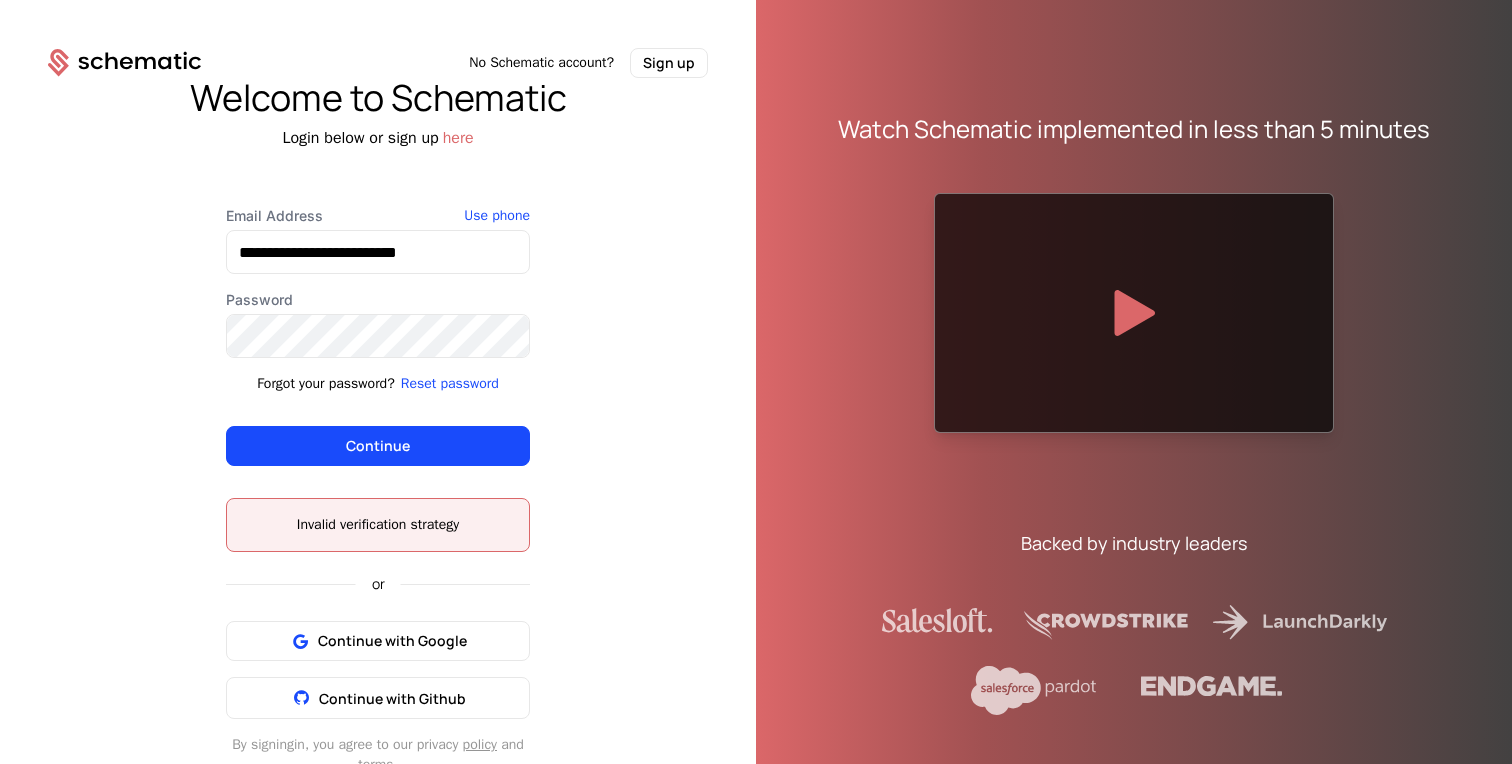 click on "**********" at bounding box center (378, 426) 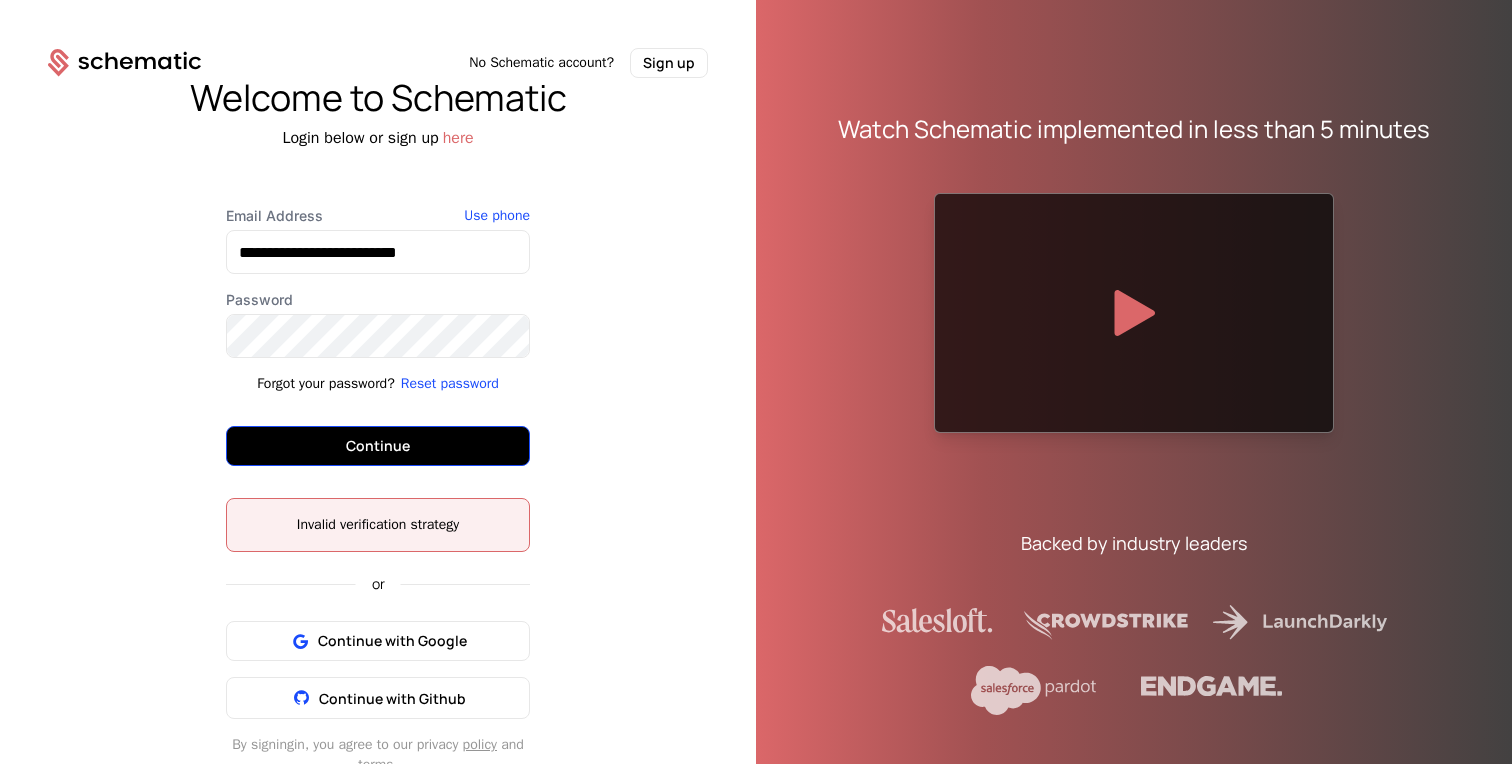 click on "Continue" at bounding box center [378, 446] 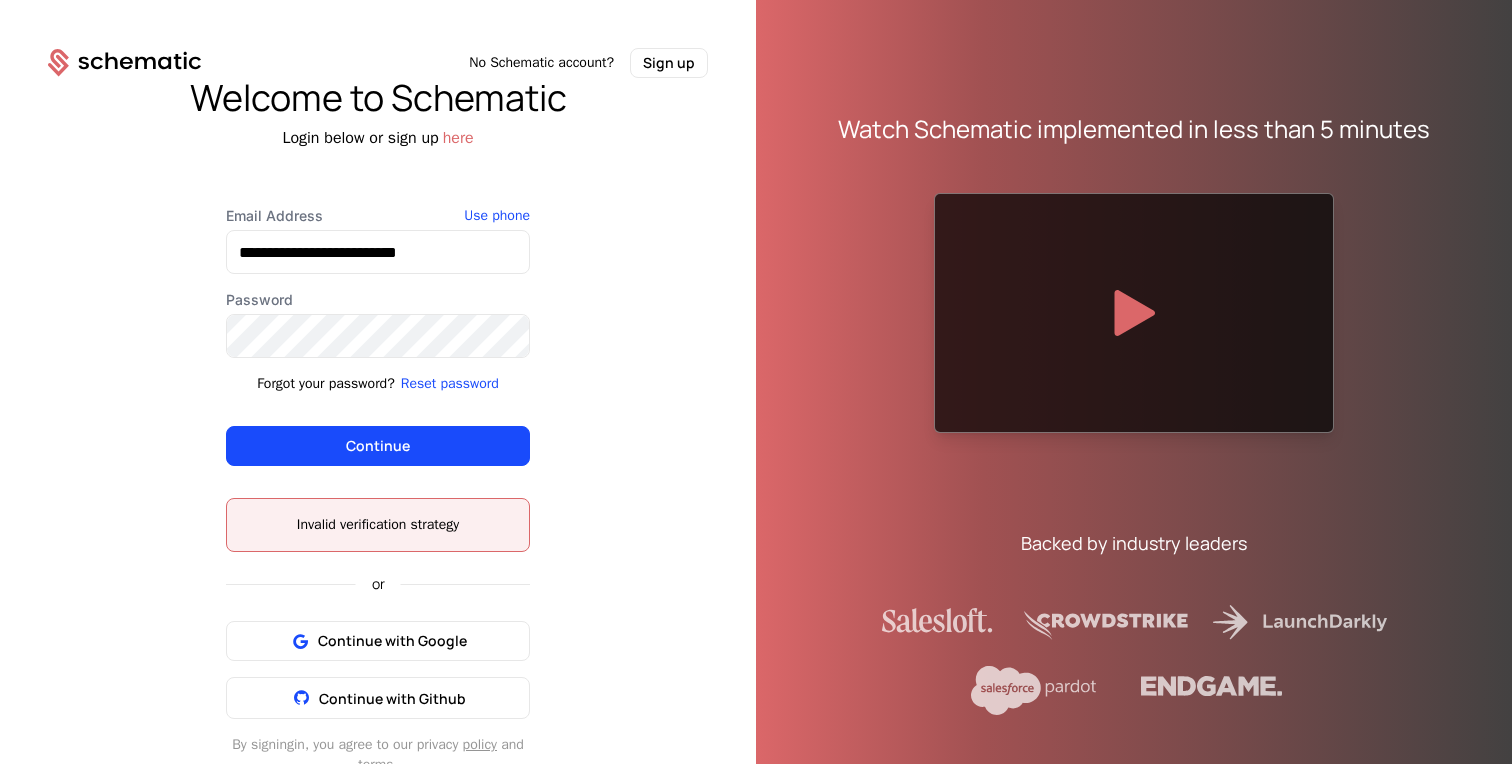 click on "Continue" at bounding box center [378, 438] 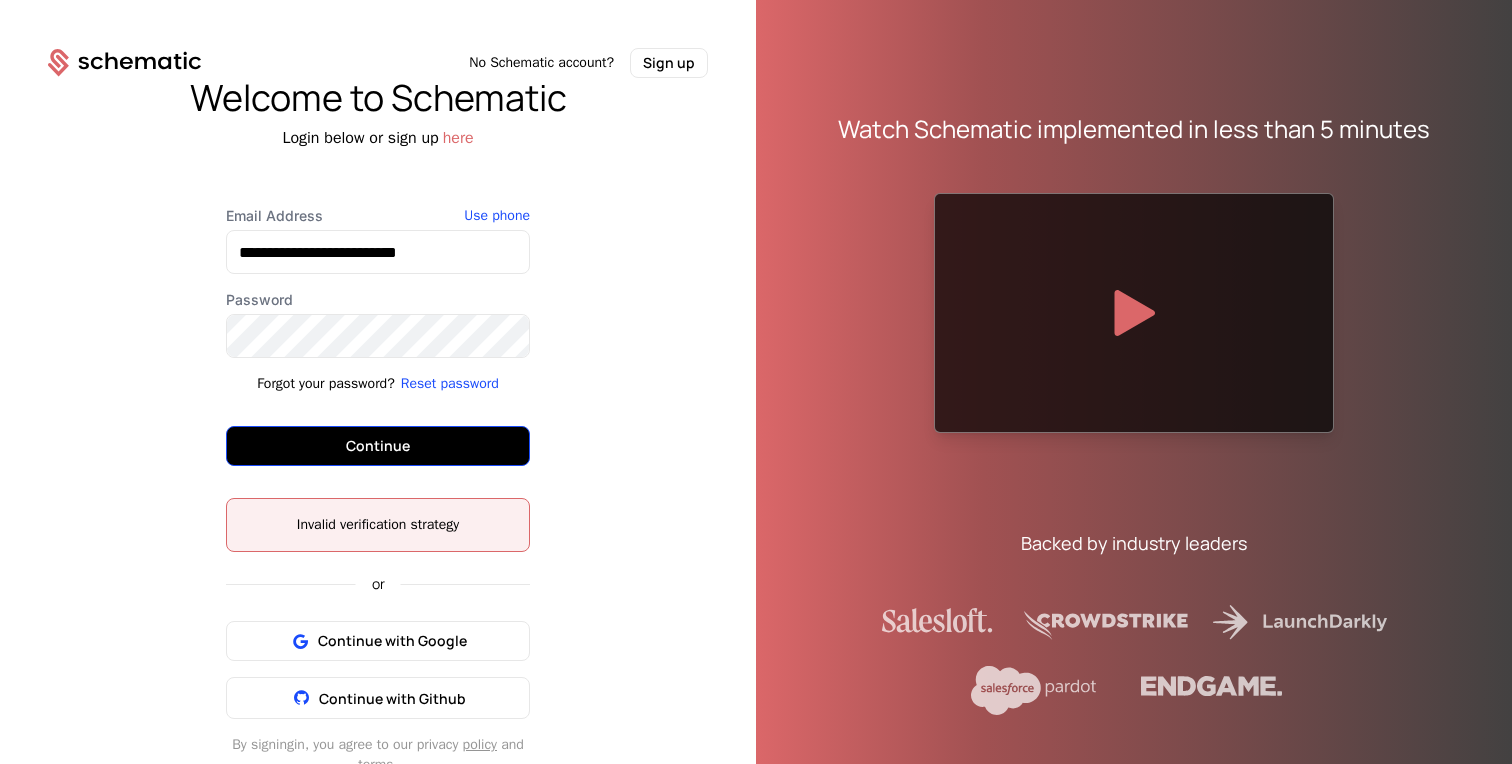 click on "Continue" at bounding box center [378, 446] 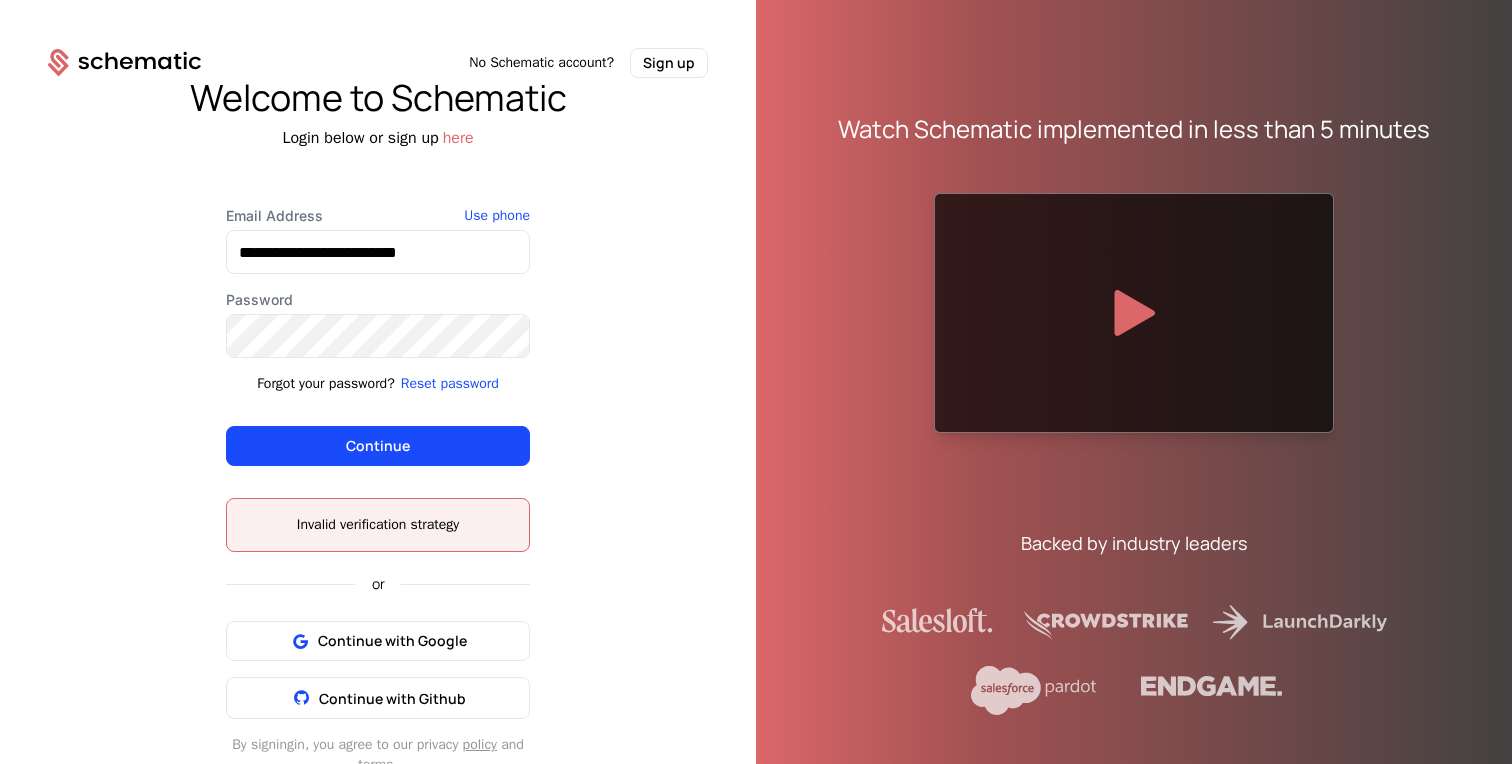 scroll, scrollTop: 42, scrollLeft: 0, axis: vertical 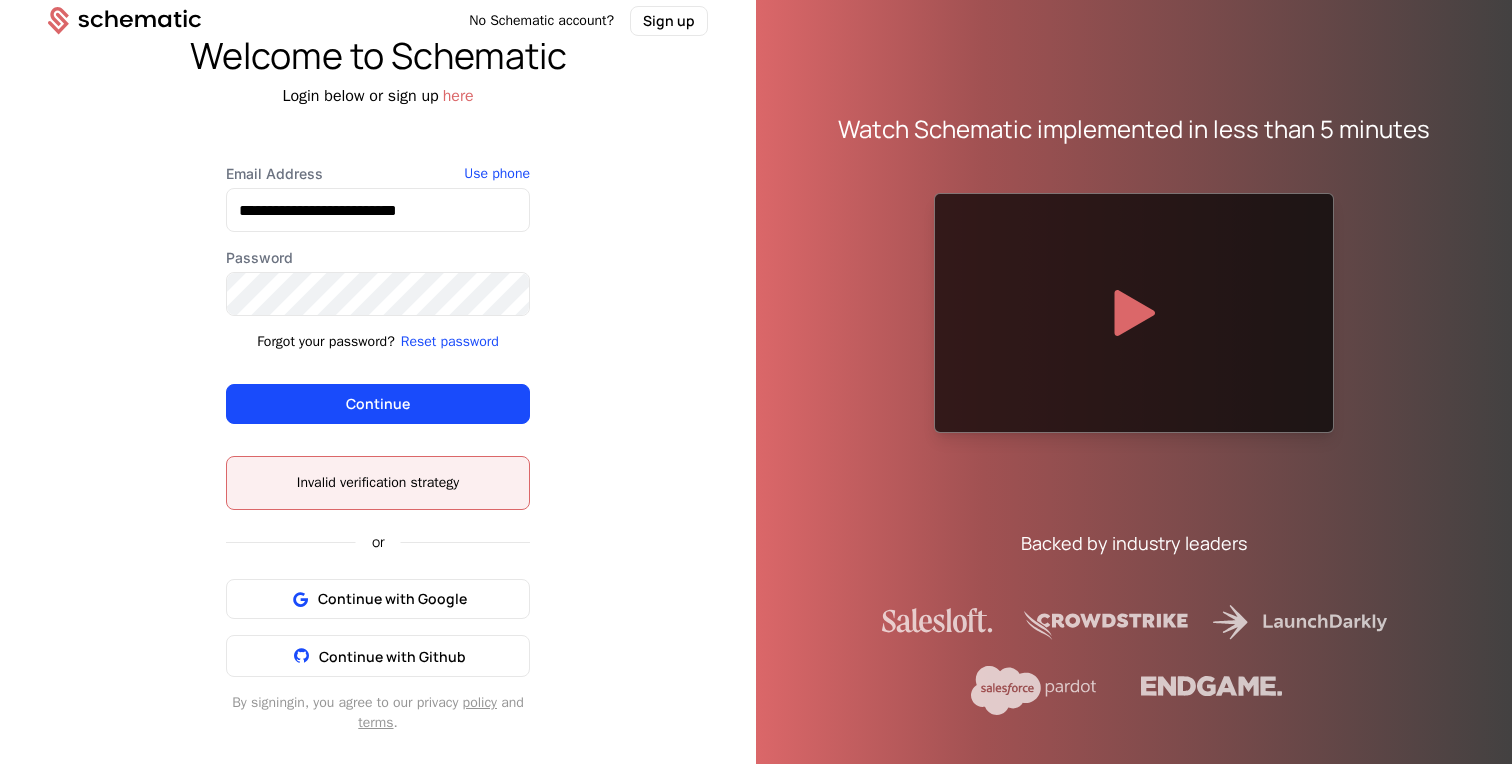 click on "Reset password" at bounding box center [450, 342] 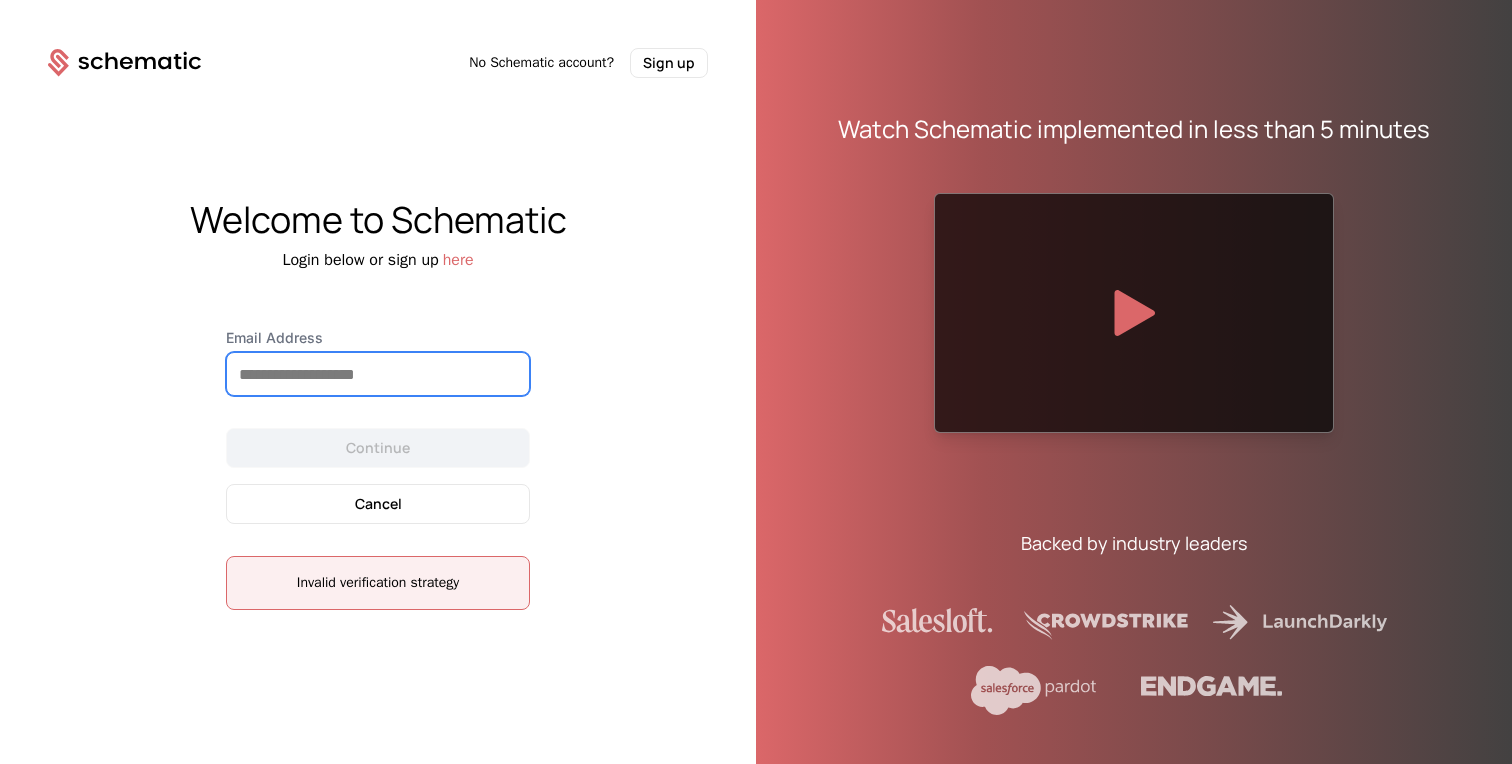 click on "Email Address" at bounding box center (378, 374) 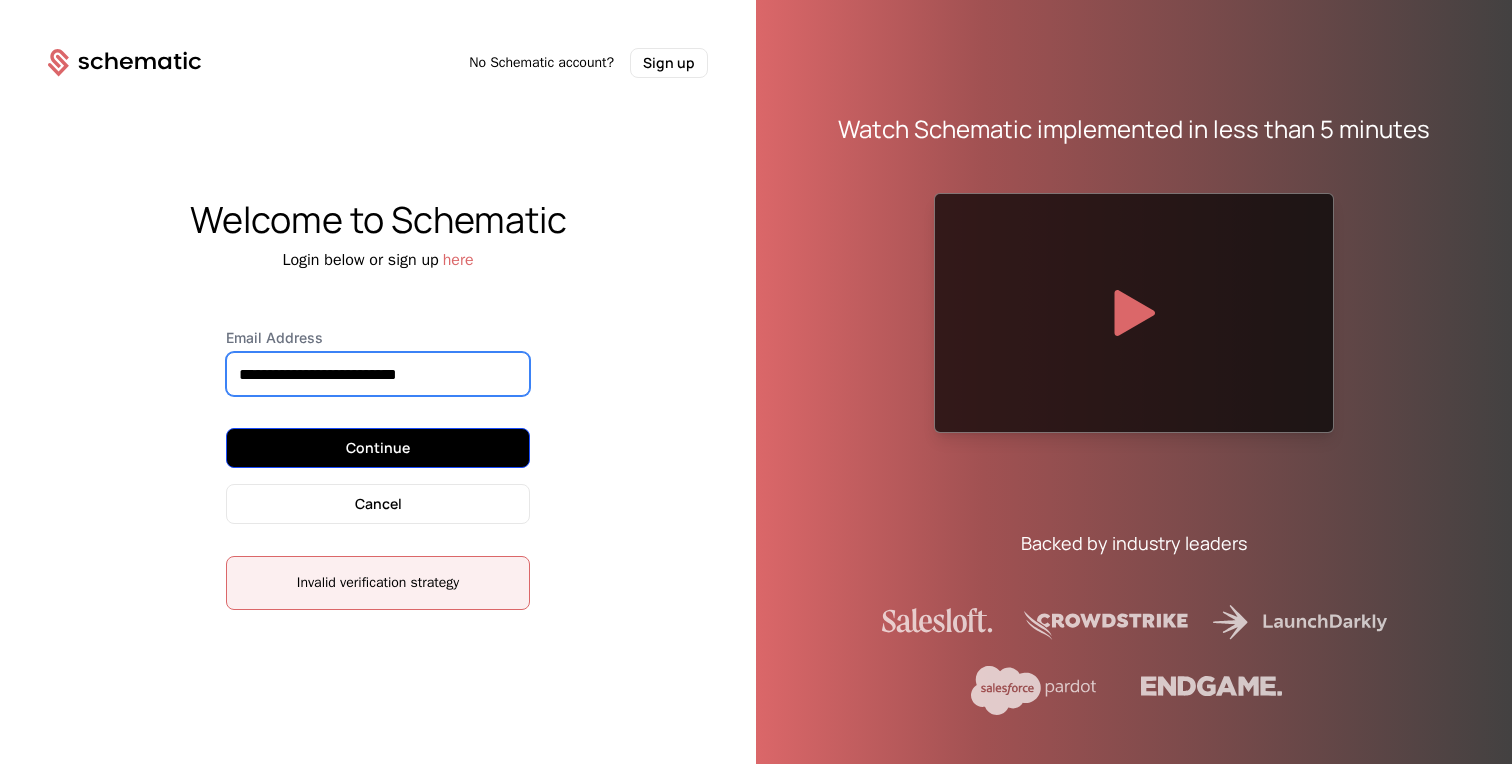 type on "**********" 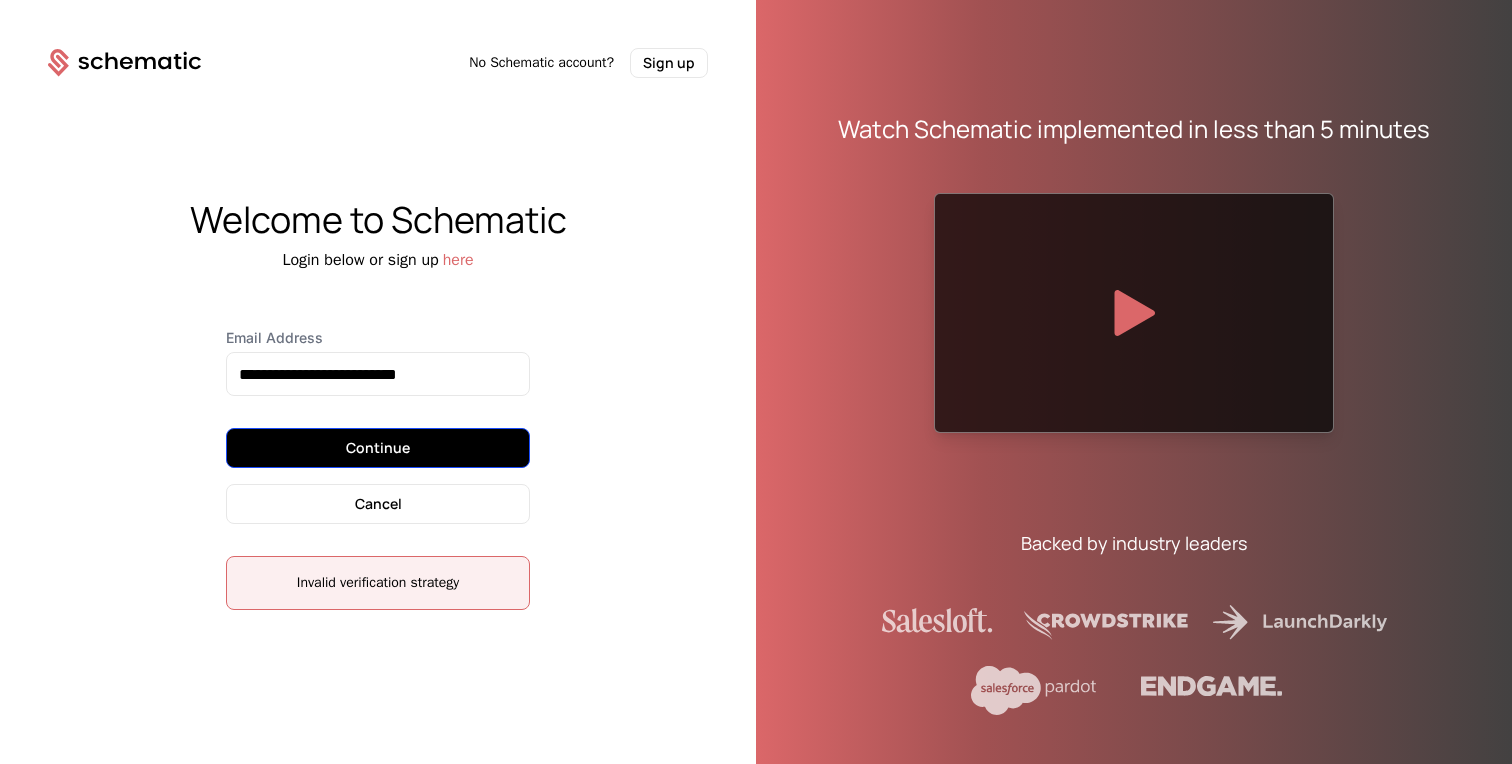 click on "Continue" at bounding box center (378, 448) 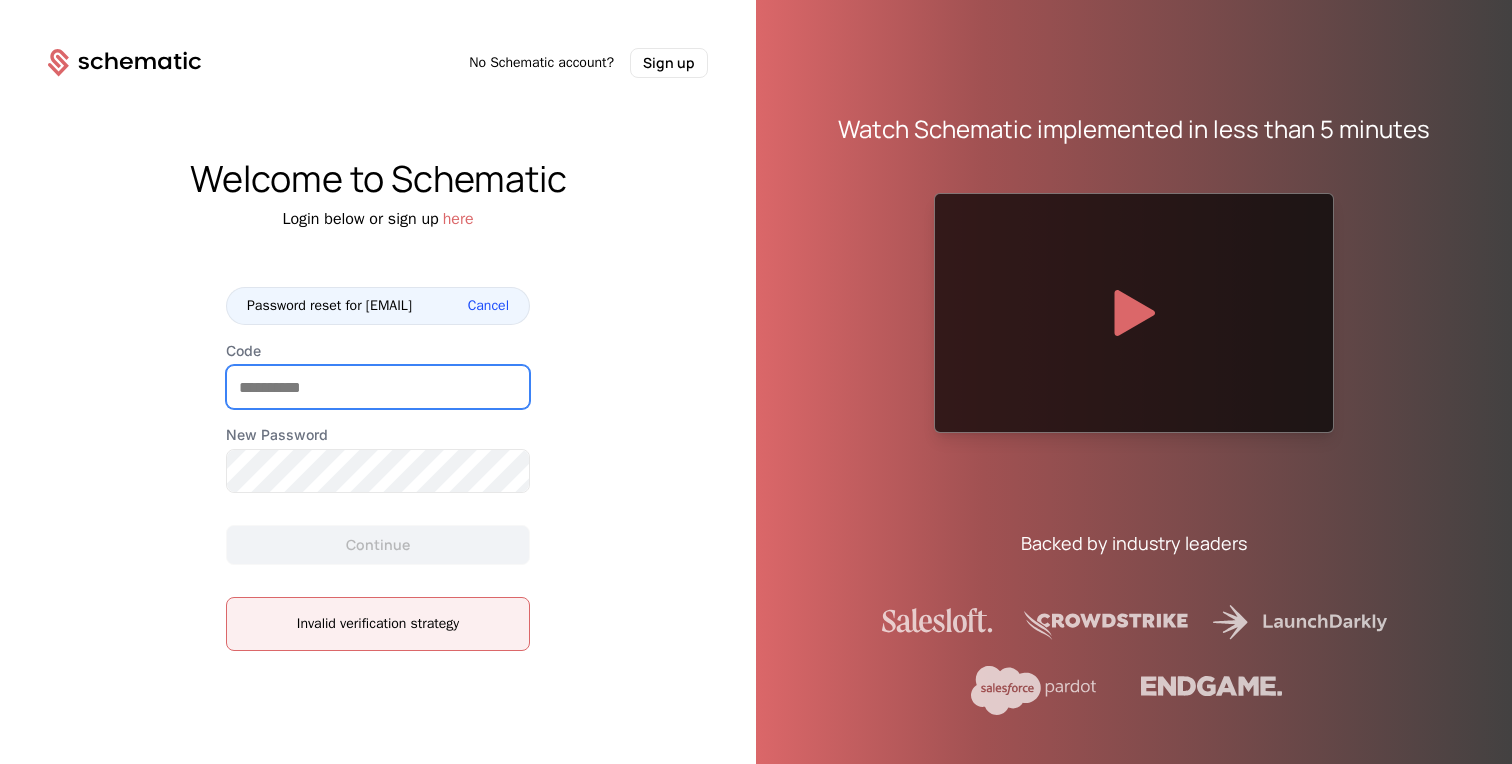 click on "Code" at bounding box center (378, 387) 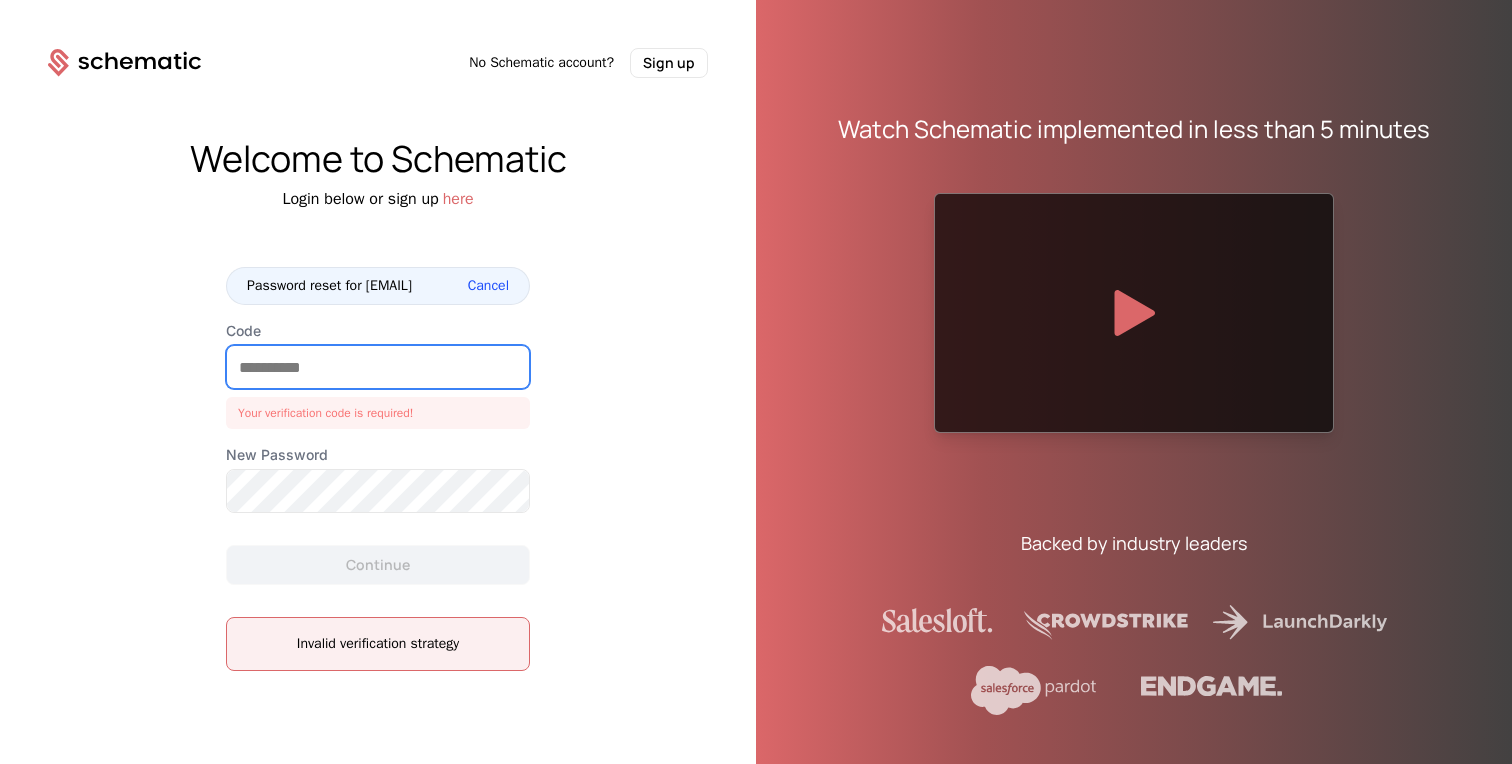 click on "Code" at bounding box center (378, 367) 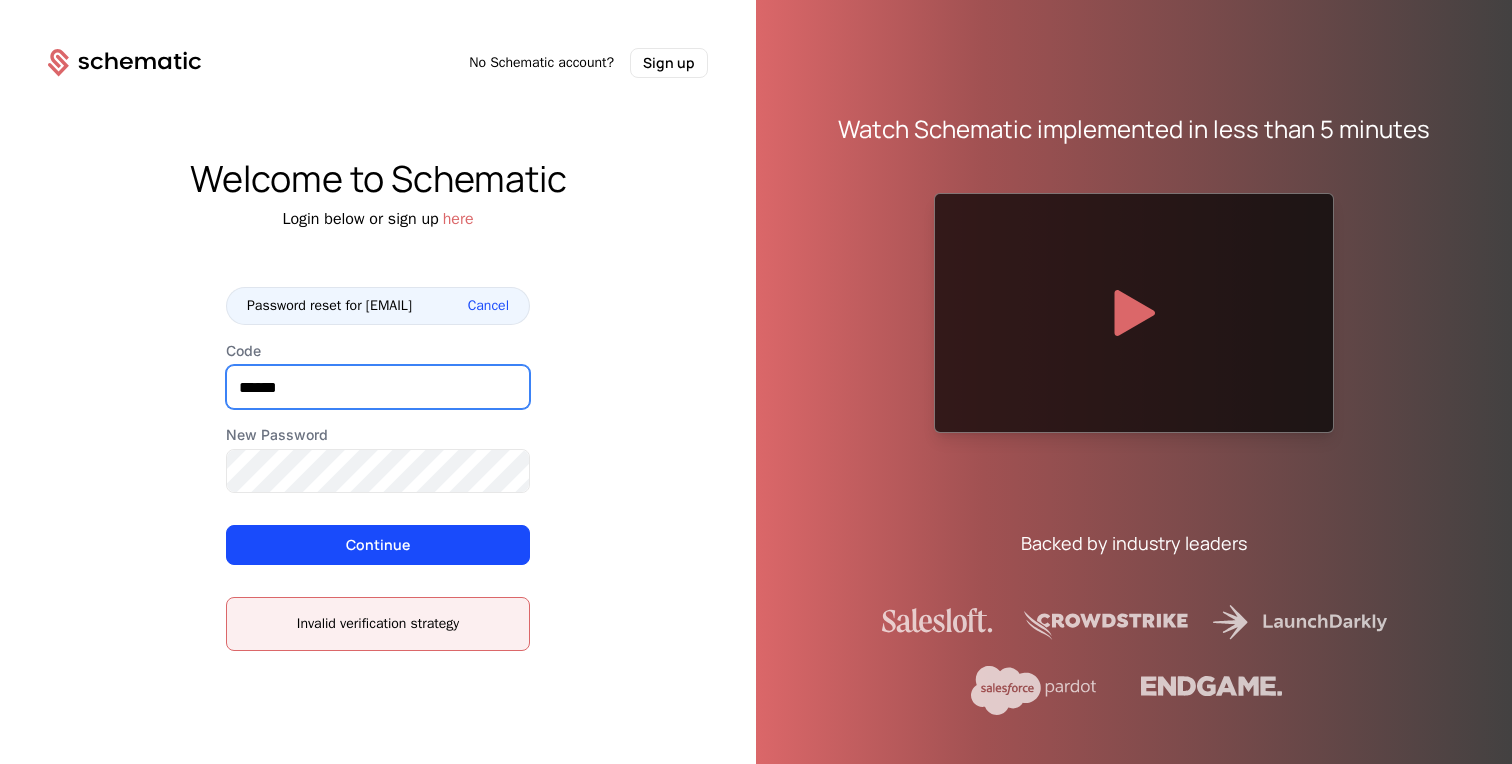 type on "******" 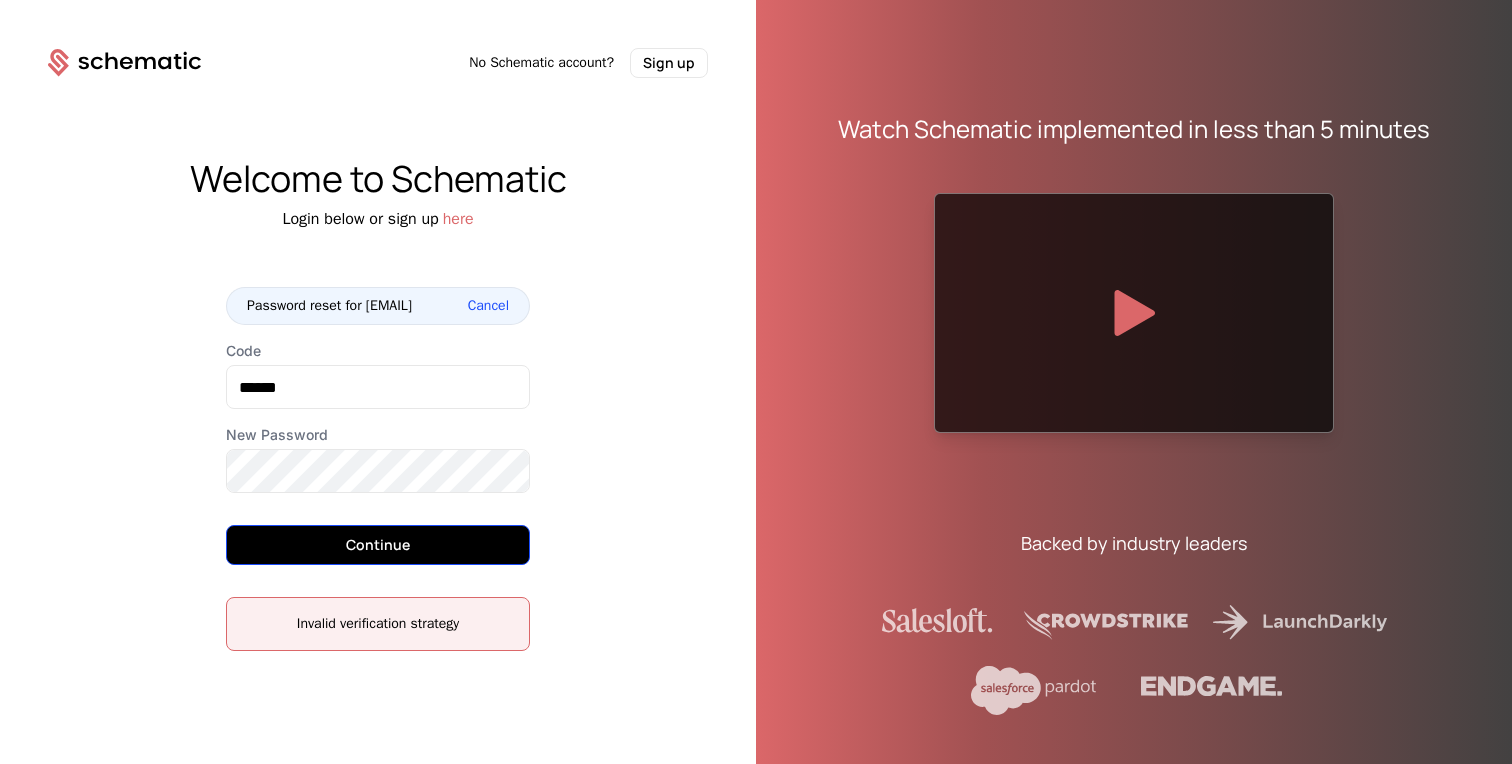 click on "Continue" at bounding box center [378, 545] 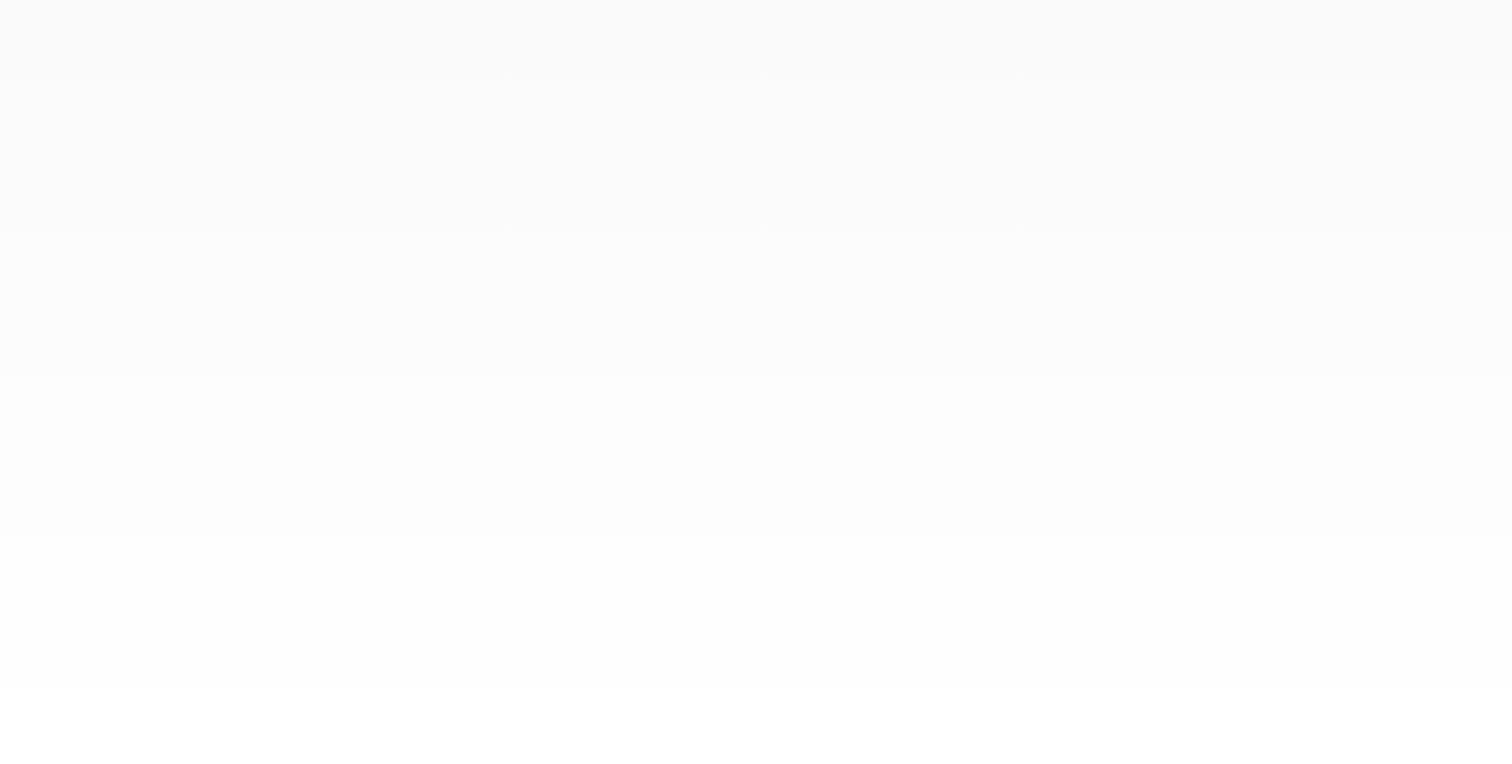scroll, scrollTop: 0, scrollLeft: 0, axis: both 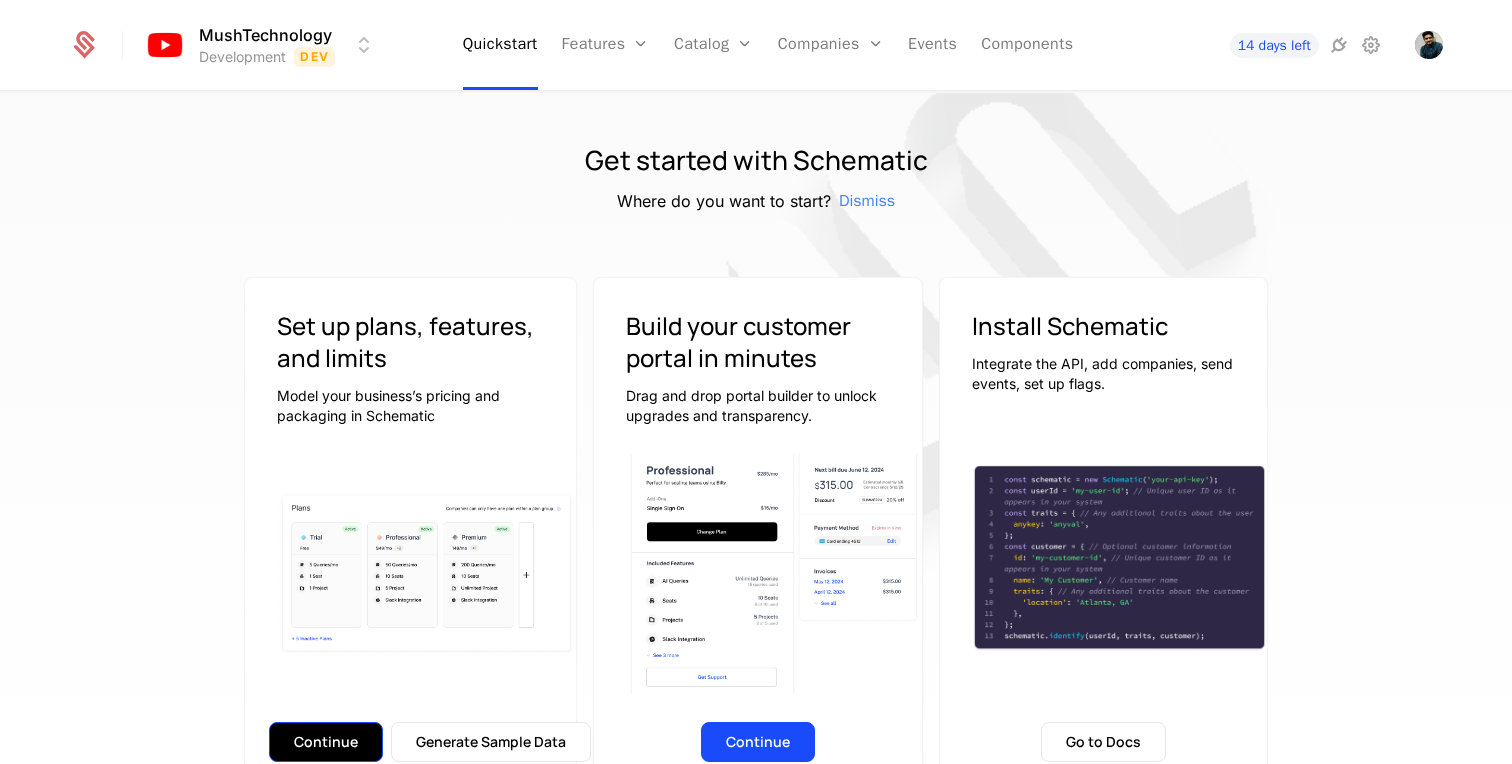 click on "Continue" at bounding box center [326, 742] 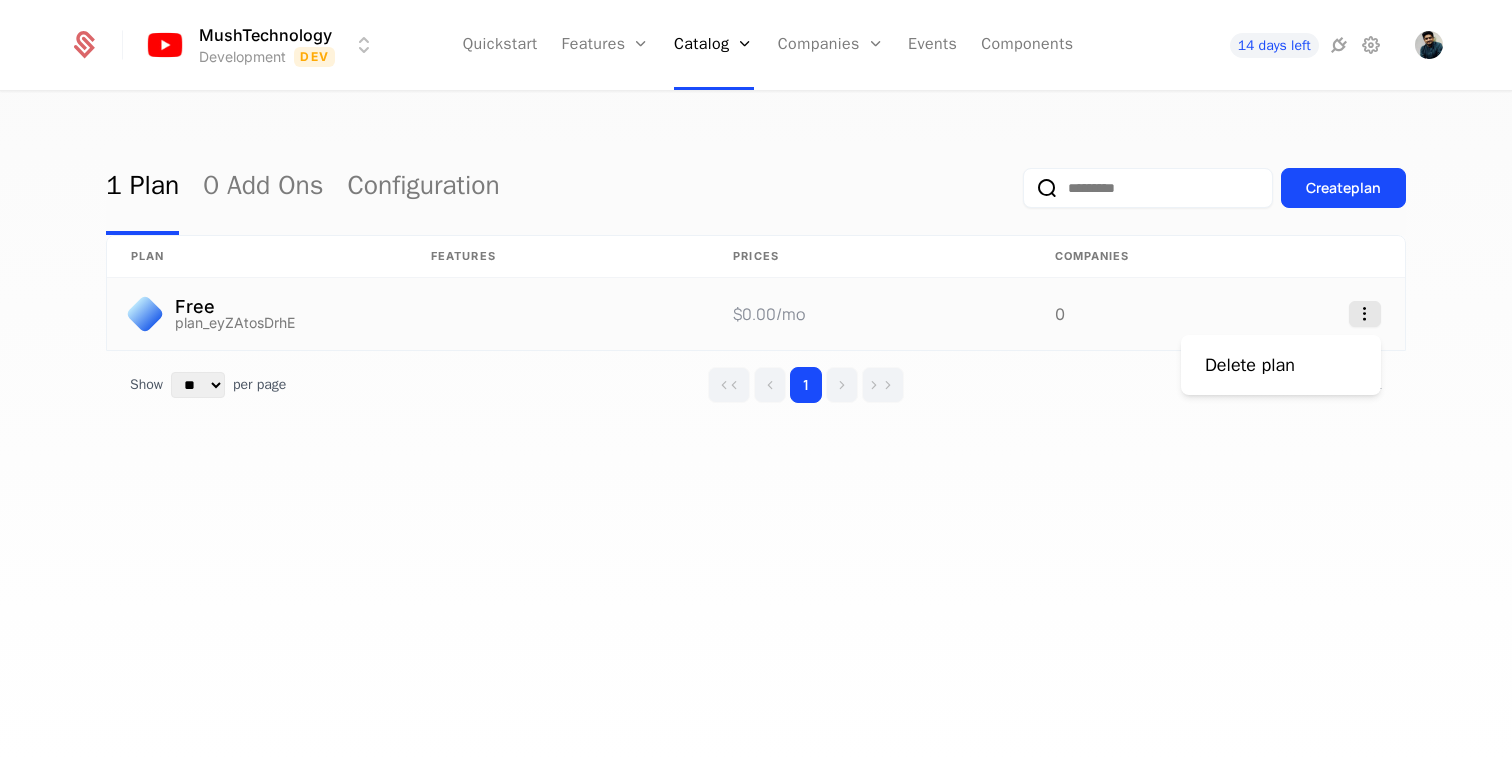 click on "MushTechnology Development Dev Quickstart Features Features Flags Catalog Plans Add Ons Configuration Companies Companies Users Events Components 14 days left 1 Plan 0 Add Ons Configuration Create  plan plan Features Prices Companies Free plan_eyZAtosDrhE $0.00 /mo 0 Show ** ** ** *** *** per page per page 1 1  to  1   of   1  of   1
Best Viewed on Desktop You're currently viewing this on a  mobile device . For the best experience,   we recommend using a desktop or larger screens , as the application isn't fully optimized for smaller resolutions just yet. Got it  Delete plan" at bounding box center [756, 382] 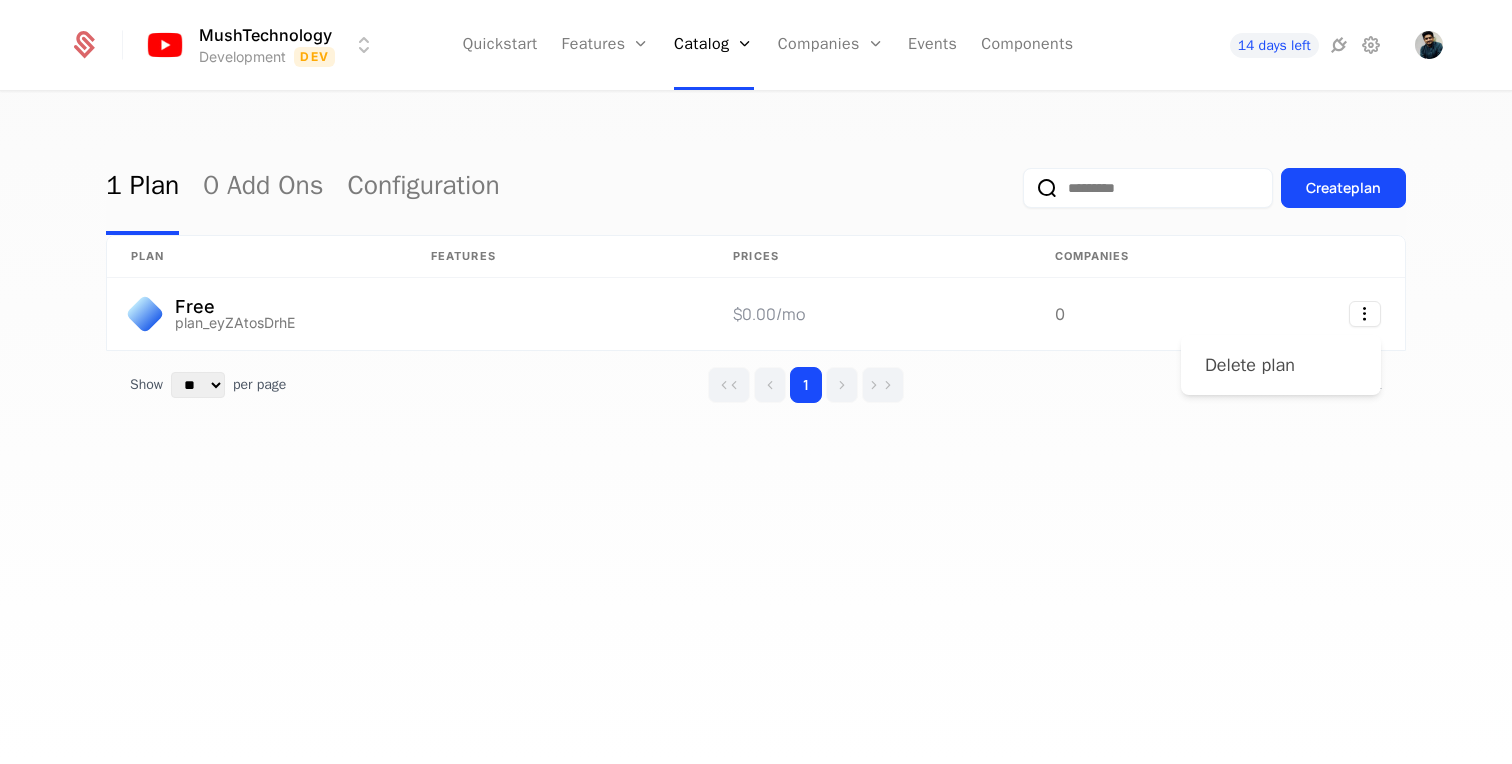 click on "Delete plan" at bounding box center (1250, 365) 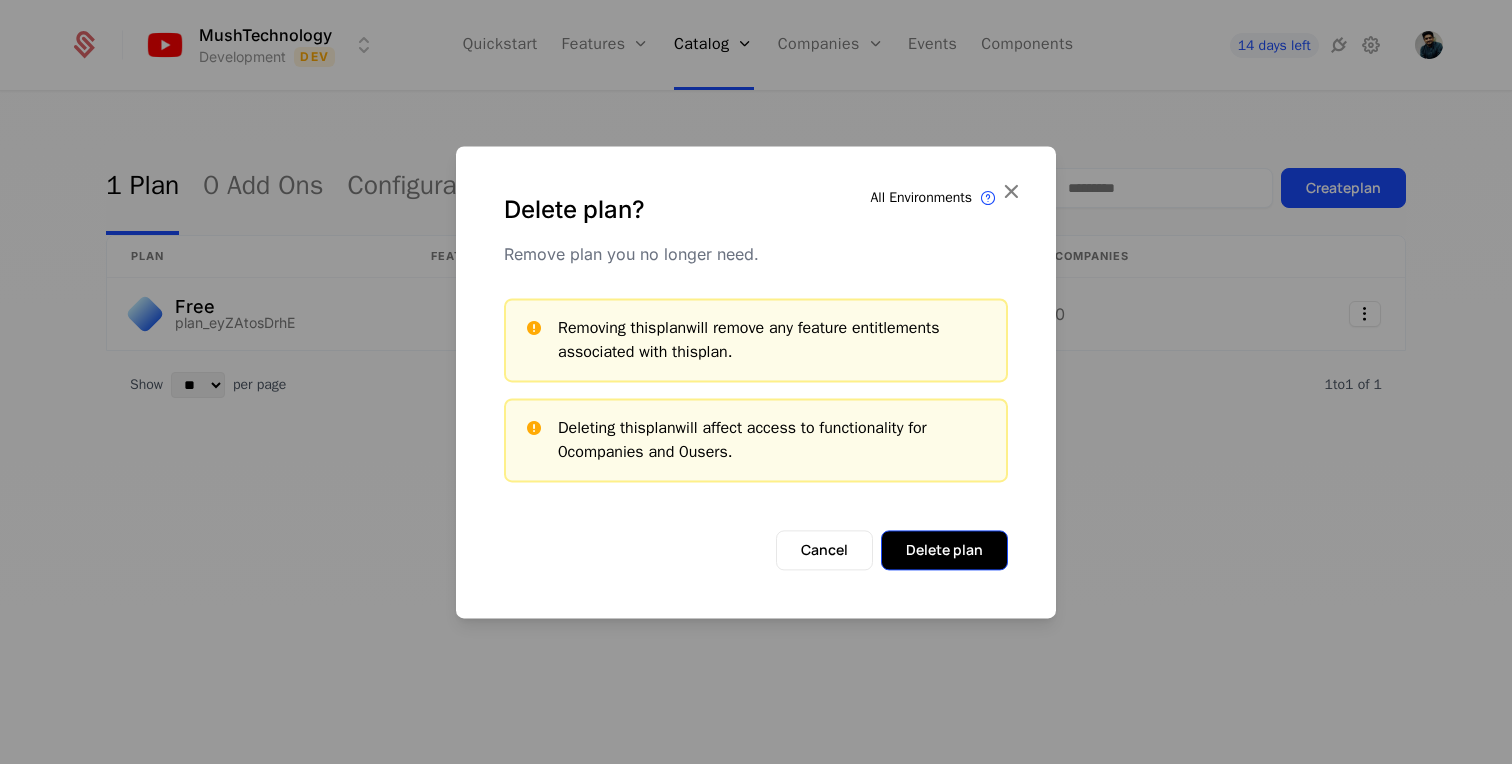 click on "Delete plan" at bounding box center [944, 550] 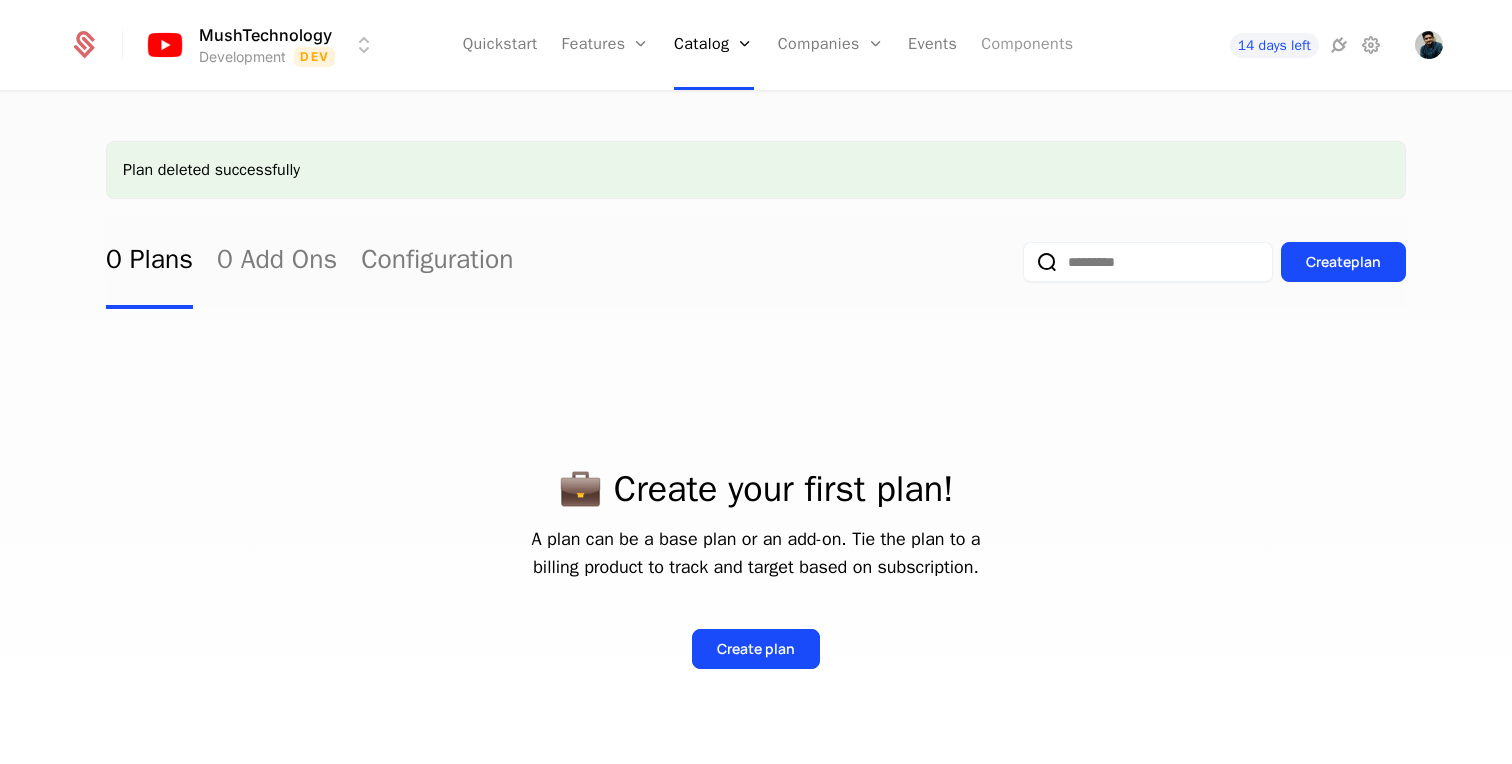 click on "Components" at bounding box center (1027, 45) 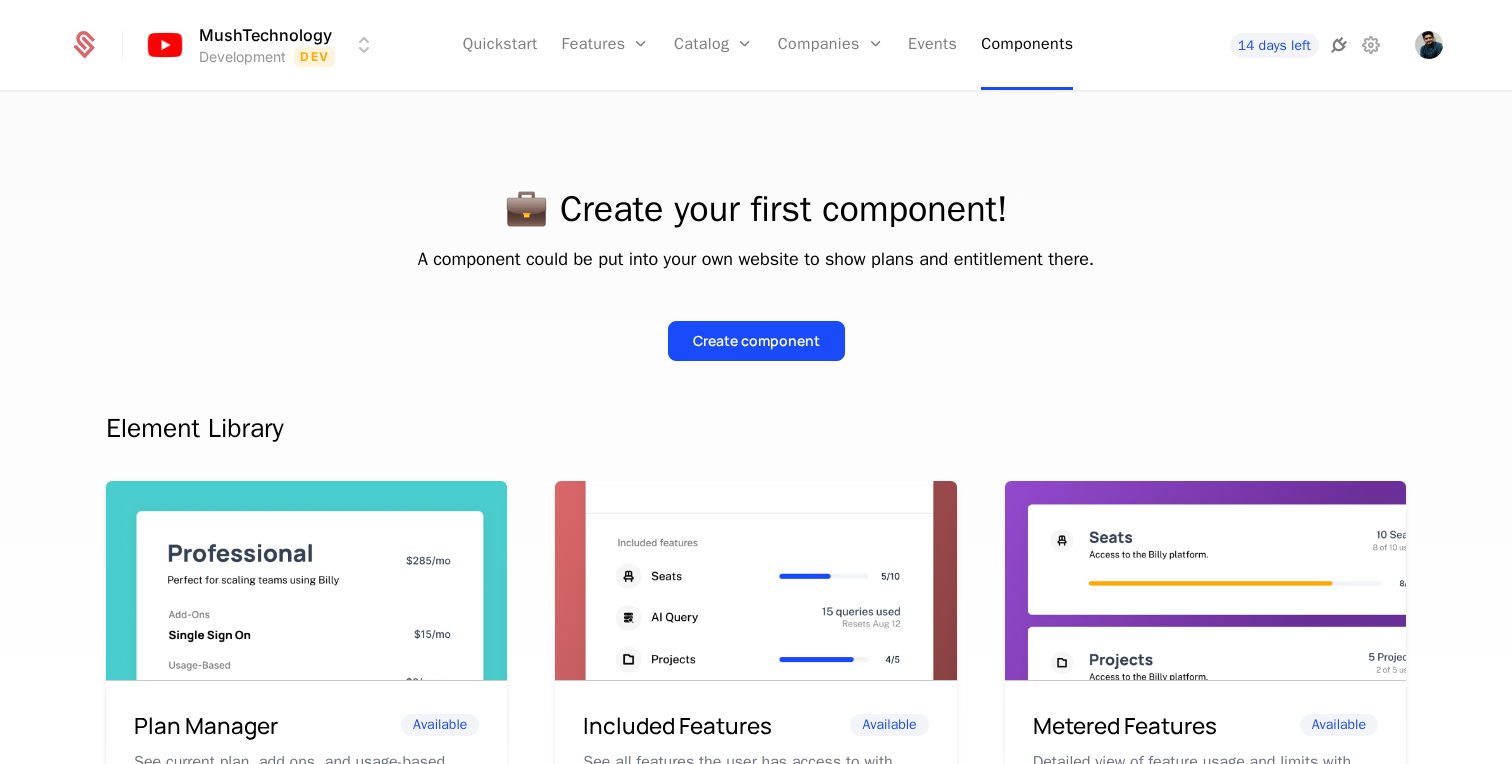 click at bounding box center [1339, 45] 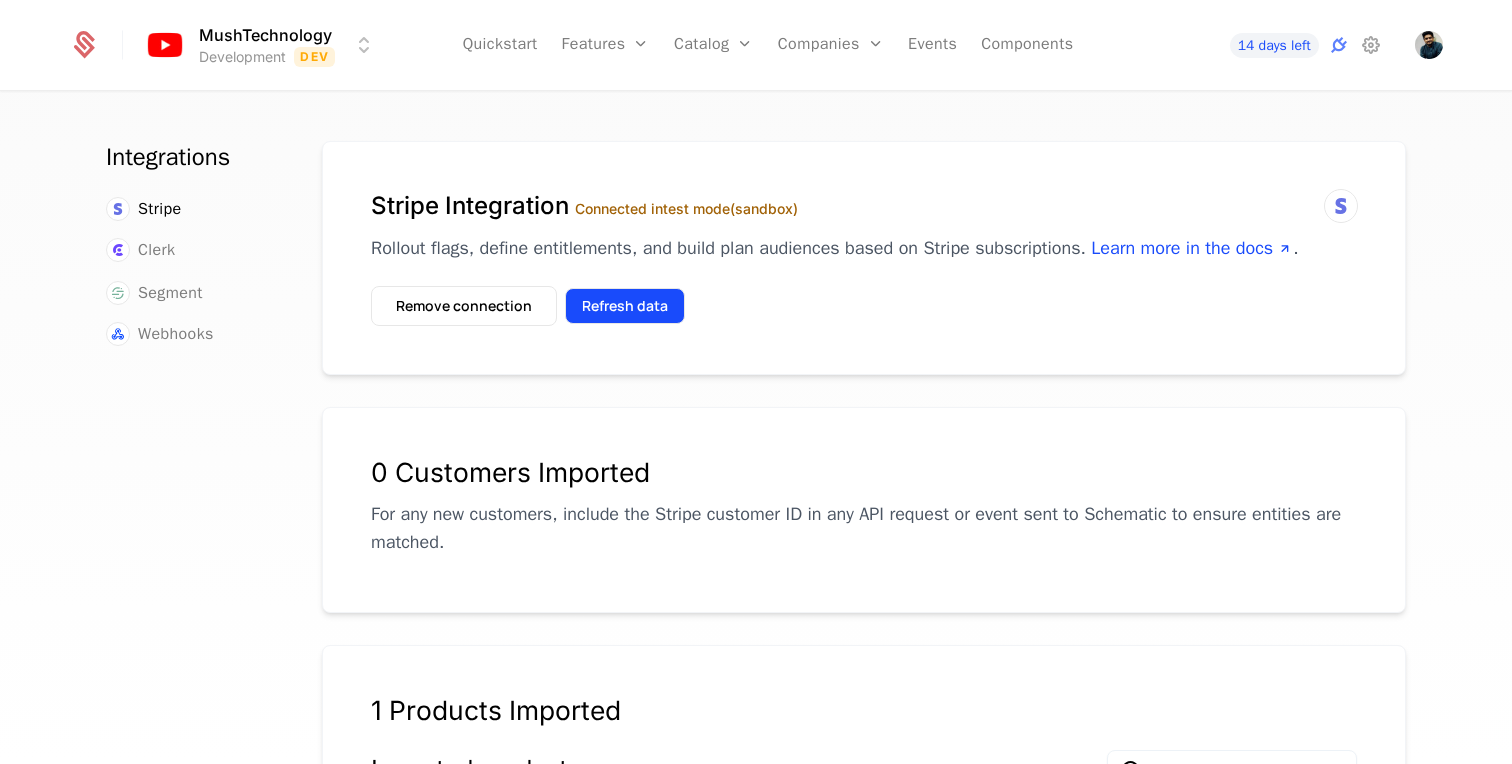click on "Refresh data" at bounding box center [625, 306] 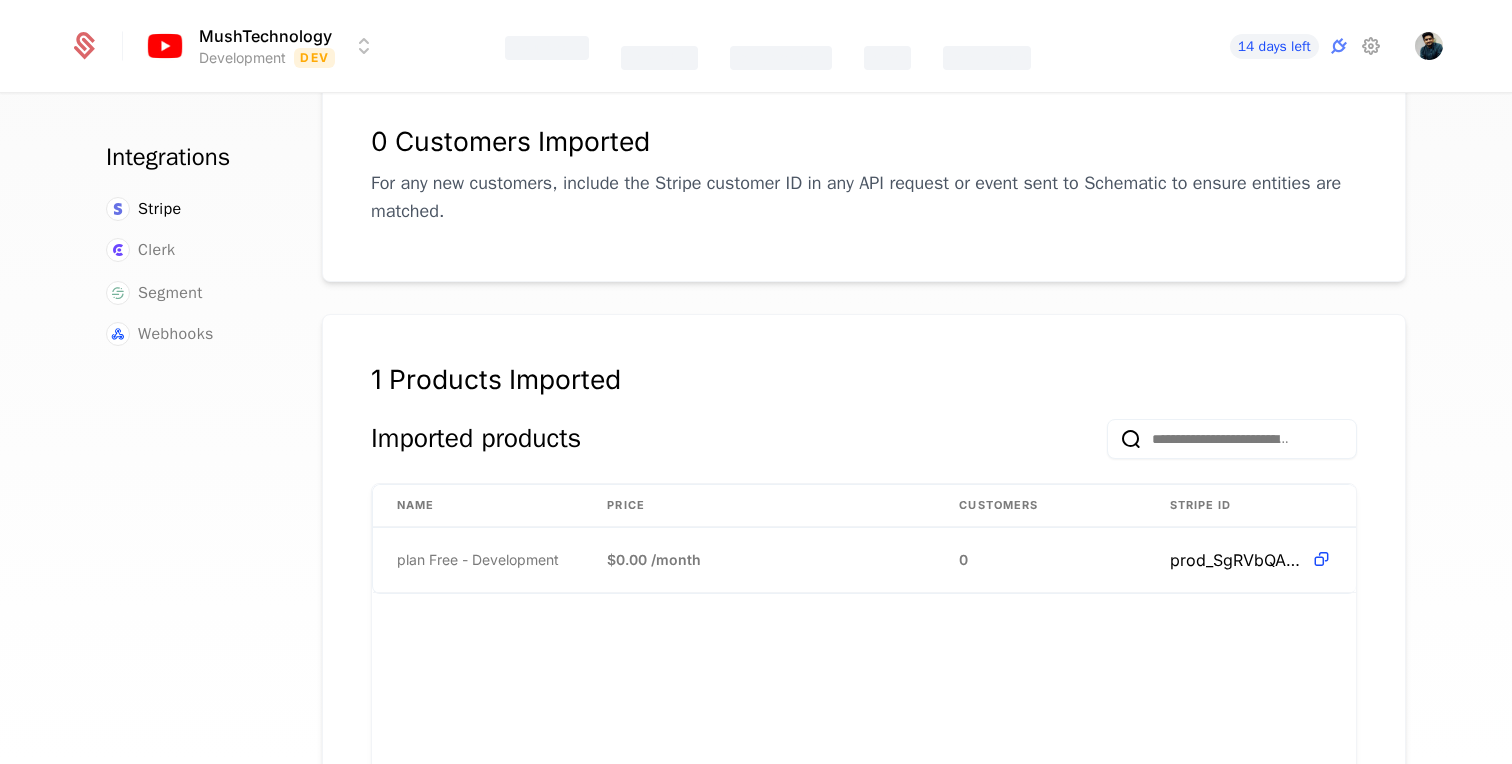 scroll, scrollTop: 0, scrollLeft: 0, axis: both 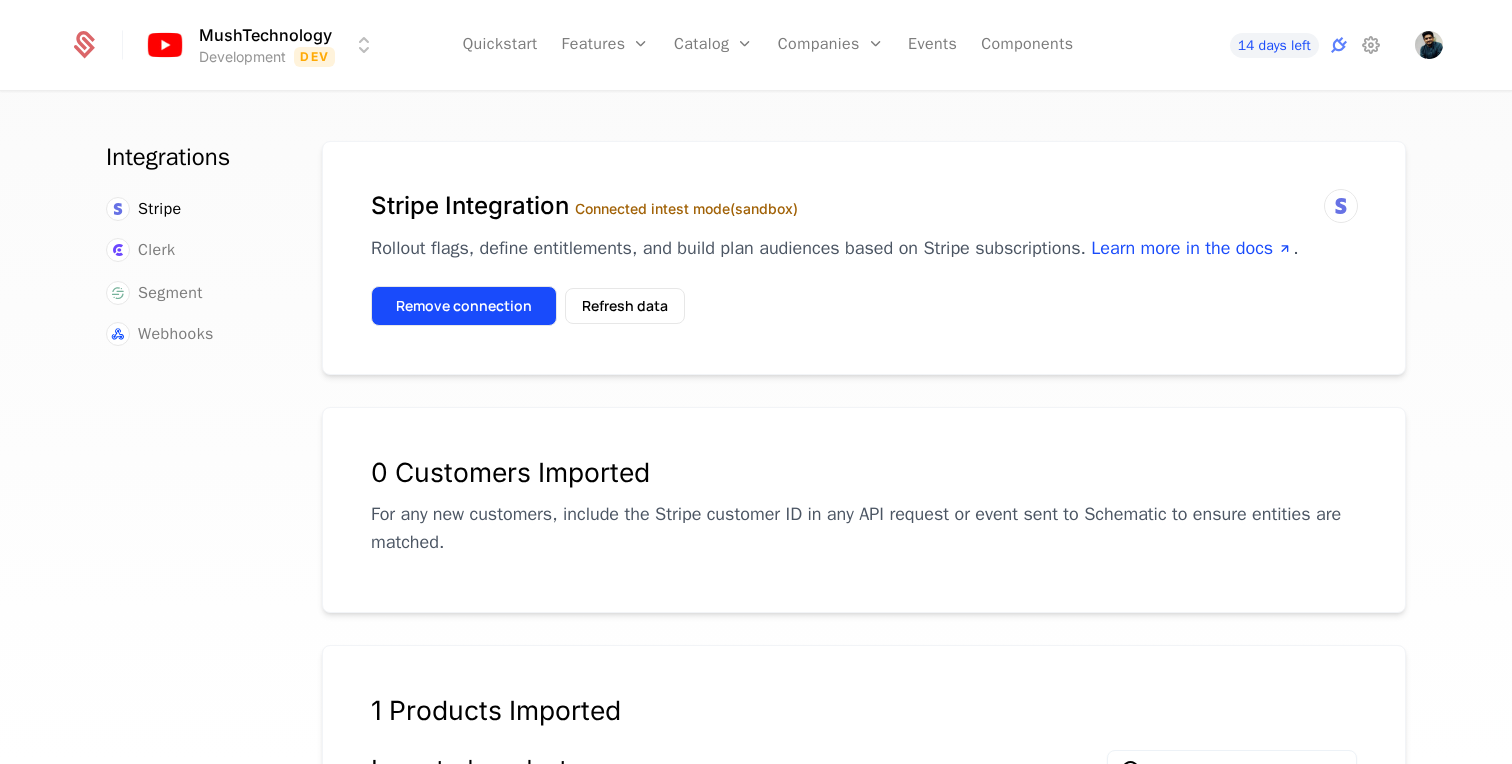click on "Remove connection" at bounding box center (464, 306) 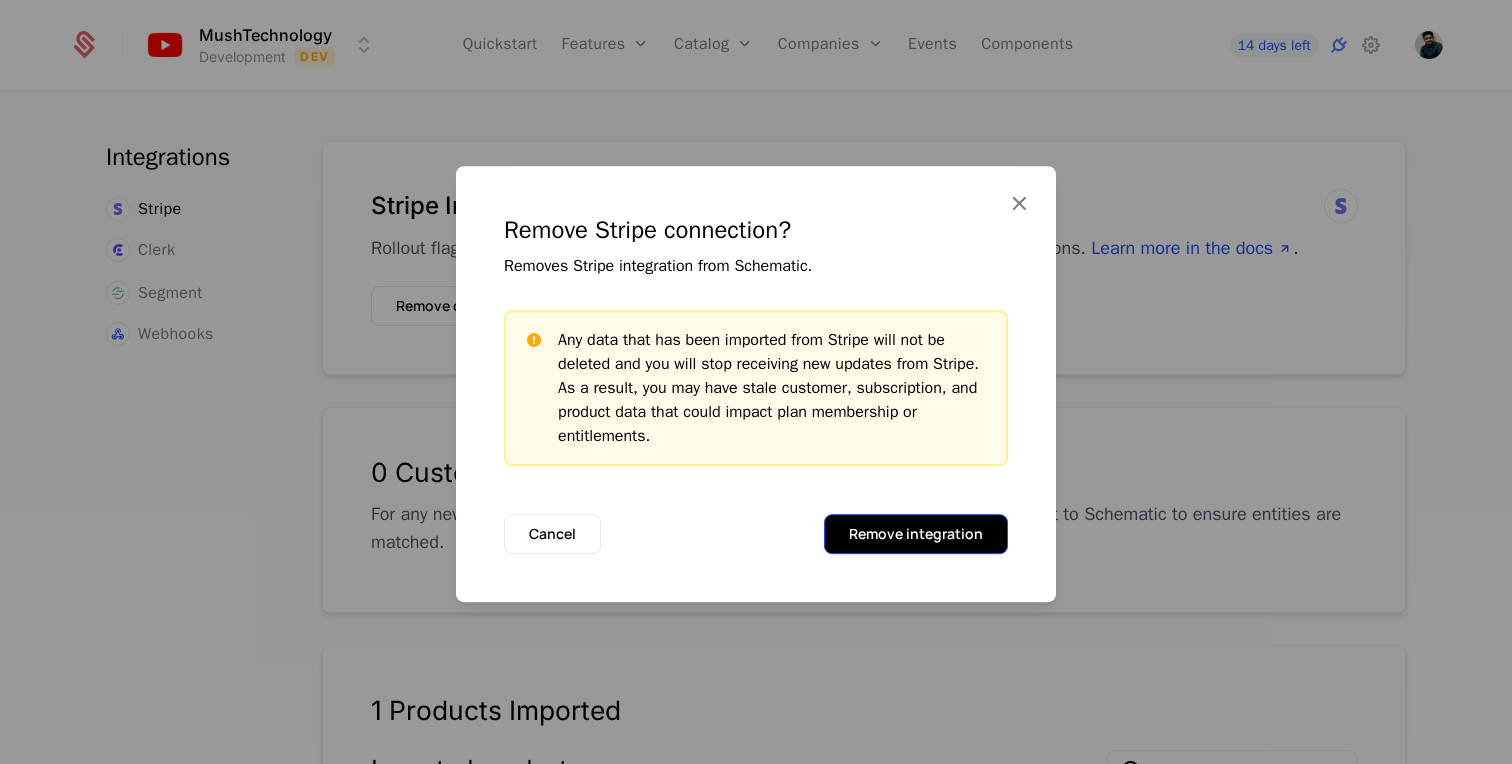 click on "Remove integration" at bounding box center (916, 534) 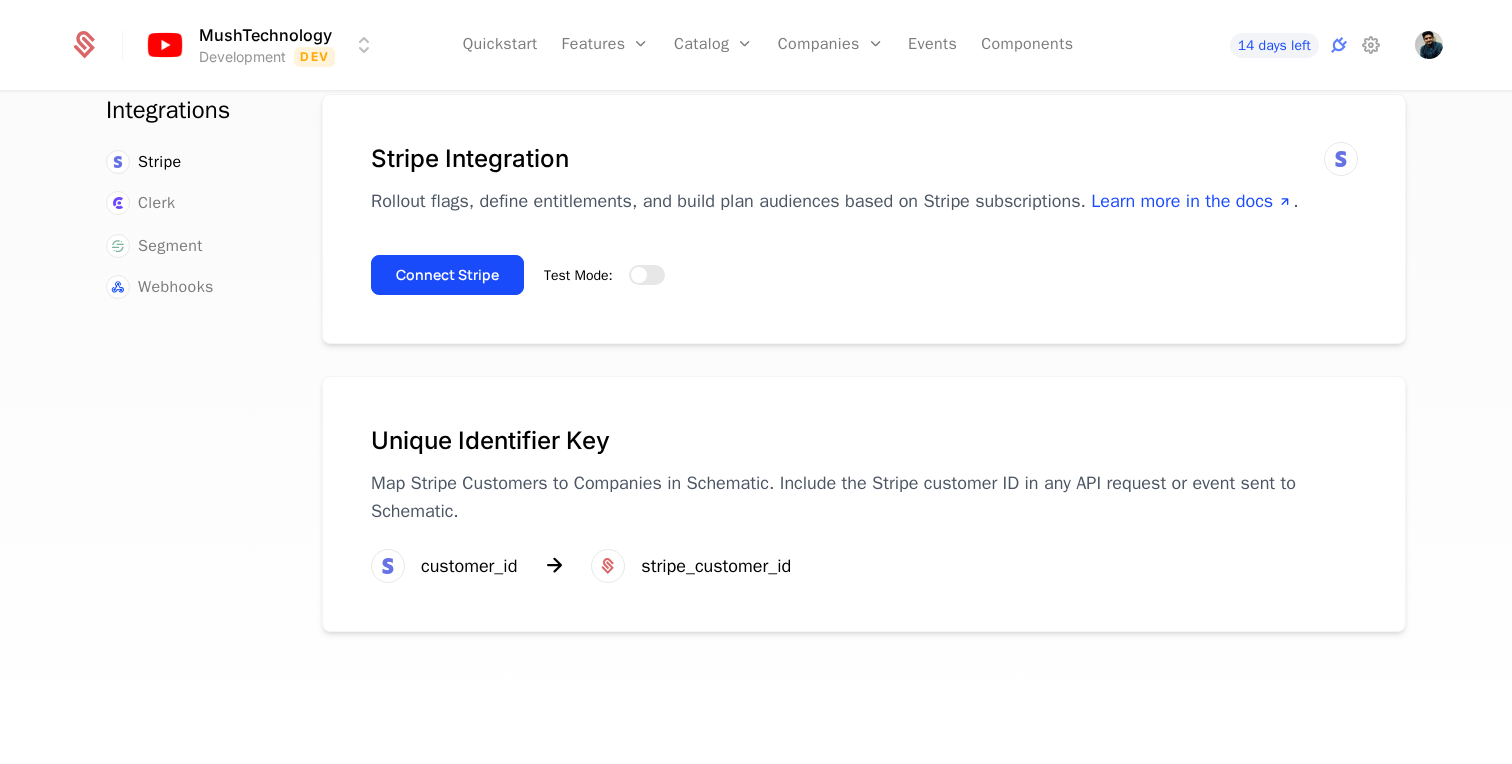 scroll, scrollTop: 0, scrollLeft: 0, axis: both 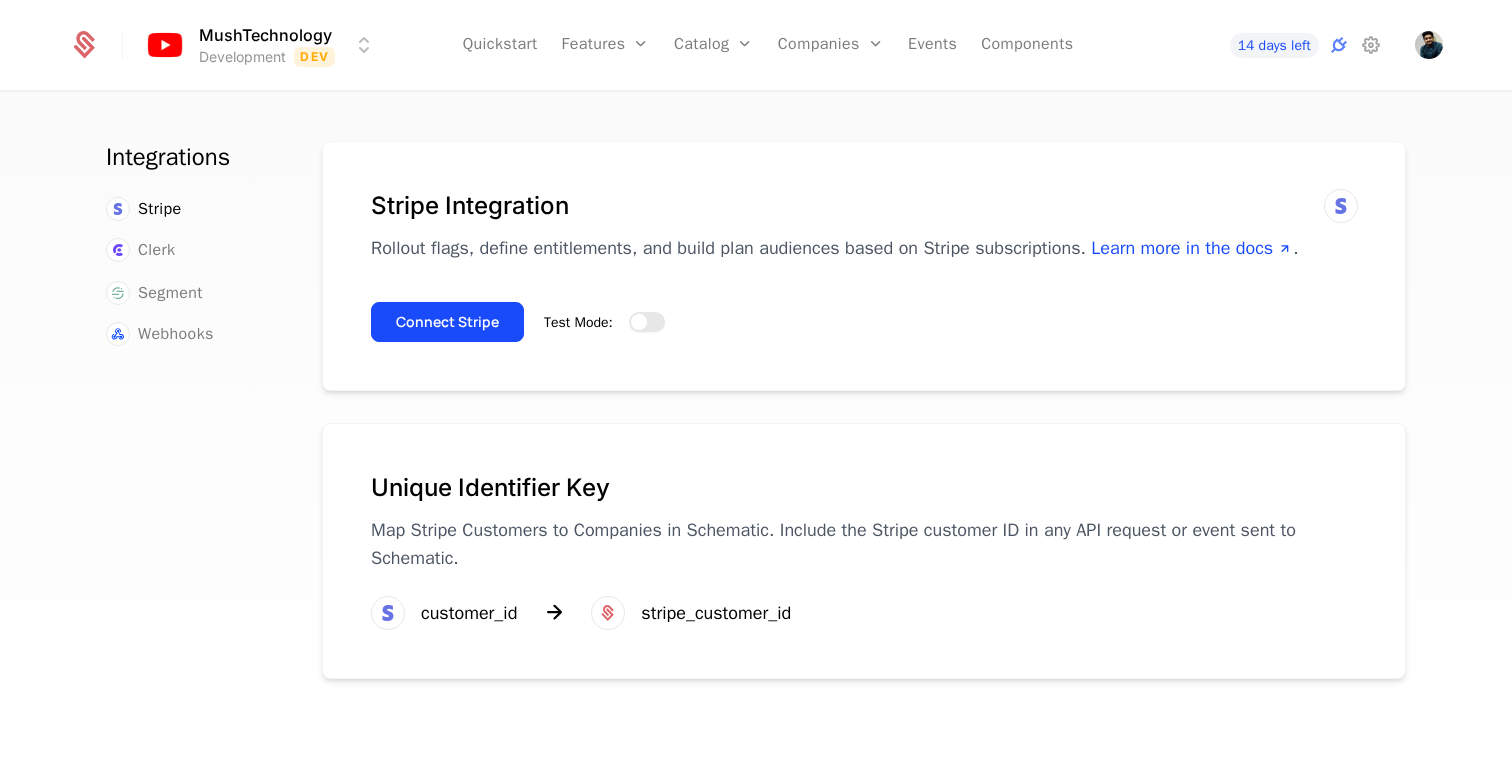 click at bounding box center [639, 322] 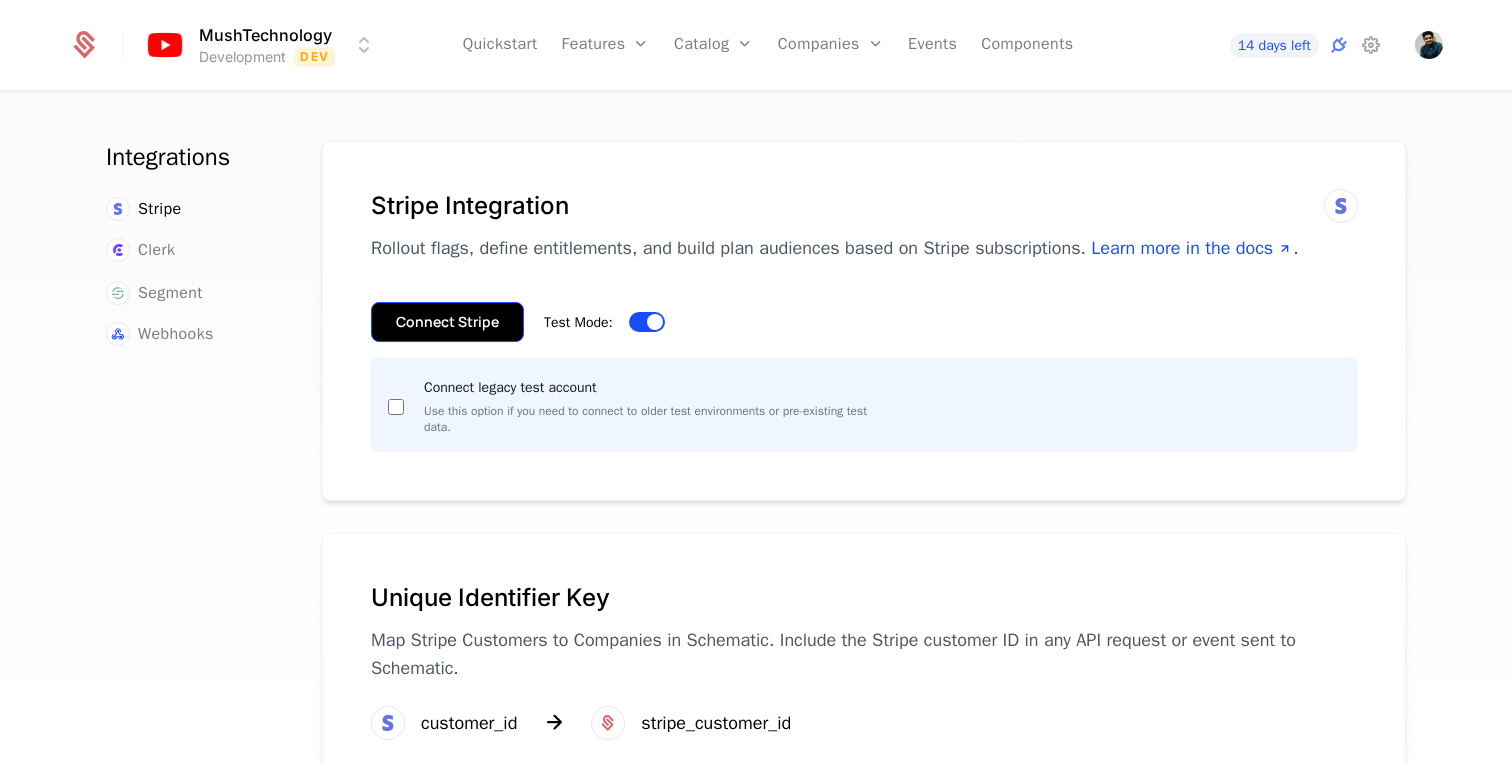click on "Connect Stripe" at bounding box center [447, 322] 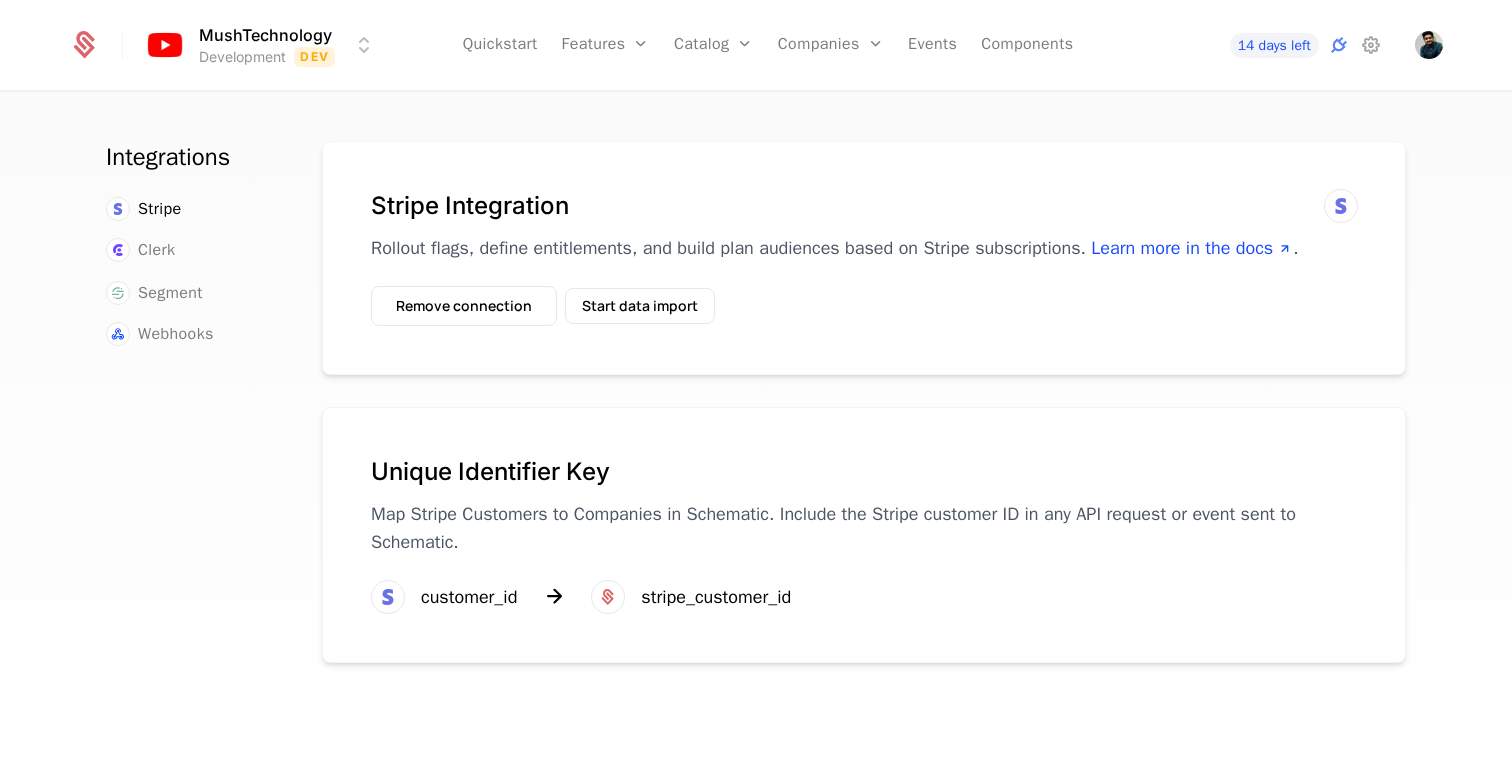 scroll, scrollTop: 47, scrollLeft: 0, axis: vertical 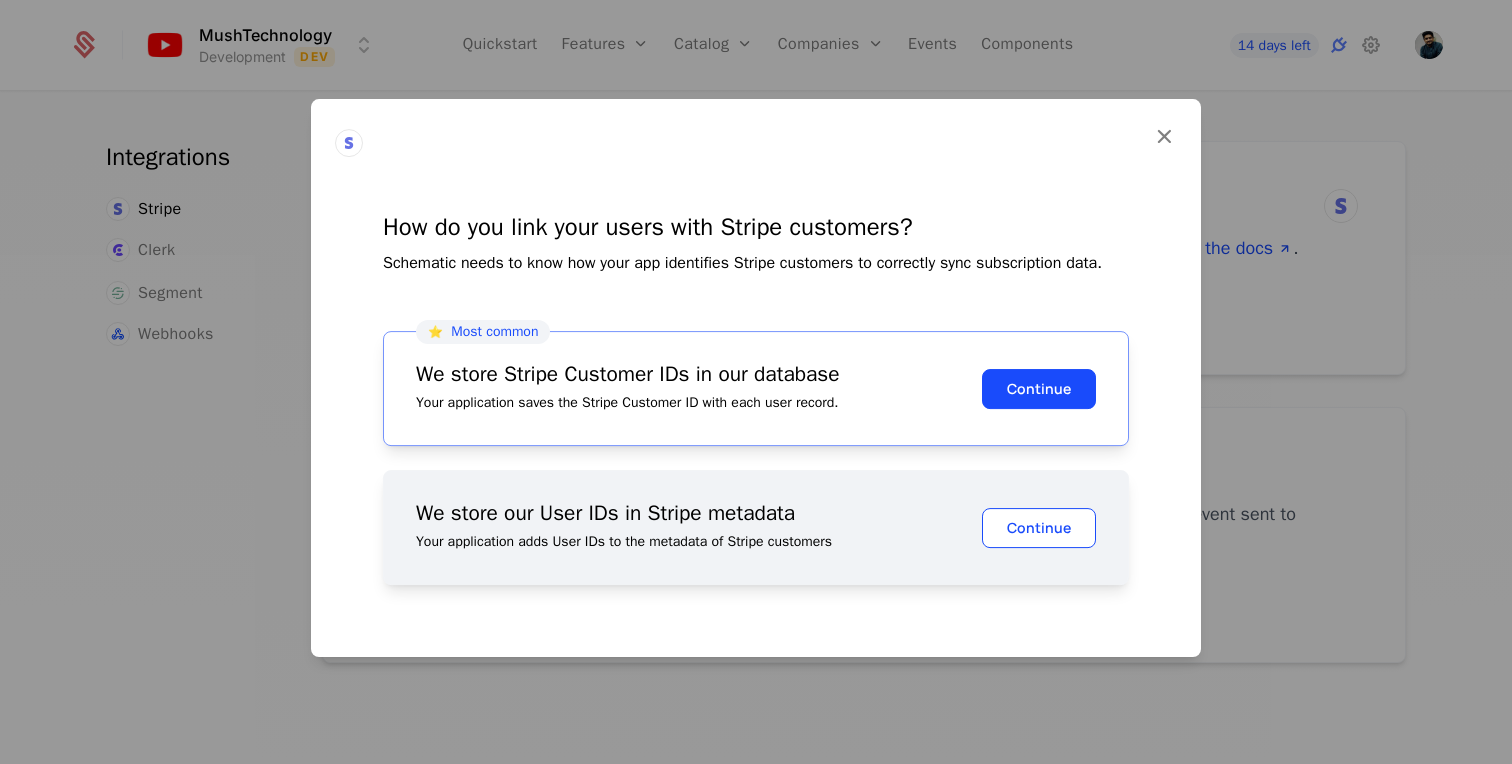 click on "Continue" at bounding box center (1039, 528) 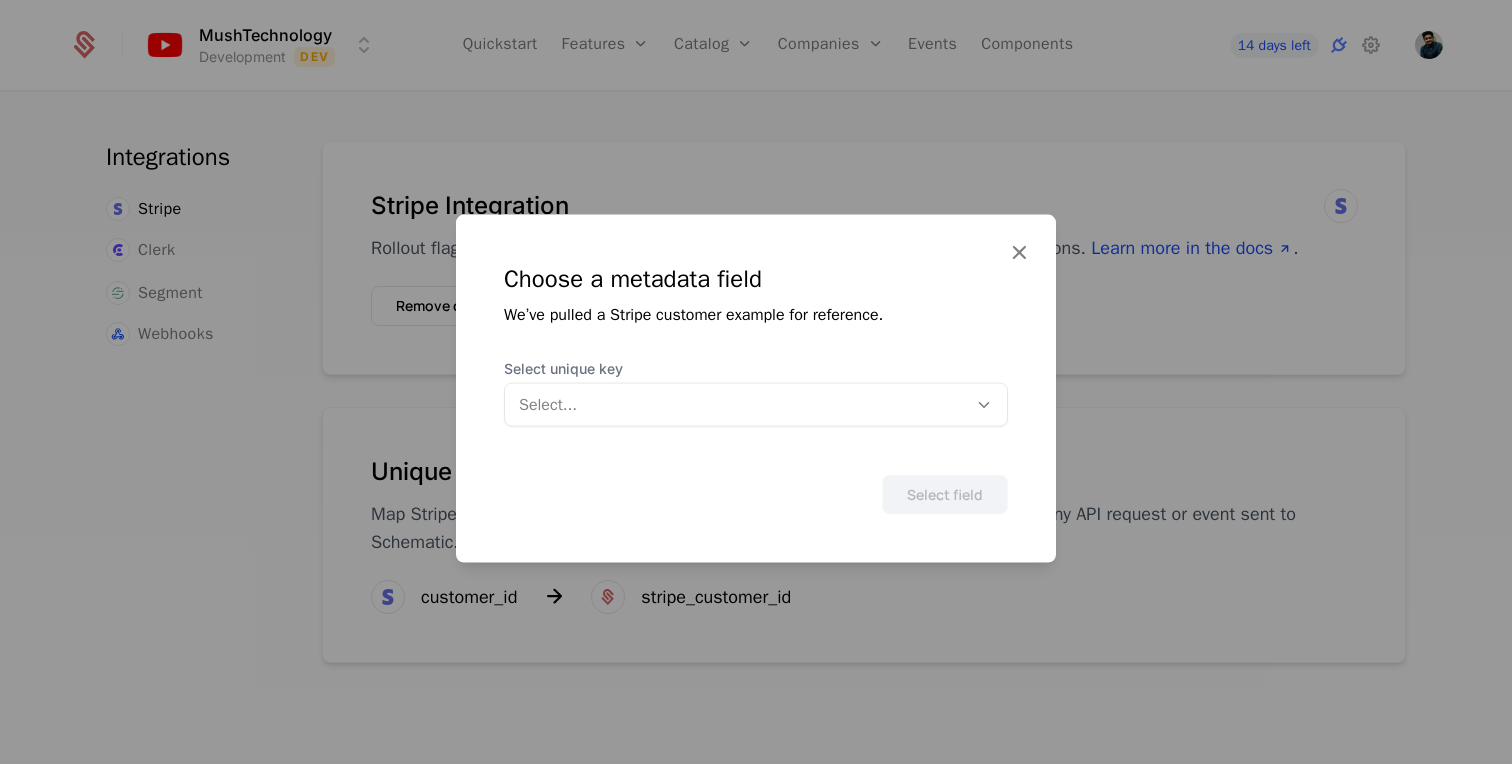click on "Select field" at bounding box center (756, 471) 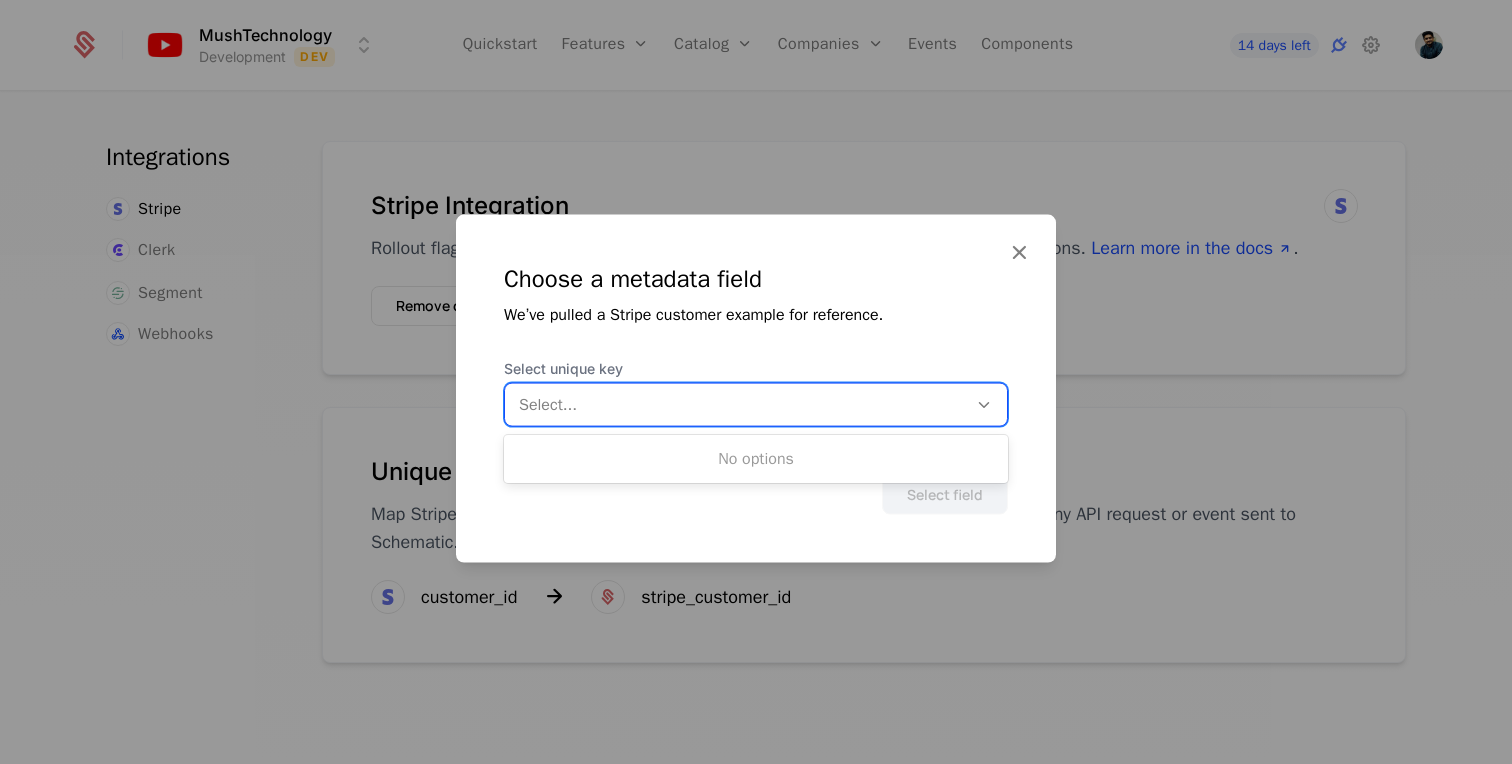 click at bounding box center (736, 405) 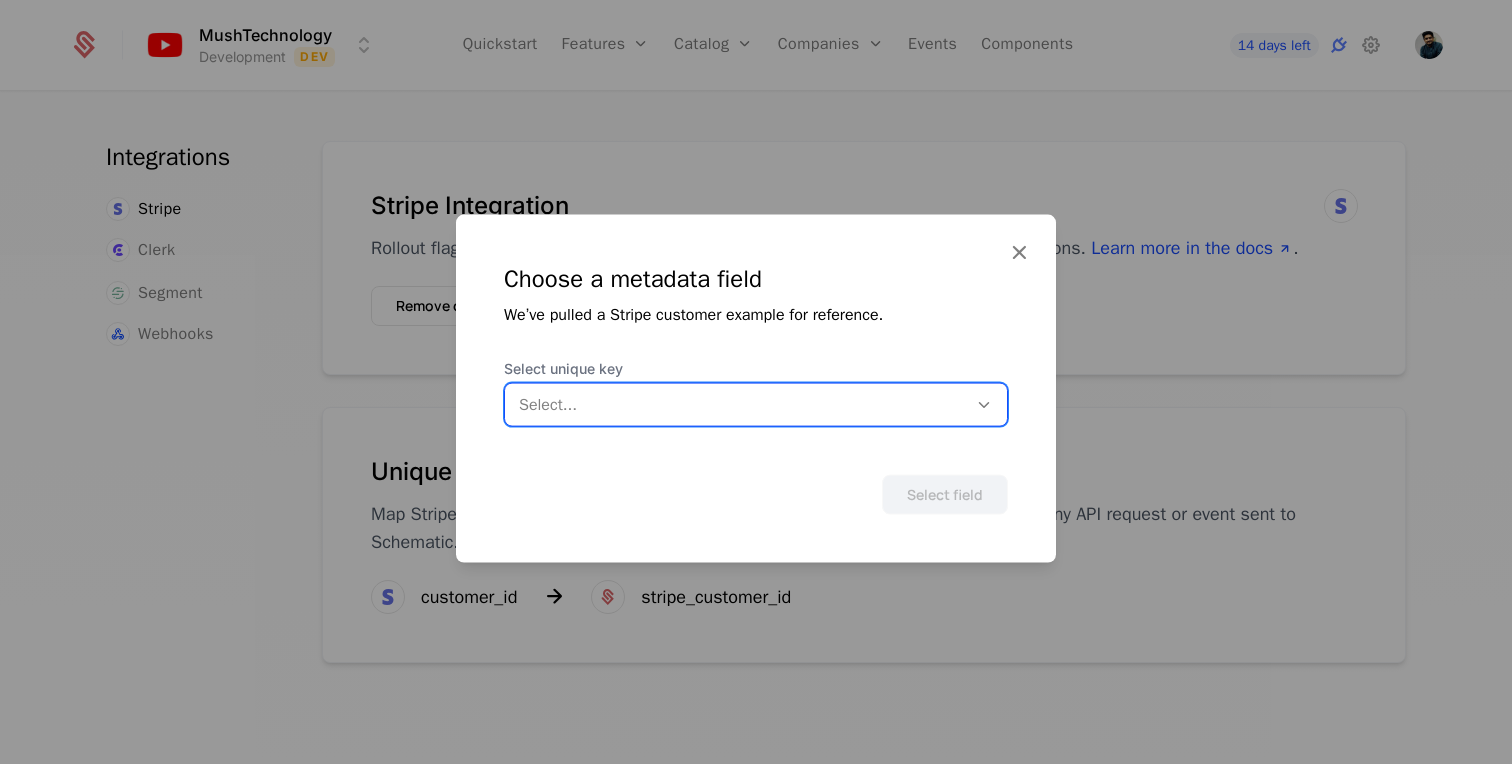 click at bounding box center (736, 405) 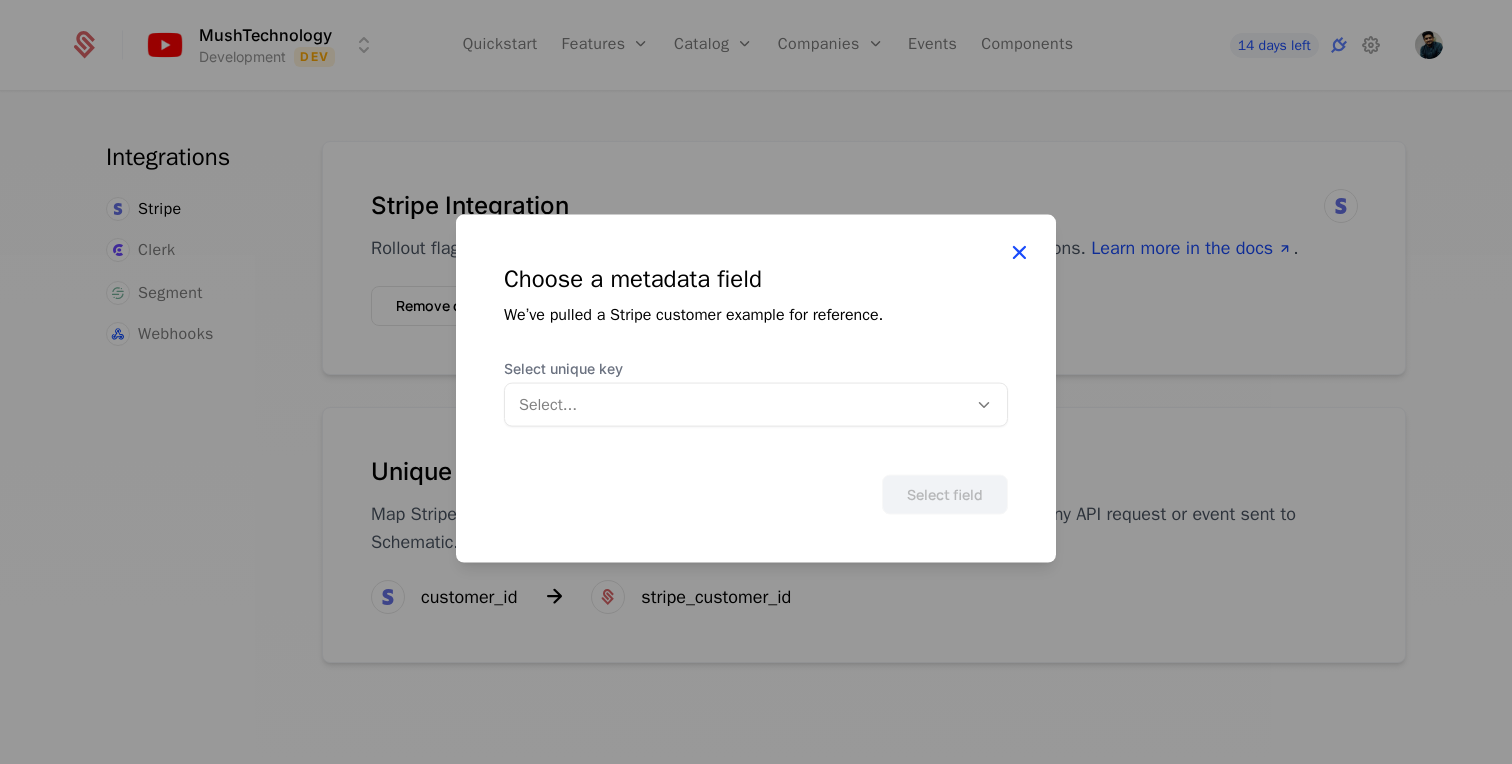 click at bounding box center (1019, 252) 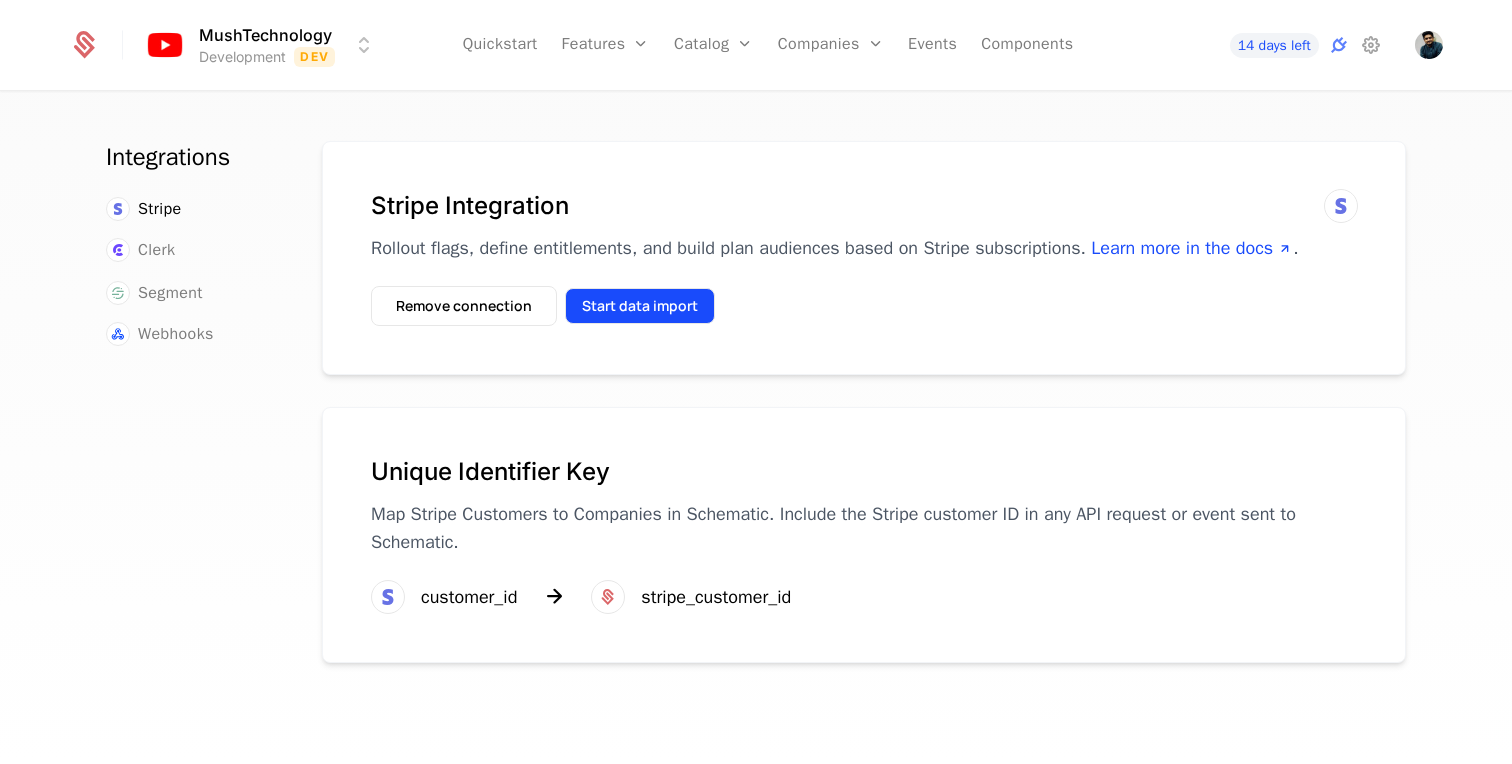 click on "Start data import" at bounding box center (640, 306) 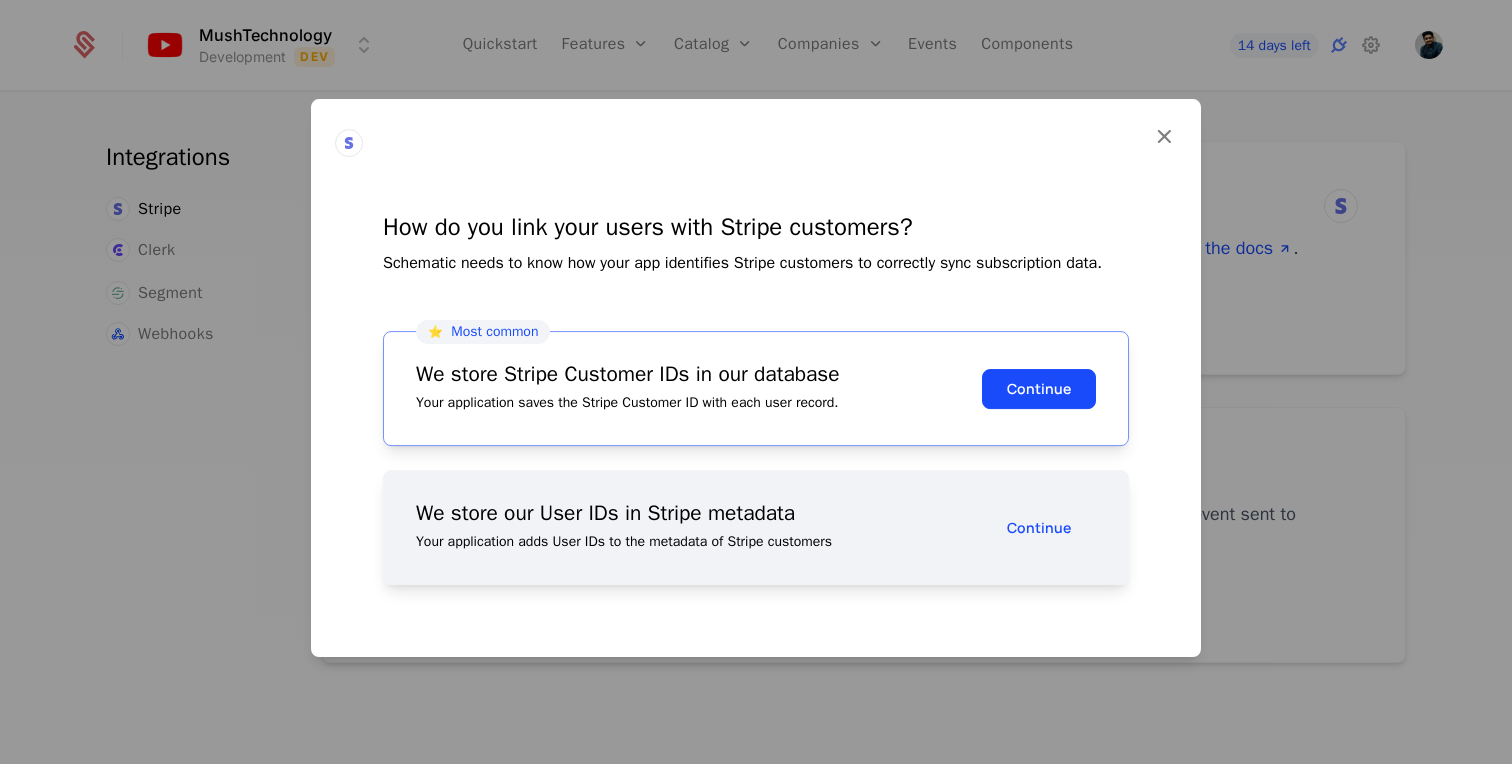 click on "We store our User IDs in Stripe metadata" at bounding box center (699, 513) 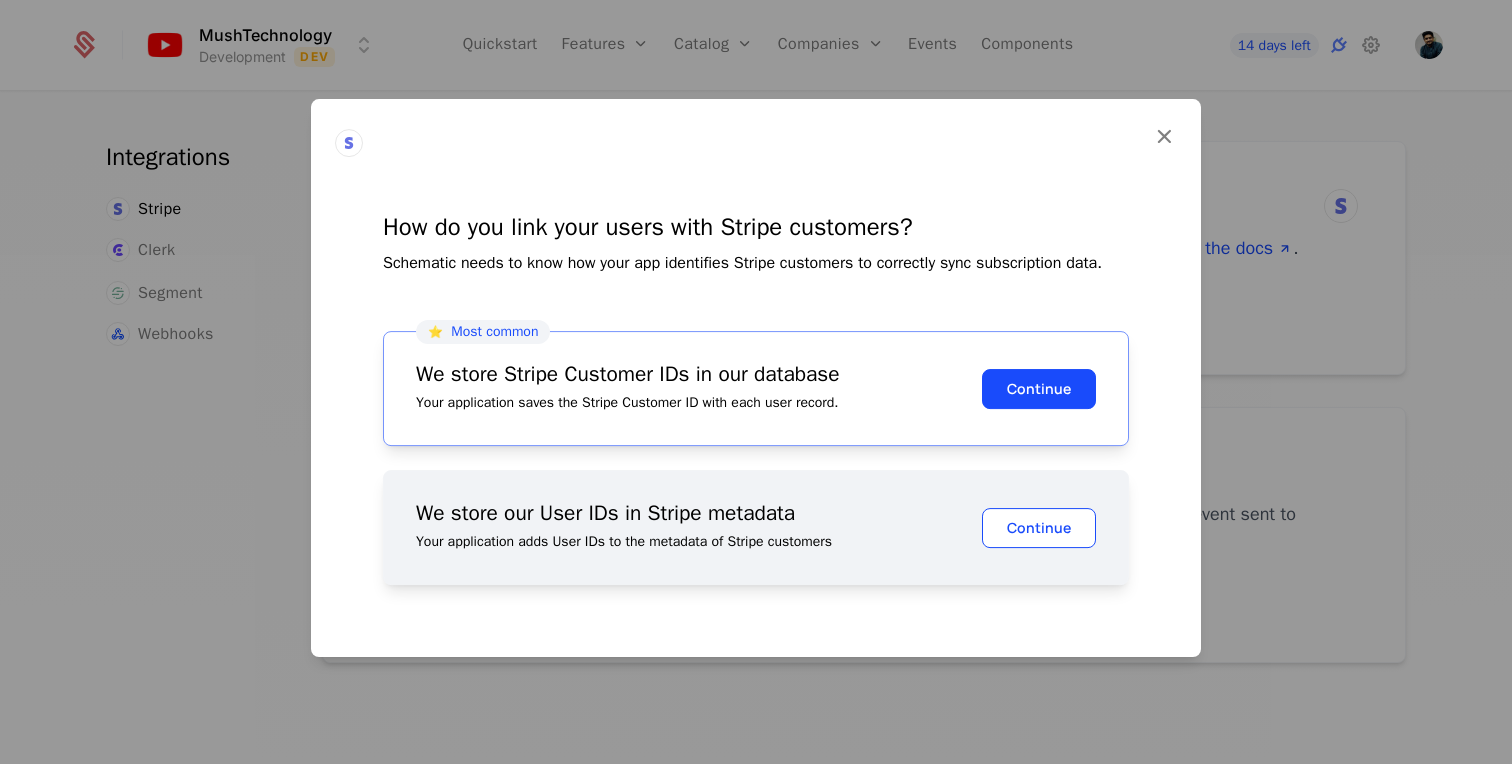 click on "Continue" at bounding box center [1039, 528] 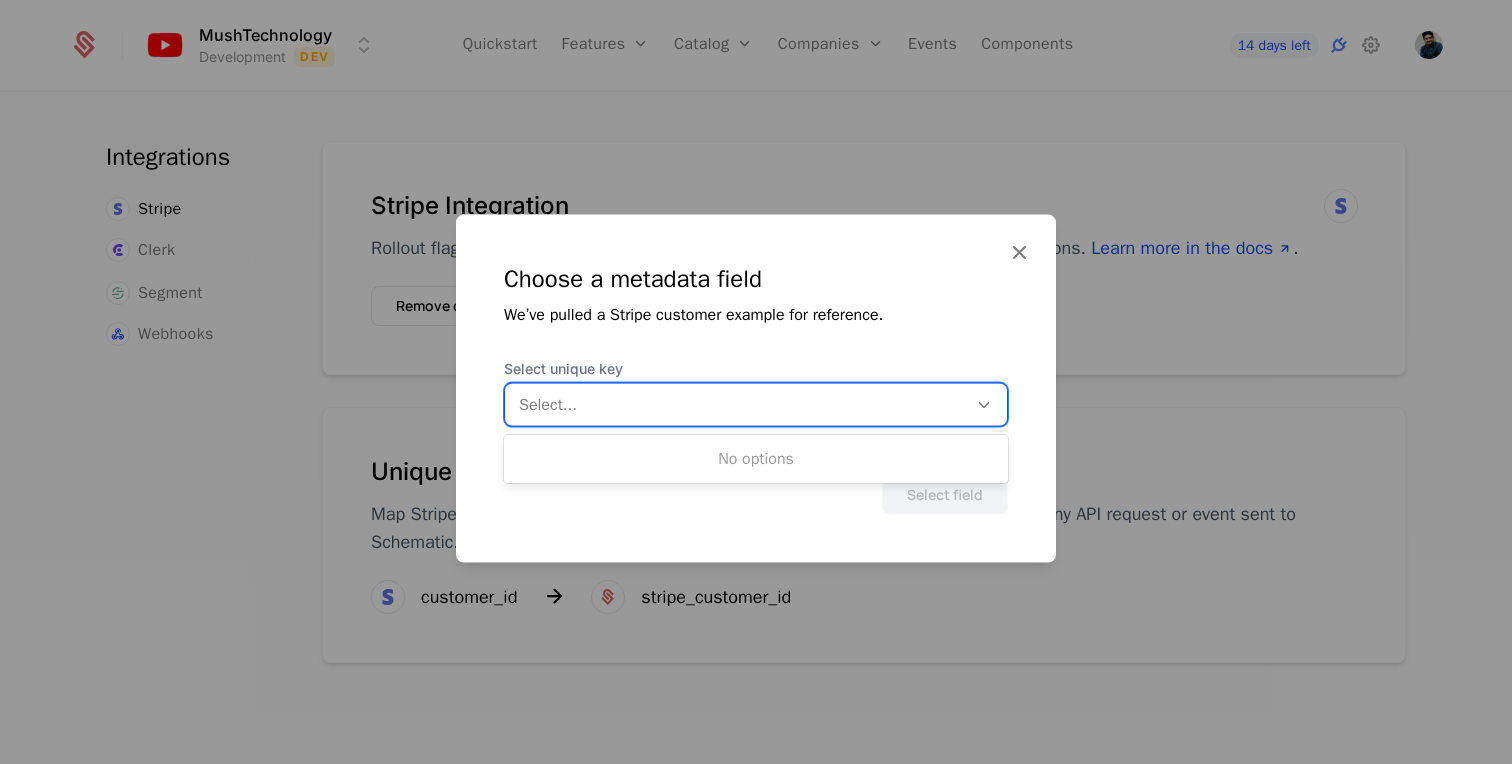 click at bounding box center [736, 405] 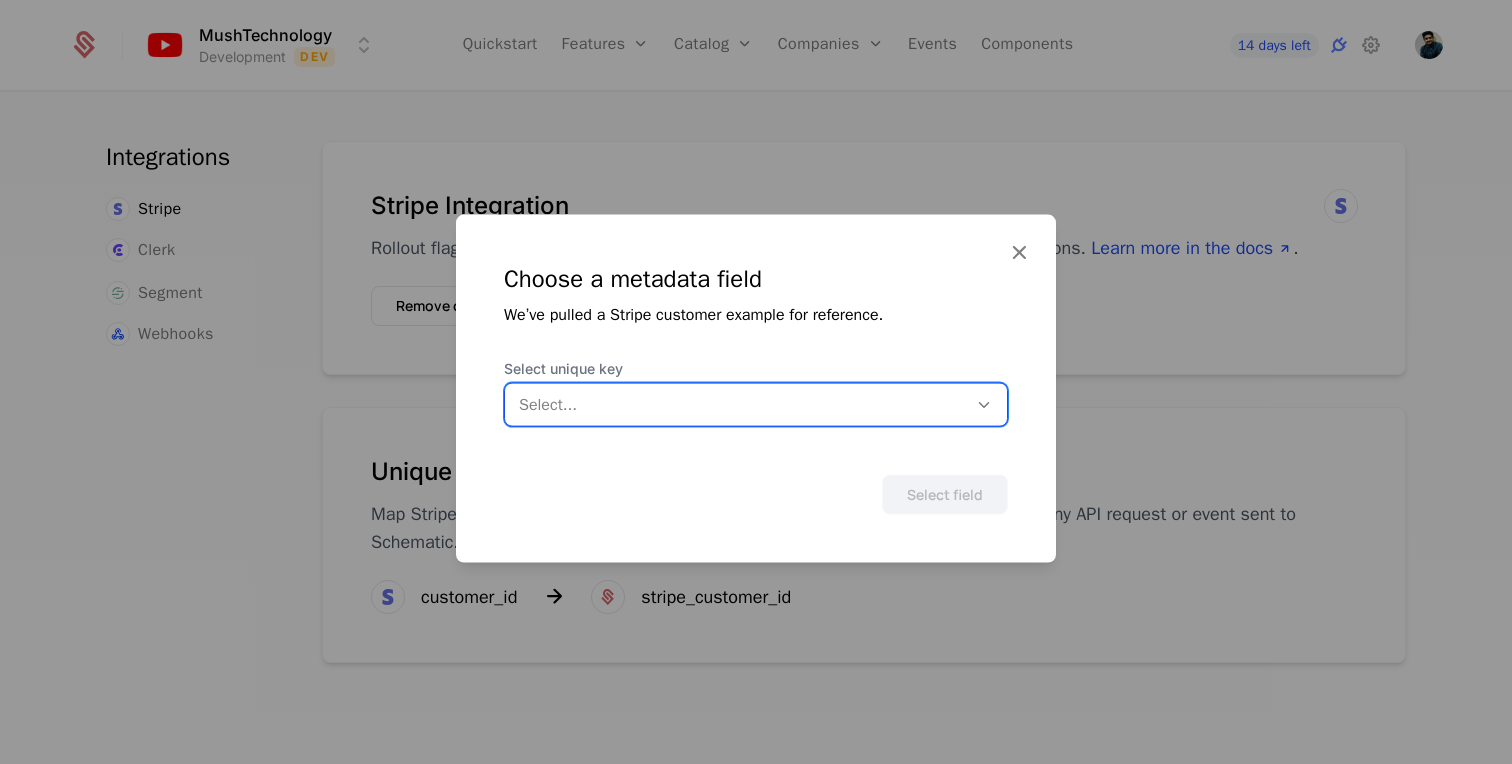 click at bounding box center (736, 405) 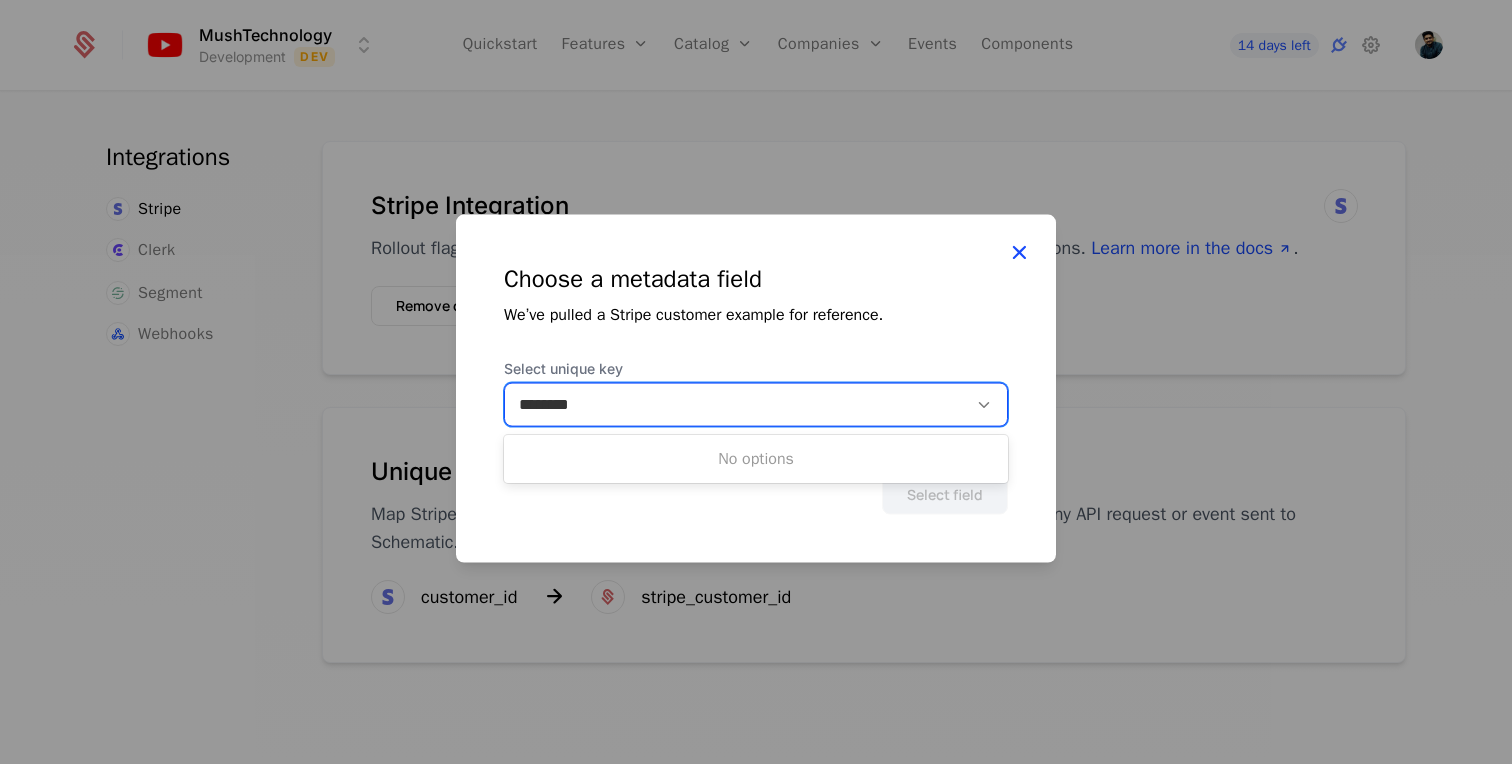 type on "********" 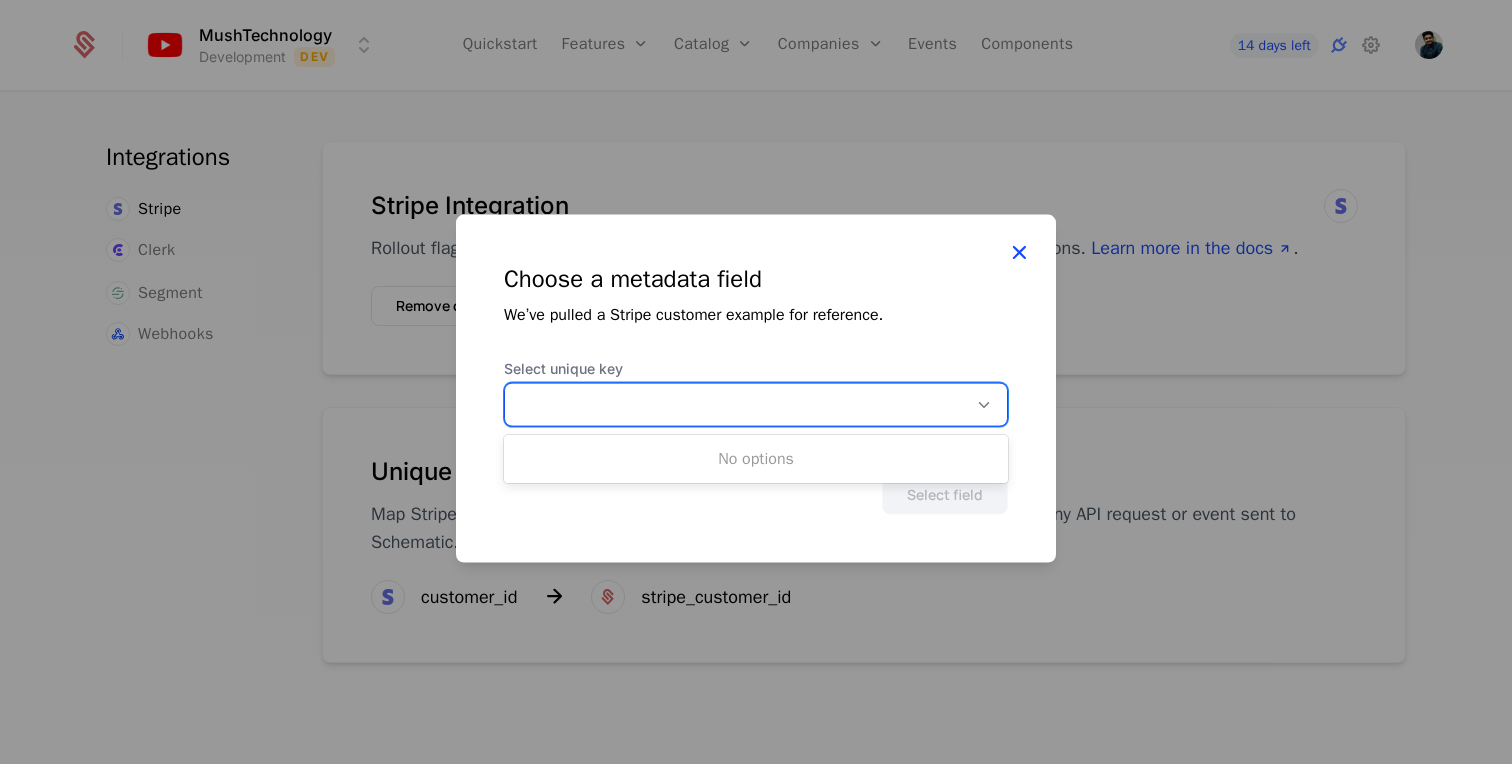 click at bounding box center [1019, 252] 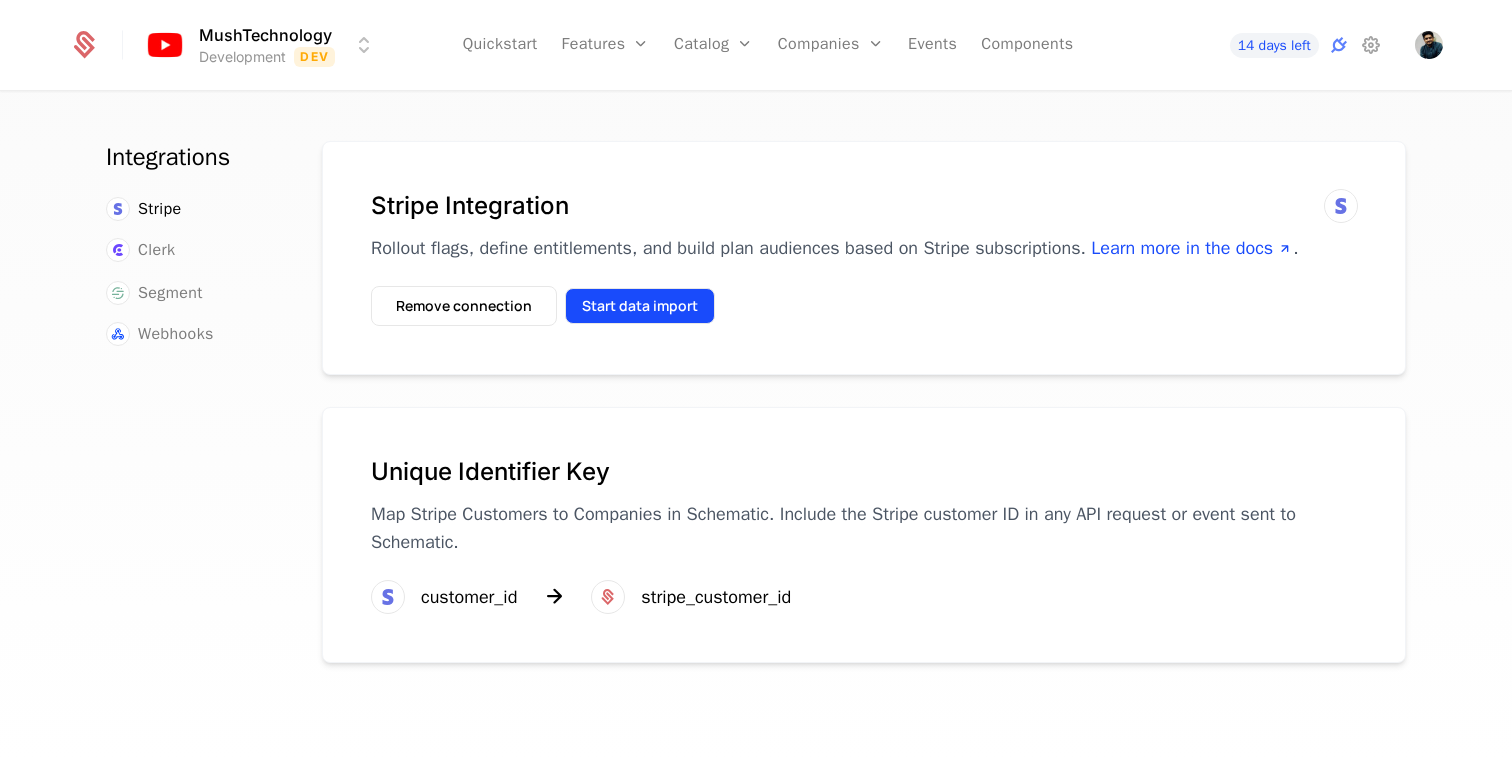 click on "Start data import" at bounding box center (640, 306) 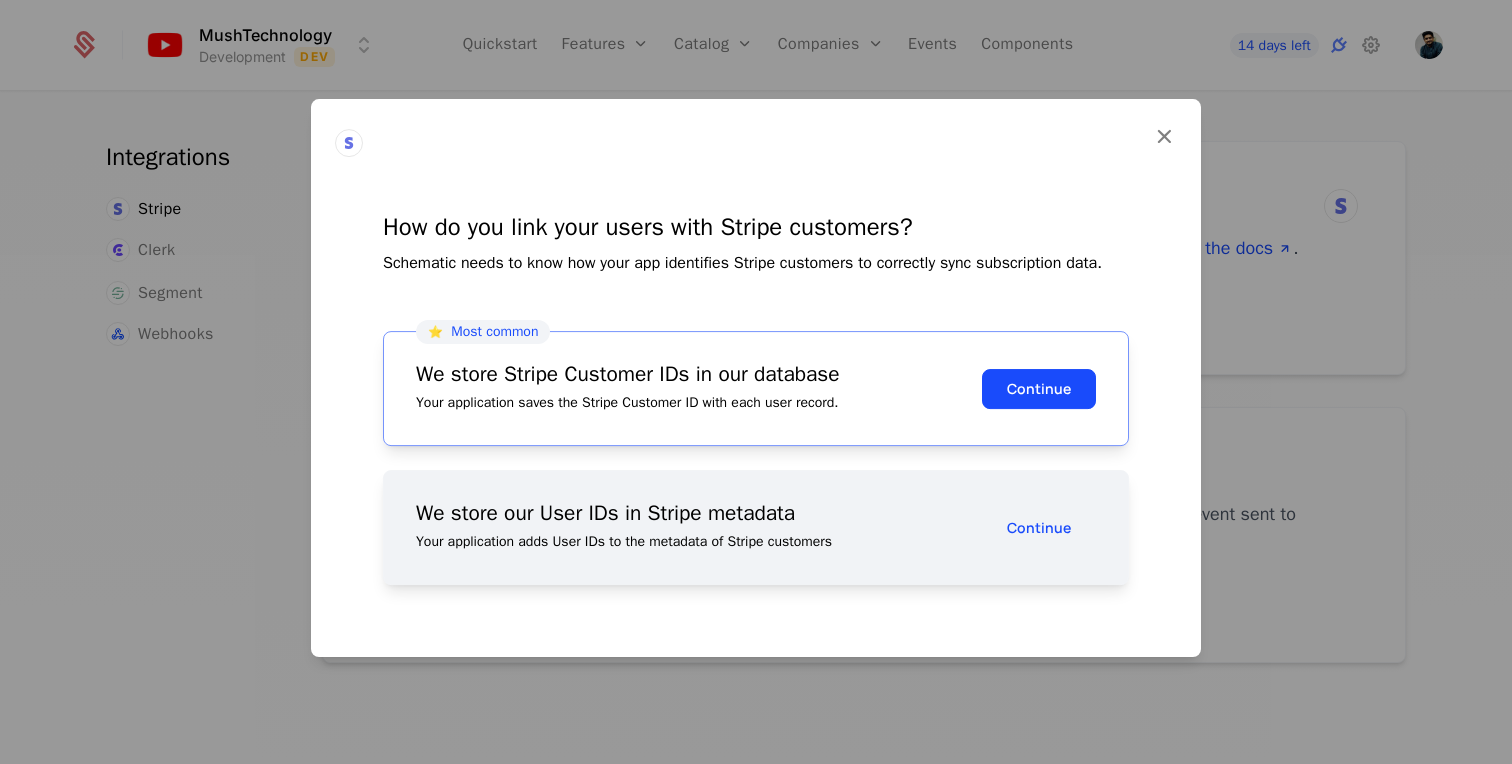 click on "We store our User IDs in Stripe metadata" at bounding box center (699, 513) 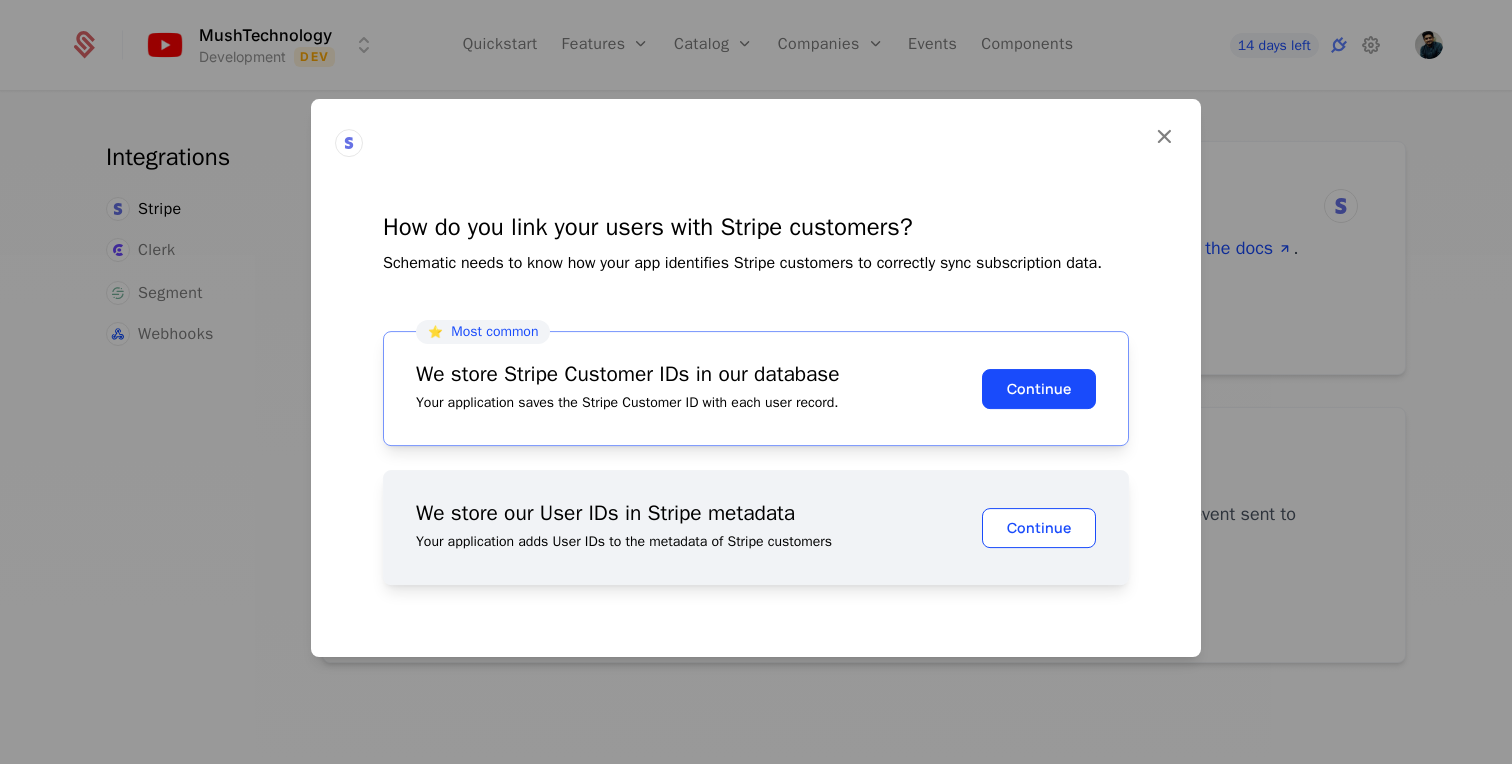 click on "Continue" at bounding box center (1039, 528) 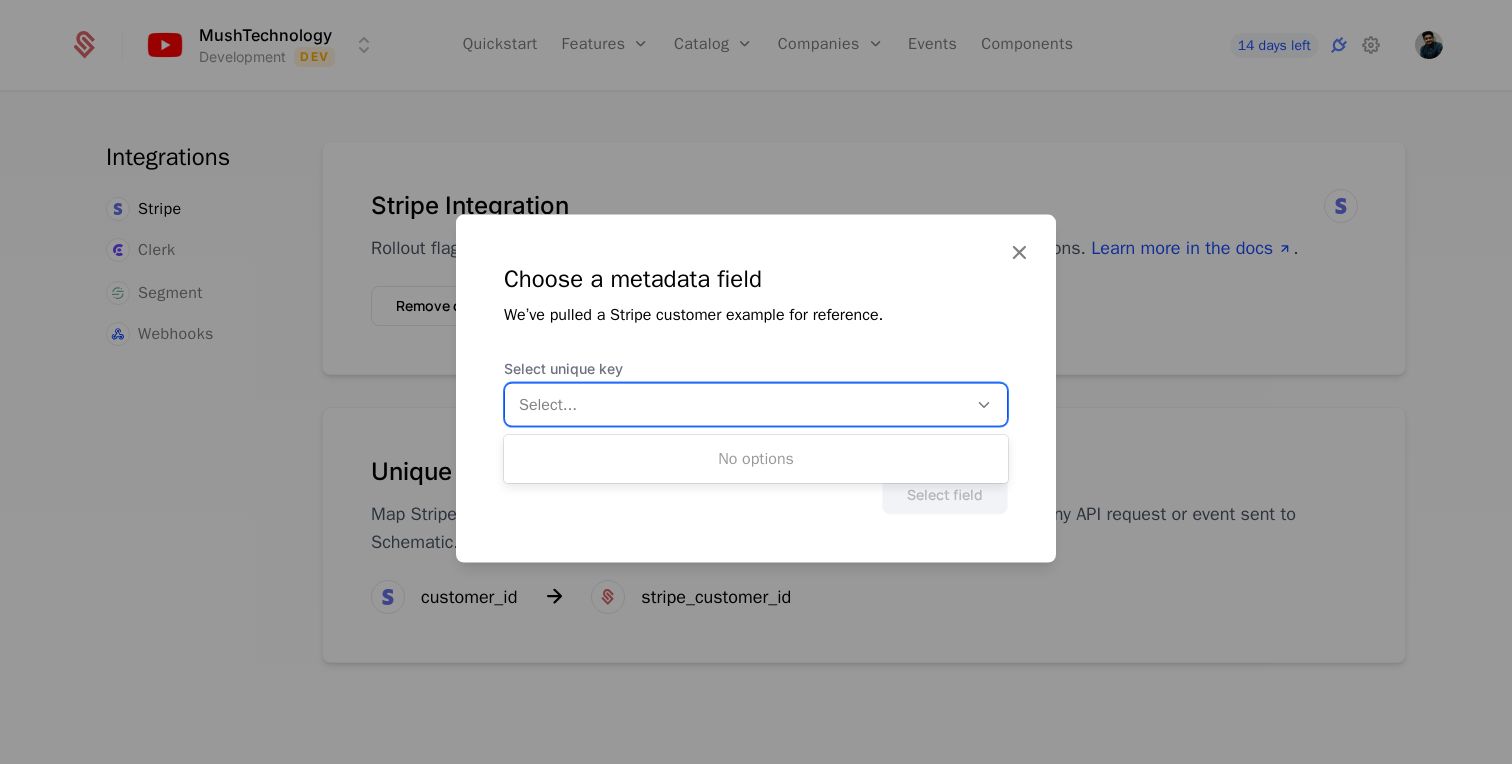 click at bounding box center (736, 405) 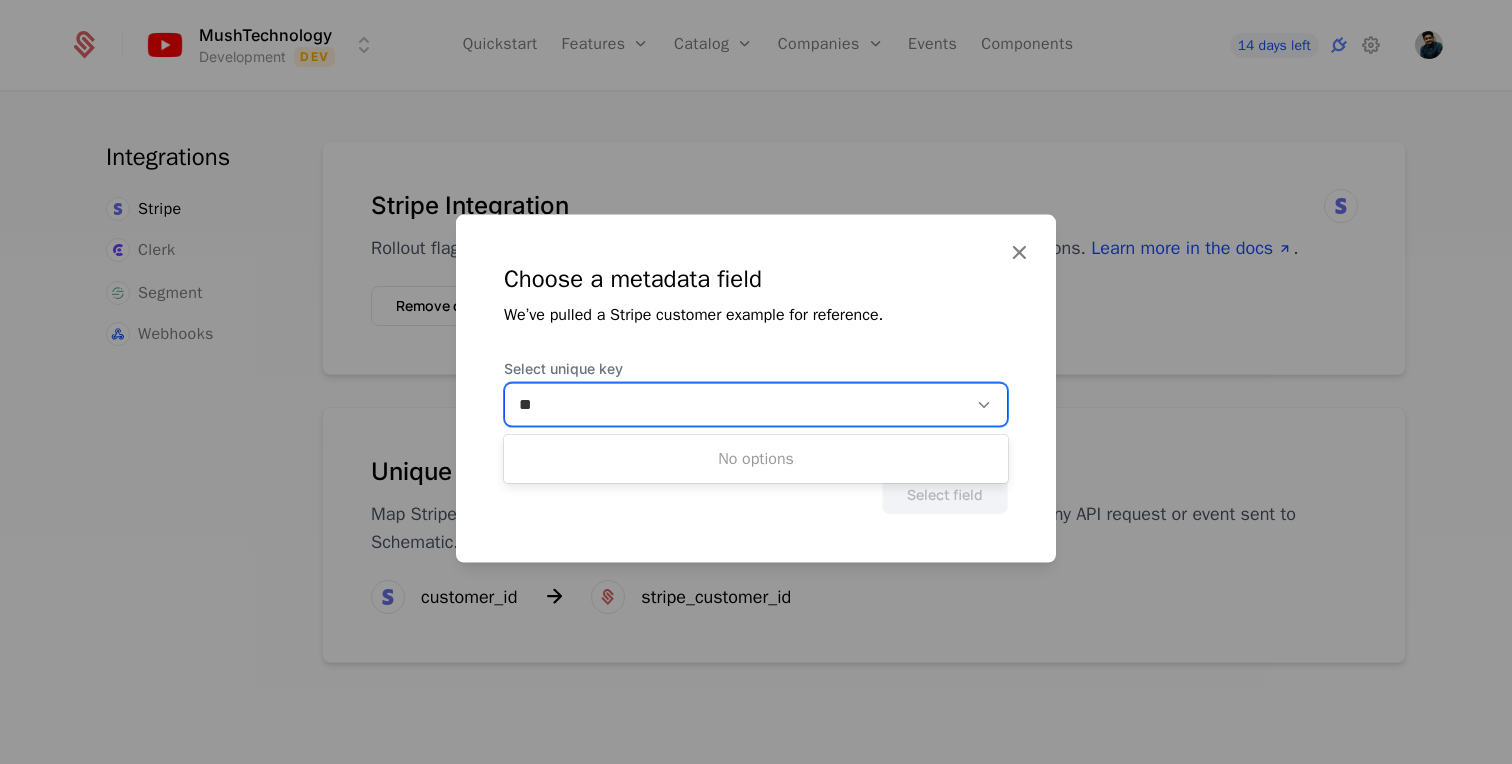 type on "*" 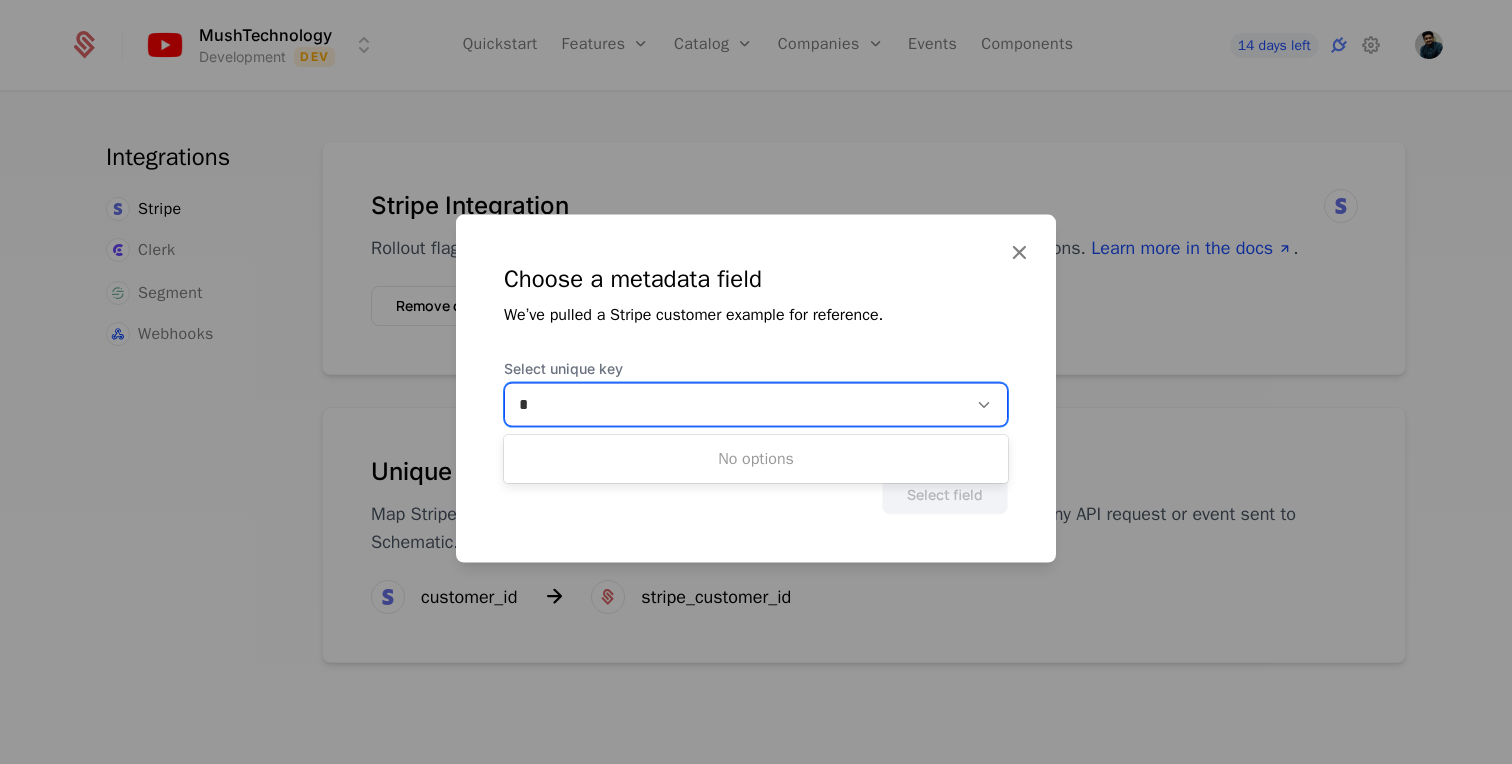 type 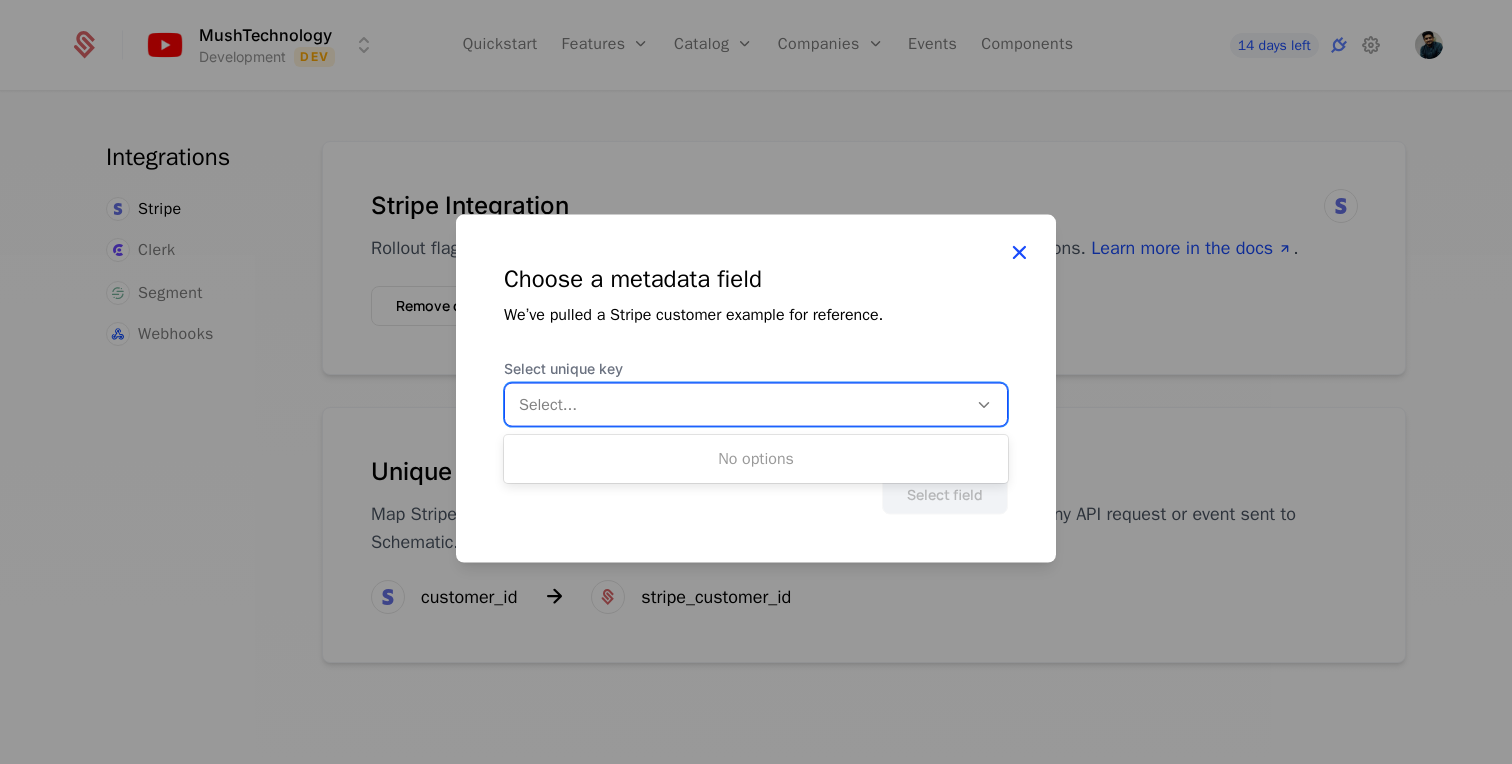 click at bounding box center (1019, 252) 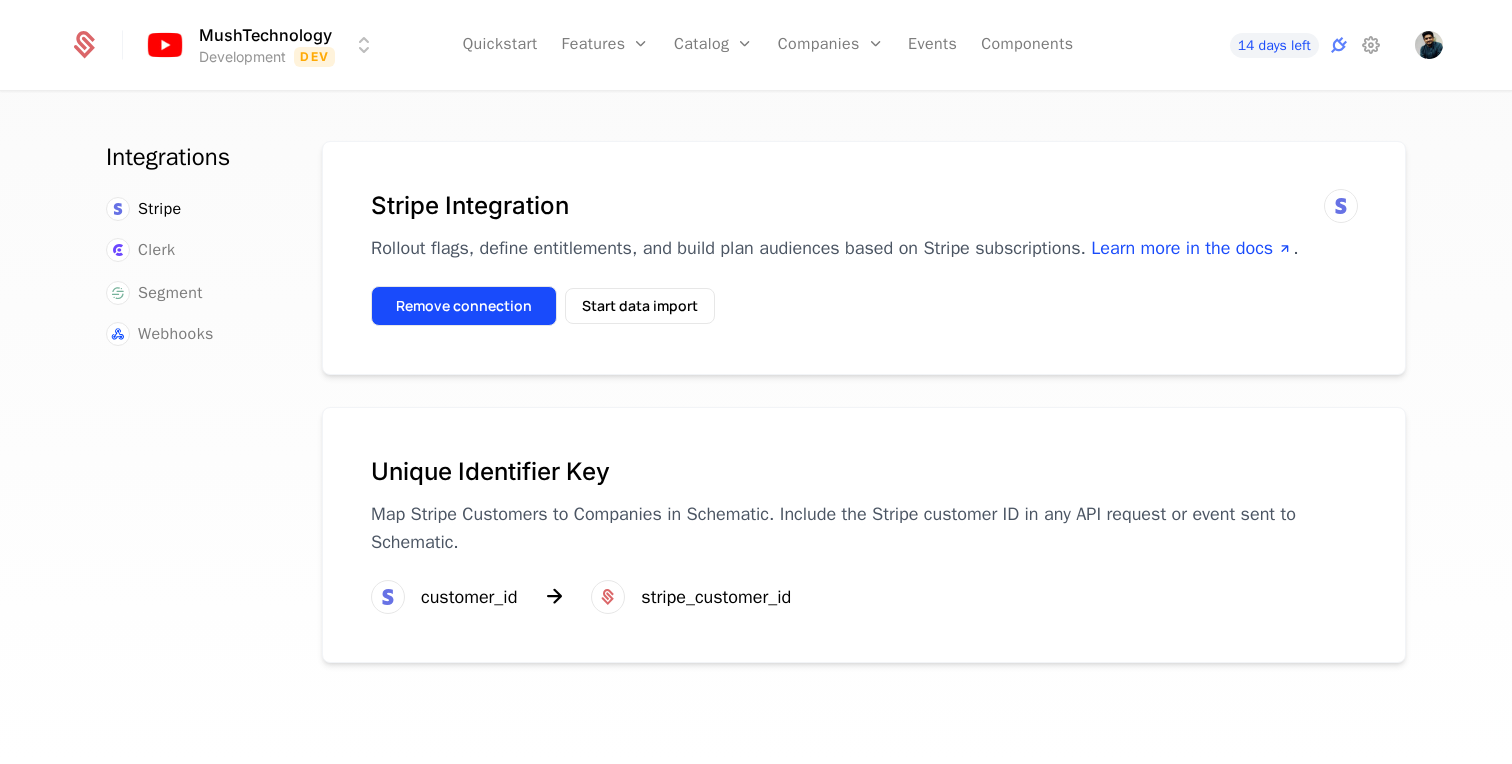 click on "Remove connection" at bounding box center [464, 306] 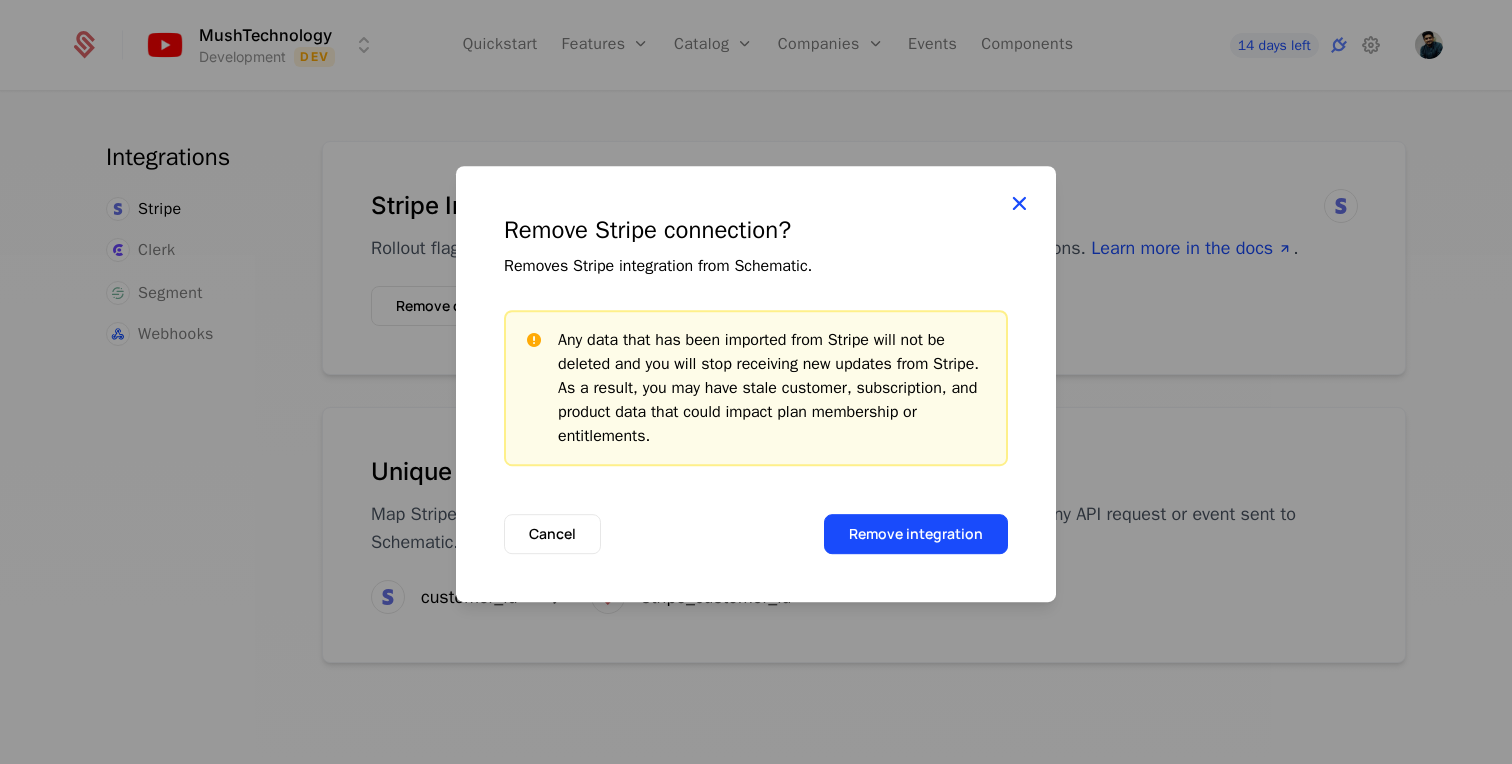 click at bounding box center (1019, 203) 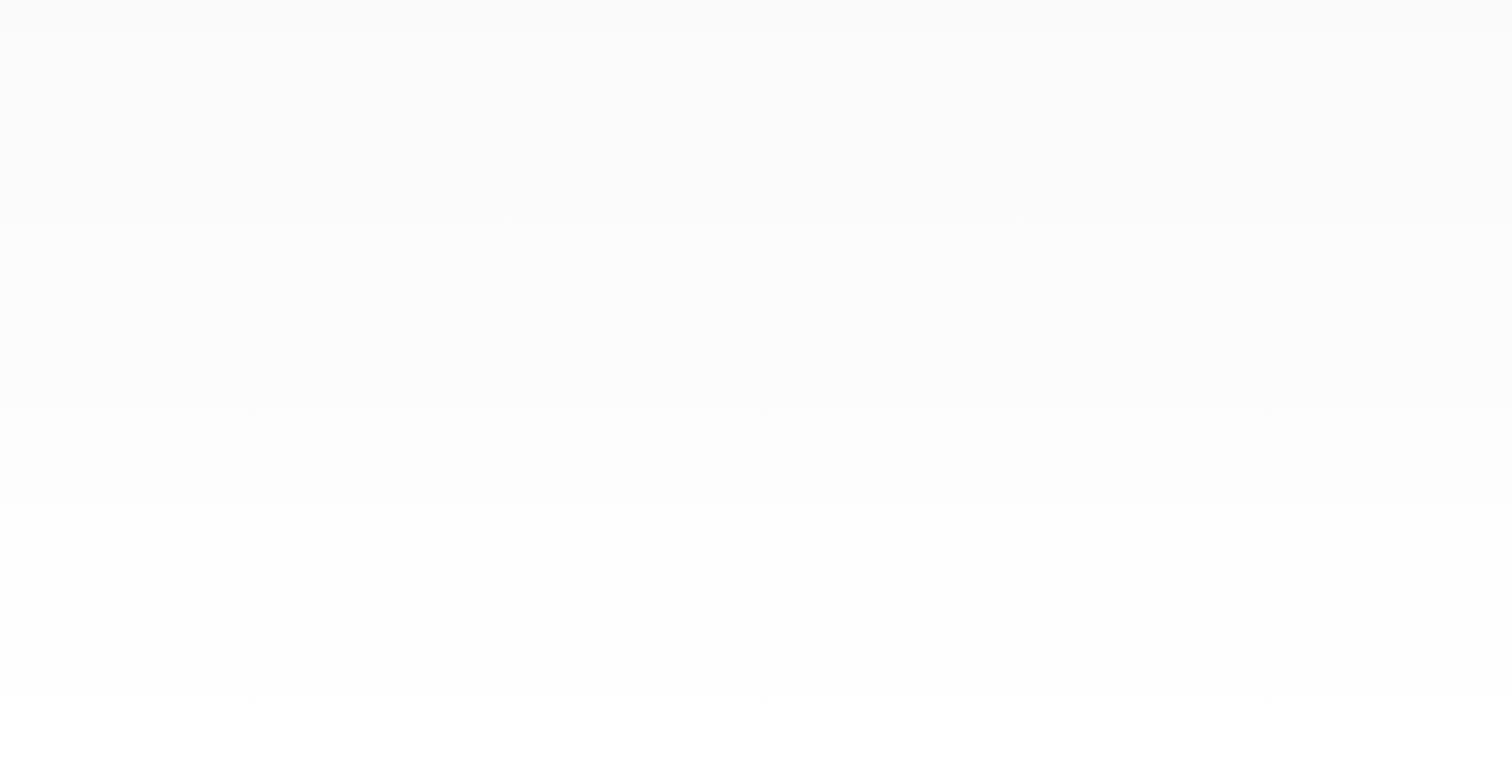 scroll, scrollTop: 0, scrollLeft: 0, axis: both 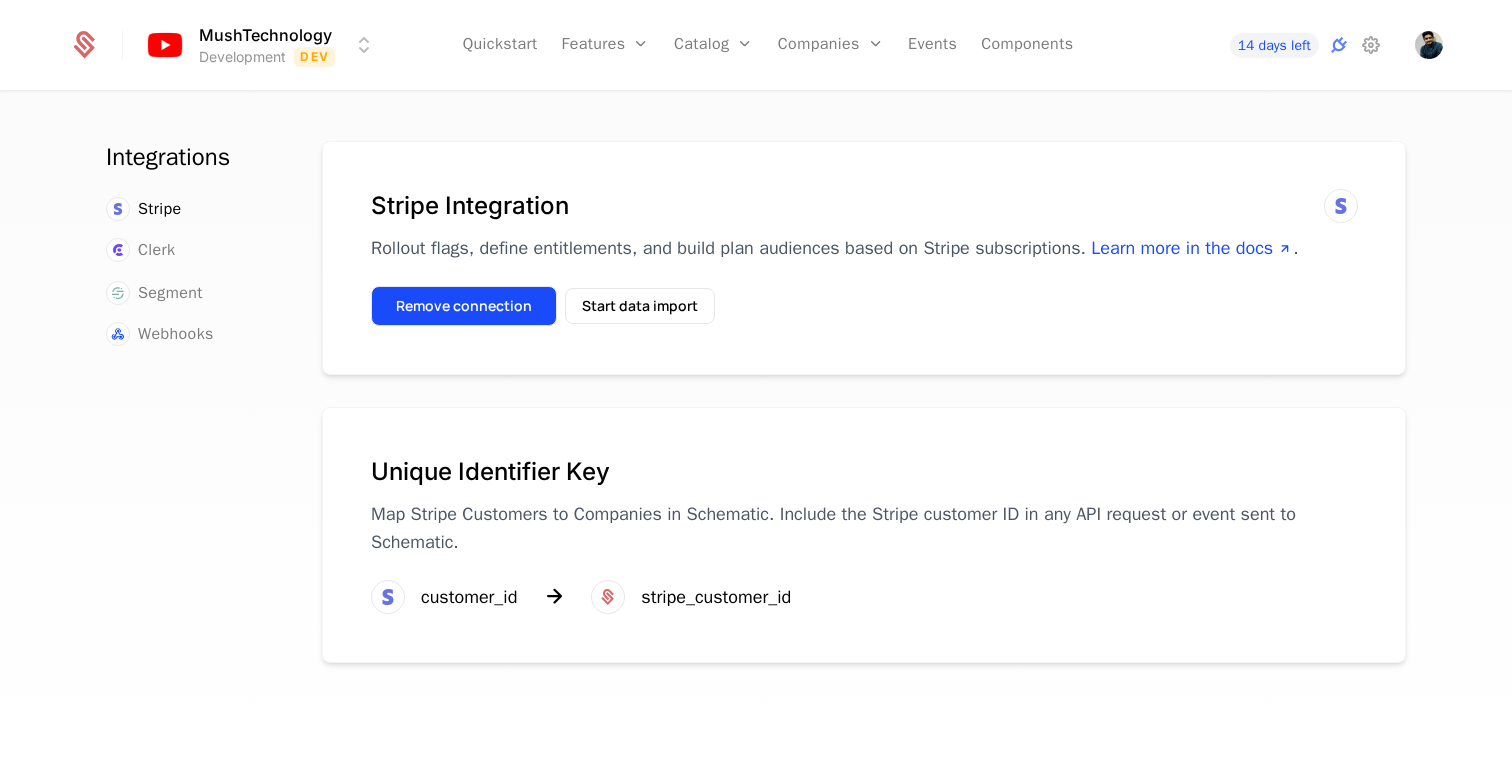click on "Remove connection" at bounding box center [464, 306] 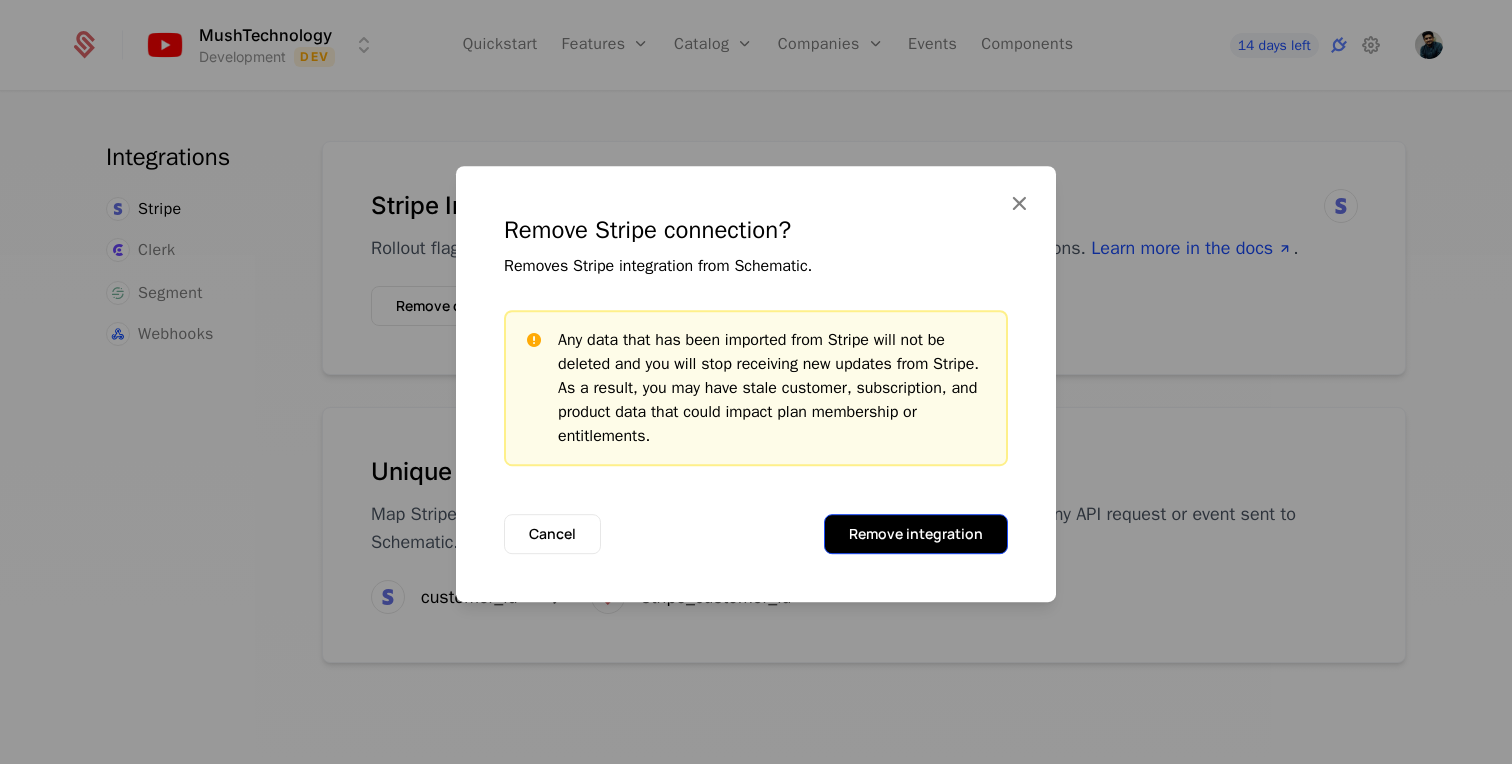 click on "Remove integration" at bounding box center (916, 534) 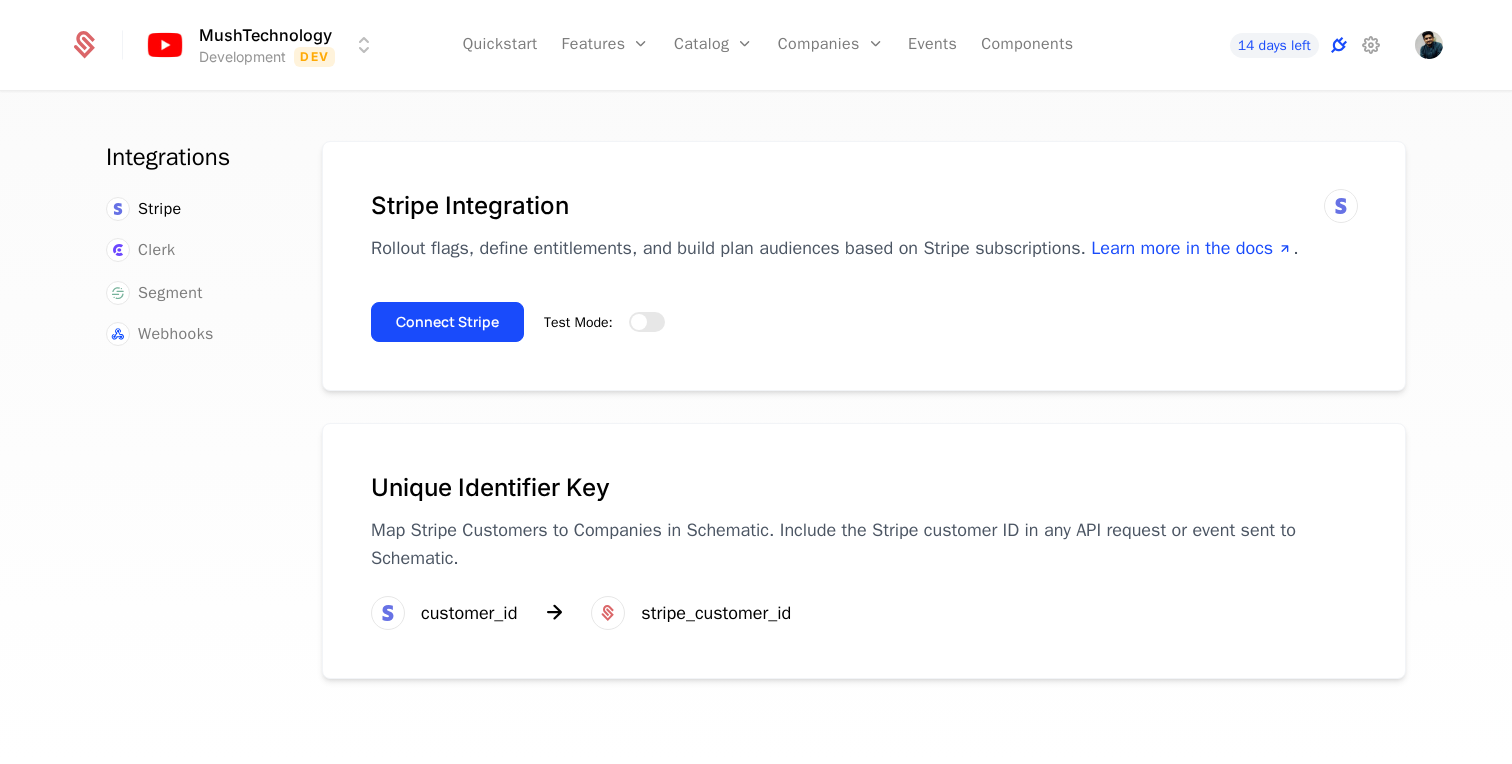 click at bounding box center [1339, 45] 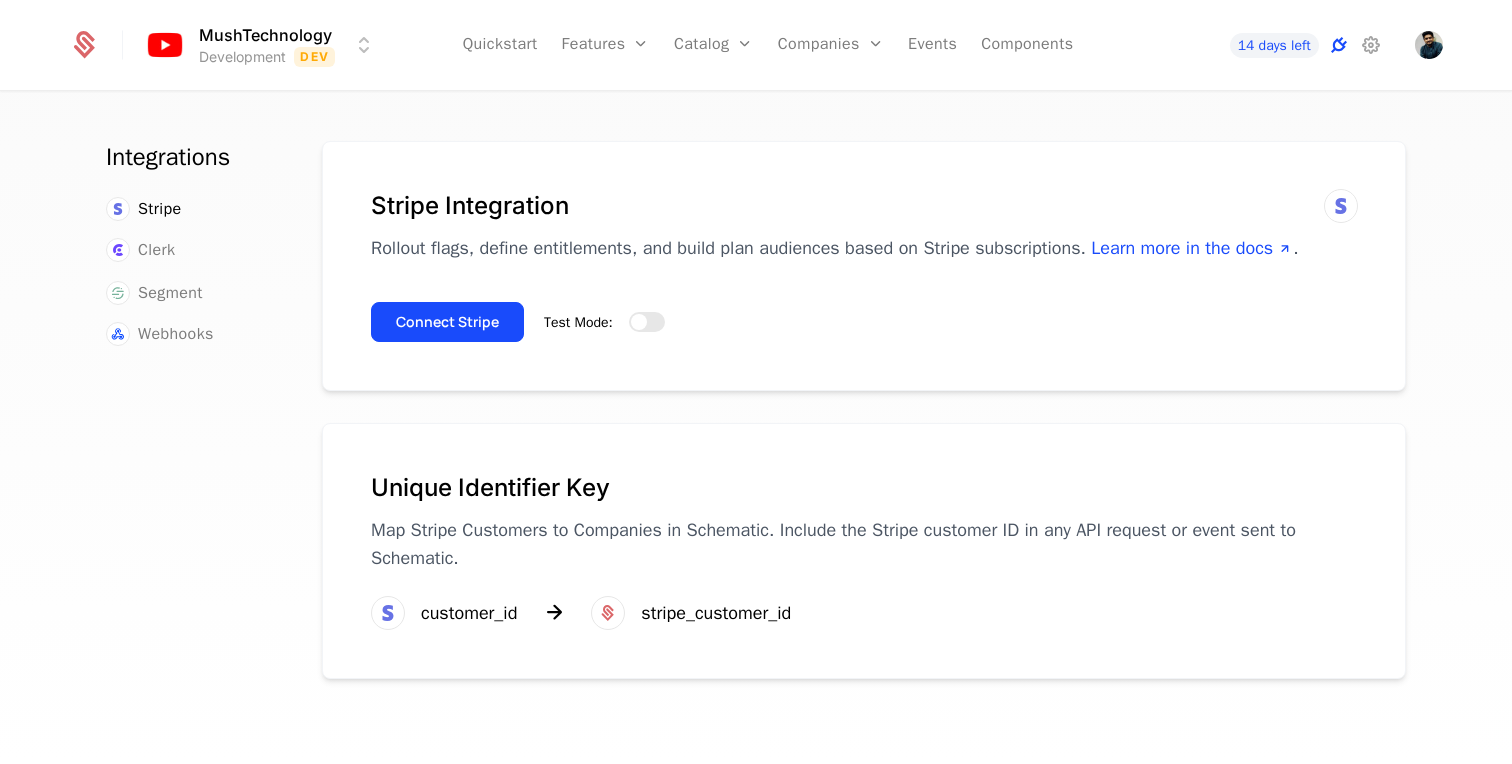 click at bounding box center [1339, 45] 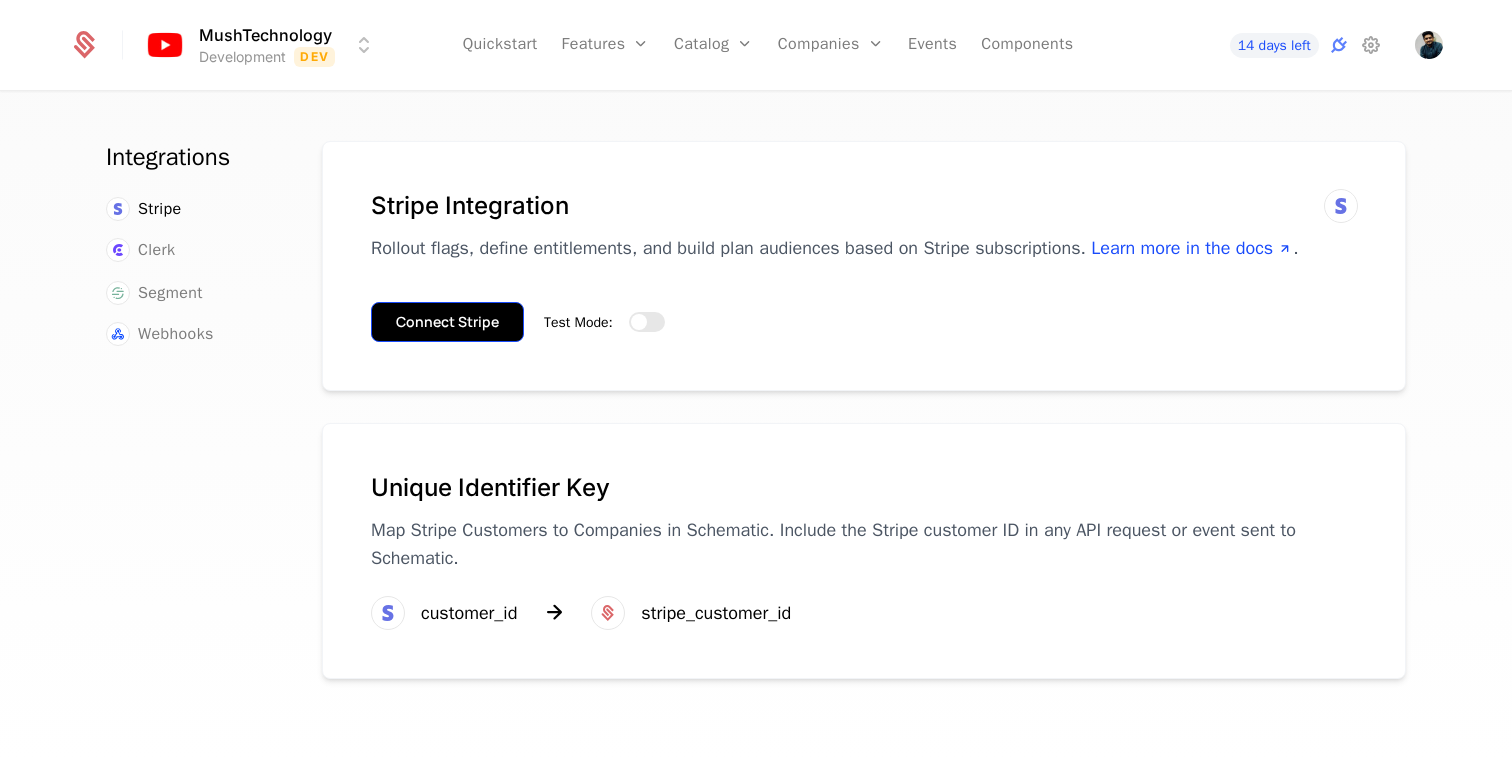 click on "Connect Stripe" at bounding box center (447, 322) 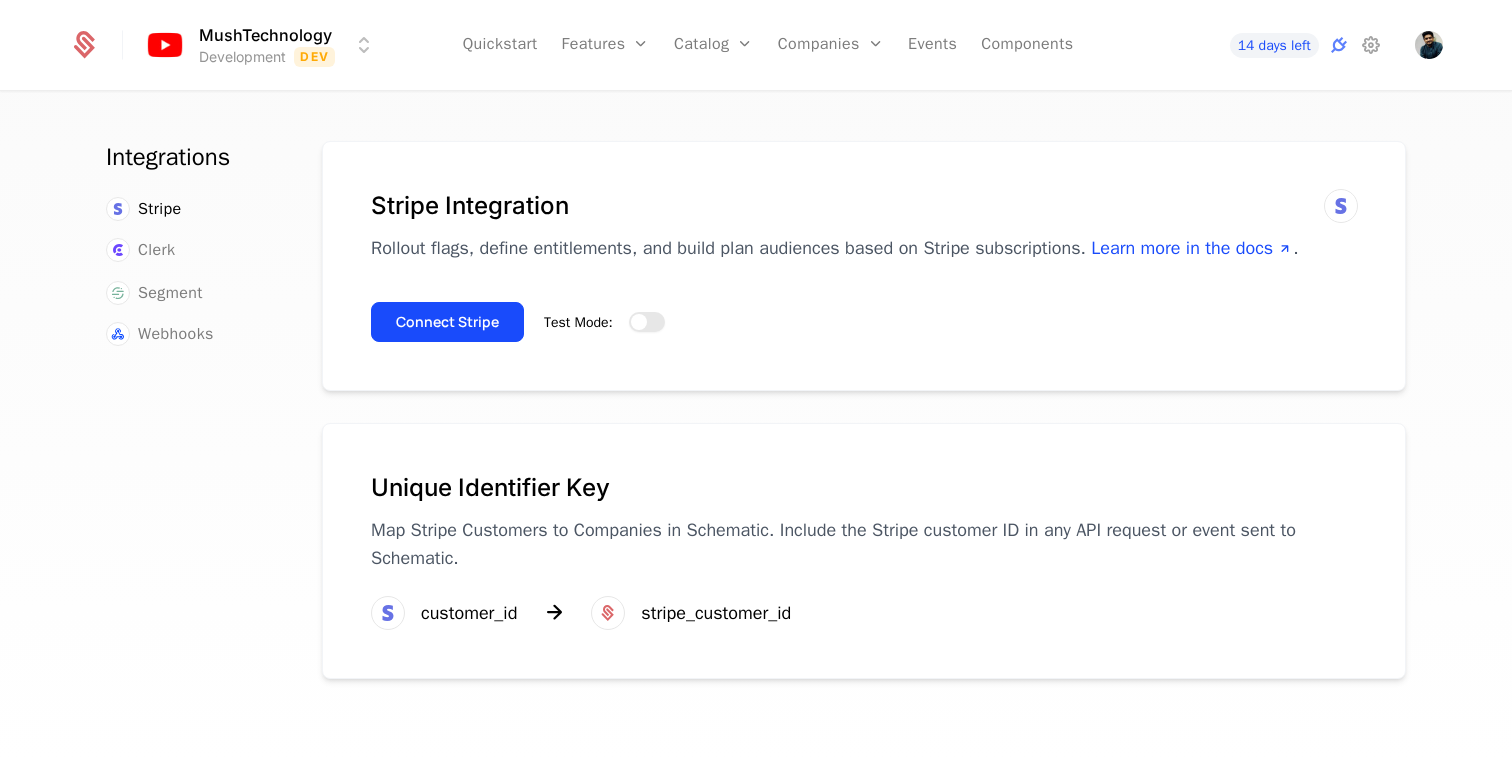 click on "Test Mode:" at bounding box center (647, 322) 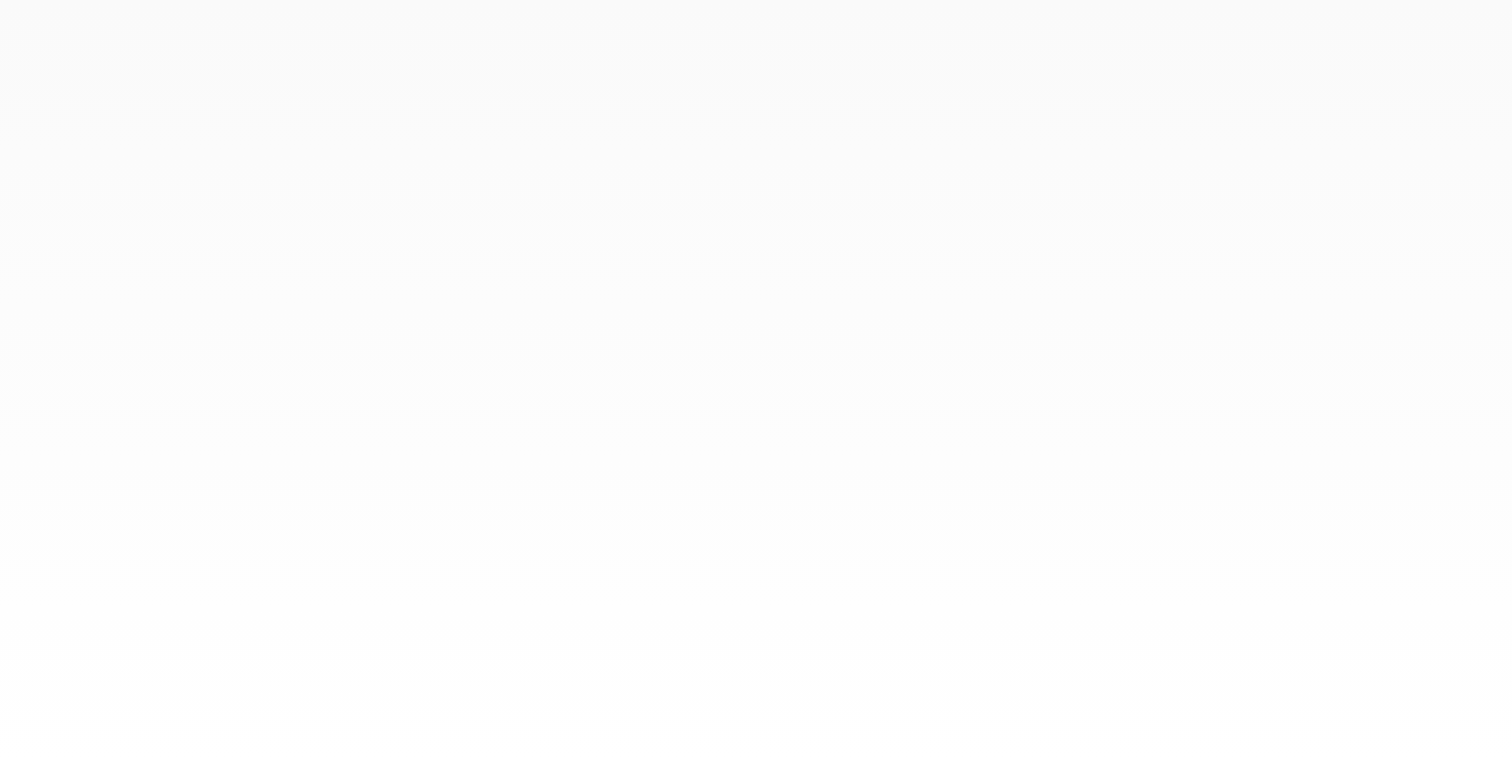 scroll, scrollTop: 0, scrollLeft: 0, axis: both 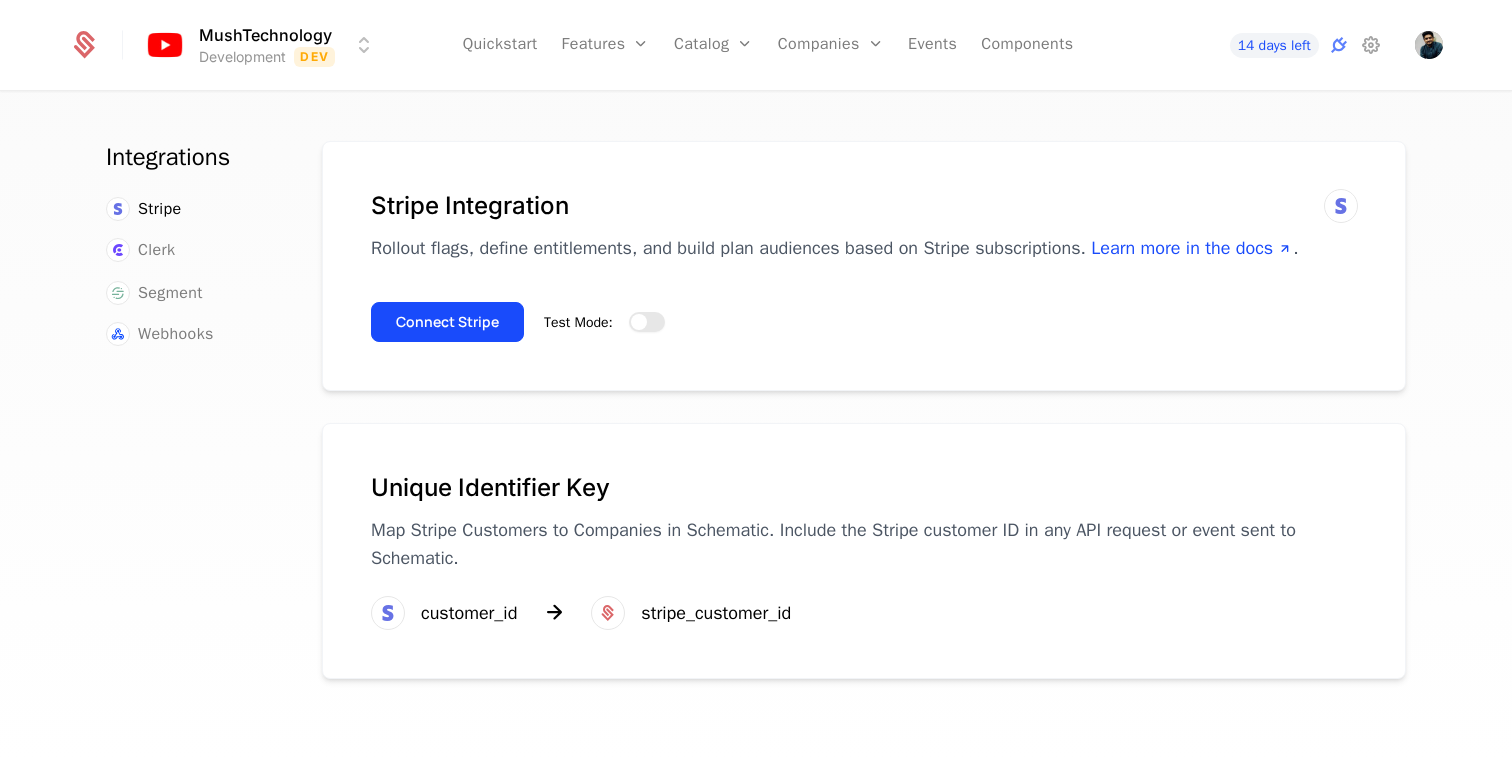 click on "Test Mode:" at bounding box center [647, 322] 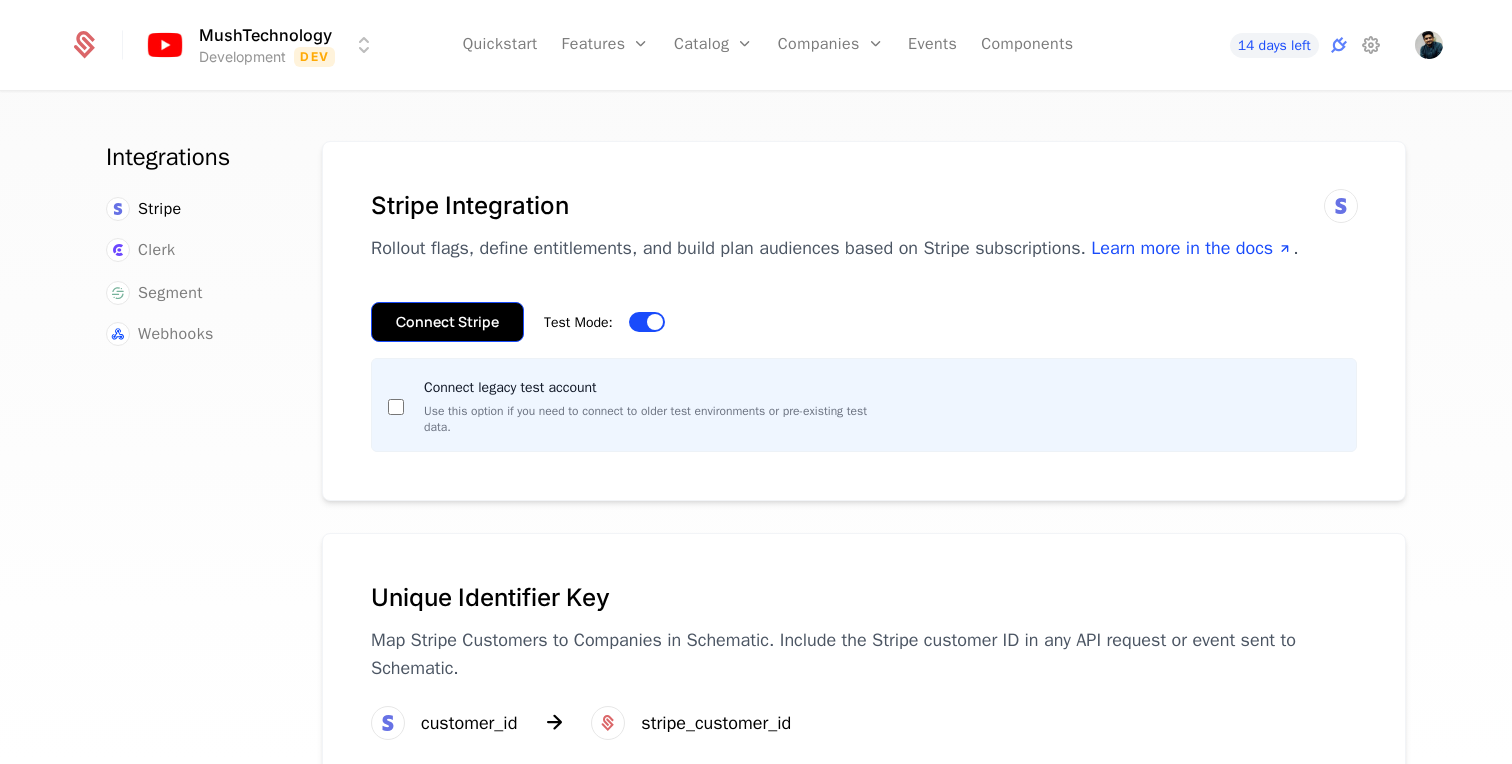 click on "Connect Stripe" at bounding box center (447, 322) 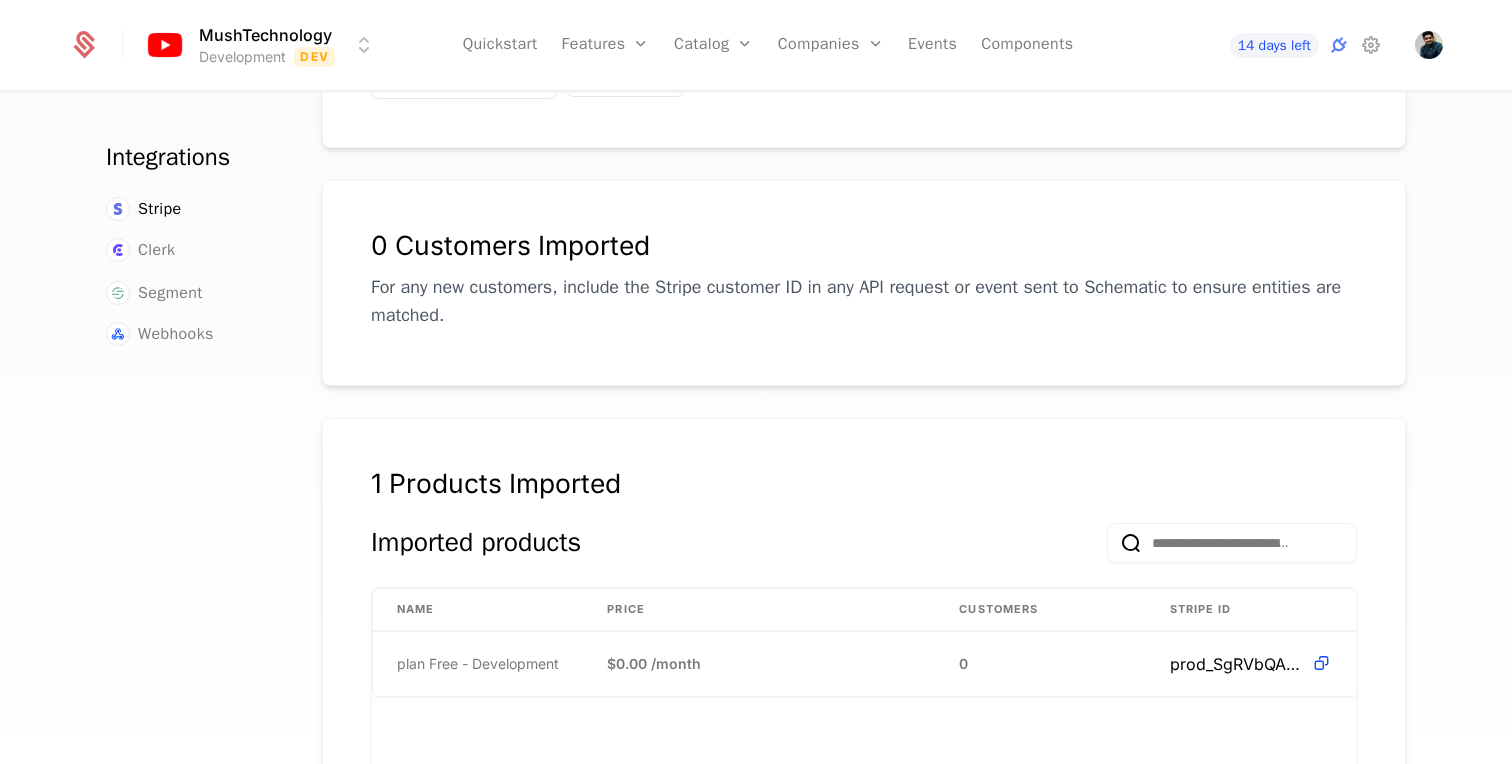 scroll, scrollTop: 0, scrollLeft: 0, axis: both 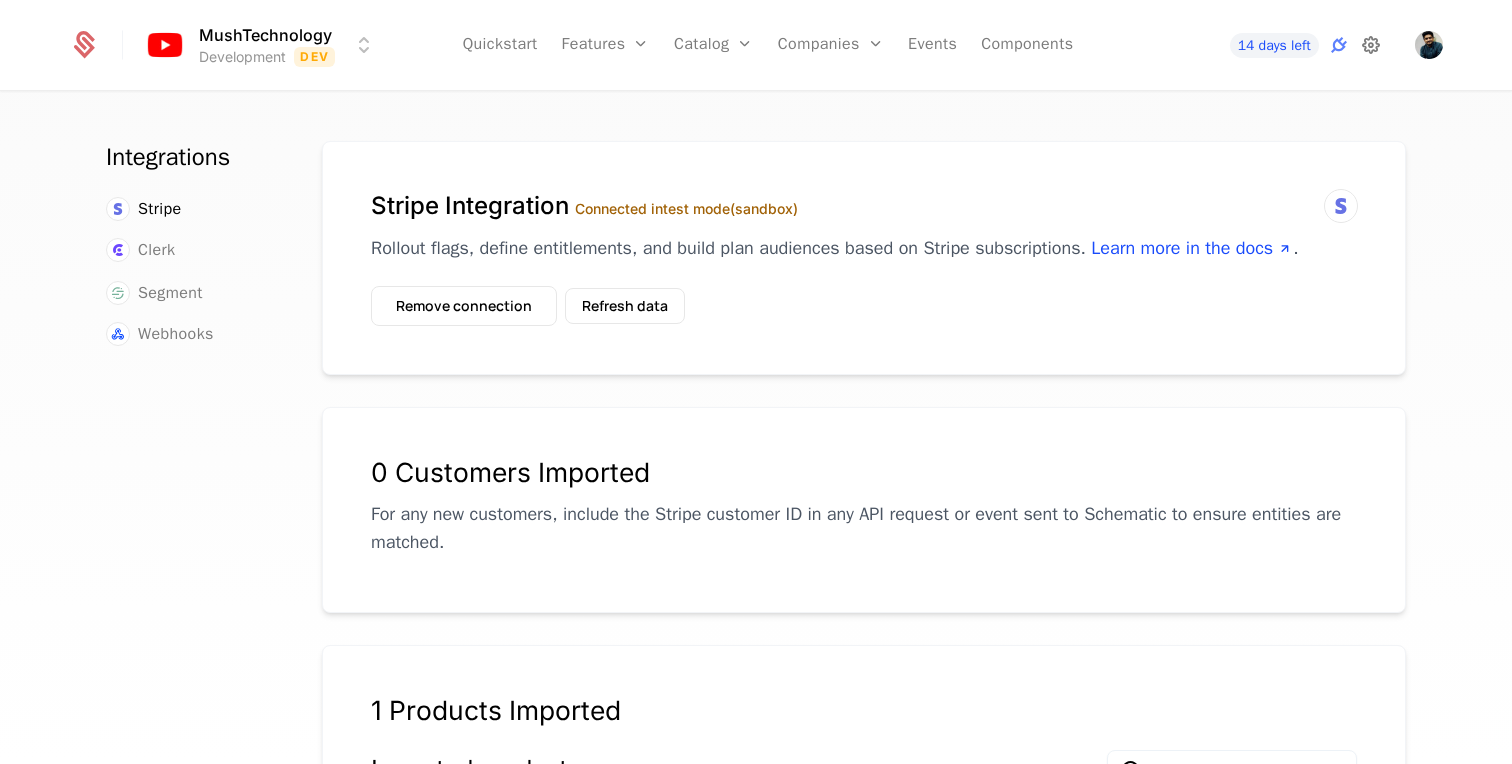 click at bounding box center [1371, 45] 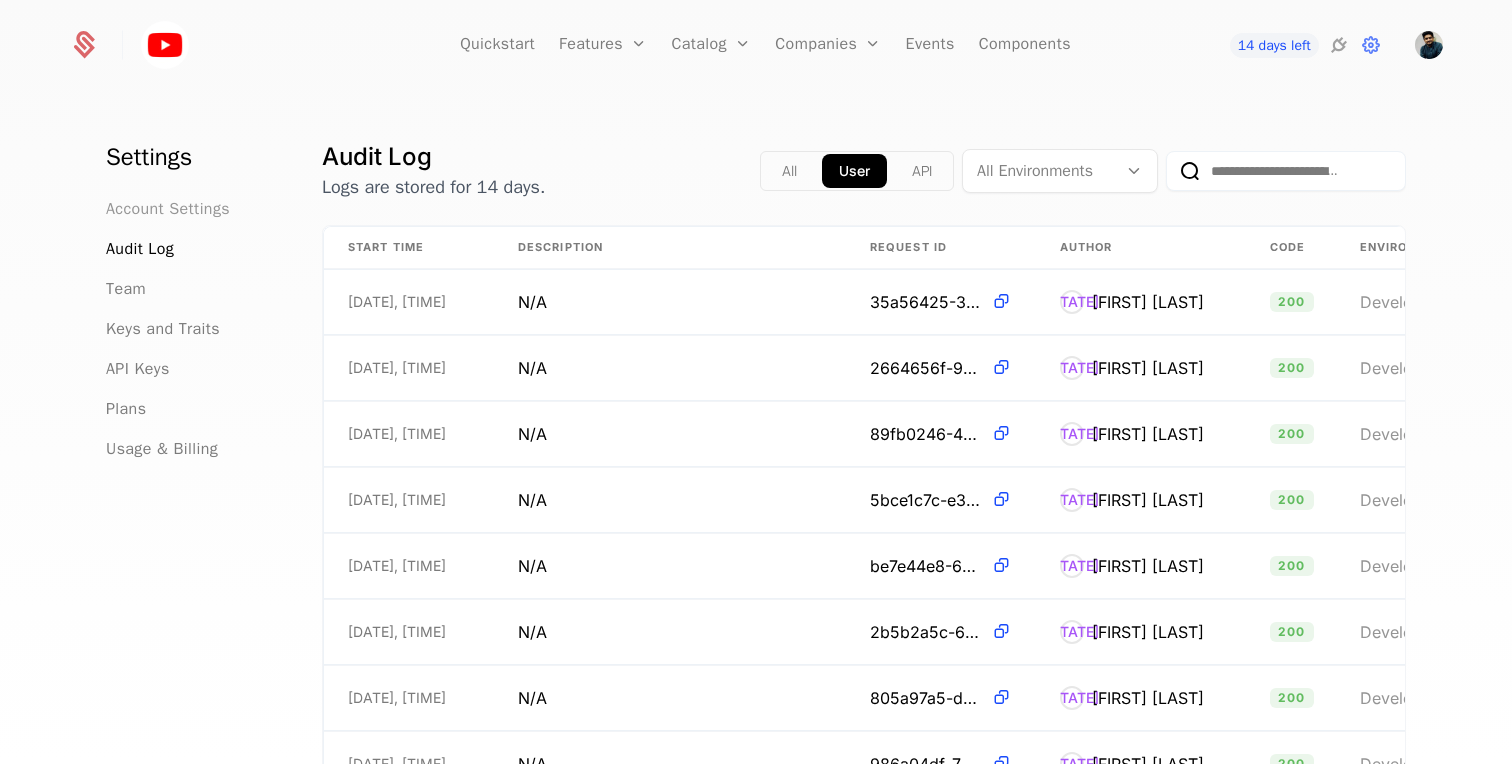 click on "Account Settings" at bounding box center [168, 209] 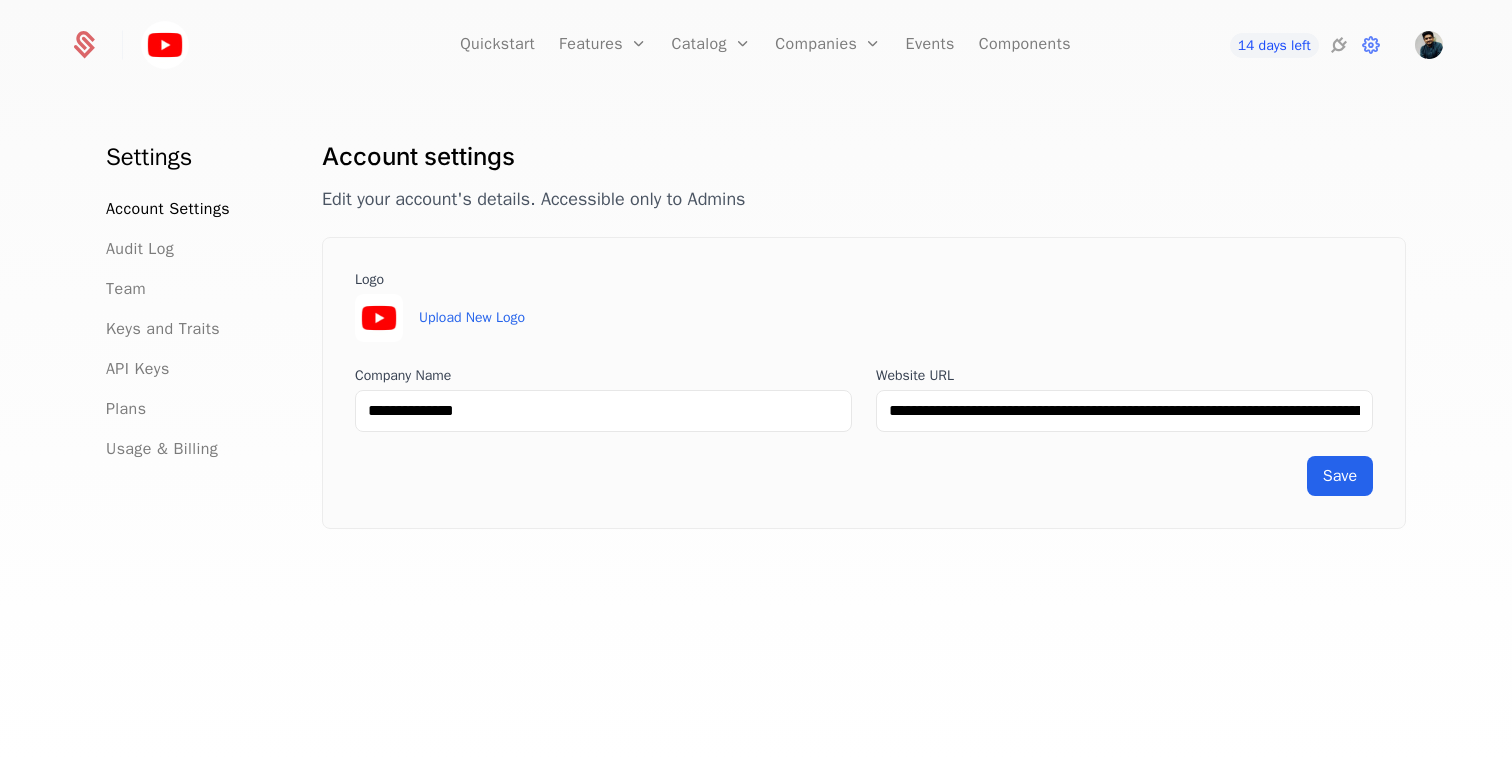 click on "Logo" at bounding box center [864, 280] 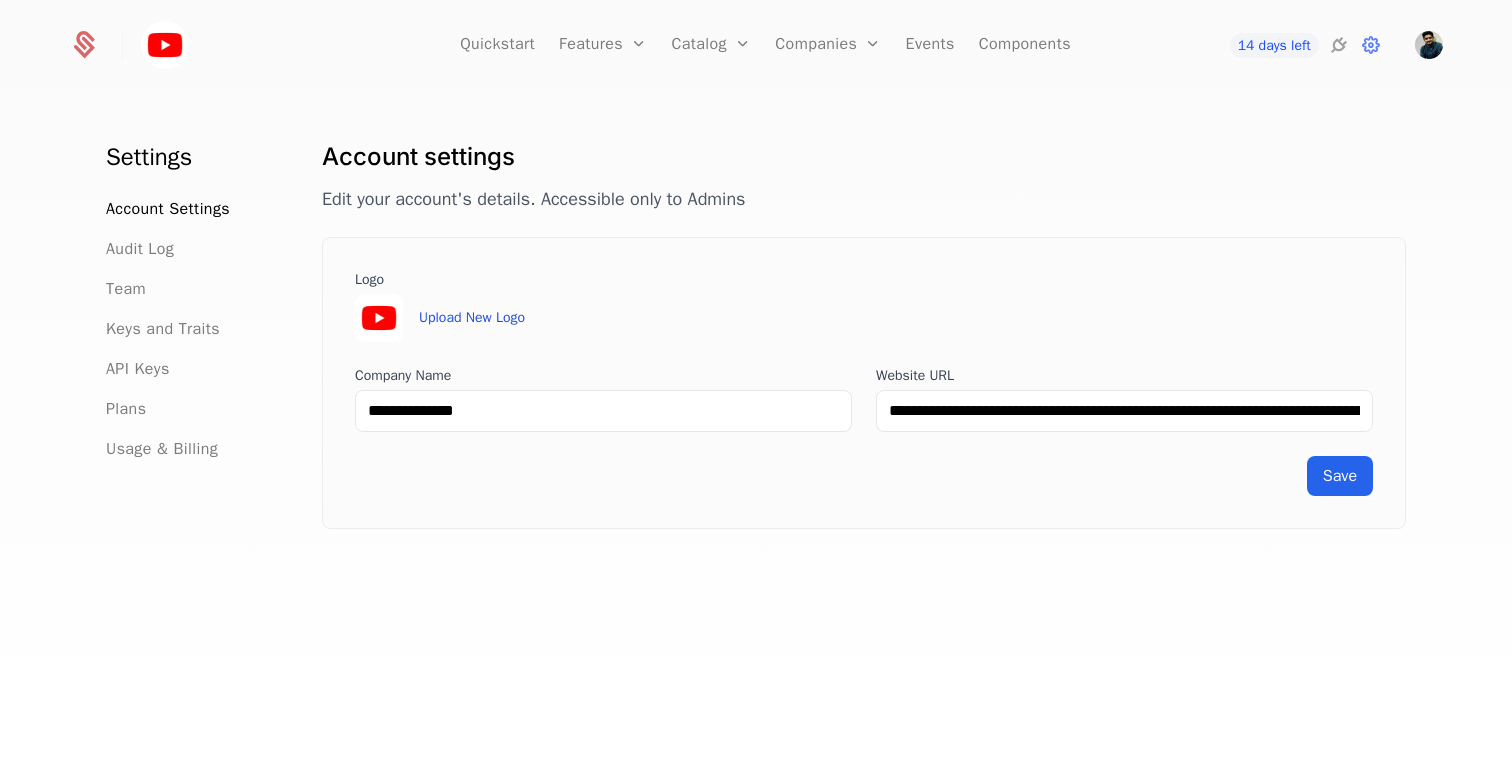 click on "Upload New Logo" at bounding box center (472, 318) 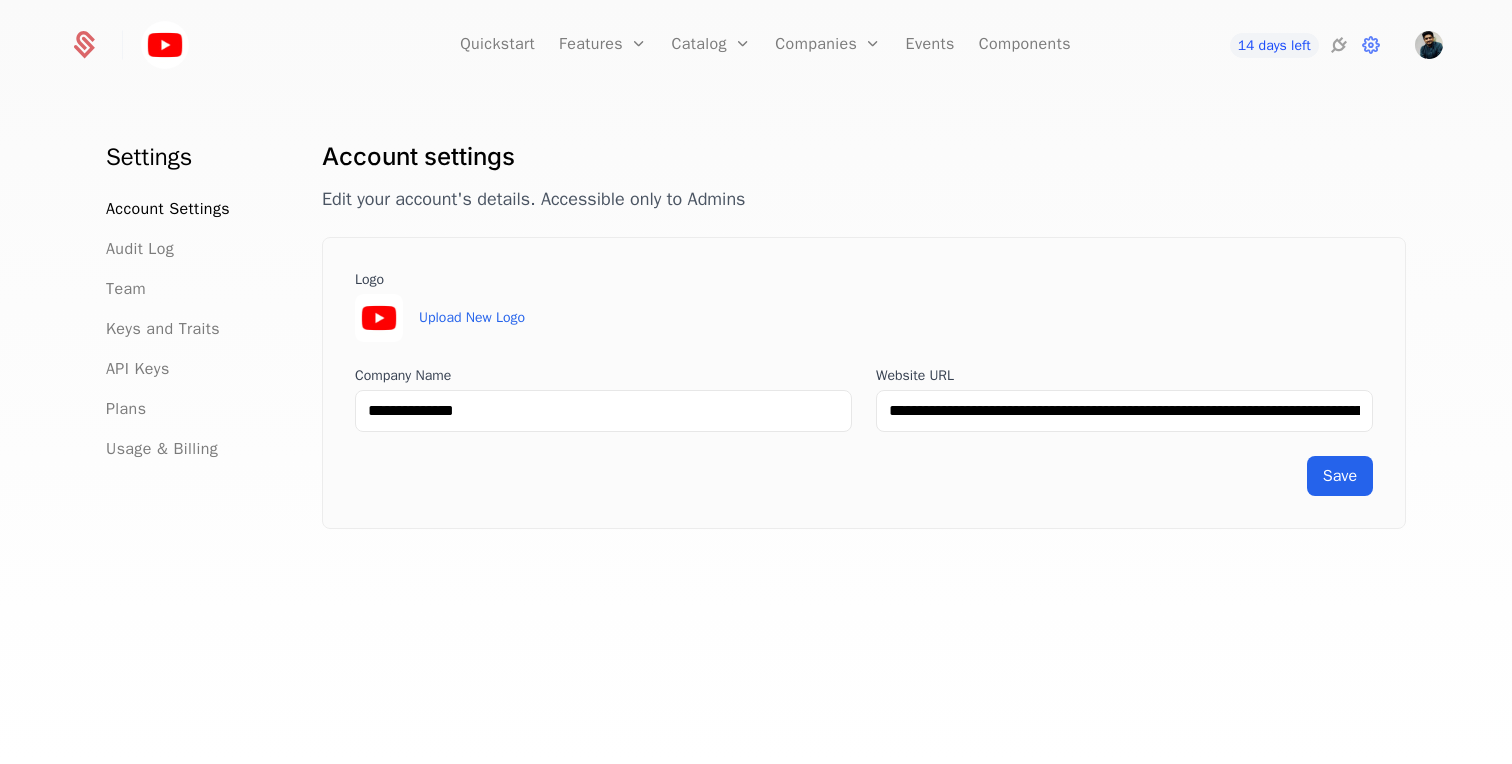 click 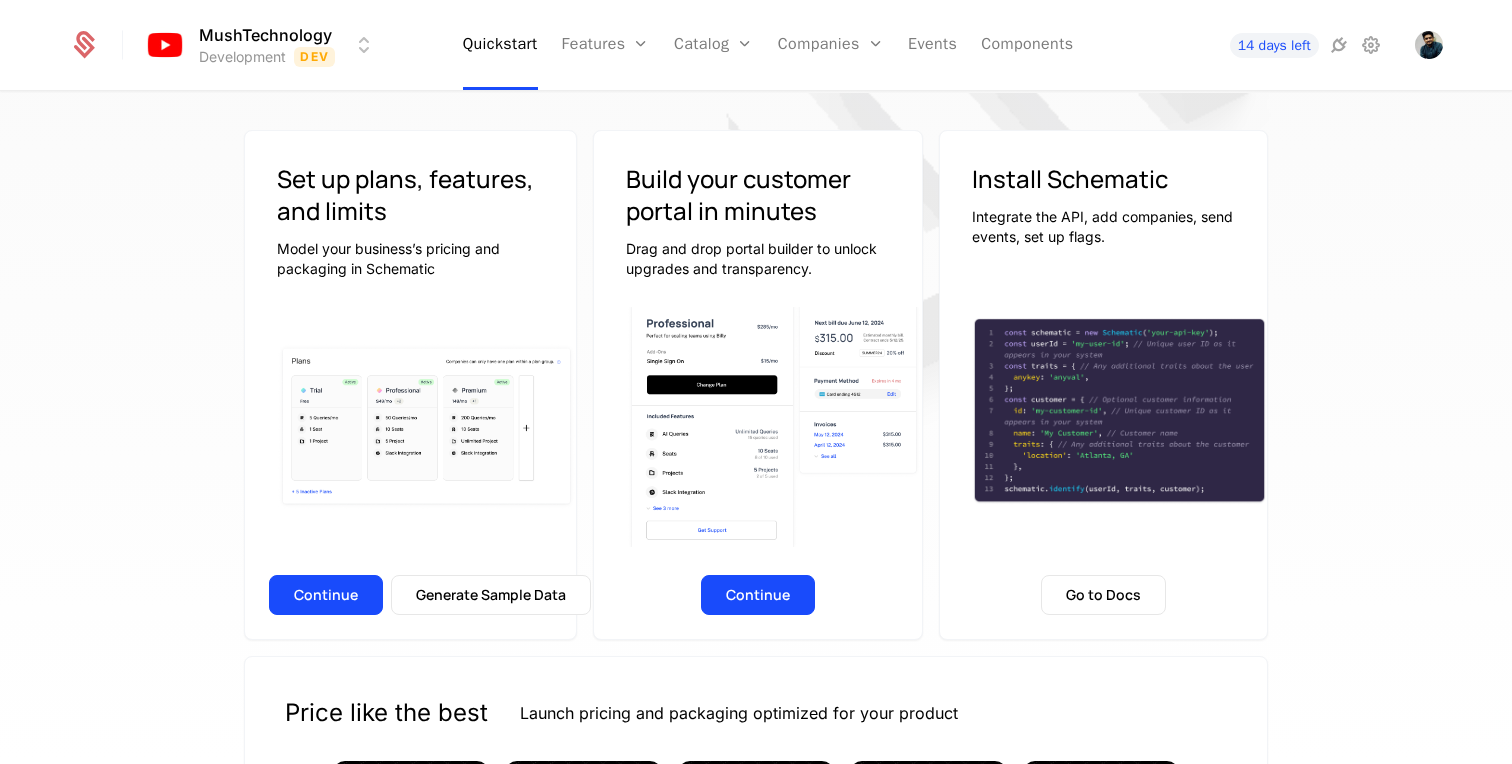 scroll, scrollTop: 0, scrollLeft: 0, axis: both 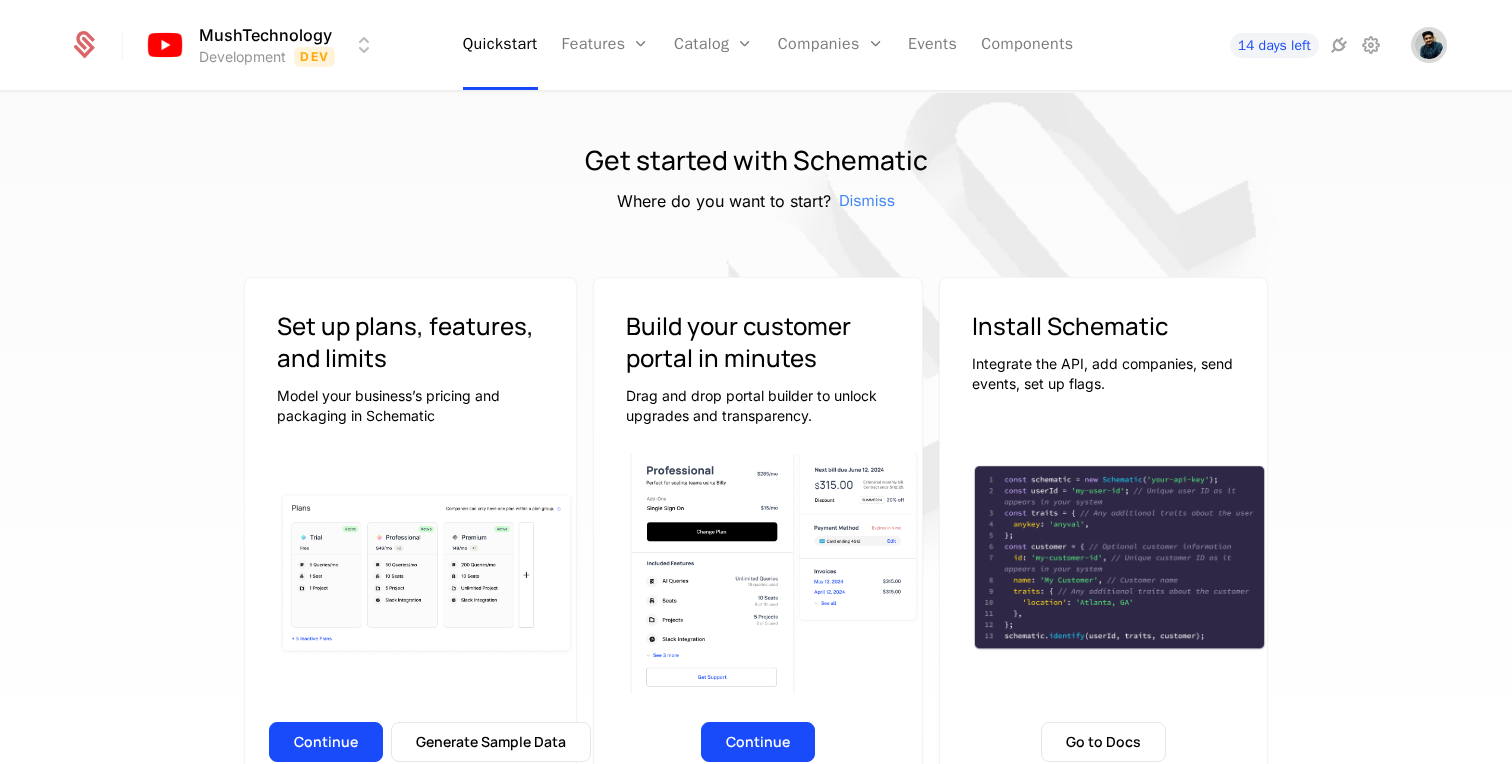 click at bounding box center [1429, 45] 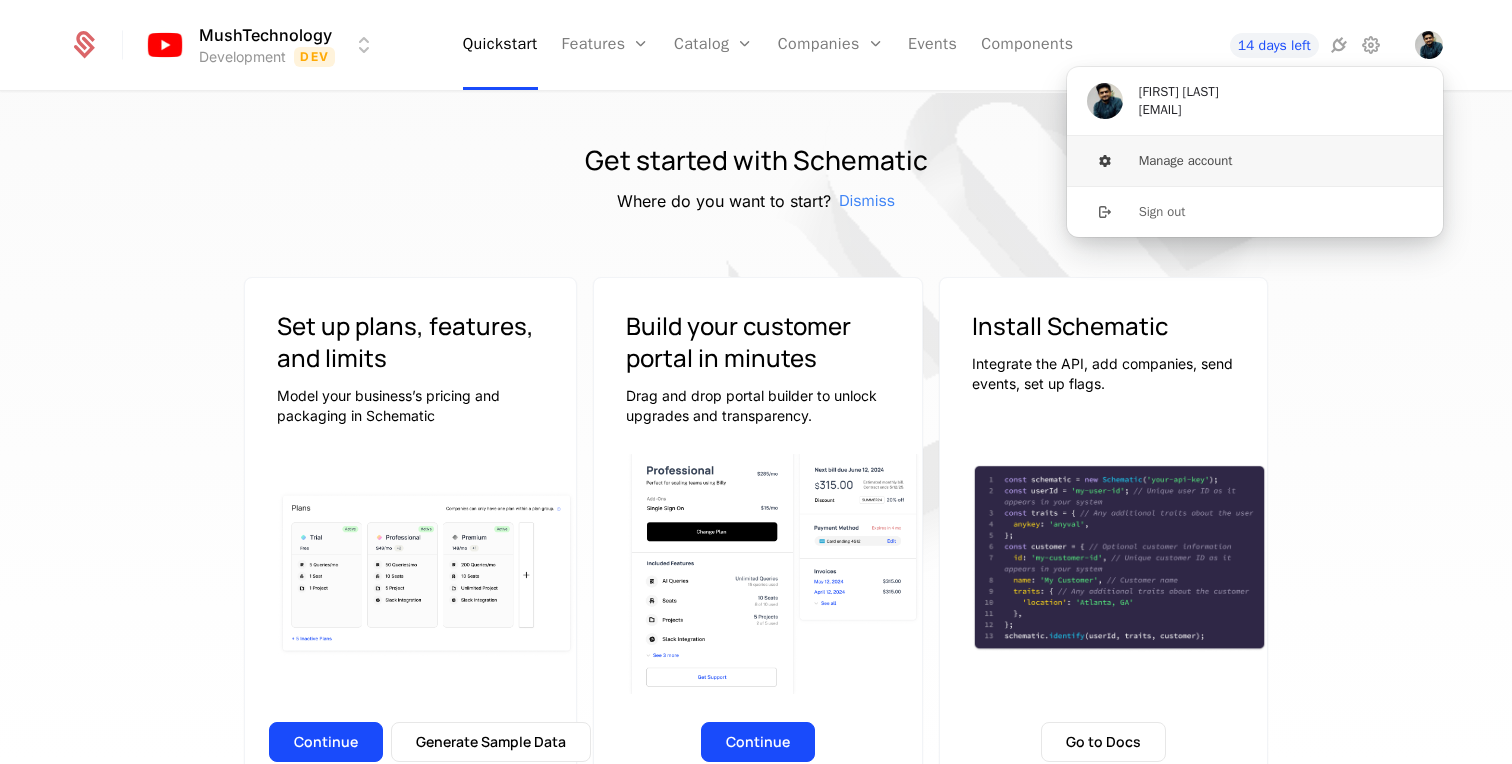 click 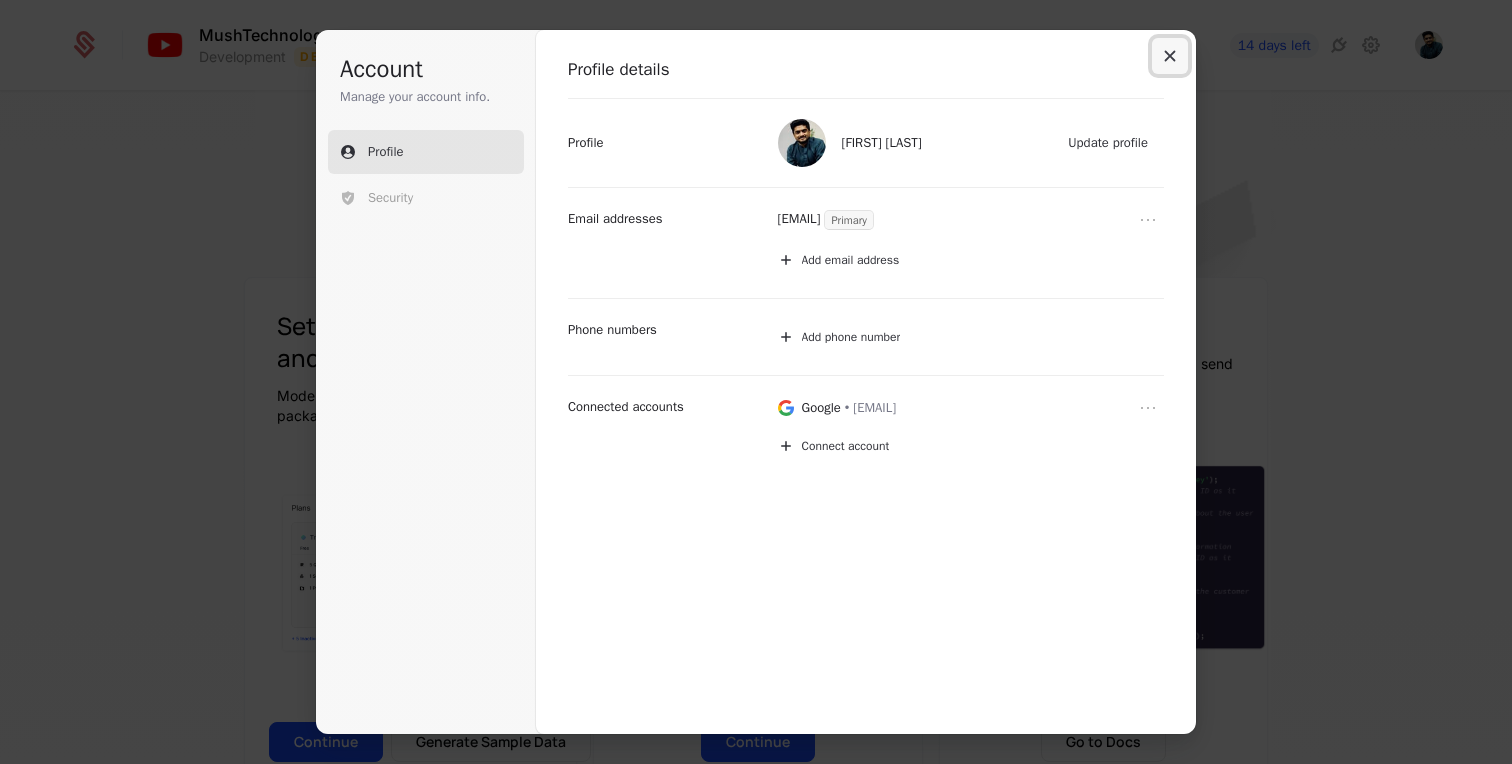 click at bounding box center [1170, 56] 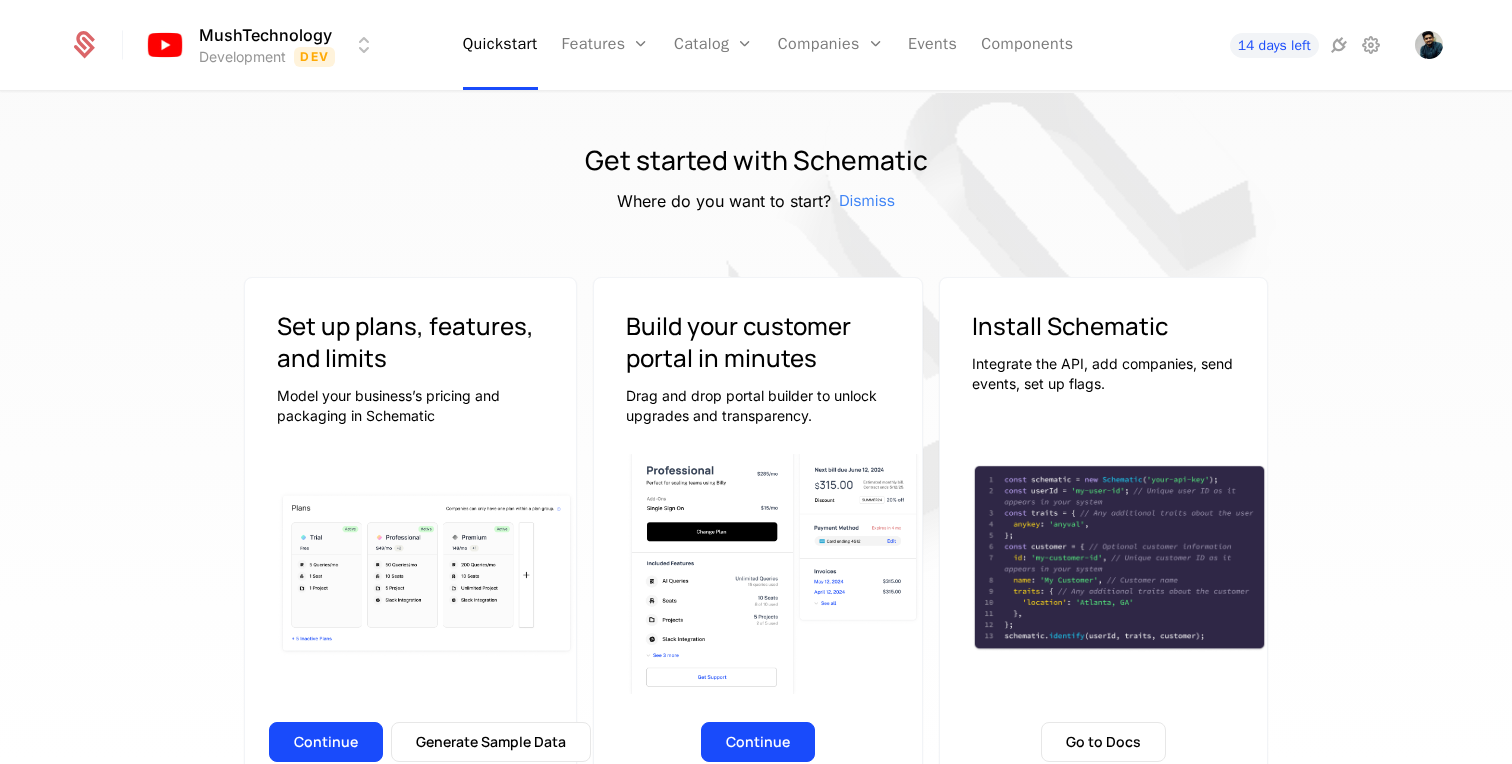 click on "MushTechnology Development Dev Quickstart Features Features Flags Catalog Plans Add Ons Configuration Companies Companies Users Events Components 14 days left Get started with Schematic Where do you want to start? Dismiss Set up plans, features, and limits Model your business’s pricing and packaging in Schematic Continue Generate Sample Data Build your customer portal in minutes Drag and drop portal builder to unlock upgrades and transparency. Continue Install Schematic Integrate the API, add companies, send events, set up flags. Go to Docs Price like the best Launch pricing and packaging optimized for your product Watch on Youtube 3:45 Price Like Posthog Watch on Youtube 2:39 Price like Cursor Watch on Youtube 1:27 Set up usage based pricing Watch on Youtube 1:07 Set up a billing portal Watch on Youtube 1:11 Set up free trial Watch on Youtube 2:17 Enforce usage limits Watch on Youtube 1:09 Set up a customer portal
Best Viewed on Desktop You're currently viewing this on a  mobile device ." at bounding box center [756, 382] 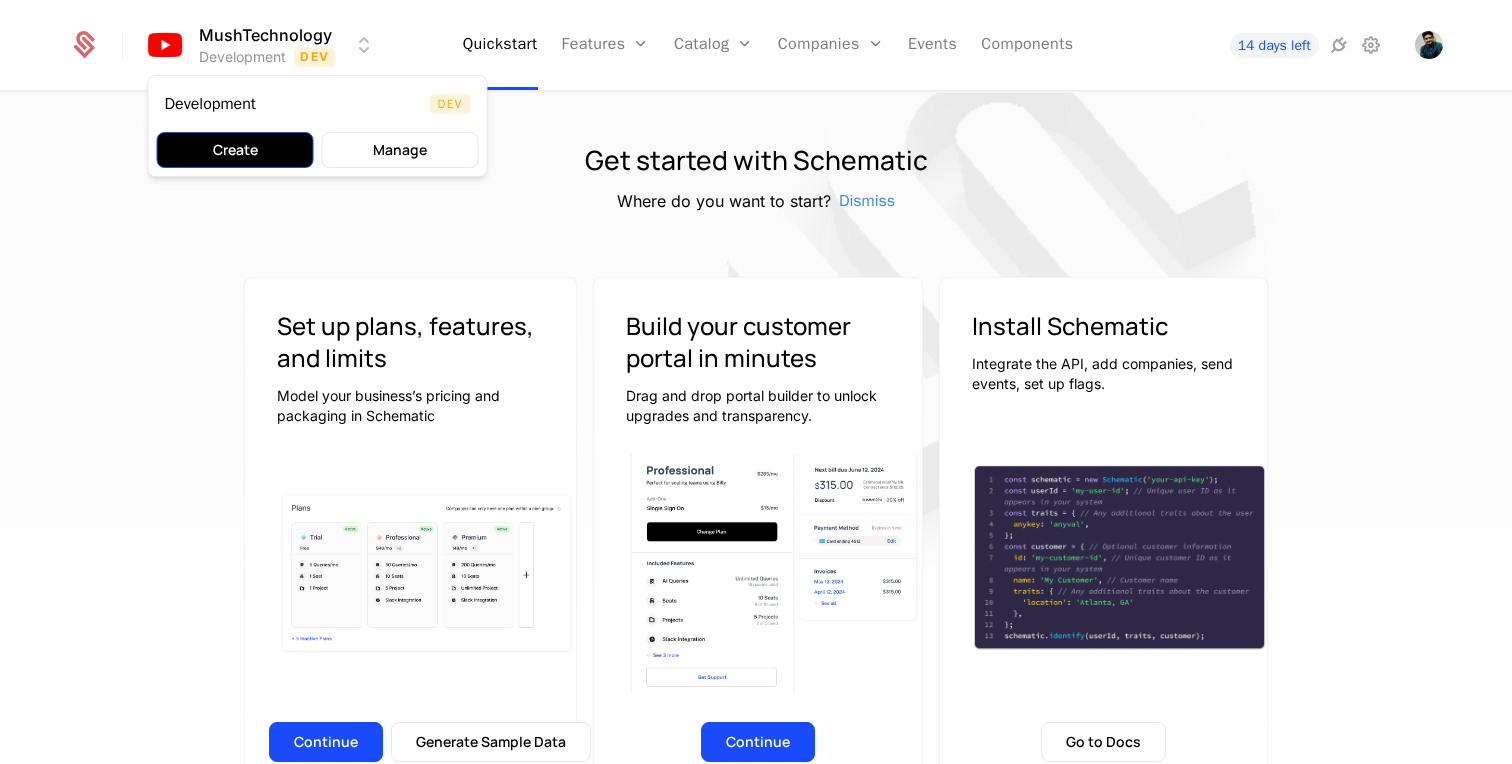 click on "Create" at bounding box center (235, 150) 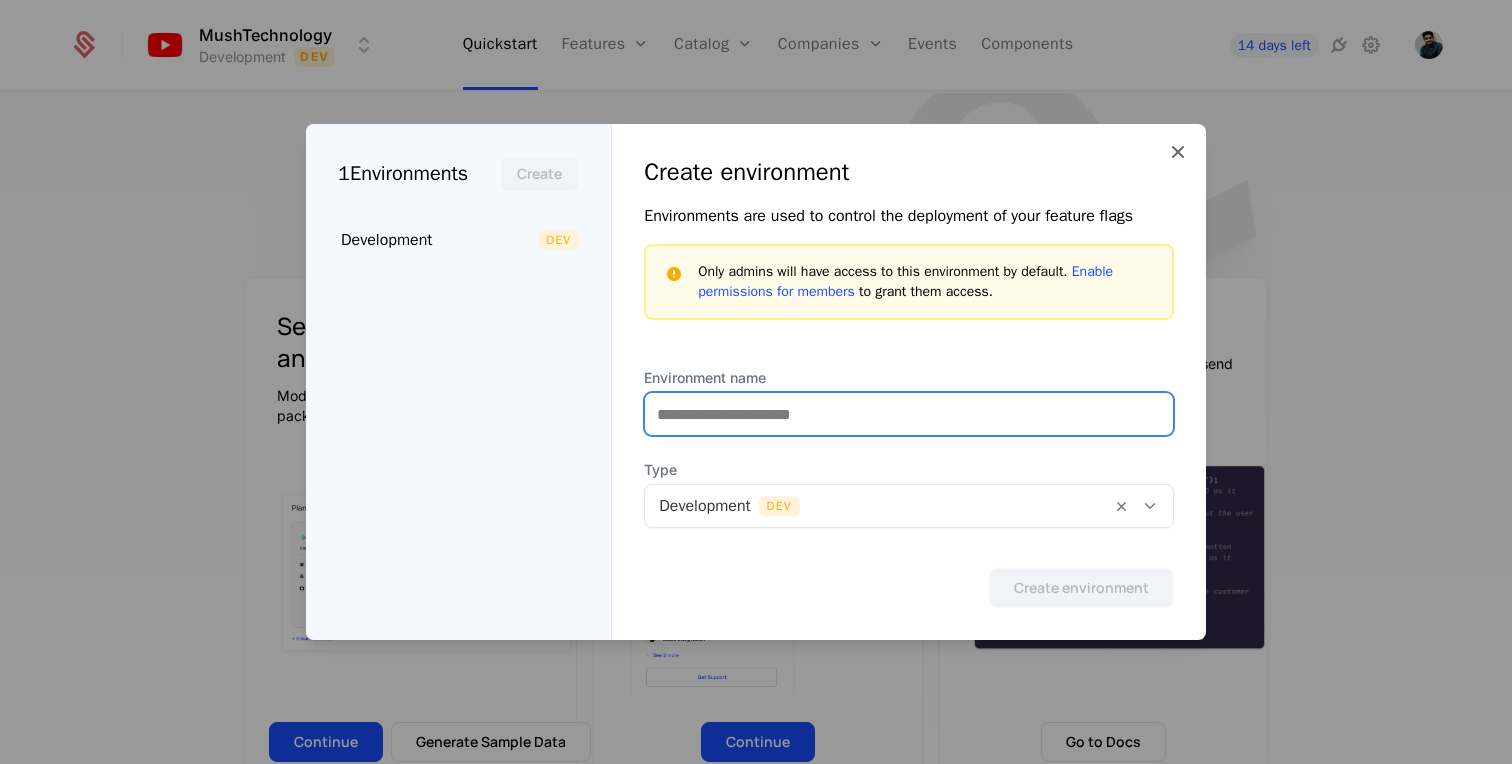 click on "Environment name" at bounding box center (909, 414) 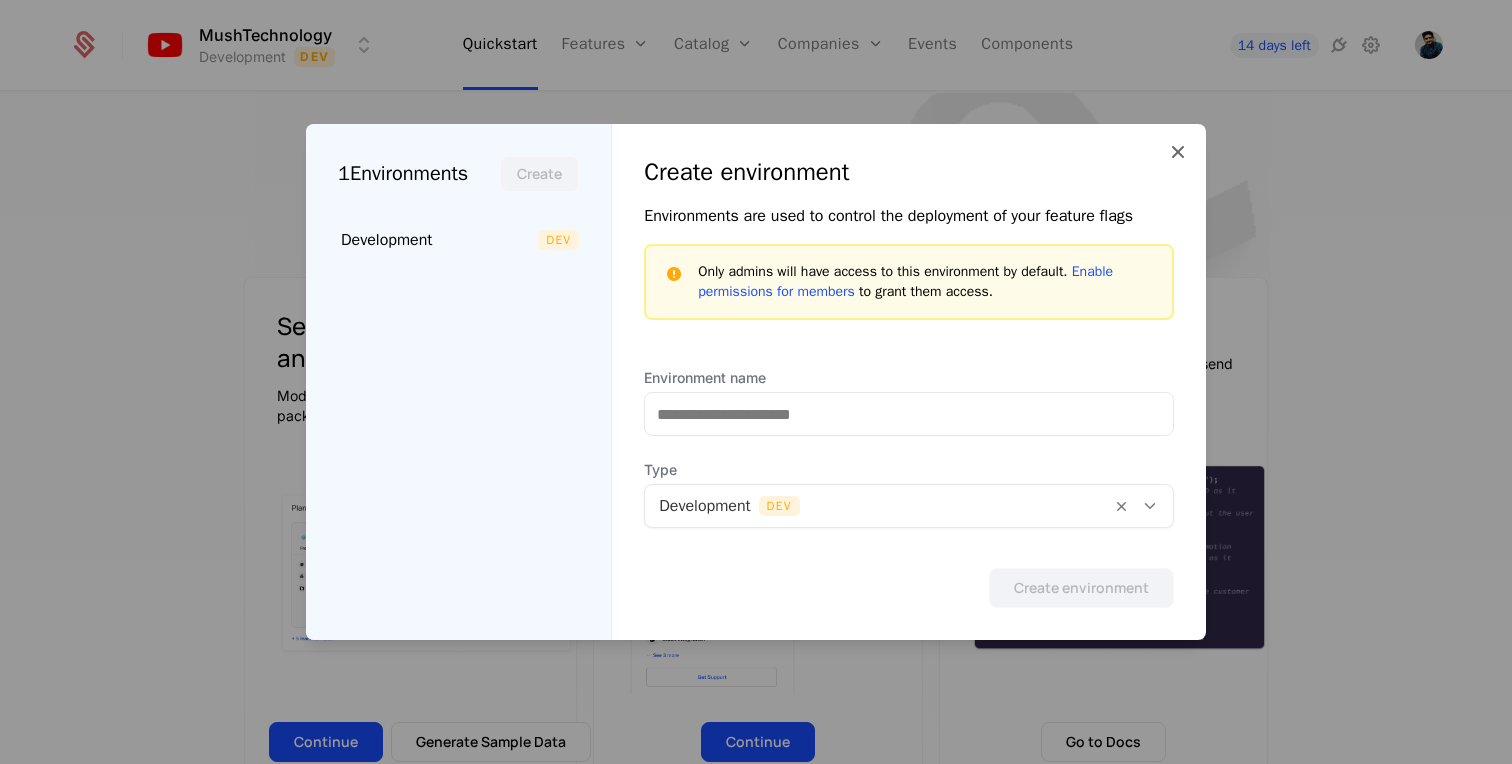 click on "Type Development Dev" at bounding box center (909, 494) 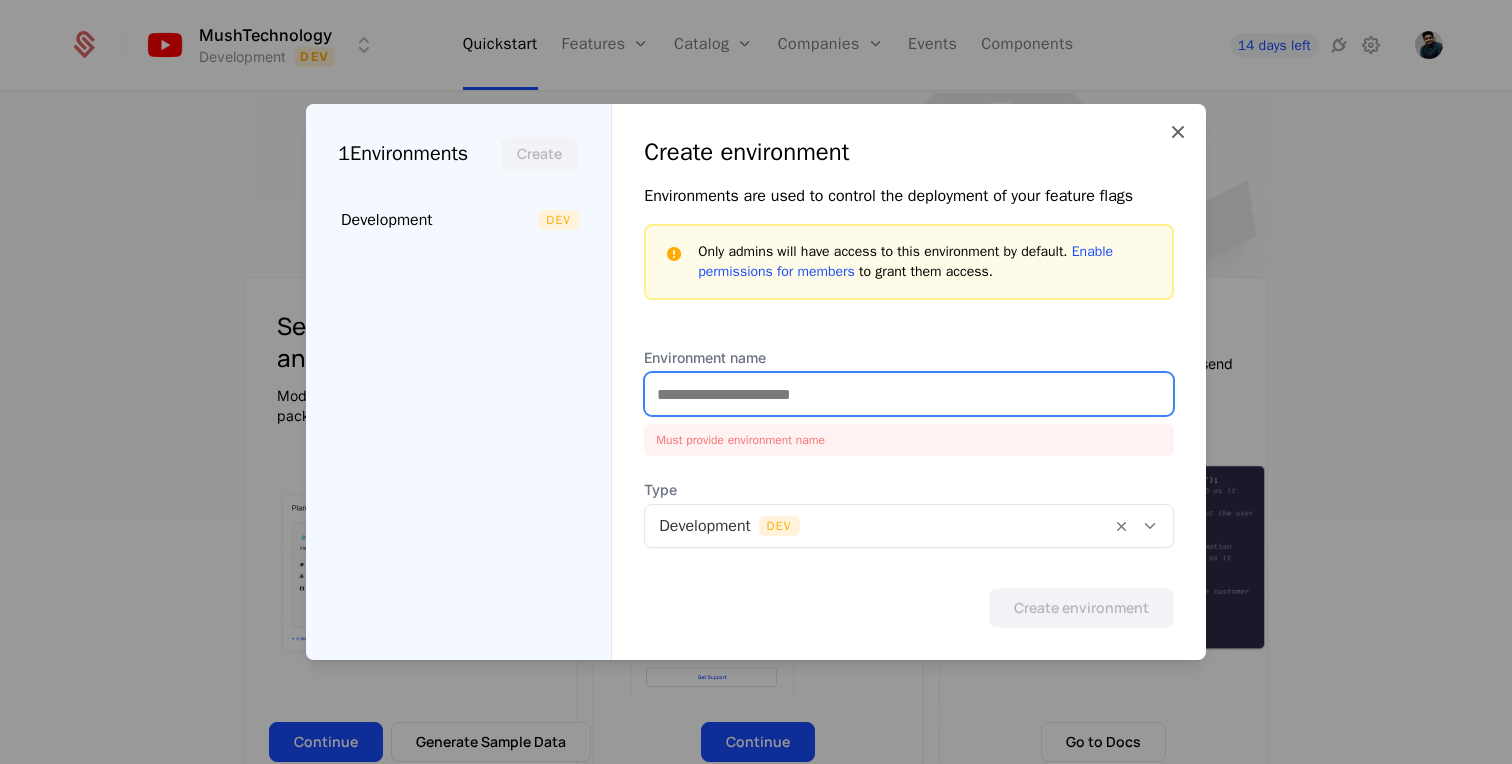 click on "Environment name" at bounding box center (909, 394) 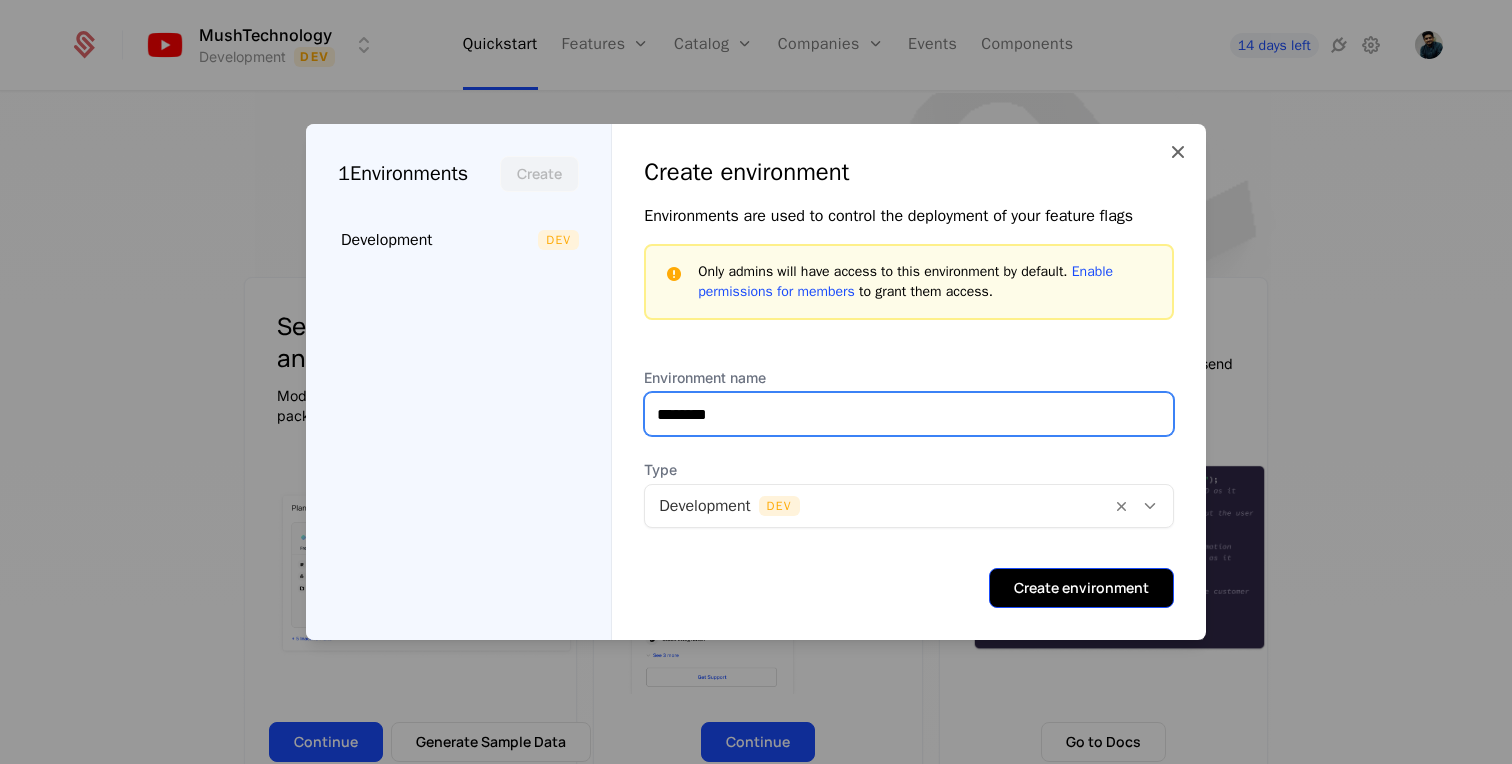type on "********" 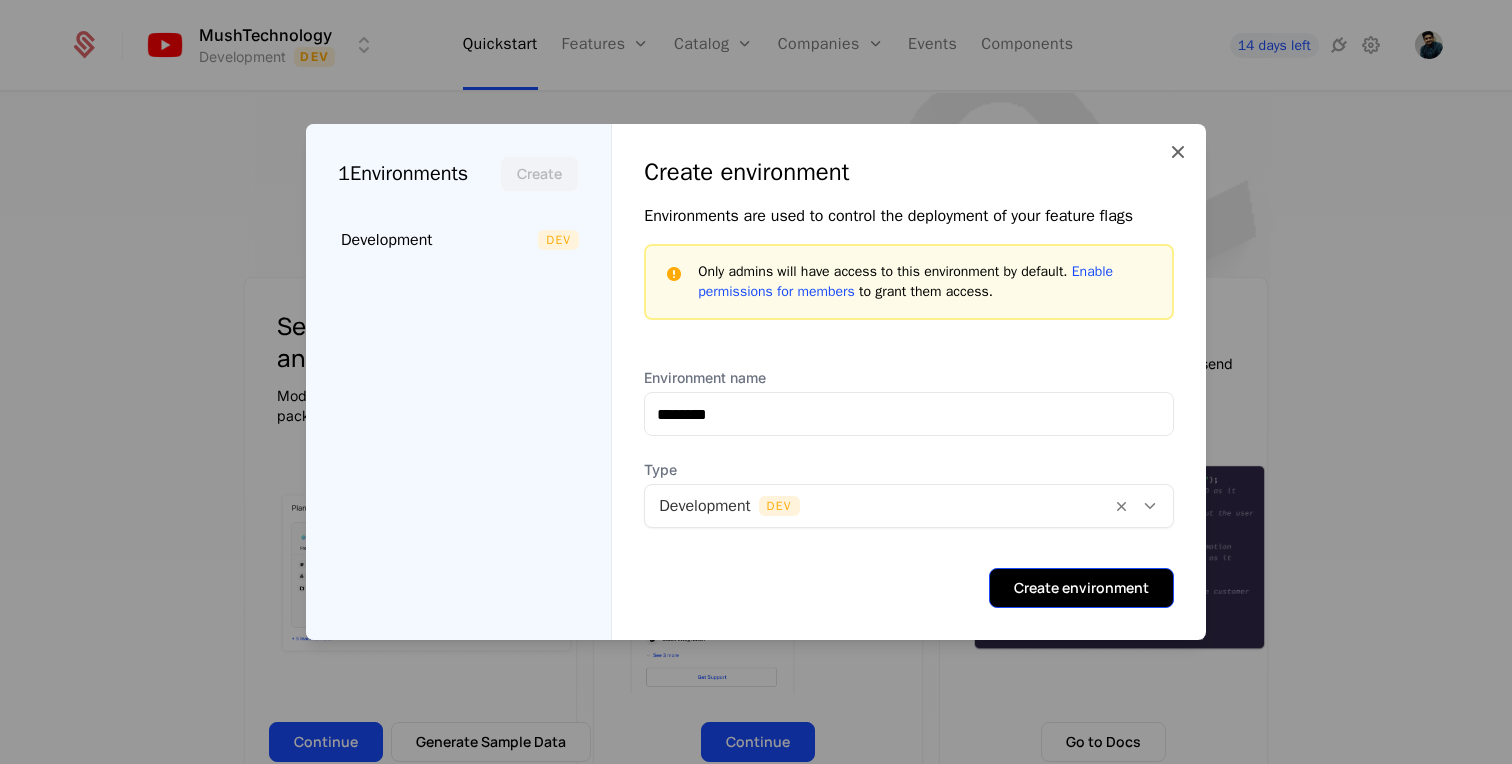 click on "Create environment" at bounding box center [1081, 588] 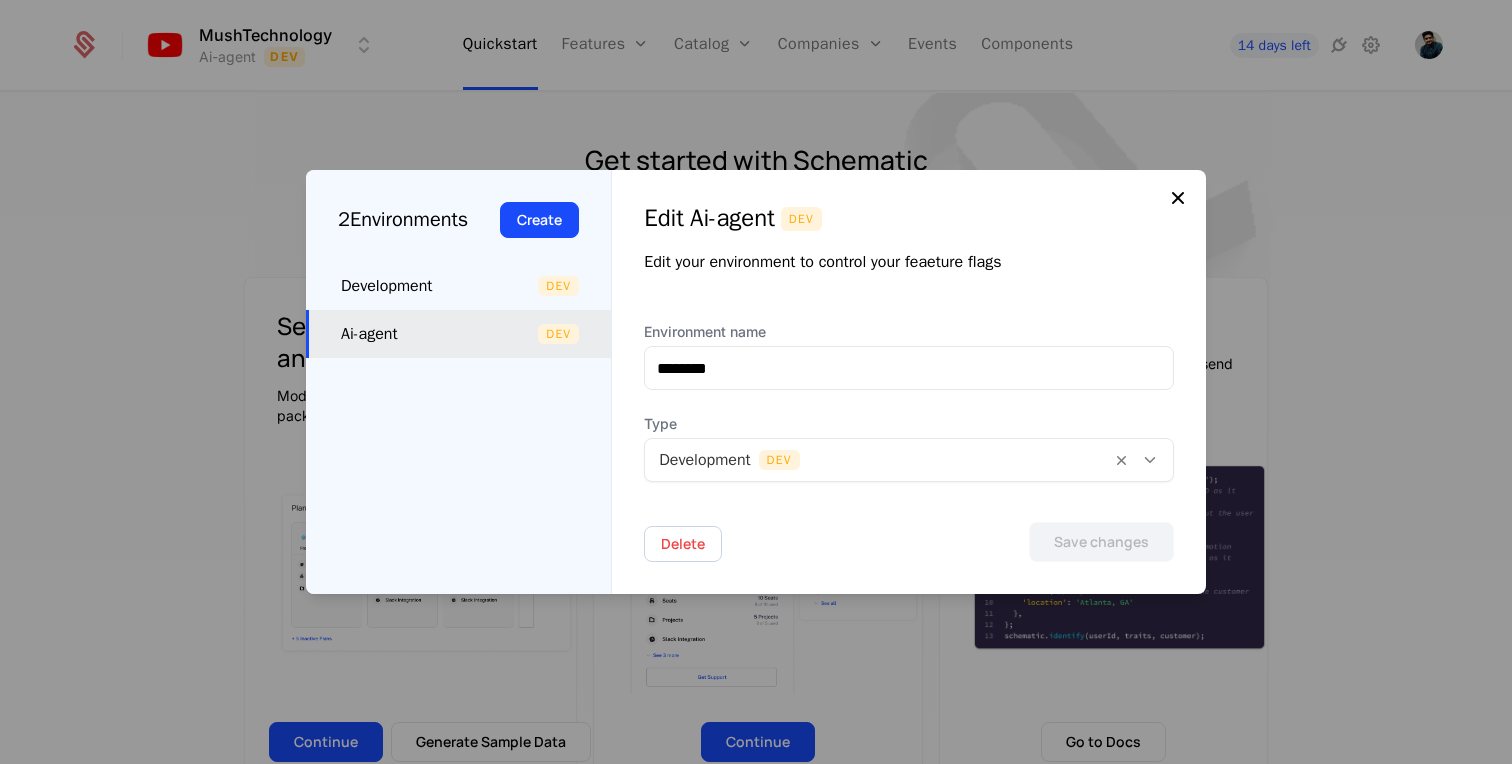 click at bounding box center (1178, 198) 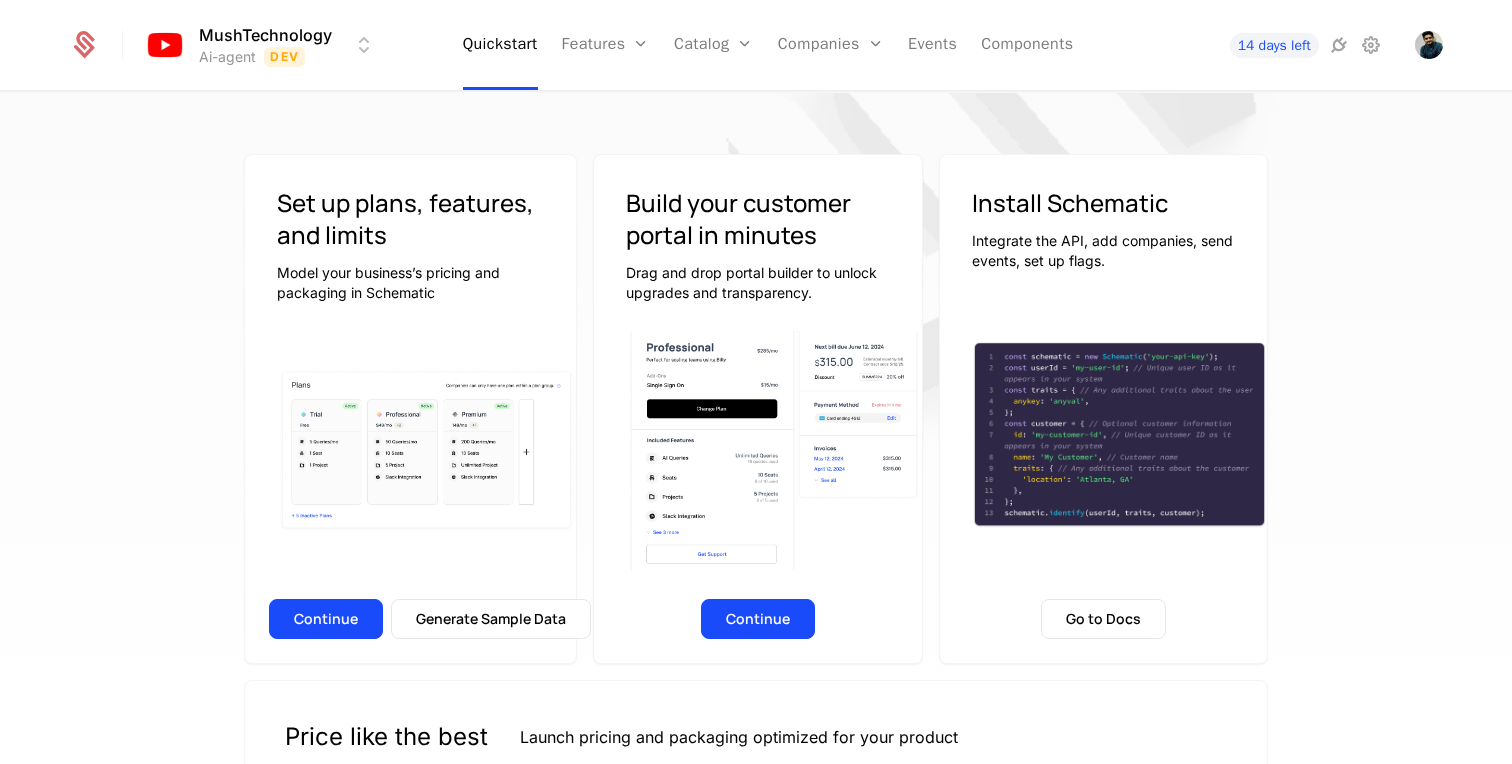 scroll, scrollTop: 0, scrollLeft: 0, axis: both 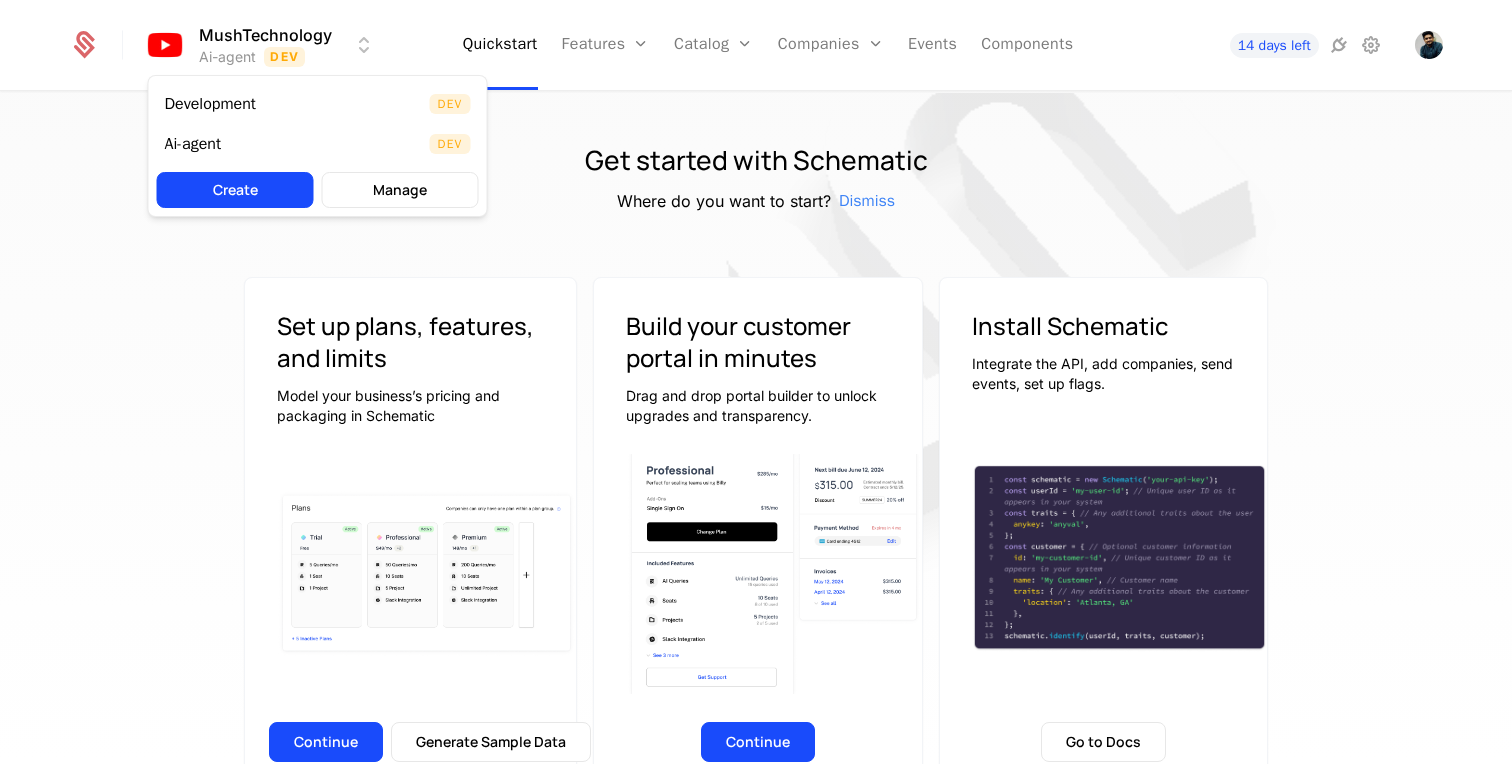 click on "MushTechnology Ai-agent Dev Quickstart Features Features Flags Catalog Plans Add Ons Configuration Companies Companies Users Events Components 14 days left Get started with Schematic Where do you want to start? Dismiss Set up plans, features, and limits Model your business’s pricing and packaging in Schematic Continue Generate Sample Data Build your customer portal in minutes Drag and drop portal builder to unlock upgrades and transparency. Continue Install Schematic Integrate the API, add companies, send events, set up flags. Go to Docs Price like the best Launch pricing and packaging optimized for your product Watch on Youtube 3:45 Price Like Posthog Watch on Youtube 2:39 Price like Cursor Watch on Youtube 1:27 Set up usage based pricing Watch on Youtube 1:07 Set up a billing portal Watch on Youtube 1:11 Set up free trial Watch on Youtube 2:17 Enforce usage limits Watch on Youtube 1:09 Set up a customer portal
Best Viewed on Desktop You're currently viewing this on a  mobile device .   Dev" at bounding box center [756, 382] 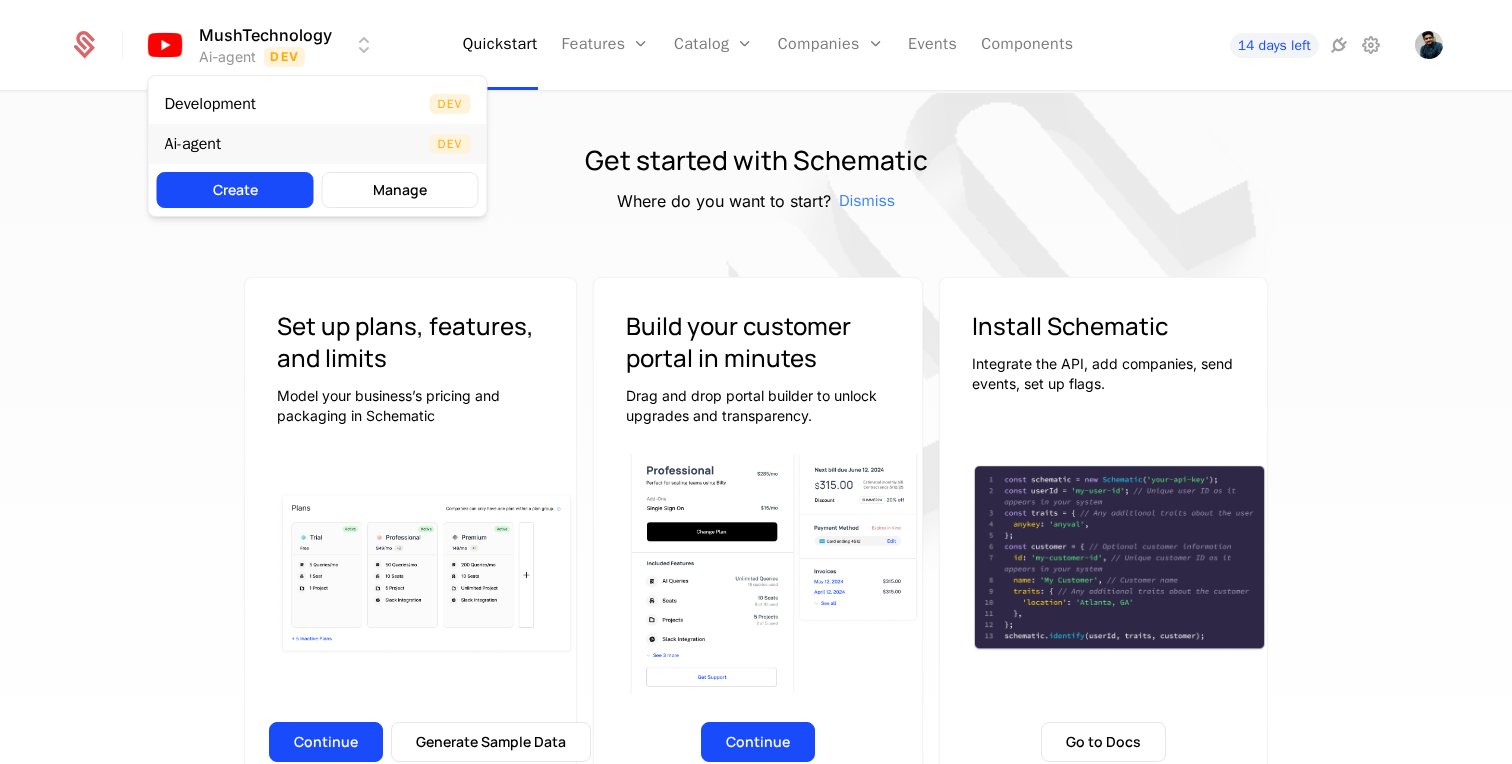 click on "Ai-agent Dev" at bounding box center (318, 144) 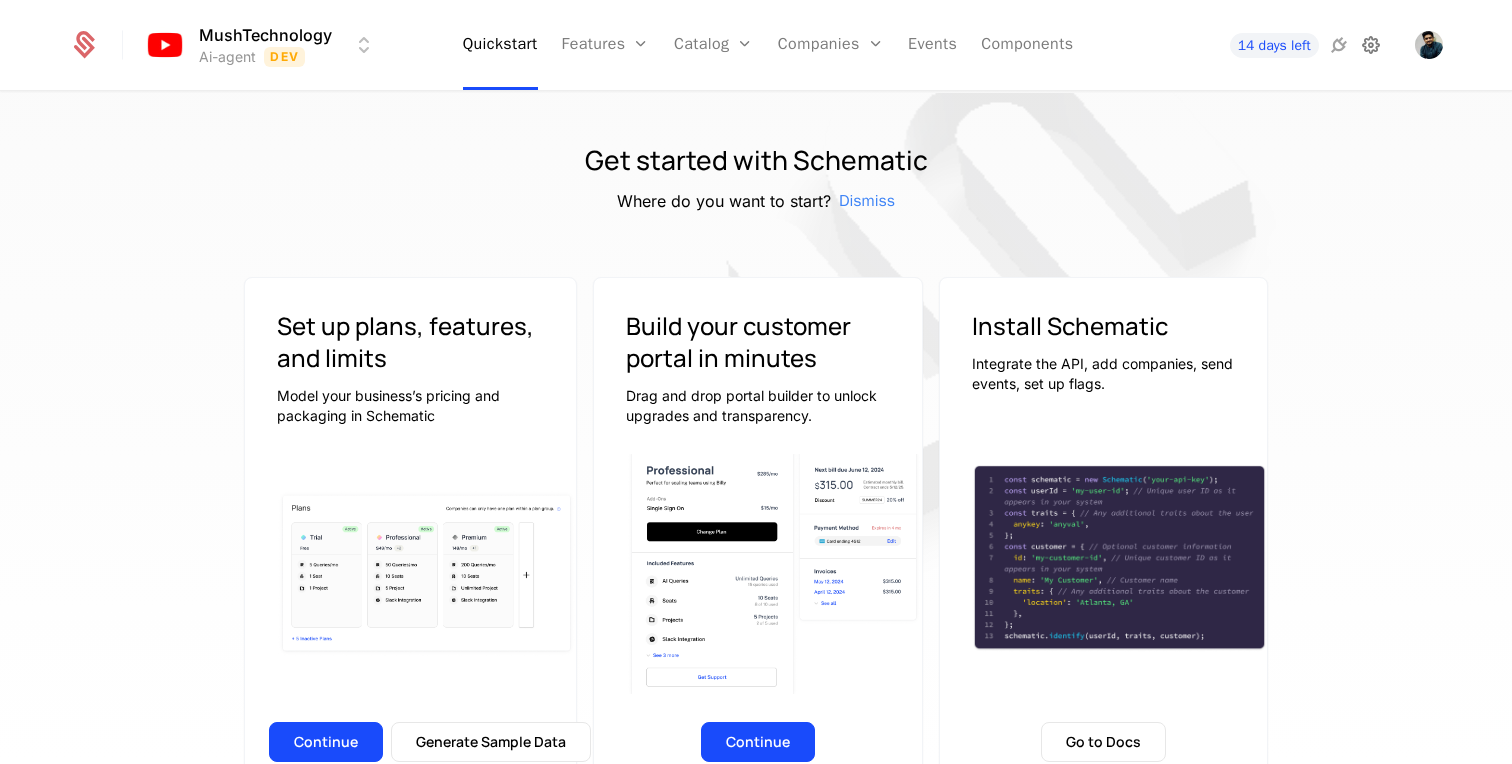click at bounding box center [1371, 45] 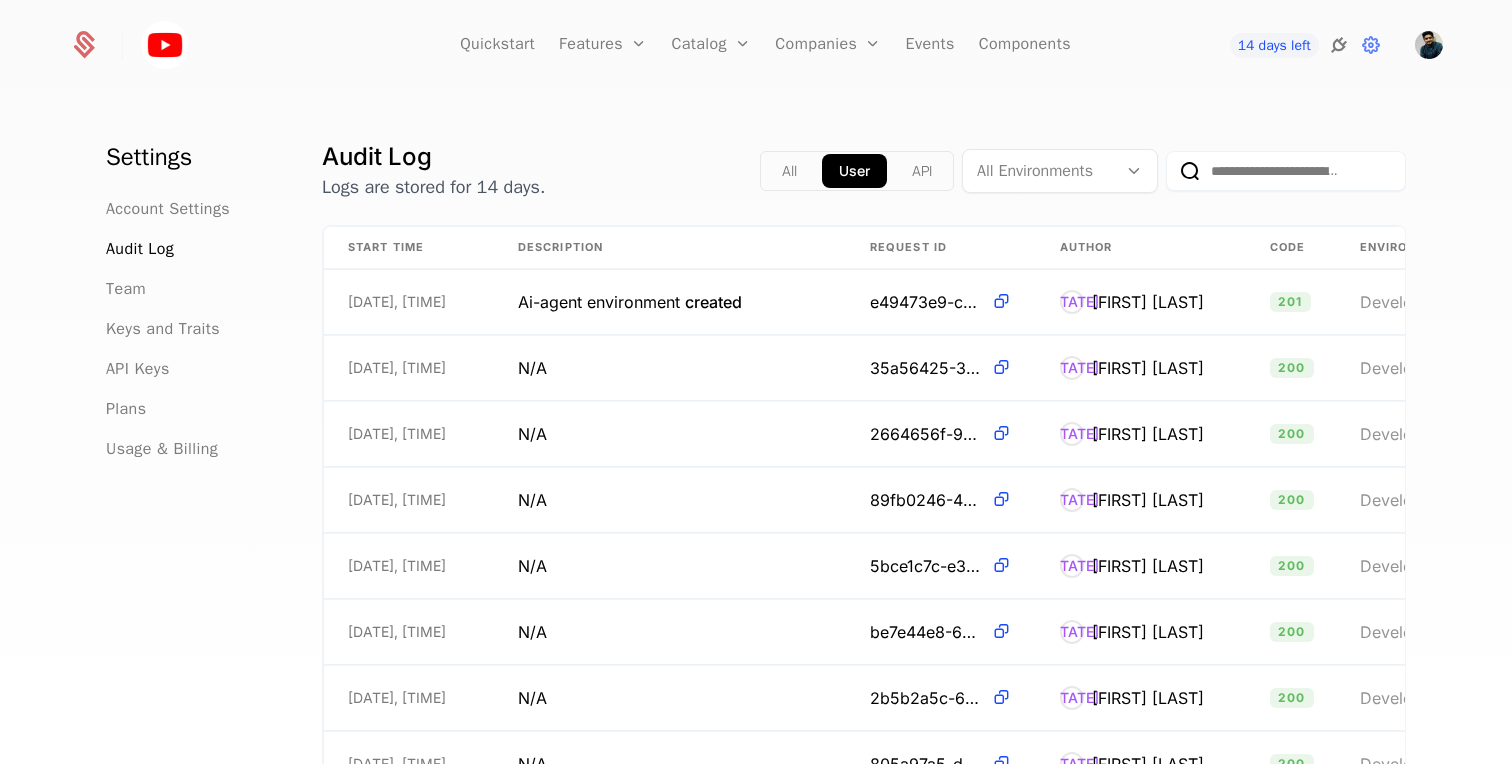click at bounding box center (1339, 45) 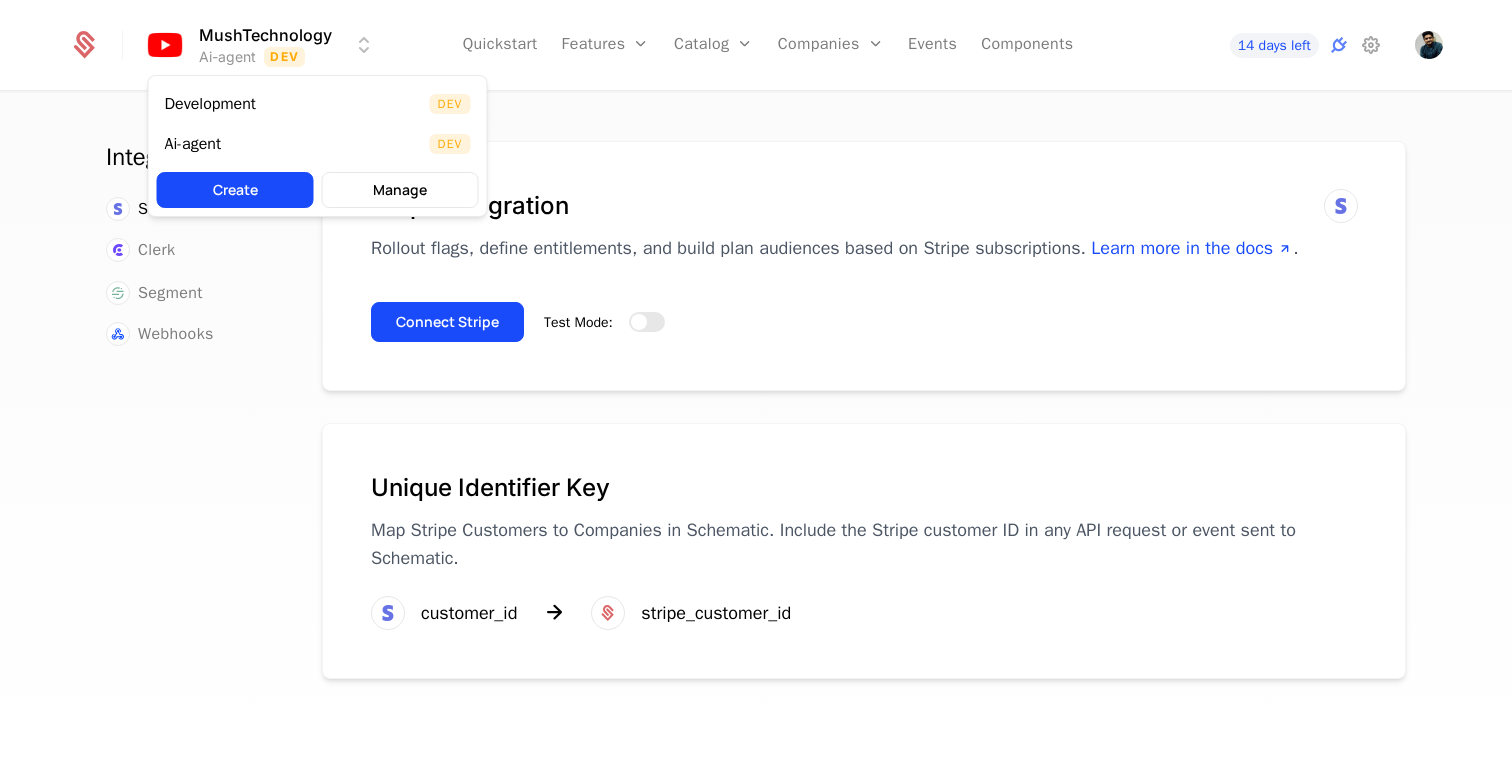 click on "MushTechnology Ai-agent Dev Quickstart Features Features Flags Catalog Plans Add Ons Configuration Companies Companies Users Events Components 14 days left Integrations Stripe Clerk Segment Webhooks Stripe Integration     Rollout flags, define entitlements, and build plan audiences based on Stripe subscriptions.   Learn more in the docs . Connect Stripe Test Mode: Unique Identifier Key     Map Stripe Customers to Companies in Schematic. Include the Stripe customer ID in any API request or event sent to Schematic. customer_id stripe_customer_id
Best Viewed on Desktop You're currently viewing this on a  mobile device . For the best experience,   we recommend using a desktop or larger screens , as the application isn't fully optimized for smaller resolutions just yet. Got it  Development Dev Ai-agent Dev Create Manage" at bounding box center [756, 382] 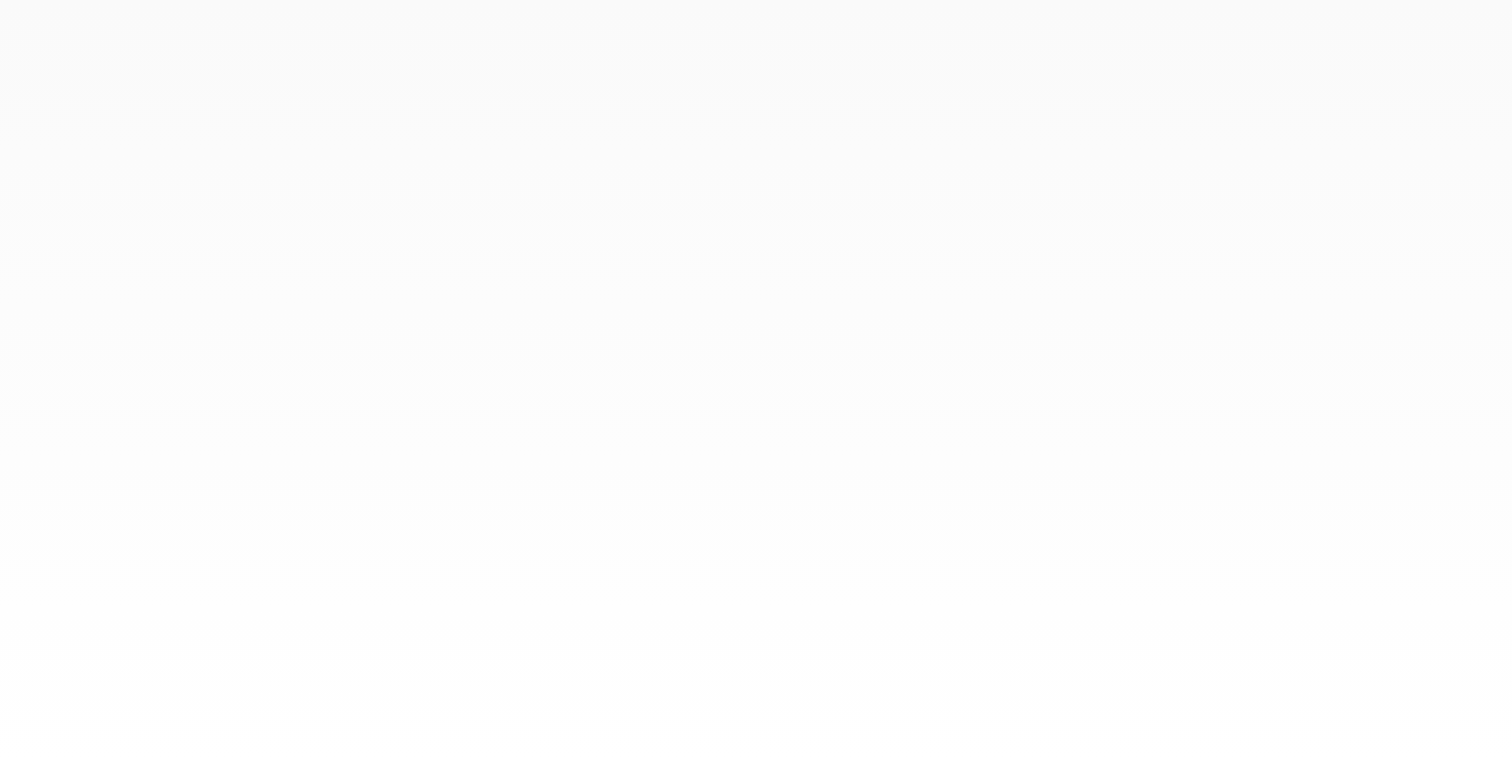 scroll, scrollTop: 0, scrollLeft: 0, axis: both 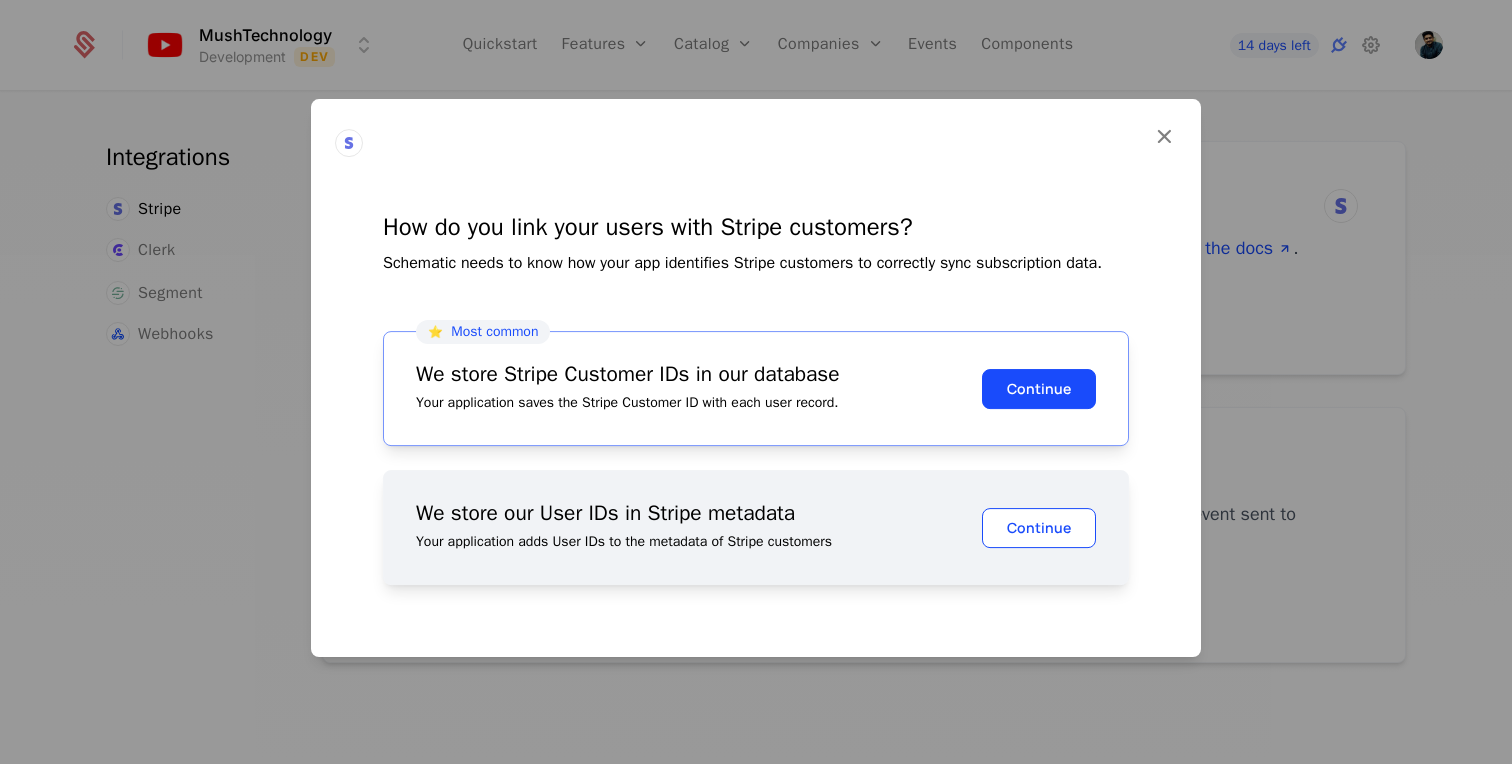 click on "Continue" at bounding box center (1039, 528) 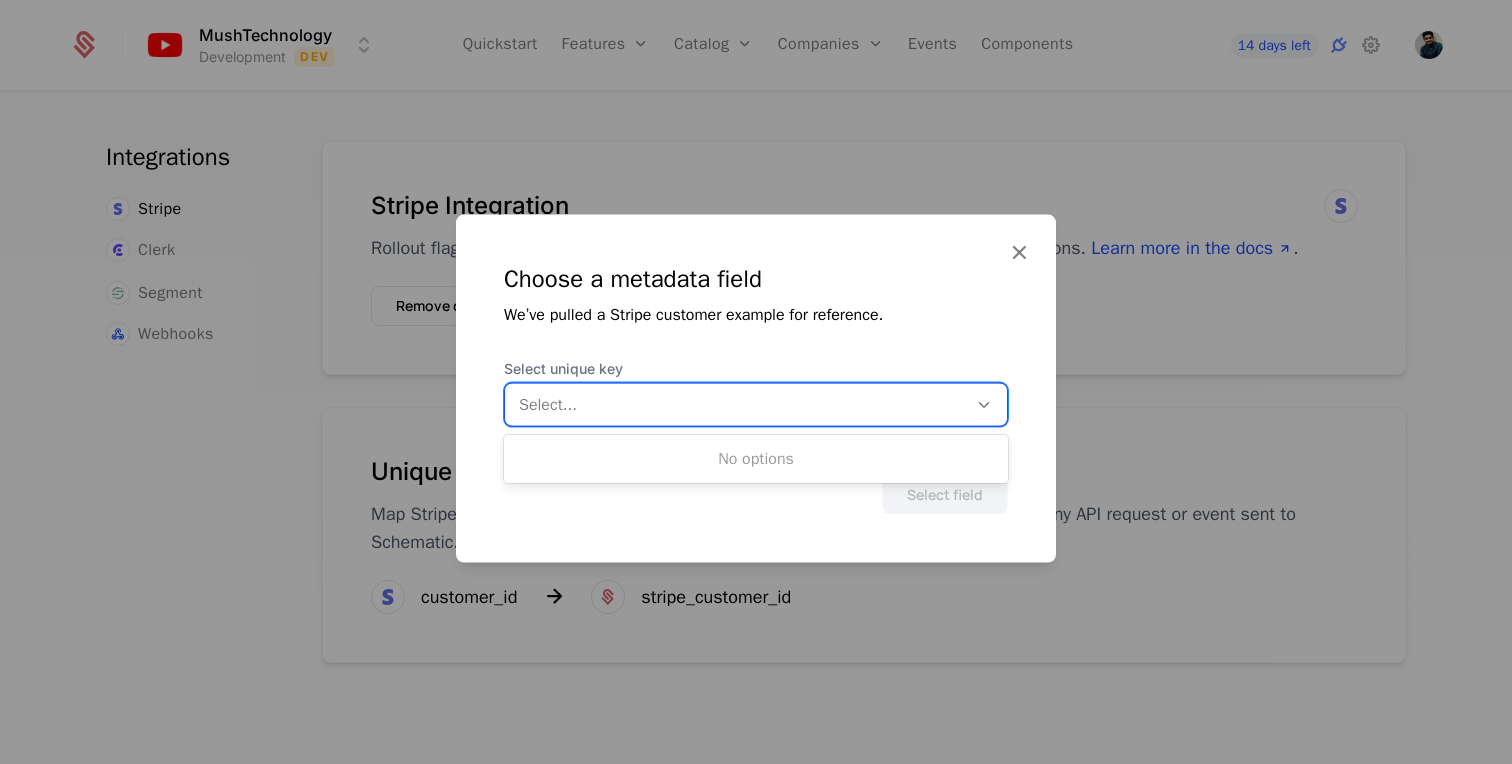 click at bounding box center [736, 405] 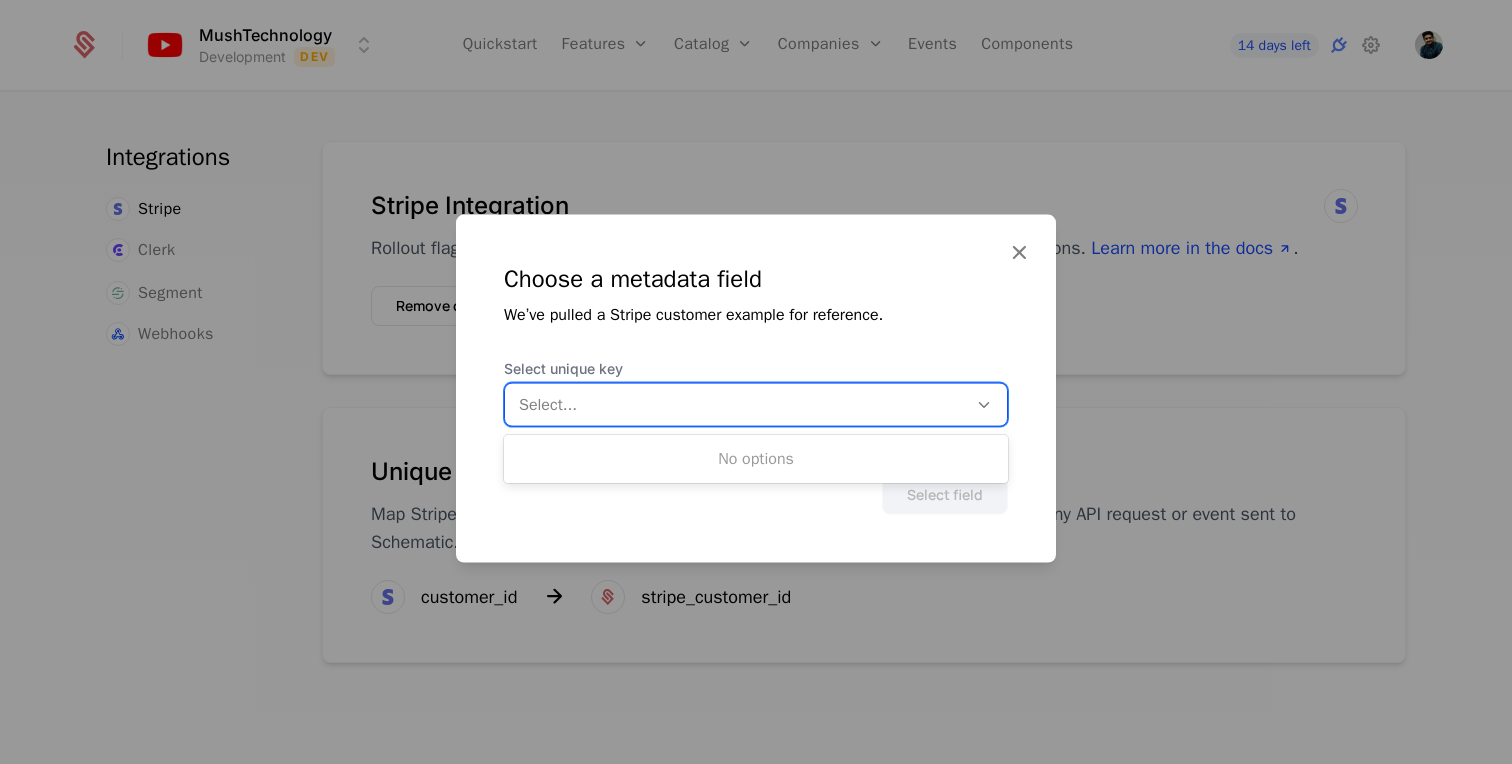 click at bounding box center (736, 405) 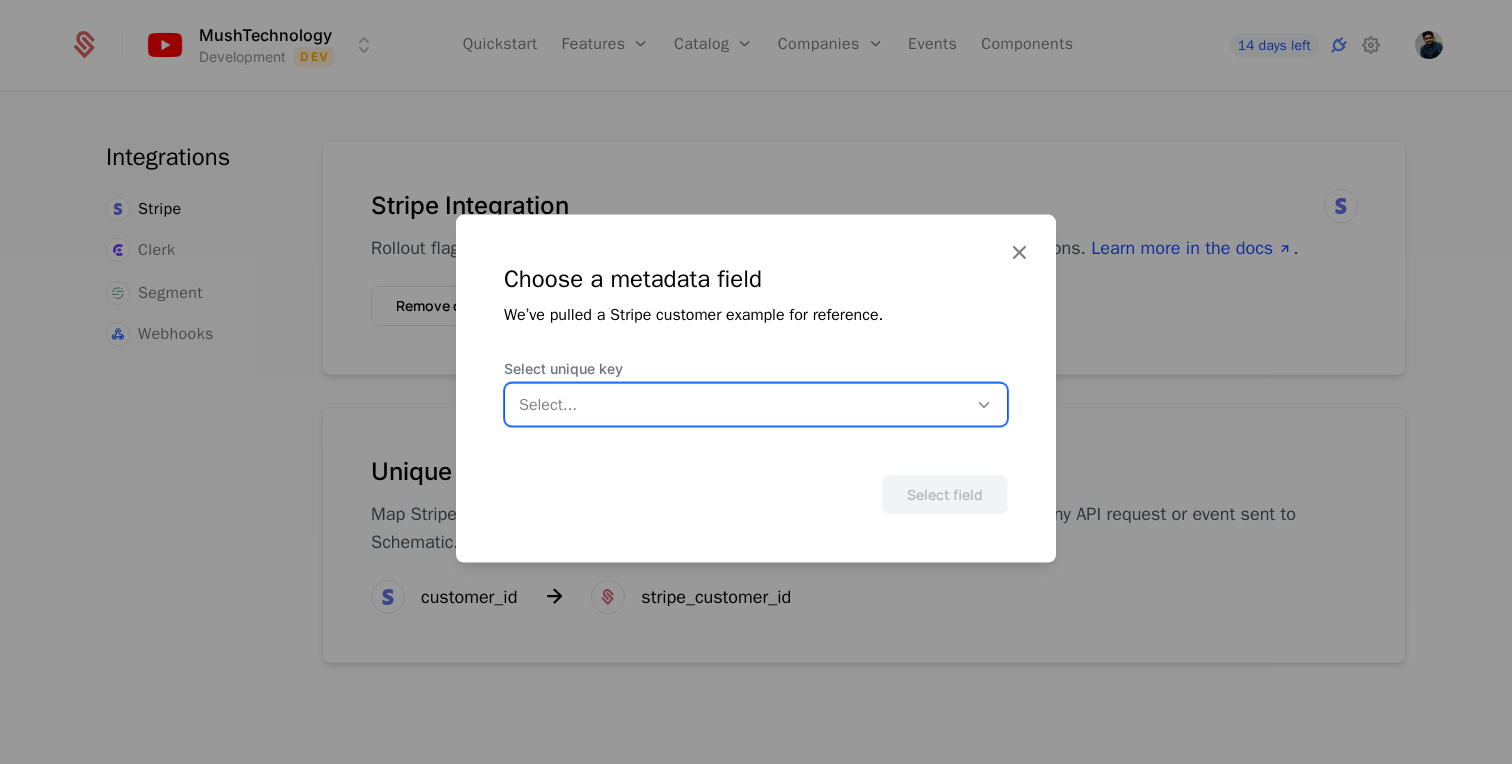 click at bounding box center [736, 405] 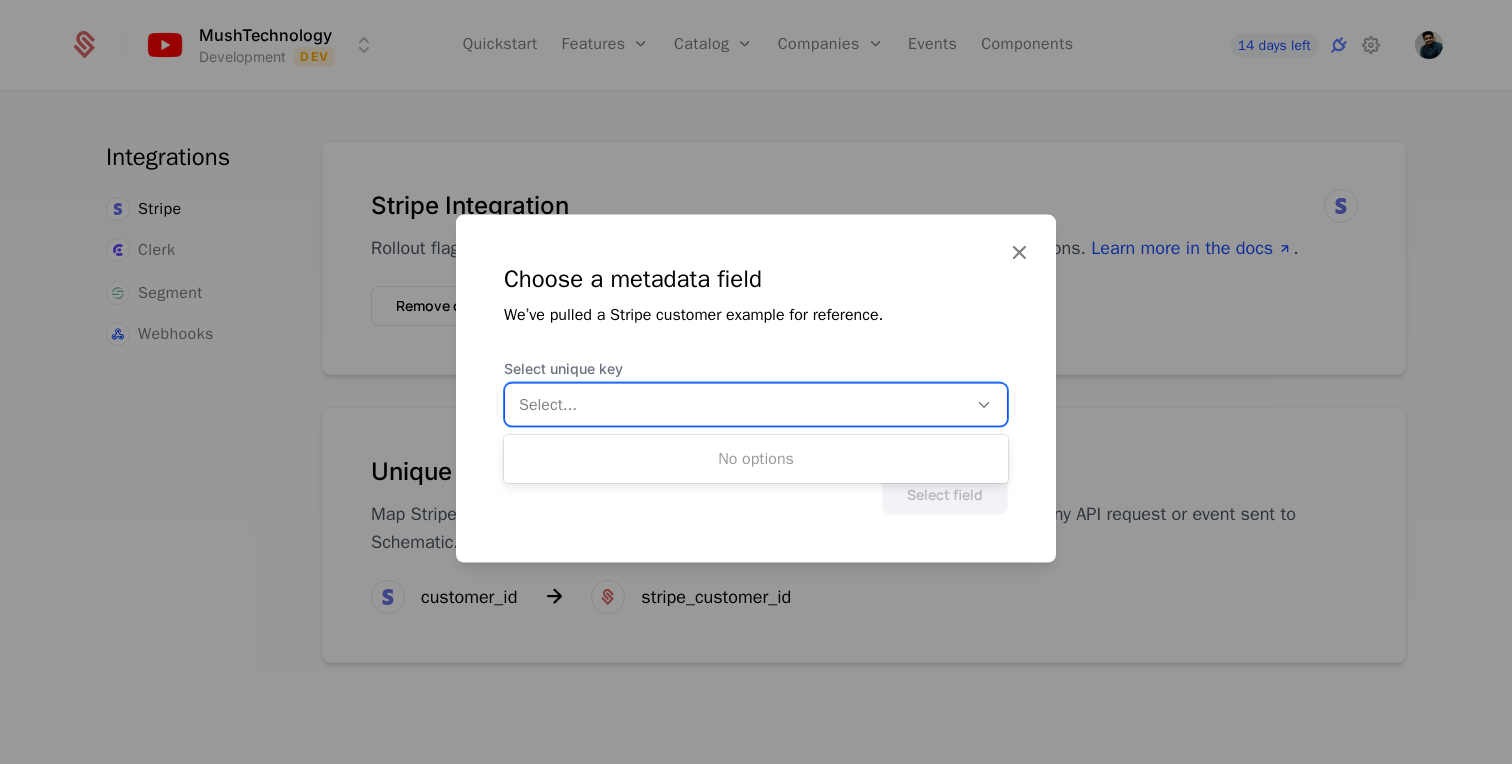 click at bounding box center (736, 405) 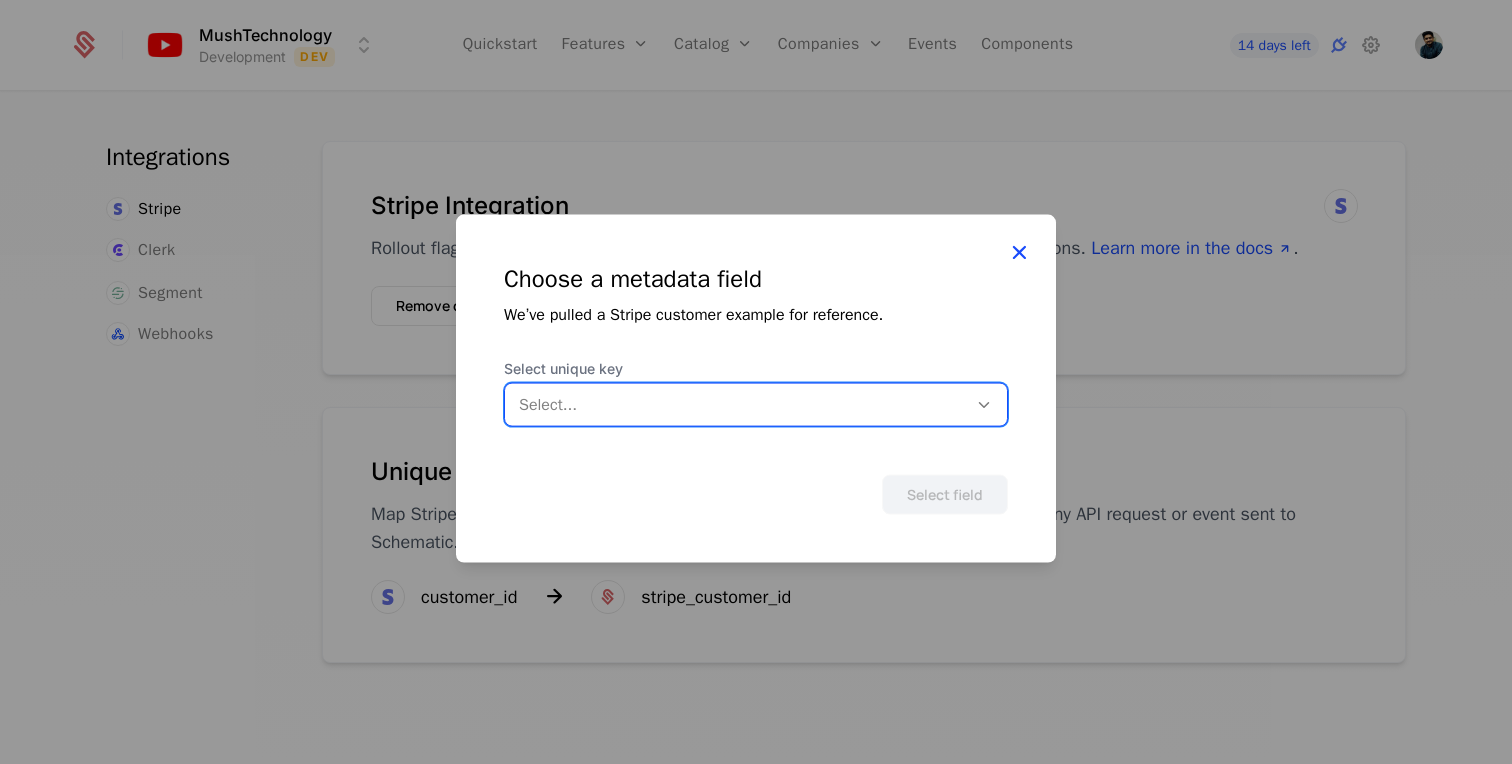 click at bounding box center (1019, 252) 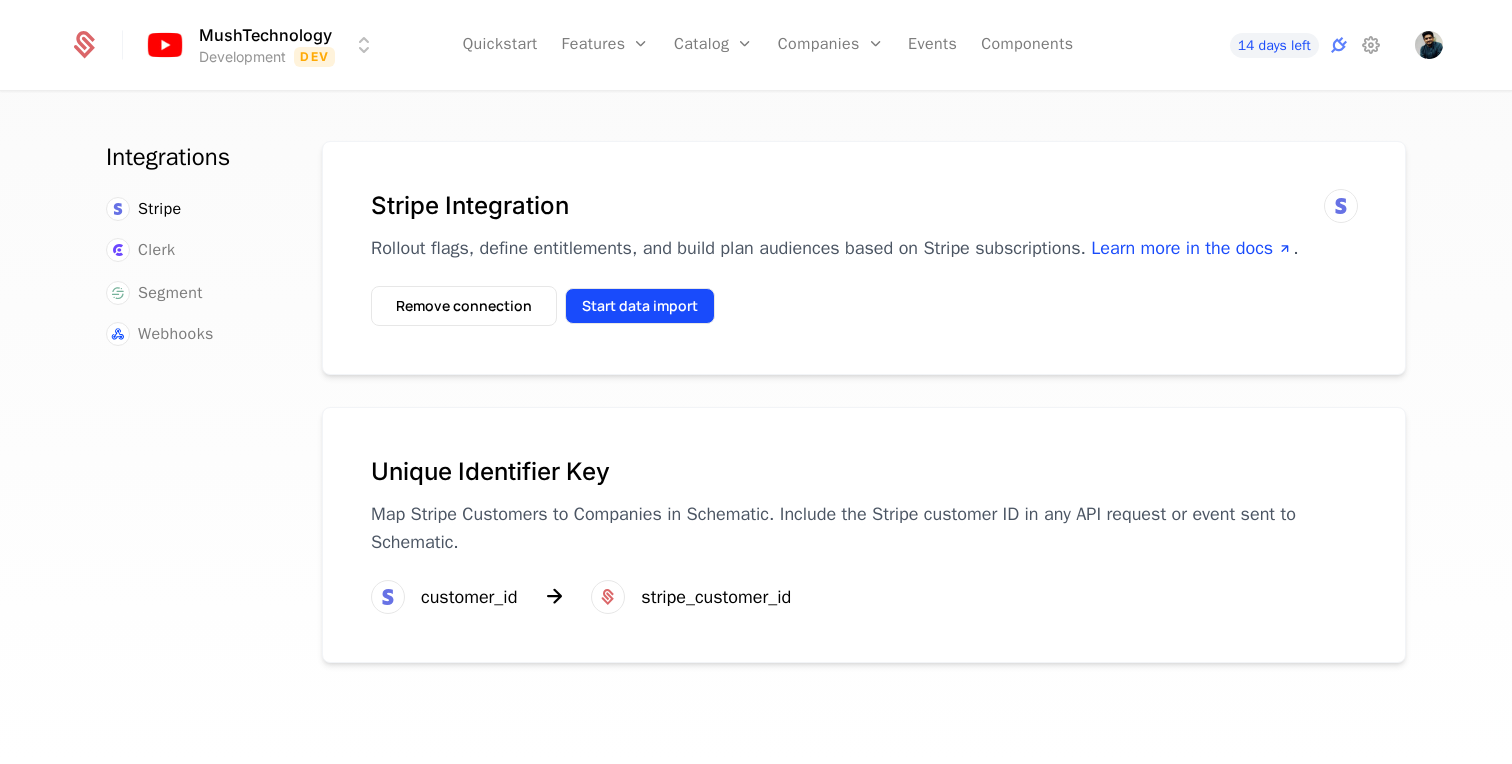 click on "Start data import" at bounding box center [640, 306] 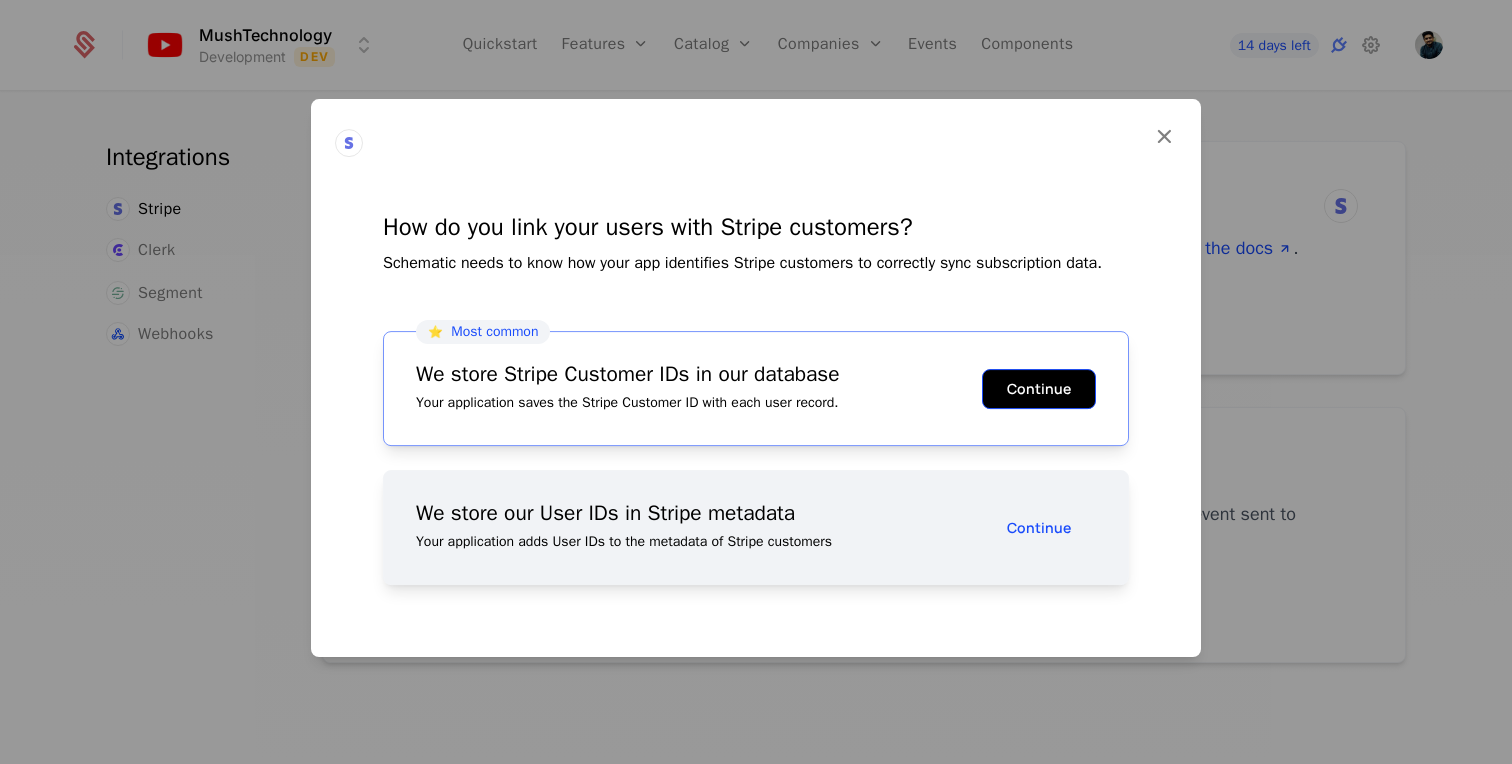 click on "Continue" at bounding box center [1039, 389] 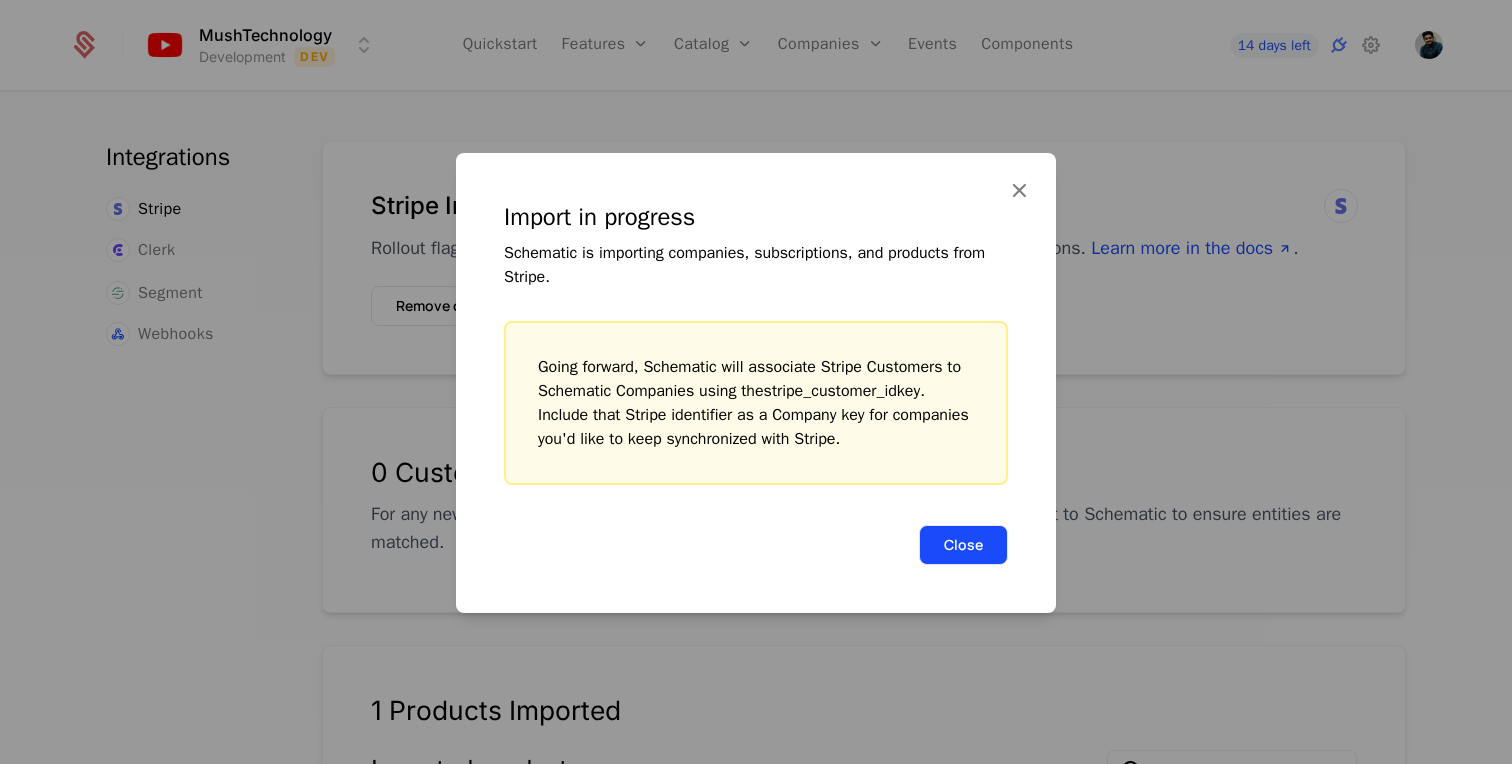 click on "Close" at bounding box center (963, 545) 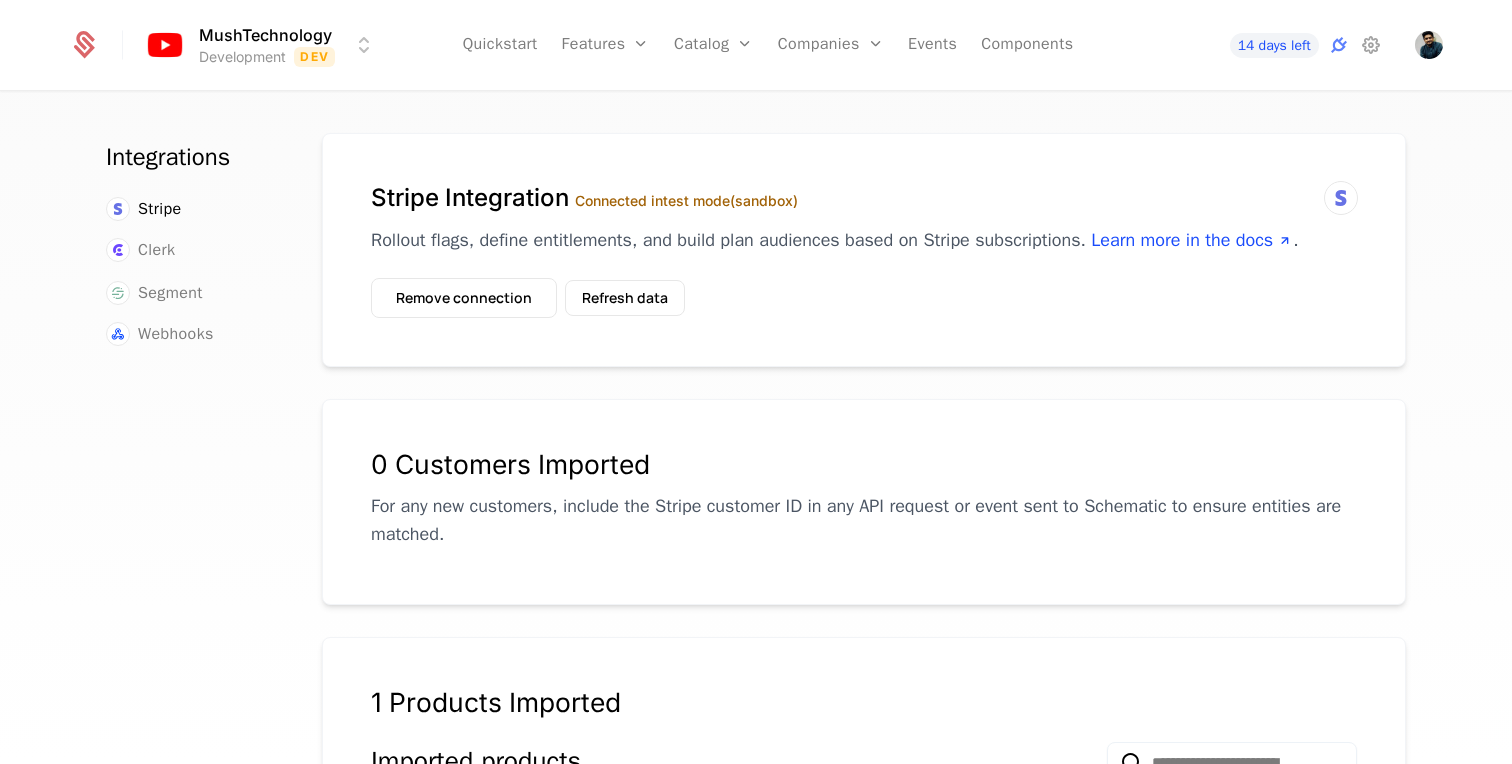 scroll, scrollTop: 0, scrollLeft: 0, axis: both 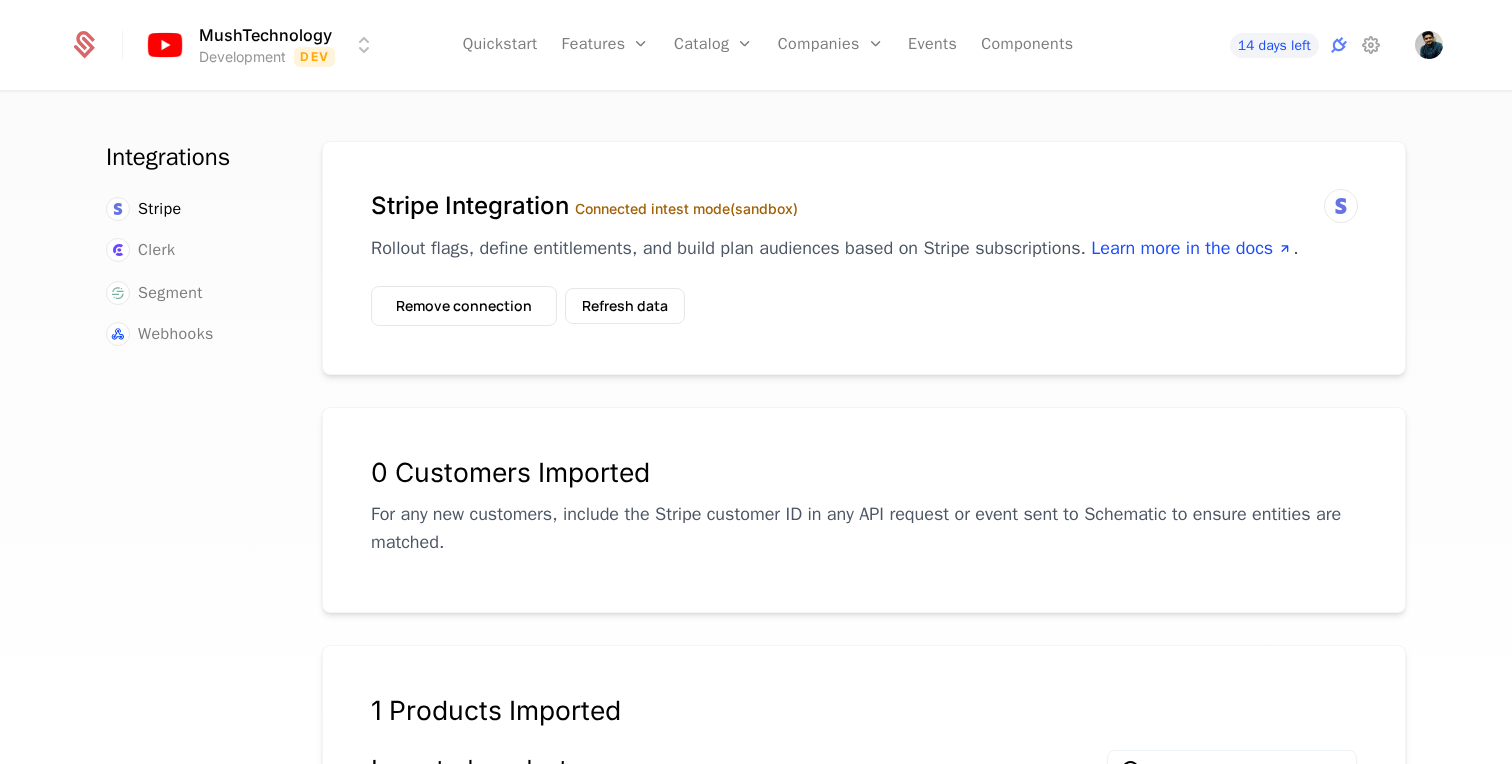 click on "Connected in   test mode  (sandbox)" at bounding box center [686, 208] 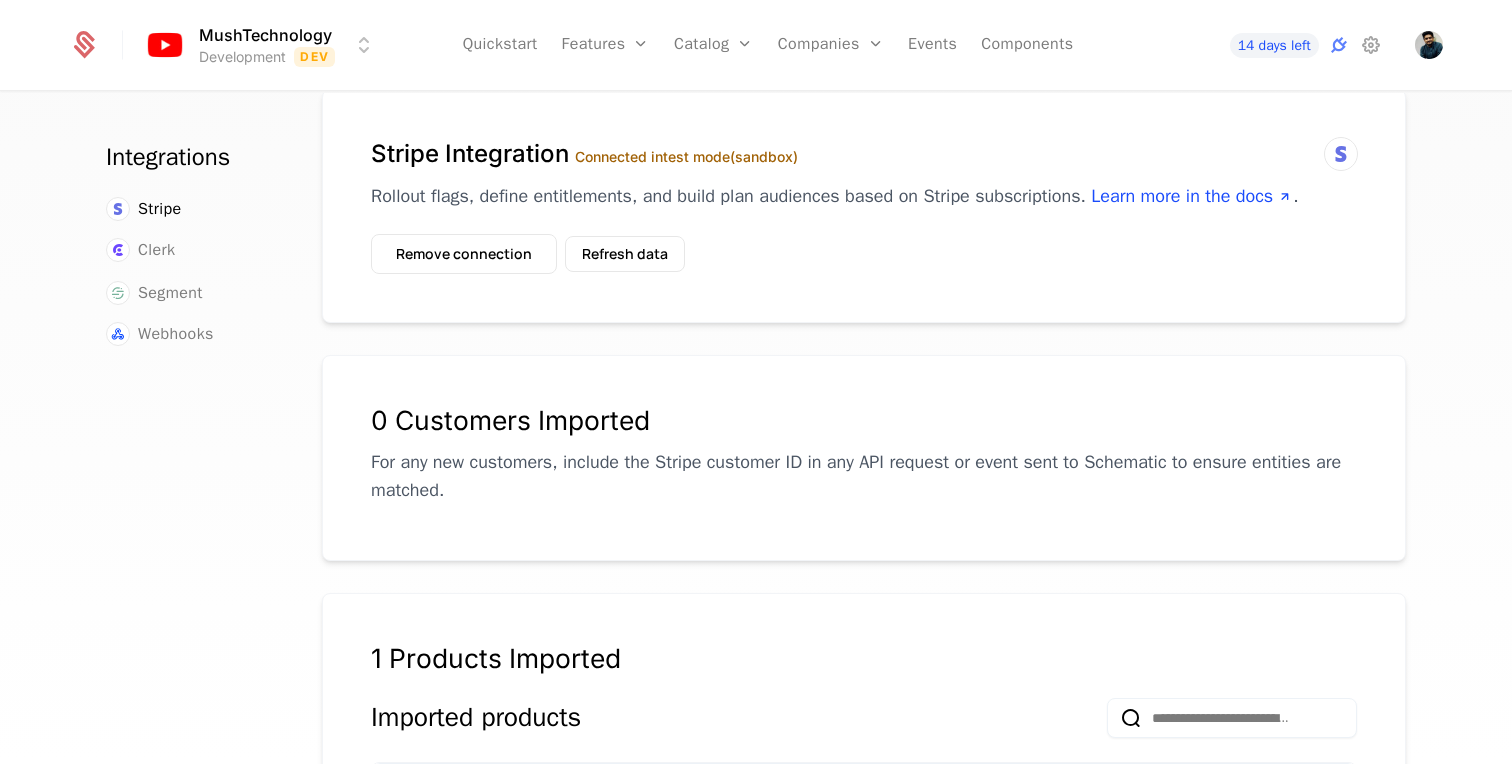 scroll, scrollTop: 0, scrollLeft: 0, axis: both 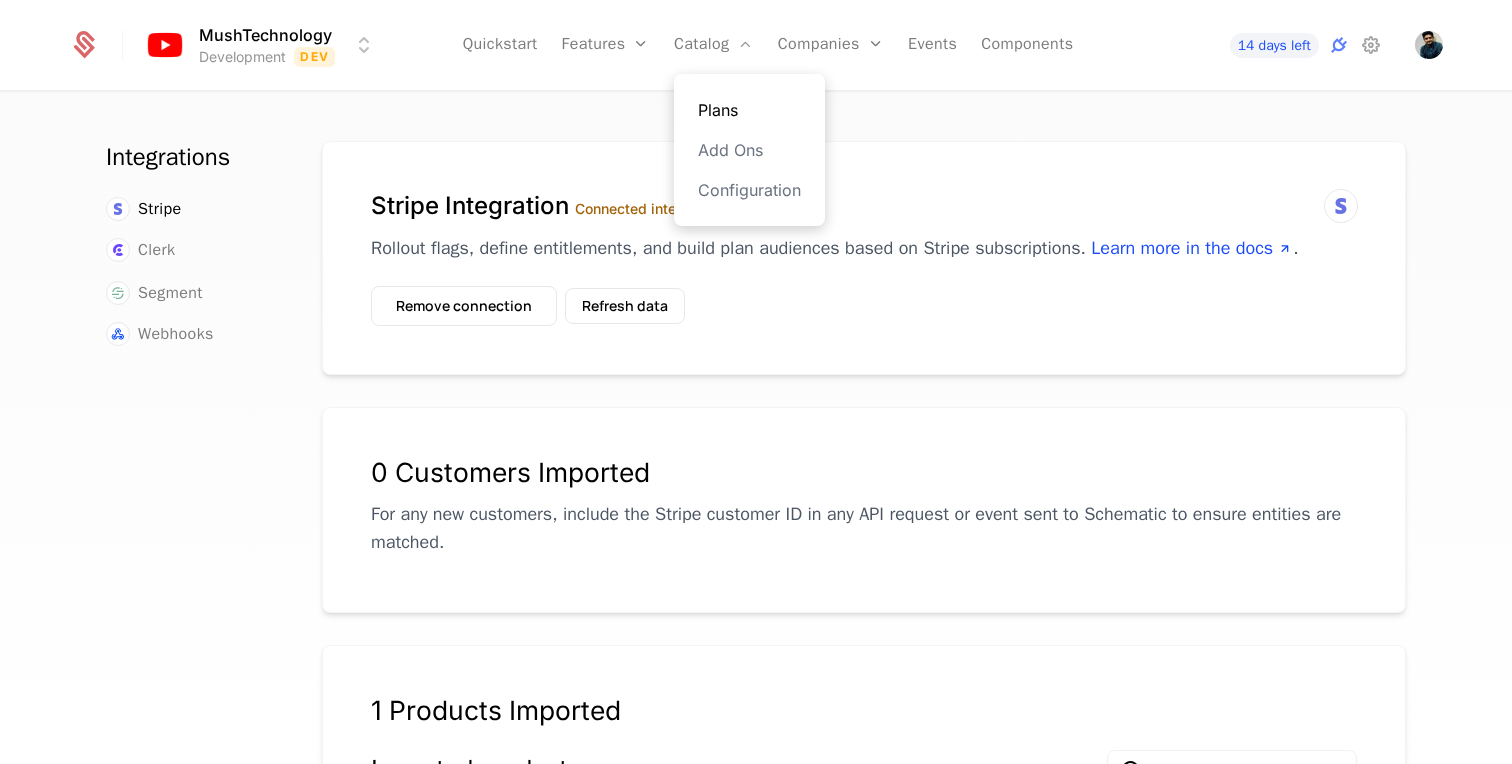 click on "Plans" at bounding box center (749, 110) 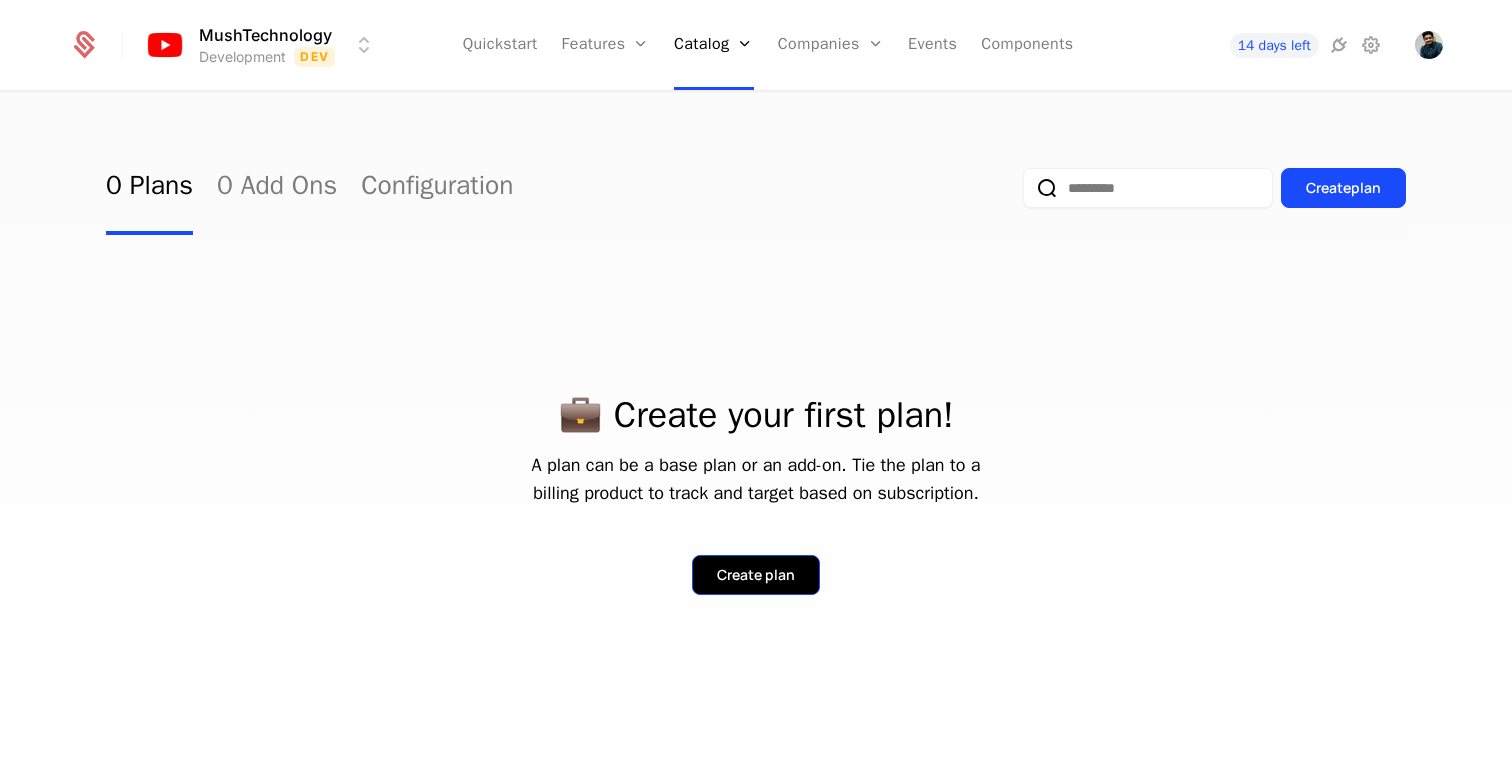 click on "Create plan" at bounding box center (756, 575) 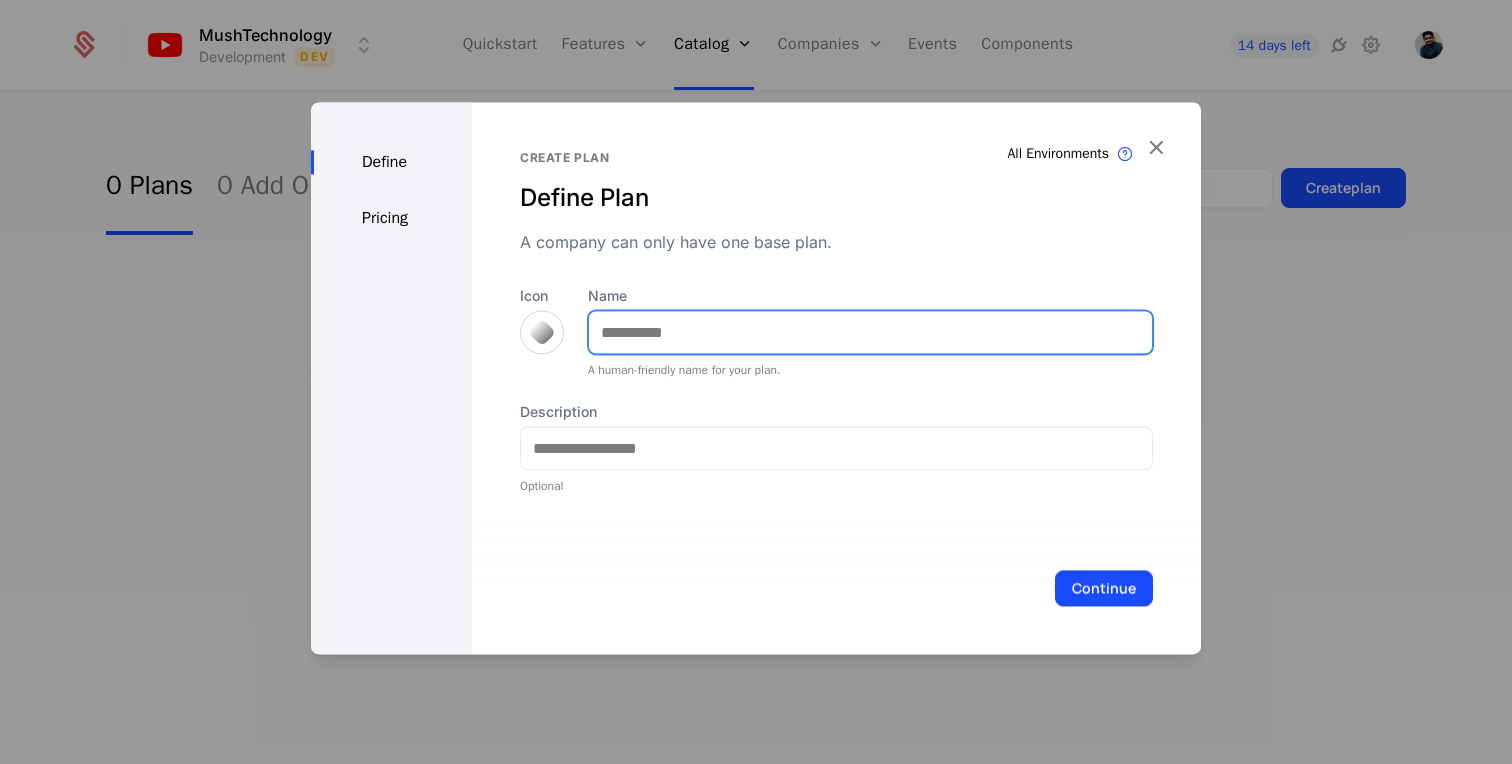click on "Name" at bounding box center [870, 332] 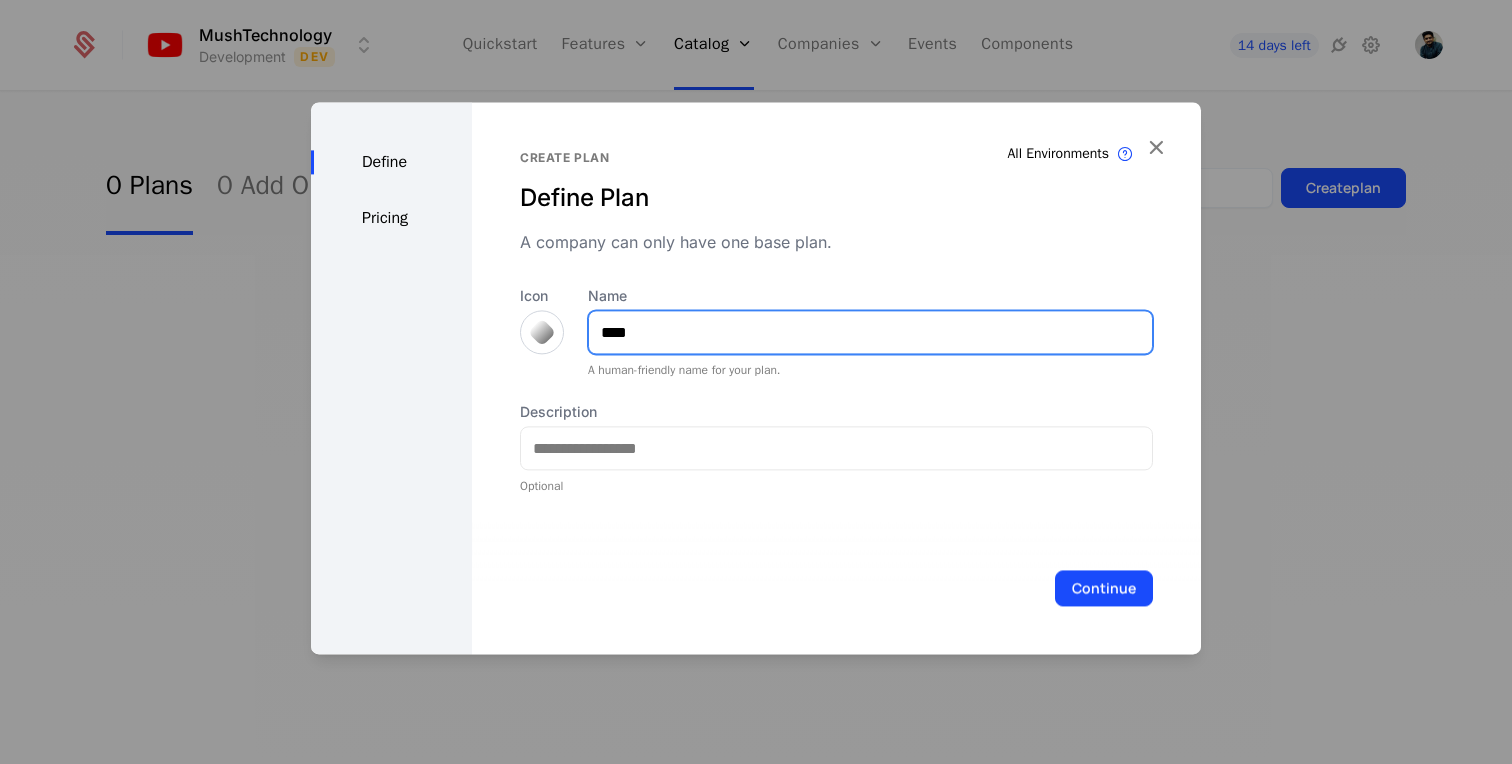 type on "****" 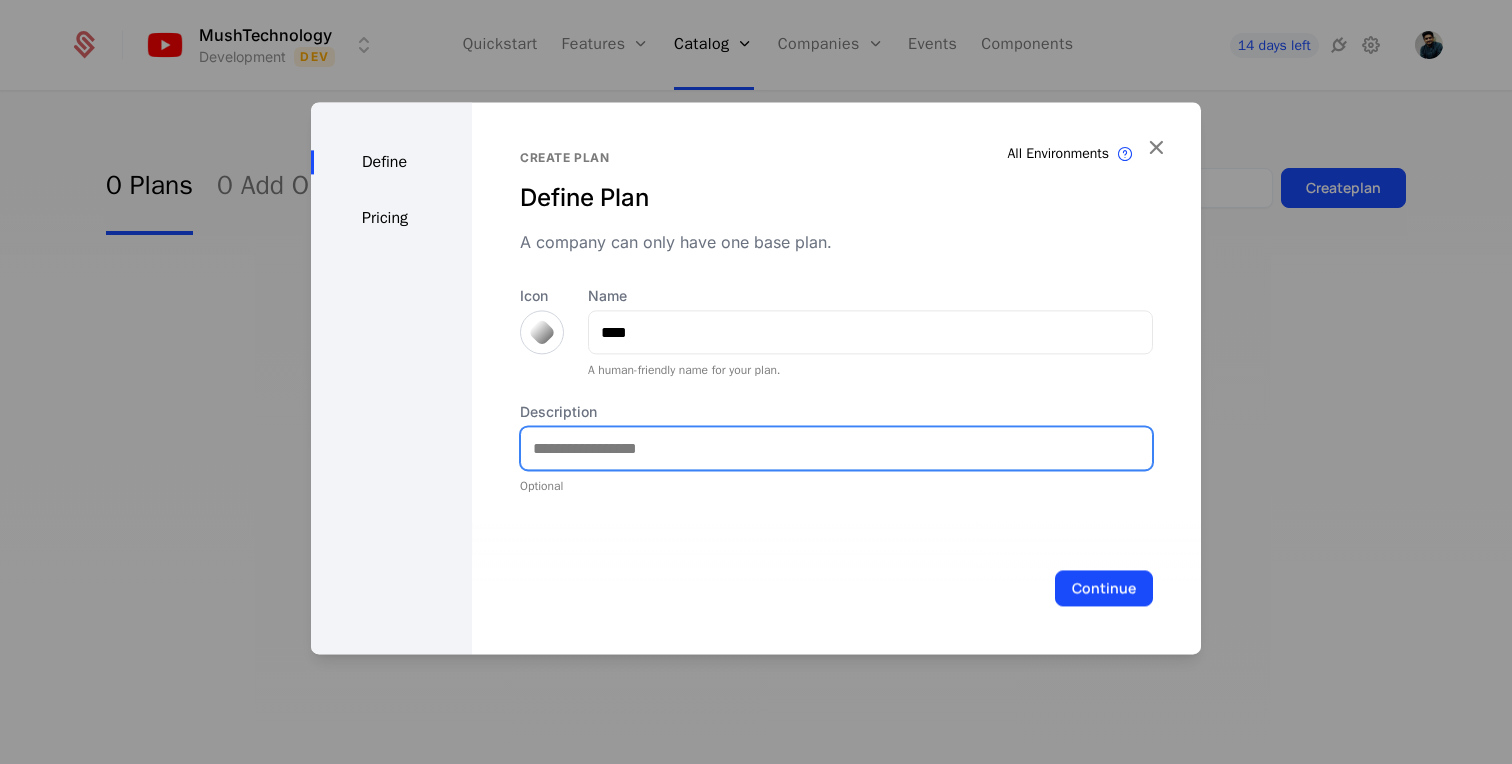click on "Description" at bounding box center (836, 448) 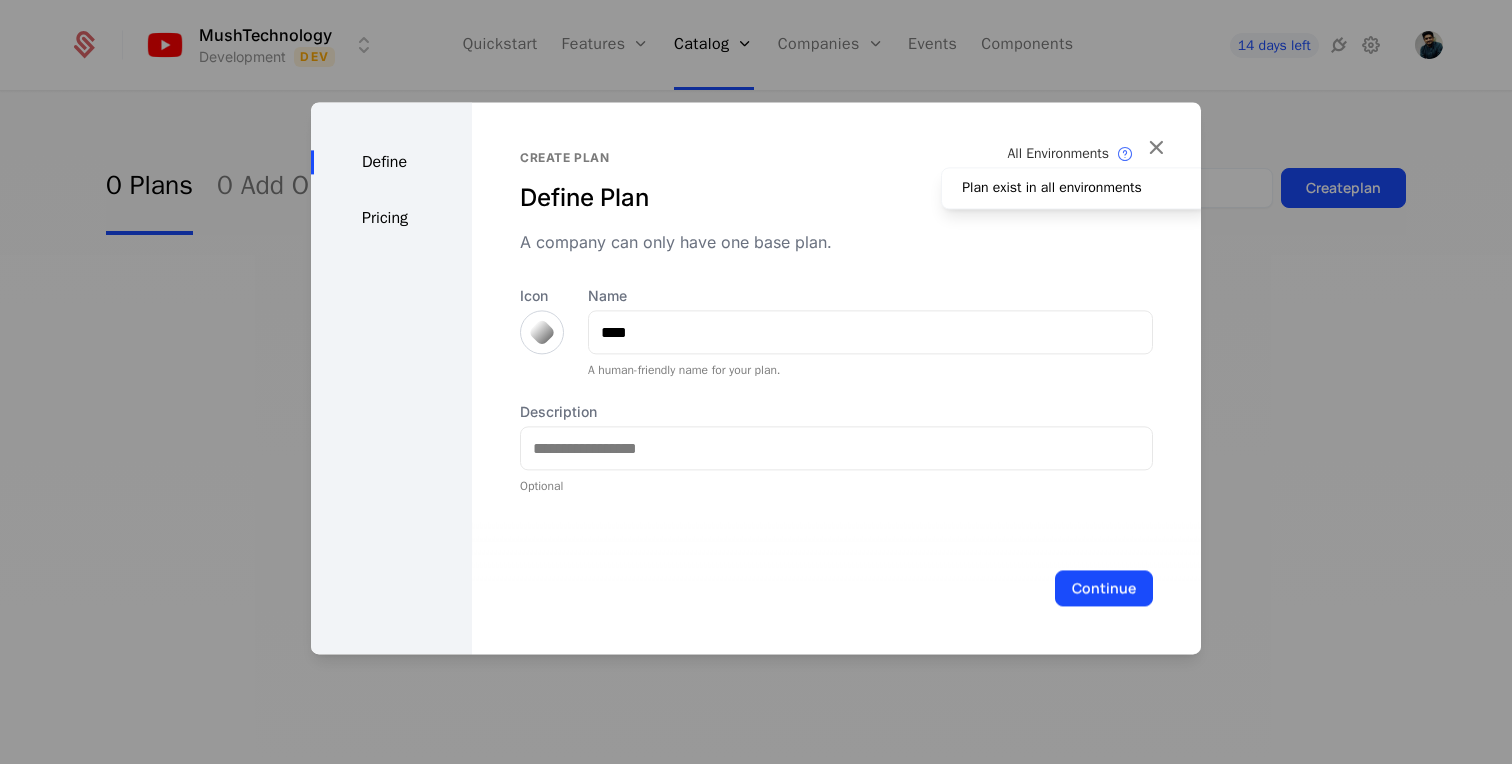 click on "All Environments" at bounding box center (1059, 154) 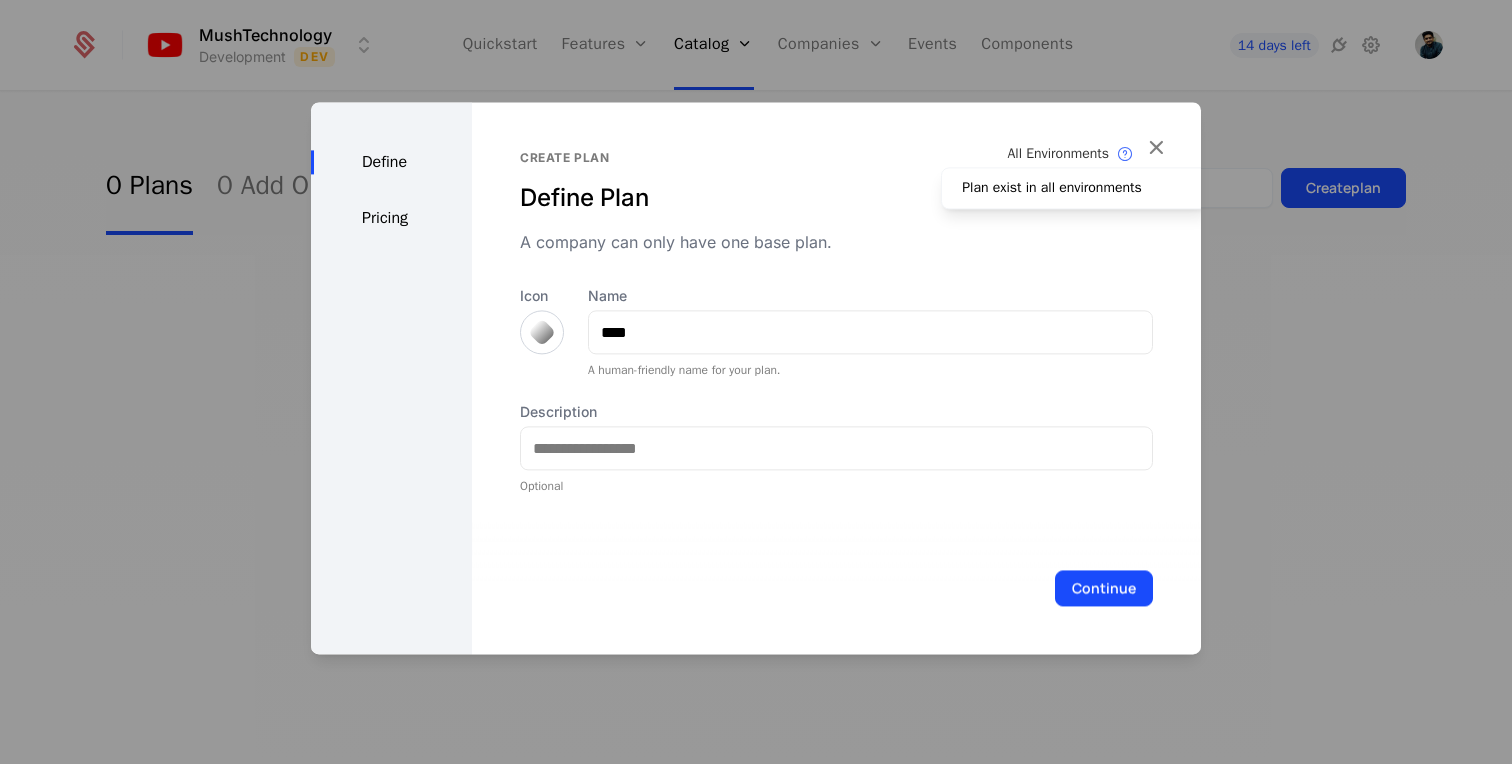 click on "Plan exist in all environments" at bounding box center (1076, 188) 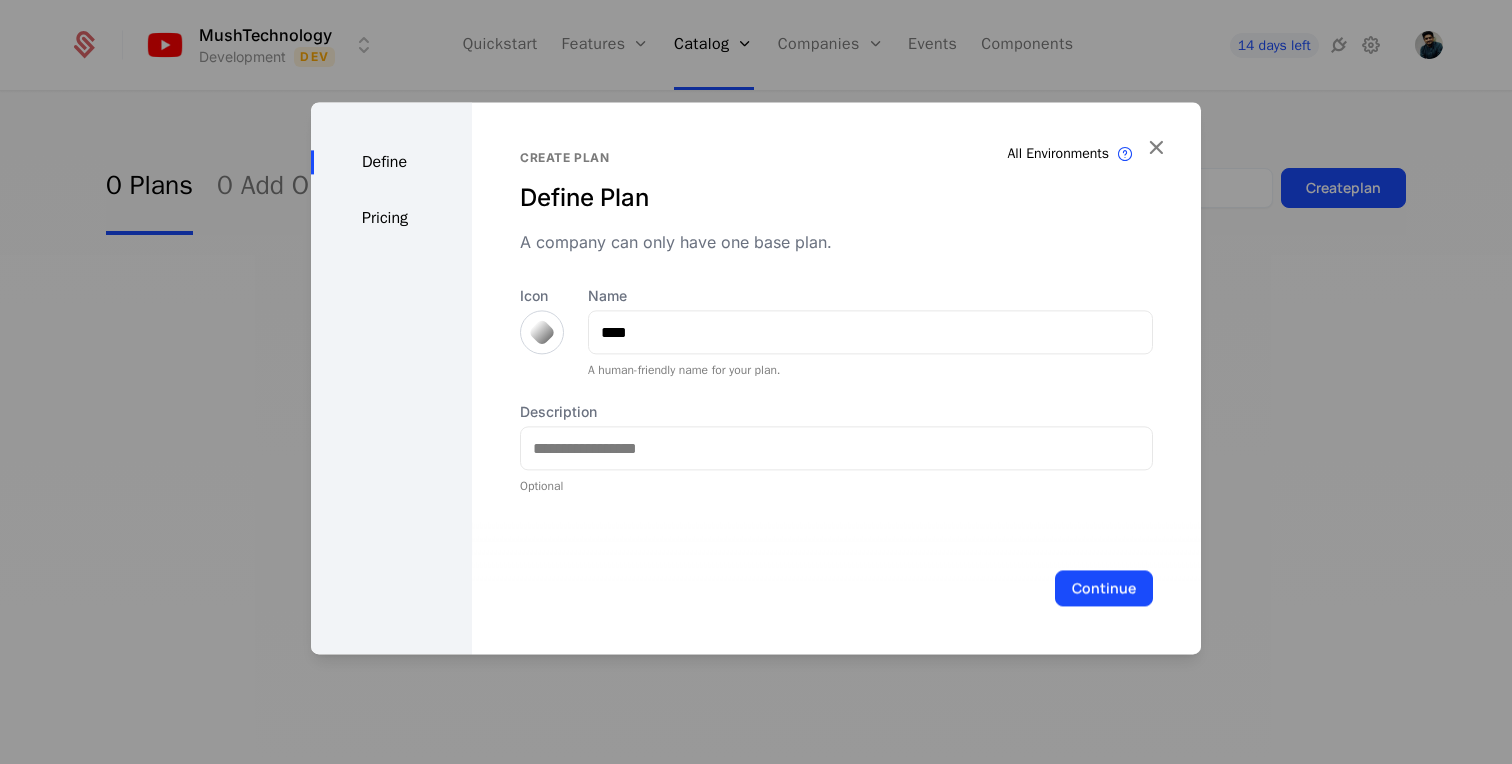 click on "Define Plan" at bounding box center [836, 198] 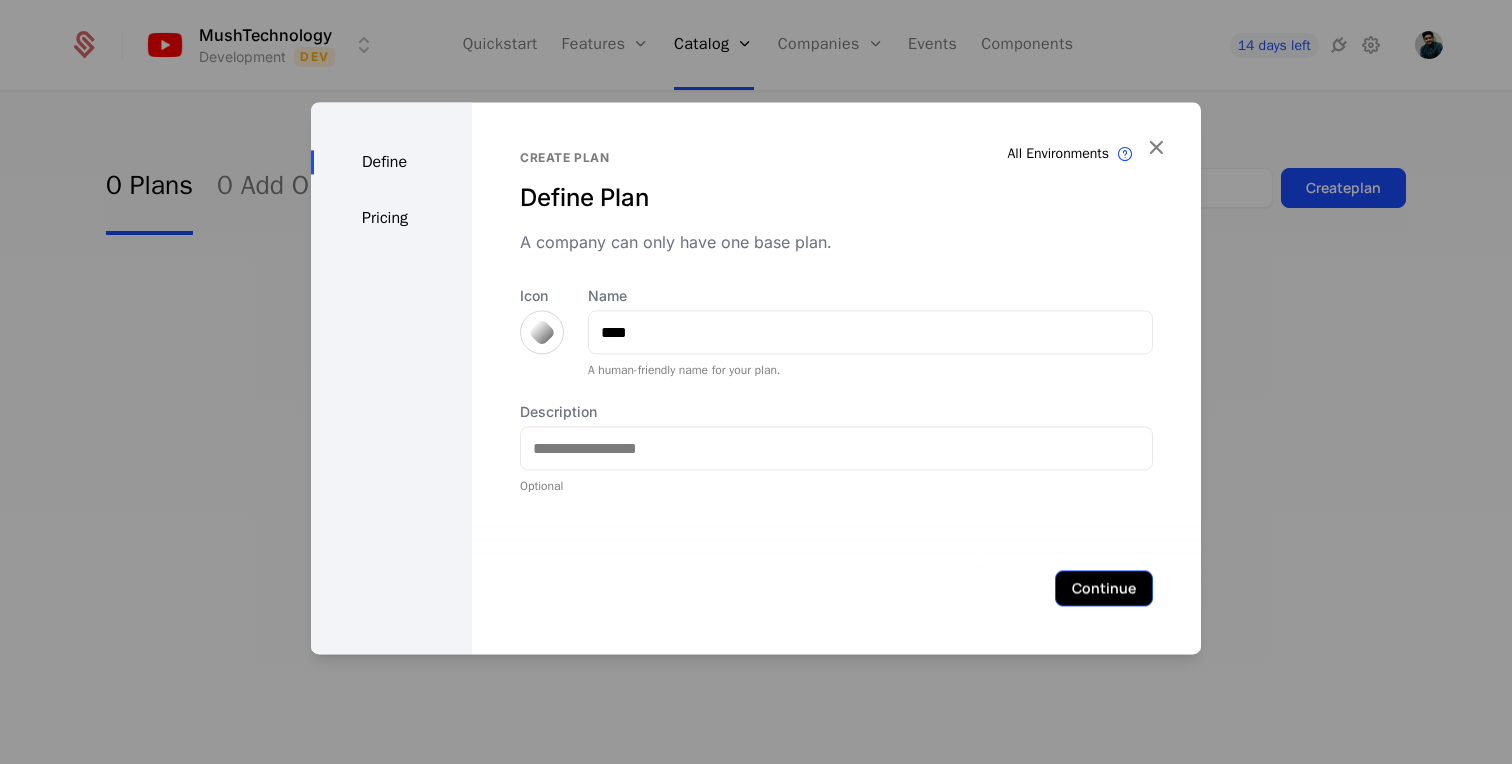 click on "Continue" at bounding box center (1104, 588) 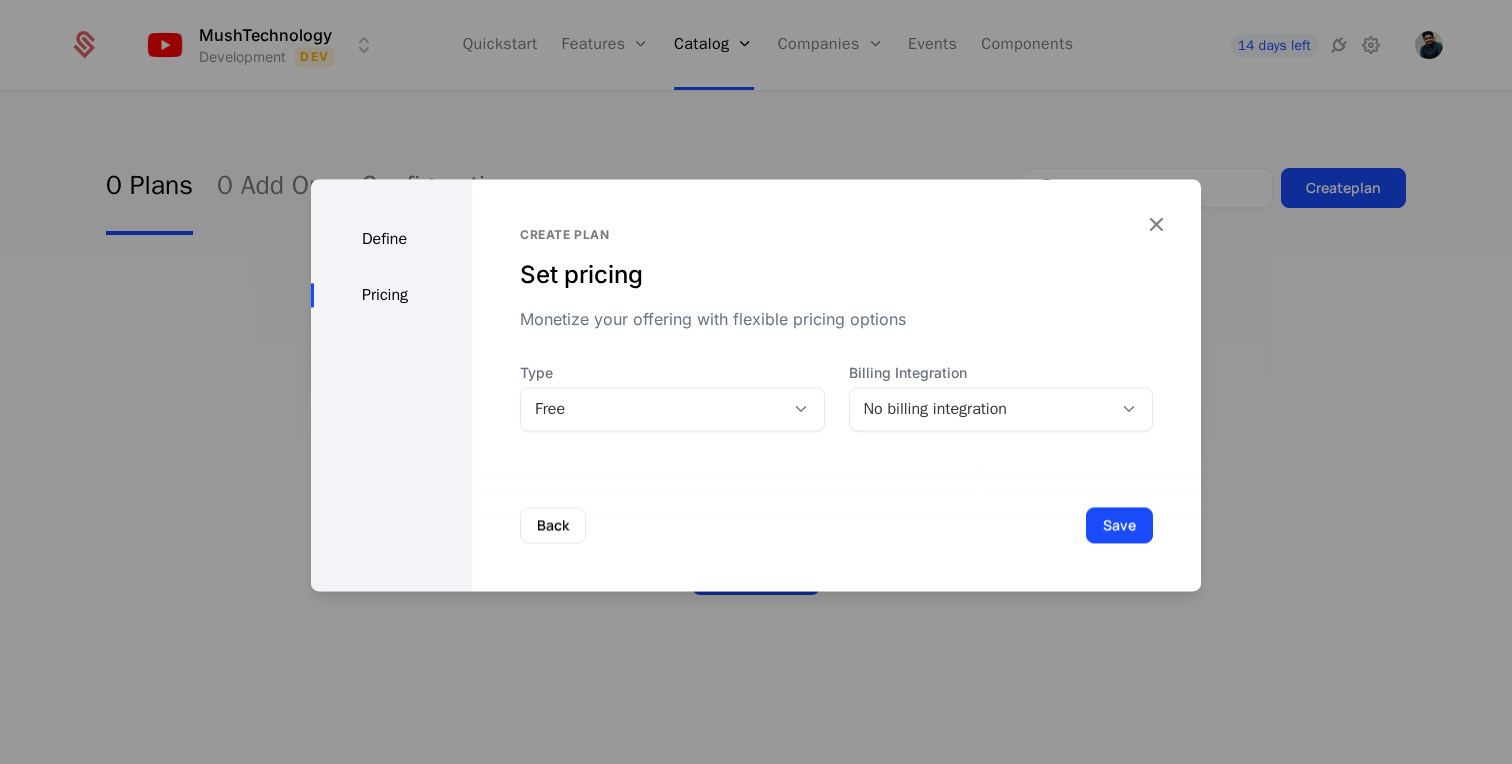 click on "No billing integration" at bounding box center [981, 409] 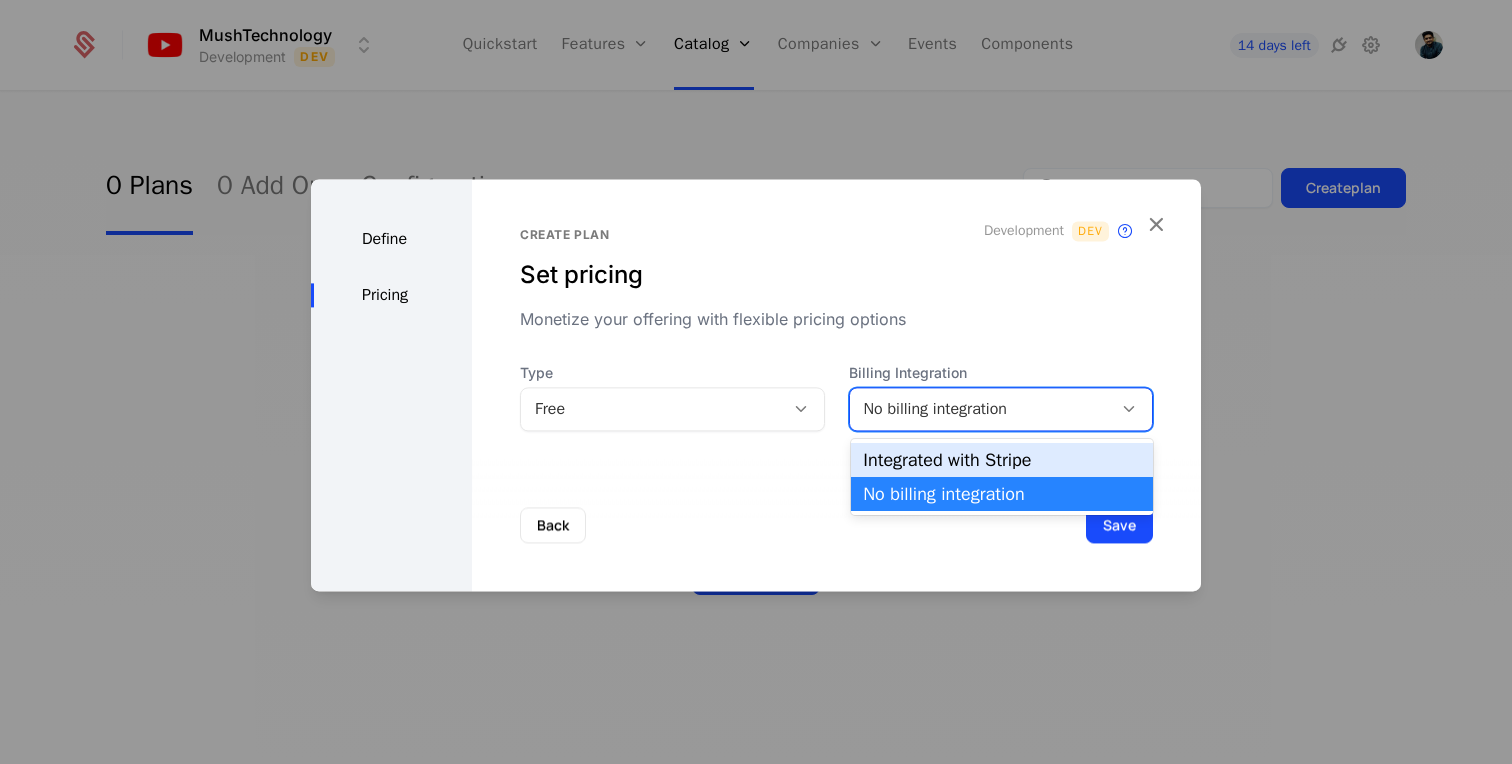 click on "Integrated with Stripe" at bounding box center [1002, 460] 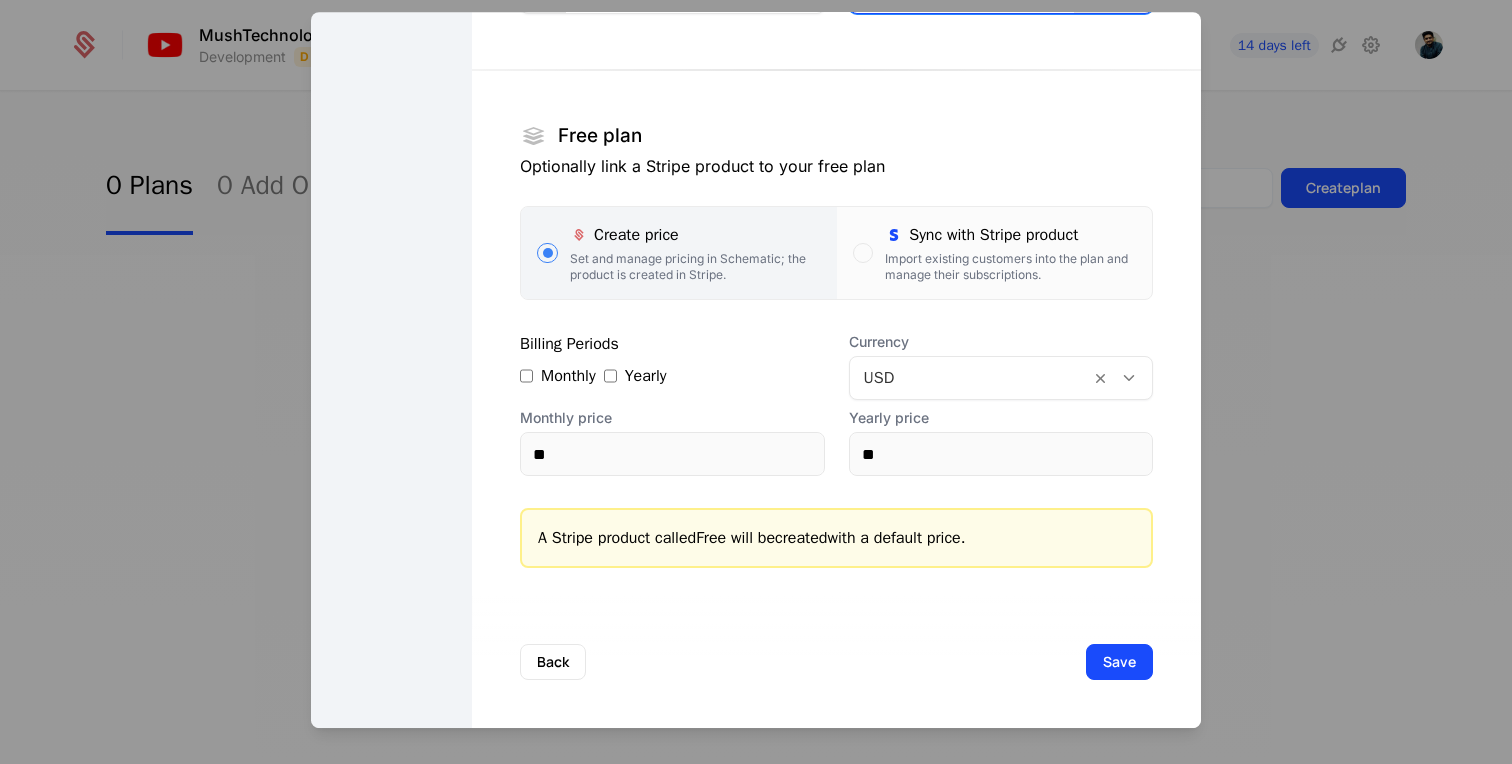 scroll, scrollTop: 0, scrollLeft: 0, axis: both 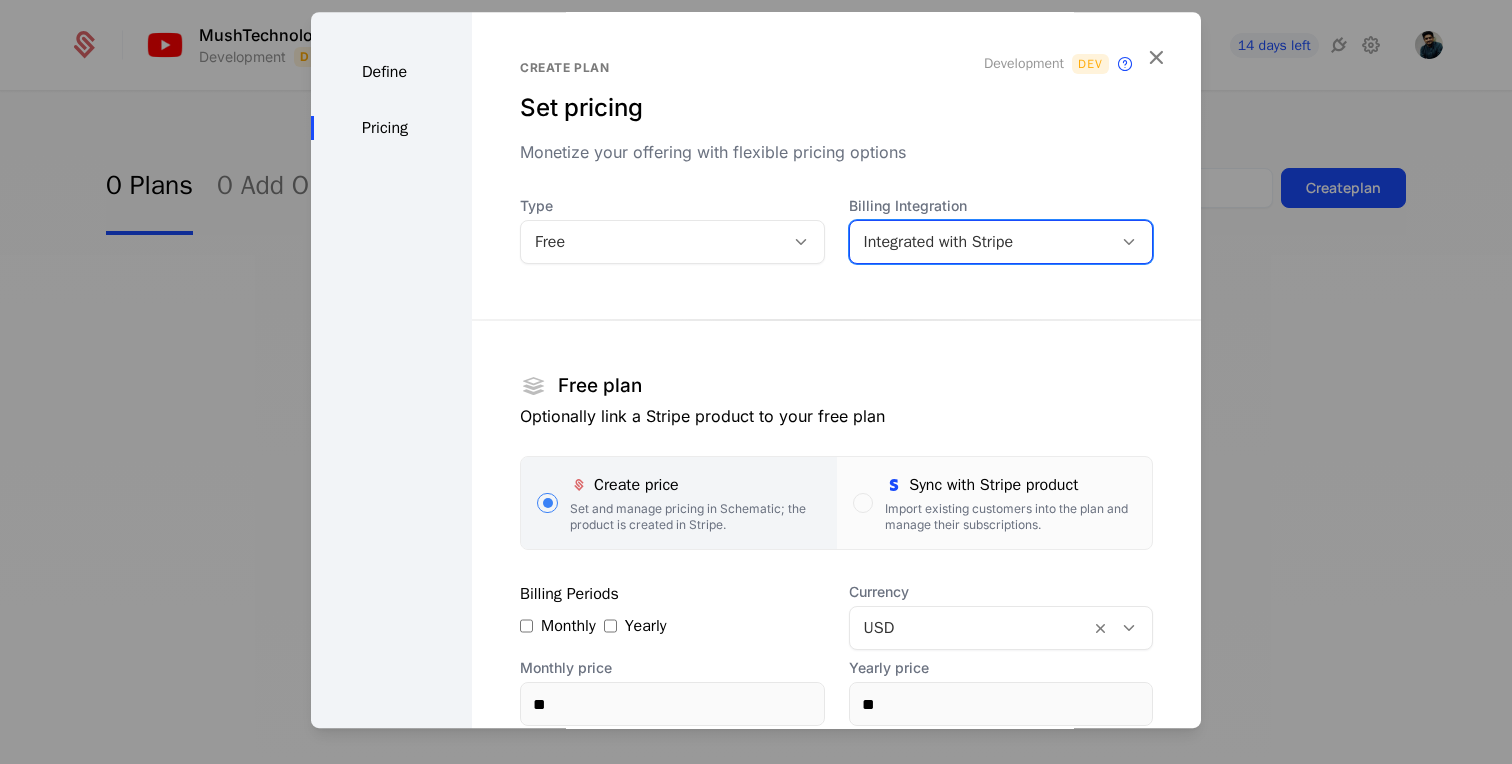 click on "Free" at bounding box center [652, 242] 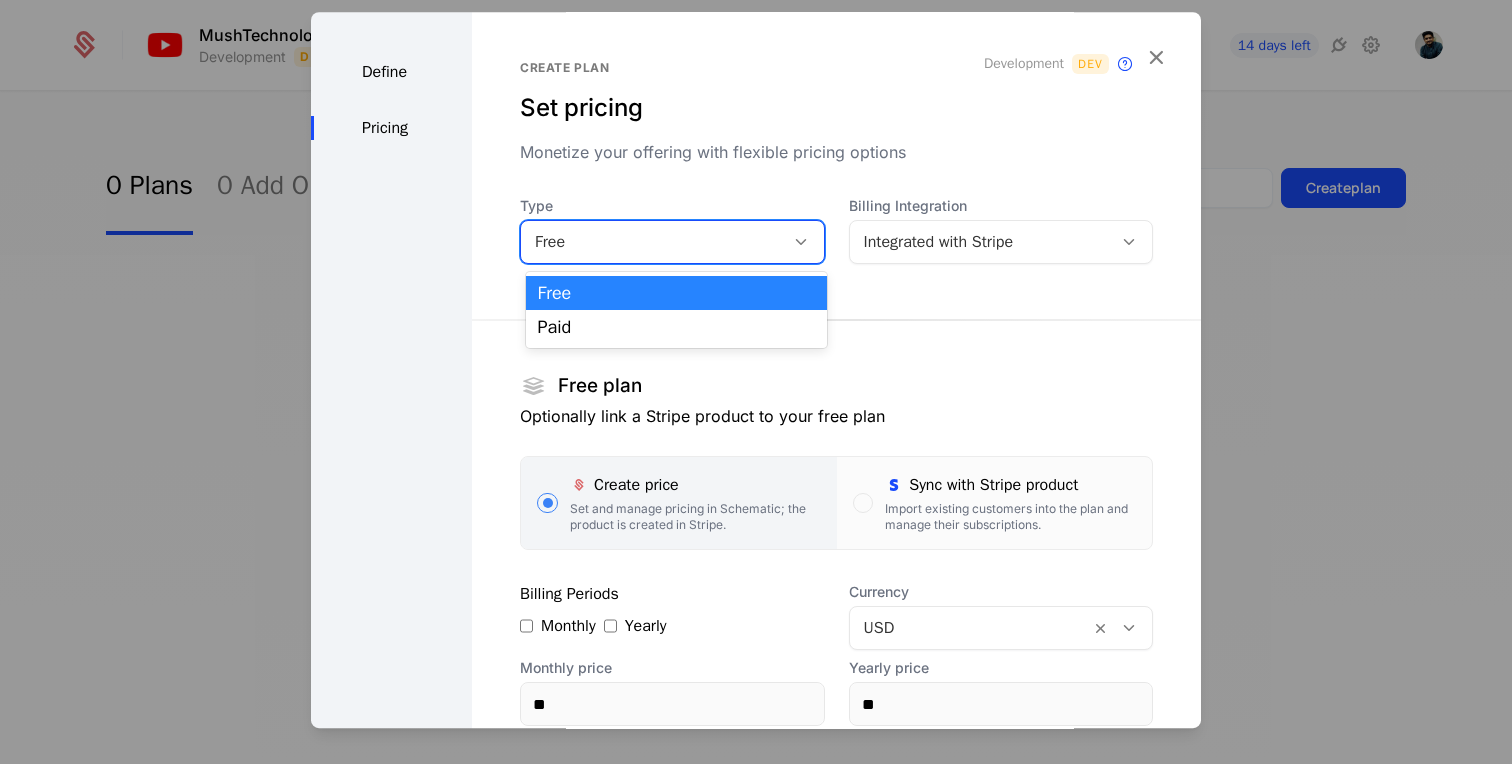 click on "Free" at bounding box center [652, 242] 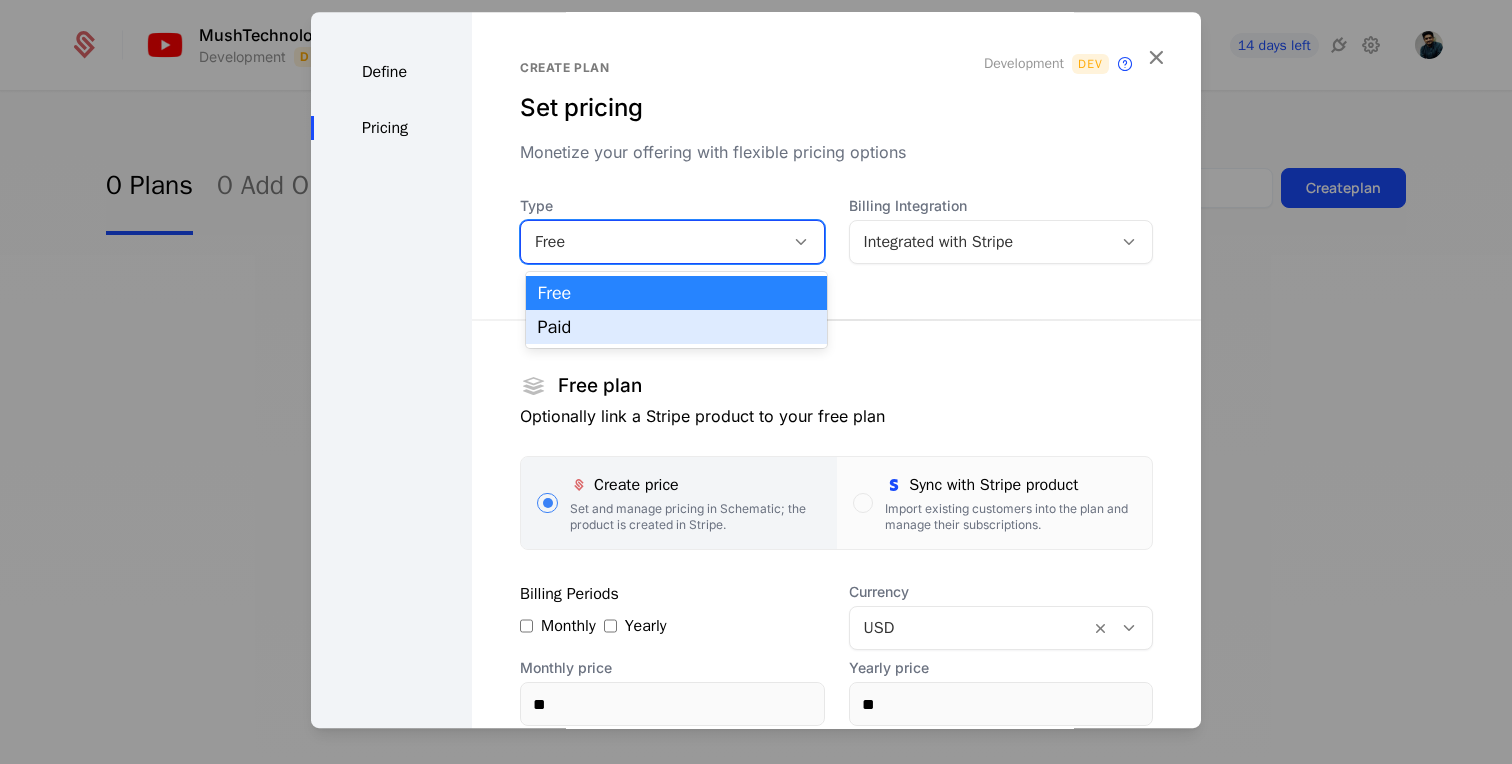 click on "Paid" at bounding box center (677, 327) 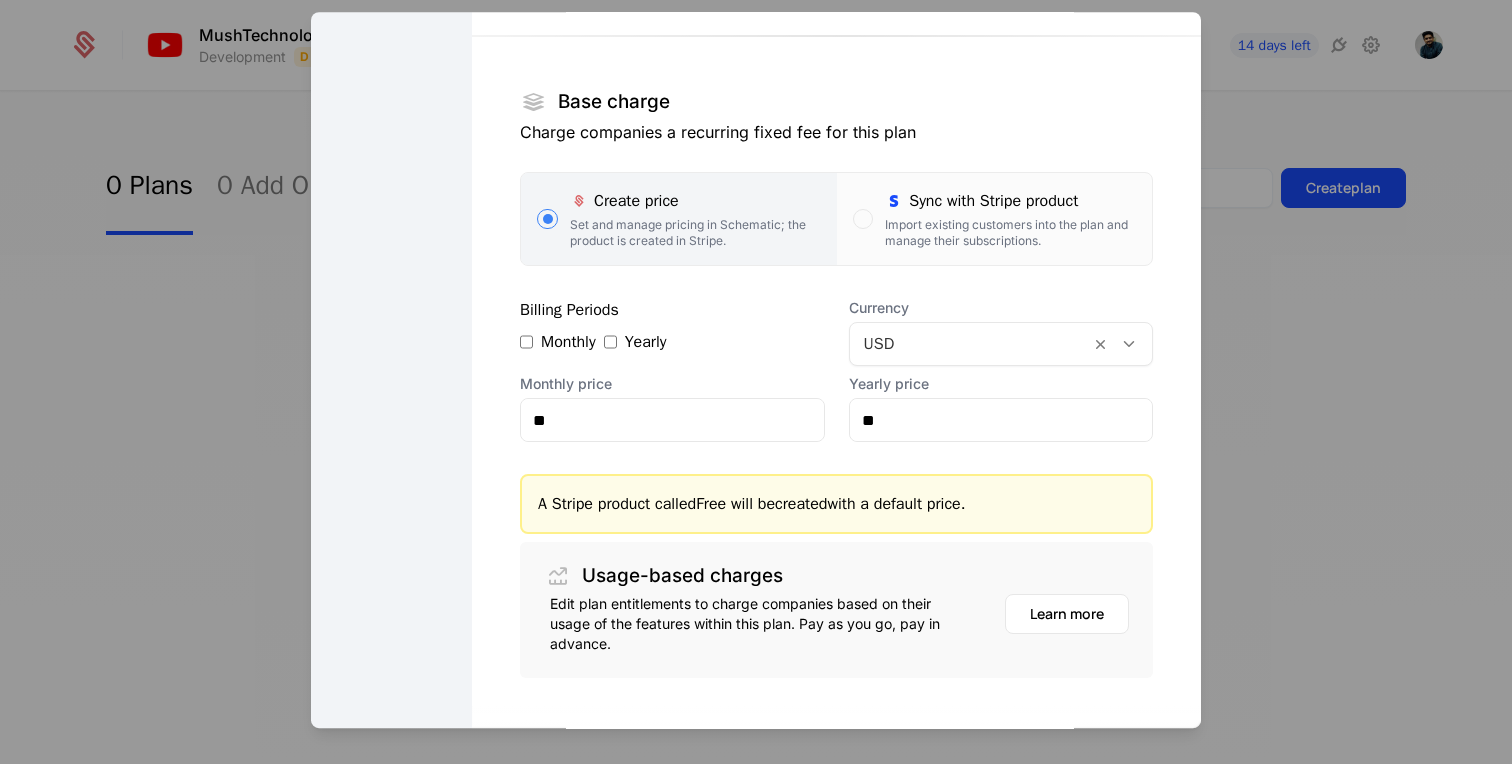 scroll, scrollTop: 288, scrollLeft: 0, axis: vertical 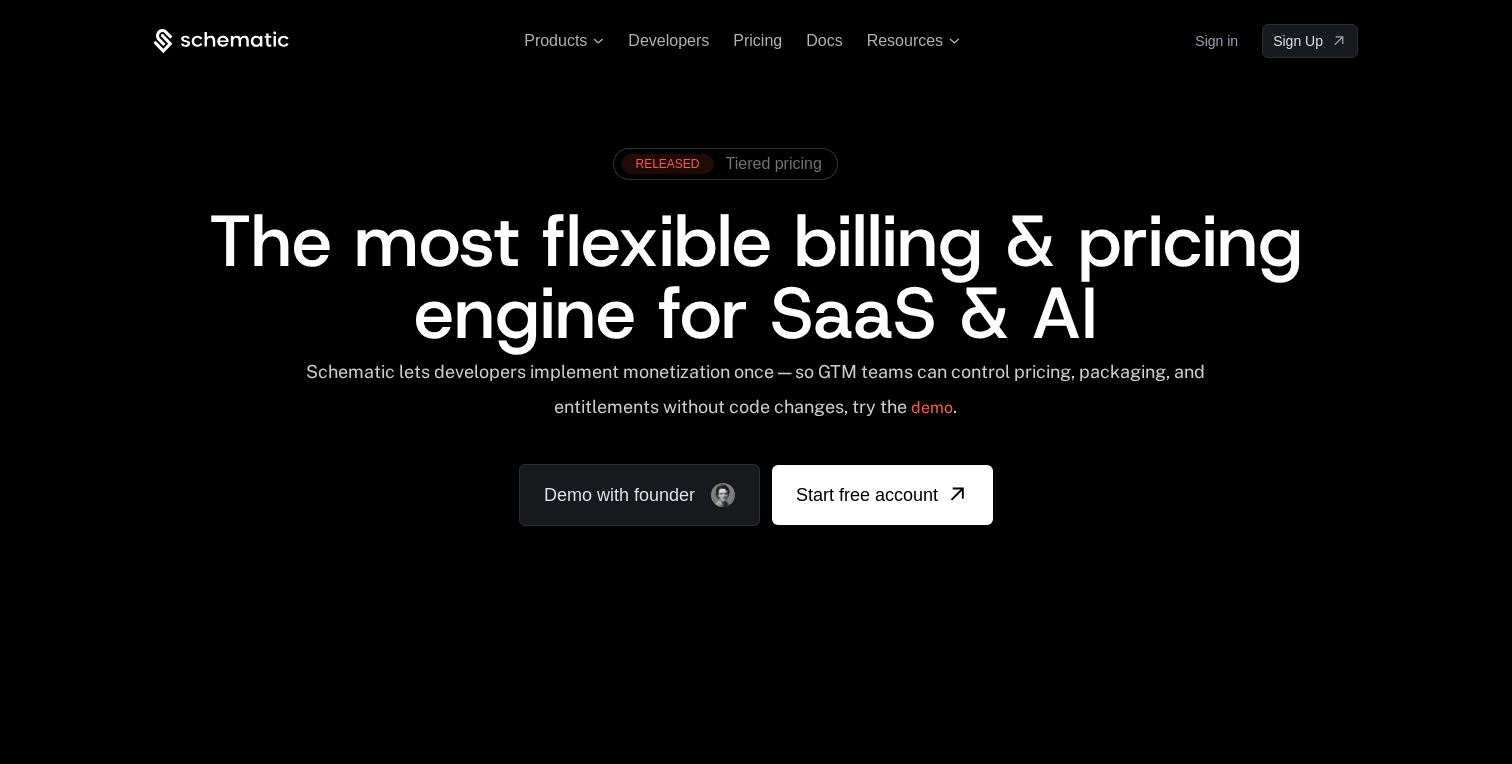 click on "Sign in" at bounding box center (1216, 41) 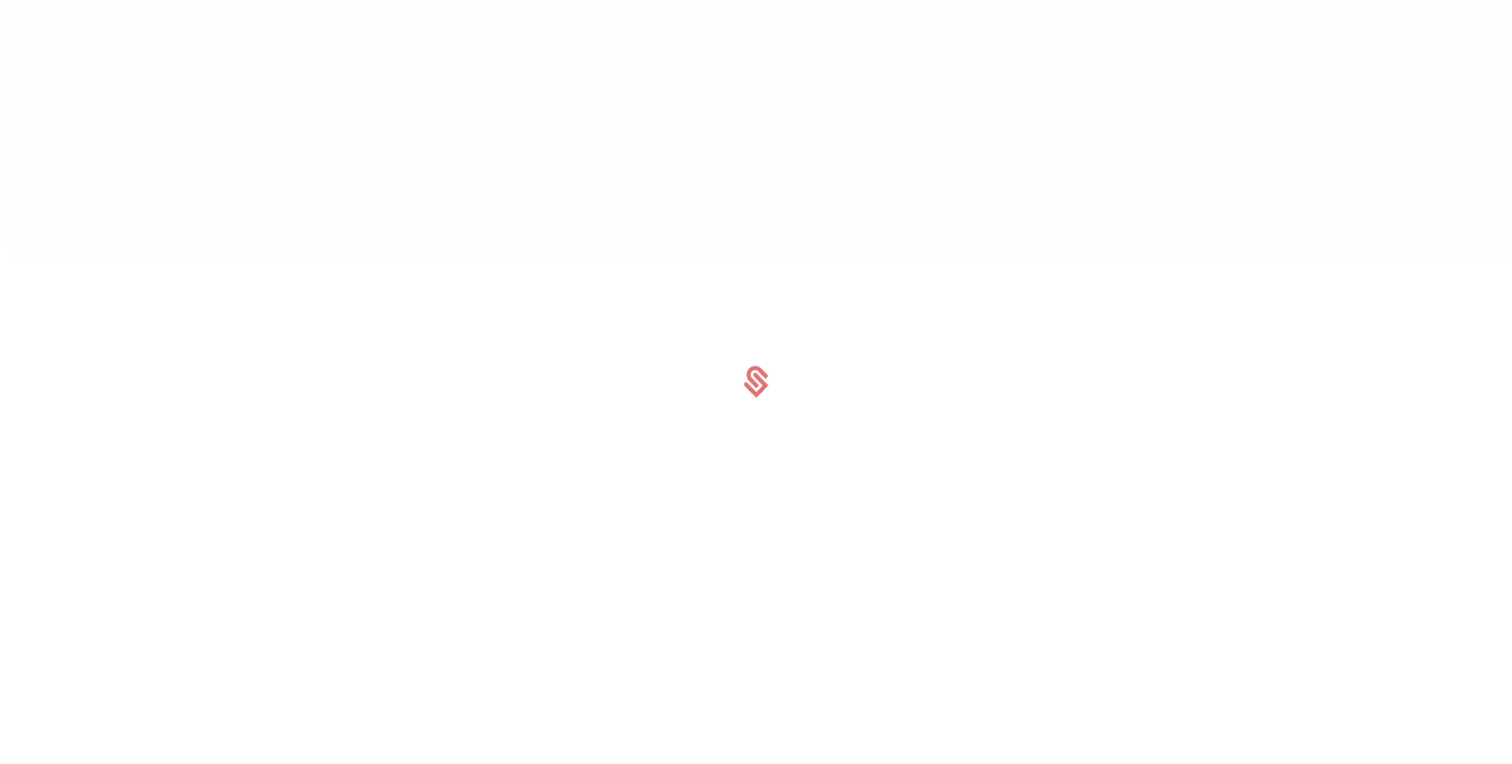 scroll, scrollTop: 0, scrollLeft: 0, axis: both 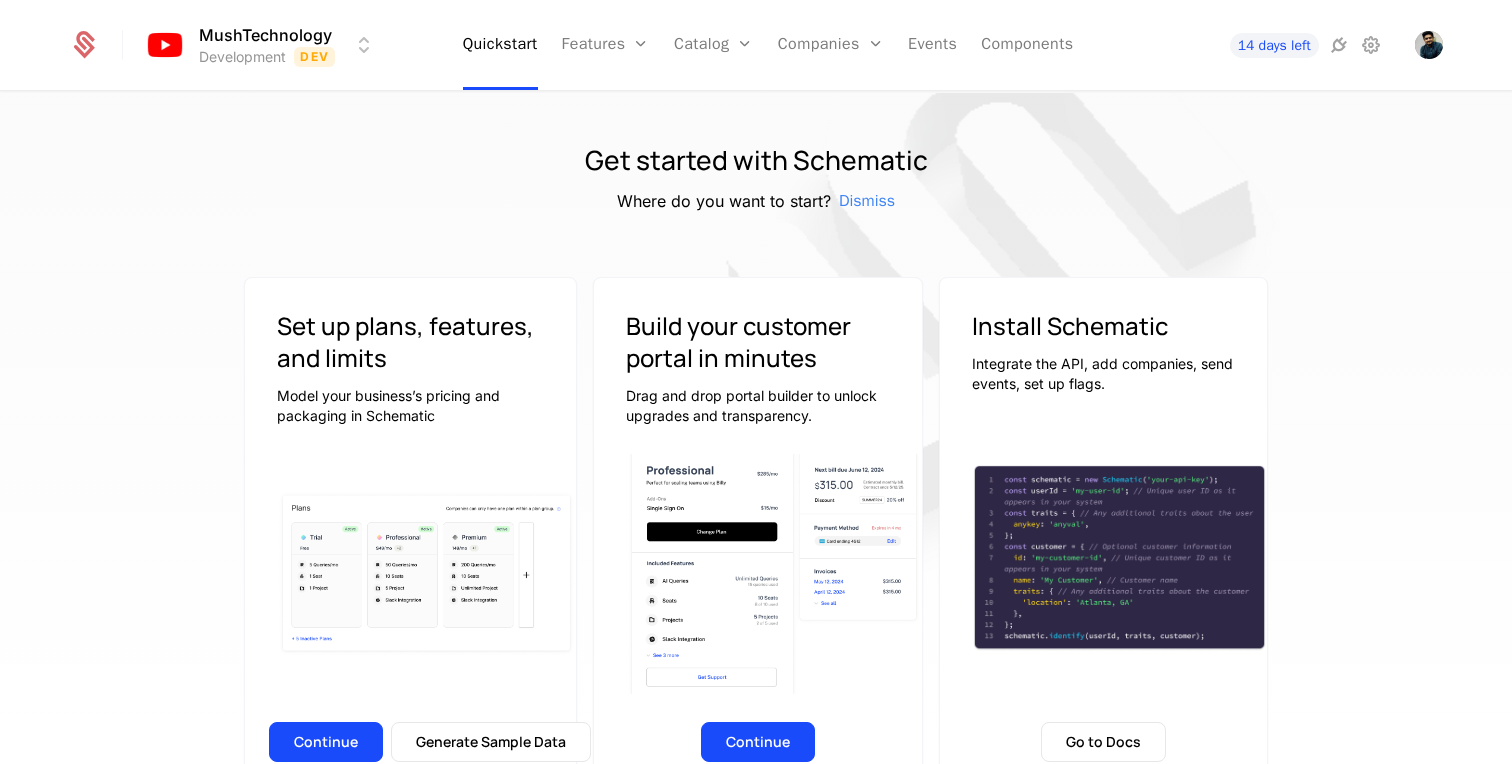 click on "MushTechnology Development Dev Quickstart Features Features Flags Catalog Plans Add Ons Configuration Companies Companies Users Events Components 14 days left Get started with Schematic Where do you want to start? Dismiss Set up plans, features, and limits Model your business’s pricing and packaging in Schematic Continue Generate Sample Data Build your customer portal in minutes Drag and drop portal builder to unlock upgrades and transparency. Continue Install Schematic Integrate the API, add companies, send events, set up flags. Go to Docs Price like the best Launch pricing and packaging optimized for your product Watch on Youtube 3:45 Price Like Posthog Watch on Youtube 2:39 Price like Cursor Watch on Youtube 1:27 Set up usage based pricing Watch on Youtube 1:07 Set up a billing portal Watch on Youtube 1:11 Set up free trial Watch on Youtube 2:17 Enforce usage limits Watch on Youtube 1:09 Set up a customer portal
Best Viewed on Desktop You're currently viewing this on a  mobile device ." at bounding box center [756, 382] 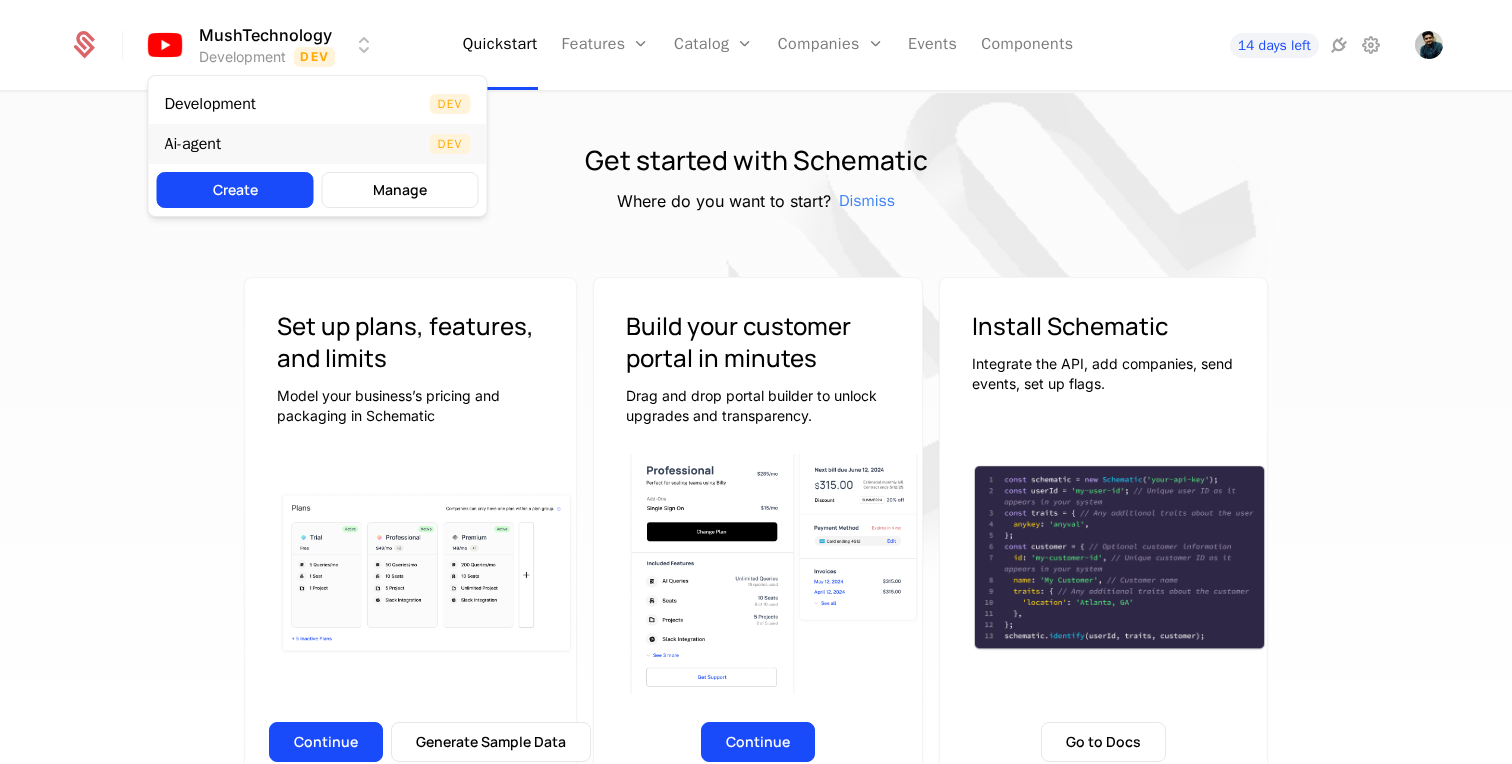 click on "Ai-agent Dev" at bounding box center (318, 144) 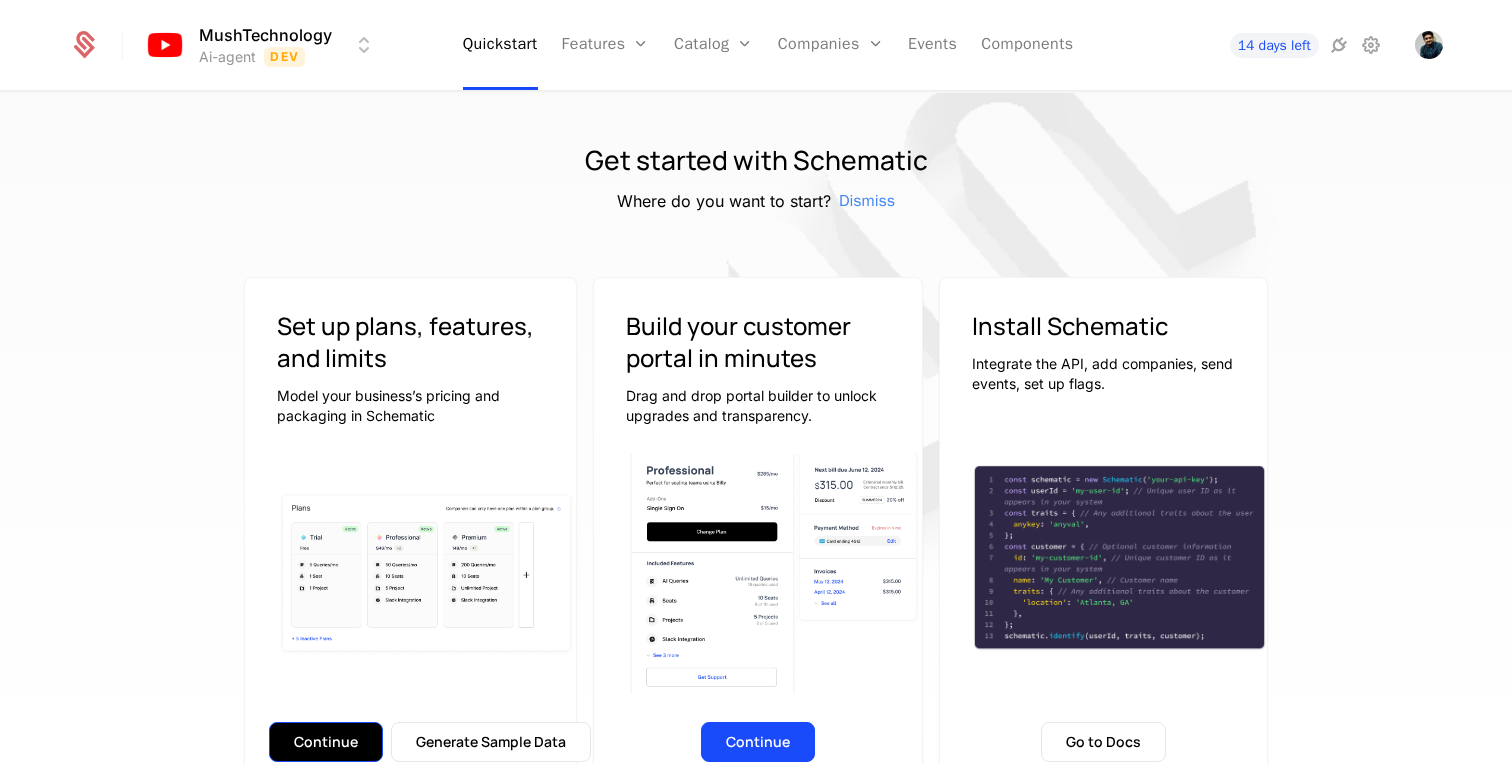 click on "Continue" at bounding box center (326, 742) 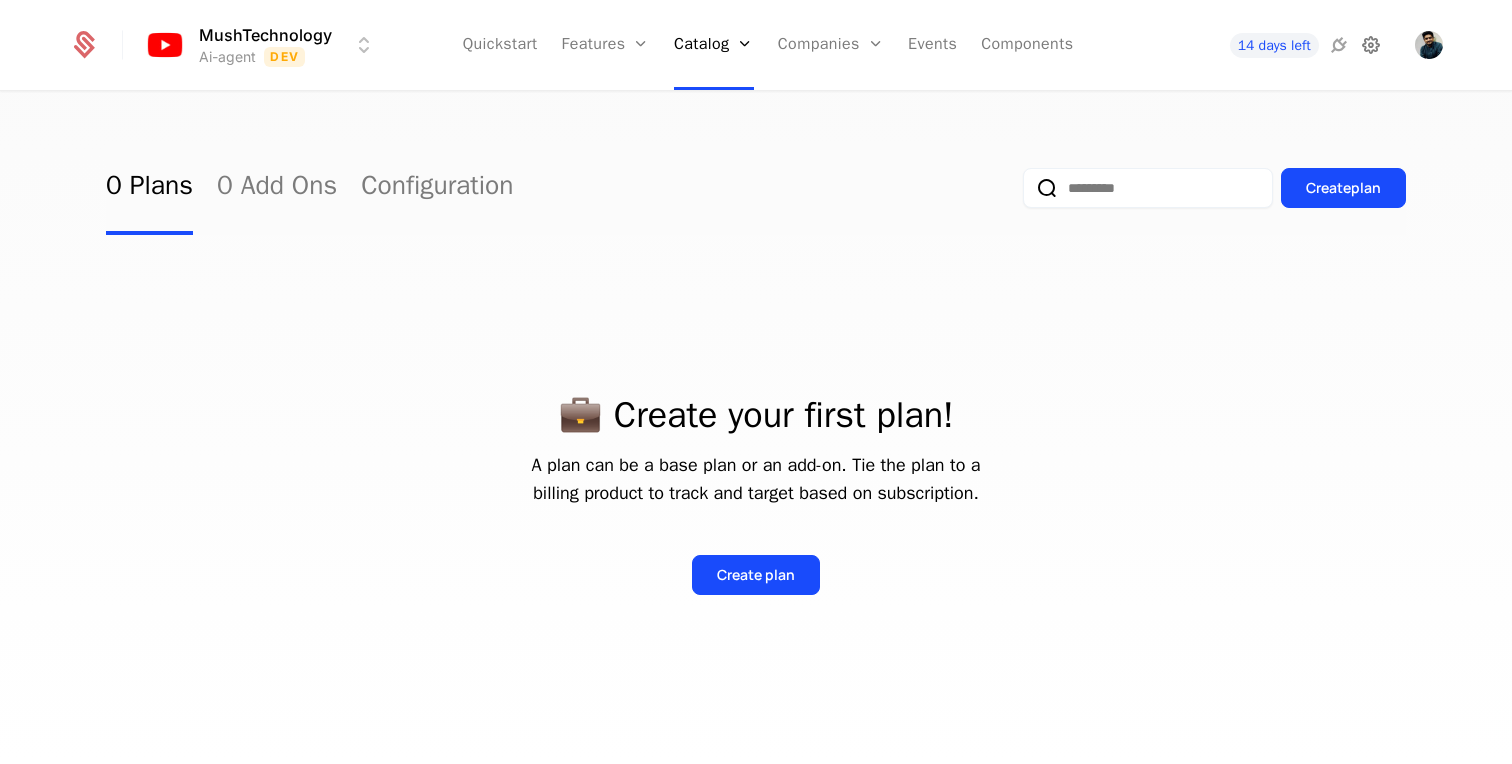 click at bounding box center [1371, 45] 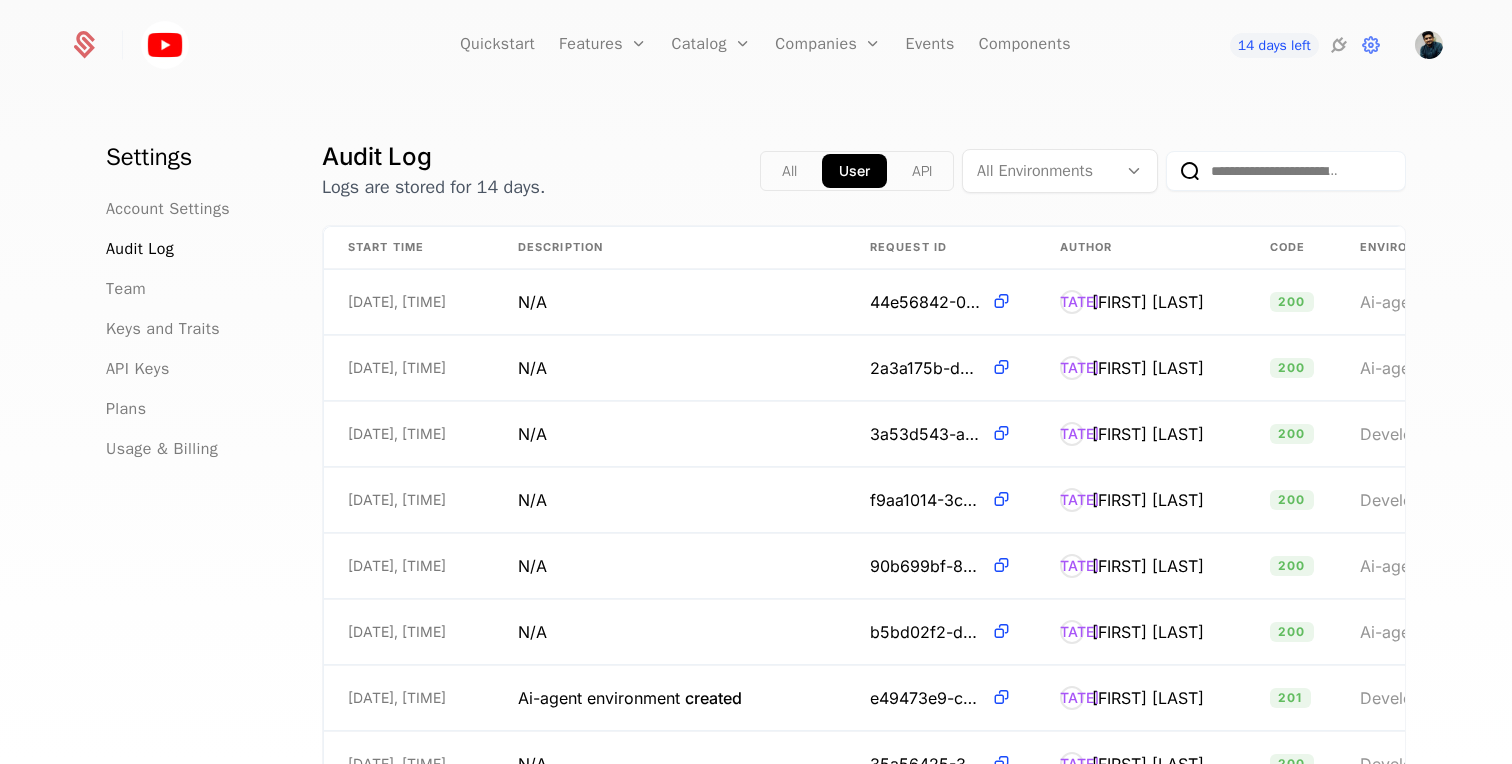 click 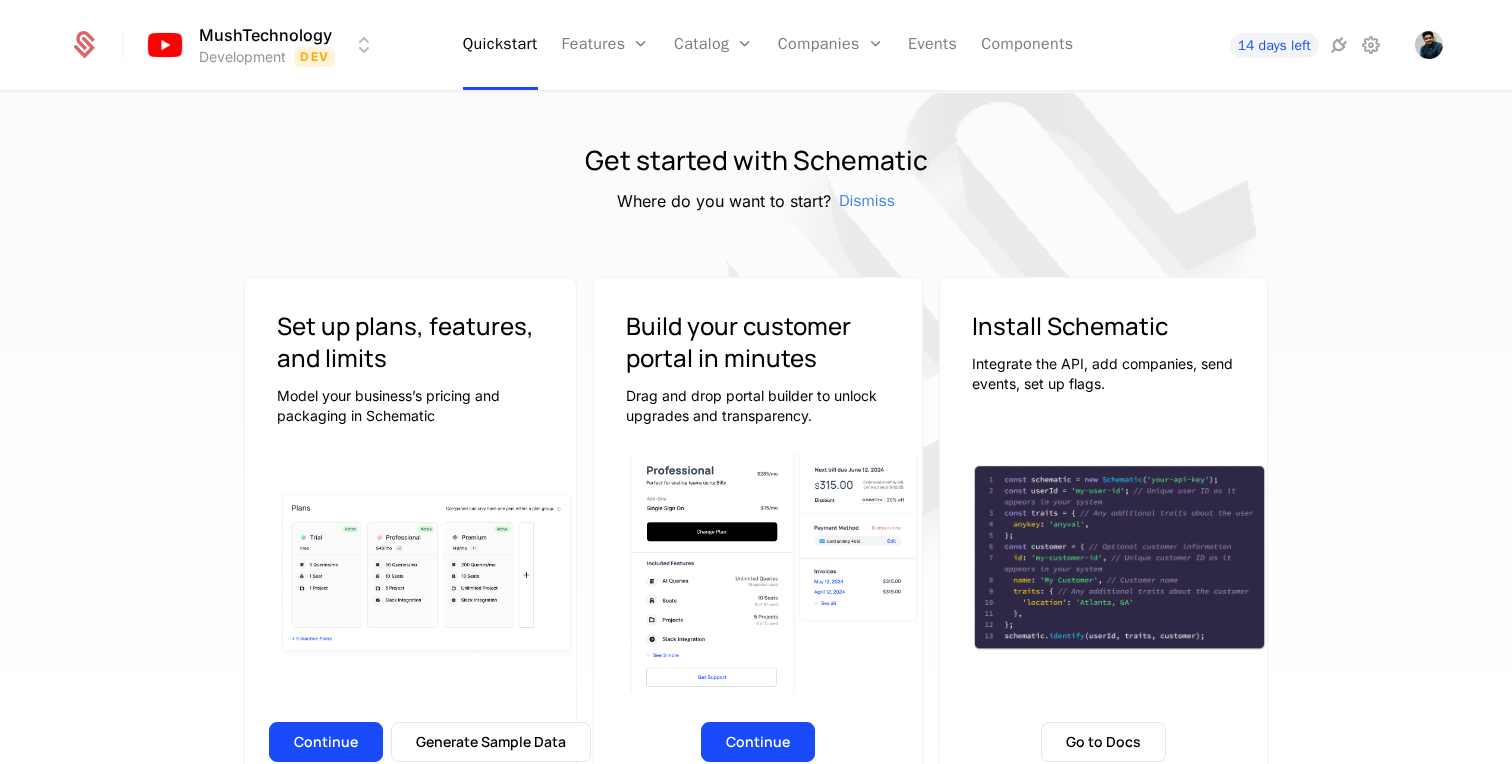 click on "MushTechnology Development Dev Quickstart Features Features Flags Catalog Plans Add Ons Configuration Companies Companies Users Events Components 14 days left Get started with Schematic Where do you want to start? Dismiss Set up plans, features, and limits Model your business’s pricing and packaging in Schematic Continue Generate Sample Data Build your customer portal in minutes Drag and drop portal builder to unlock upgrades and transparency. Continue Install Schematic Integrate the API, add companies, send events, set up flags. Go to Docs Price like the best Launch pricing and packaging optimized for your product Watch on Youtube 3:45 Price Like Posthog Watch on Youtube 2:39 Price like Cursor Watch on Youtube 1:27 Set up usage based pricing Watch on Youtube 1:07 Set up a billing portal Watch on Youtube 1:11 Set up free trial Watch on Youtube 2:17 Enforce usage limits Watch on Youtube 1:09 Set up a customer portal
Best Viewed on Desktop You're currently viewing this on a  mobile device ." at bounding box center (756, 382) 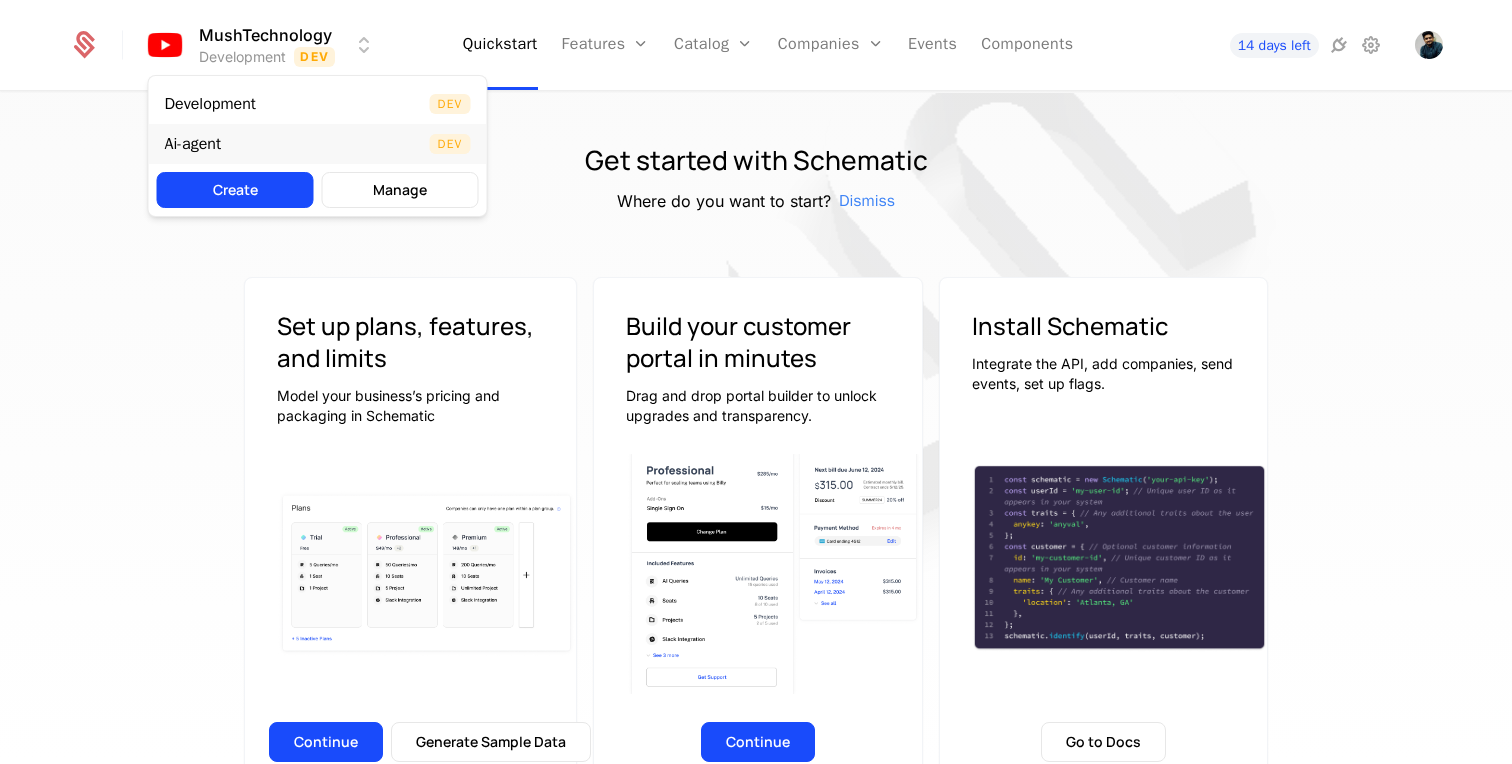 click on "Ai-agent Dev" at bounding box center (318, 144) 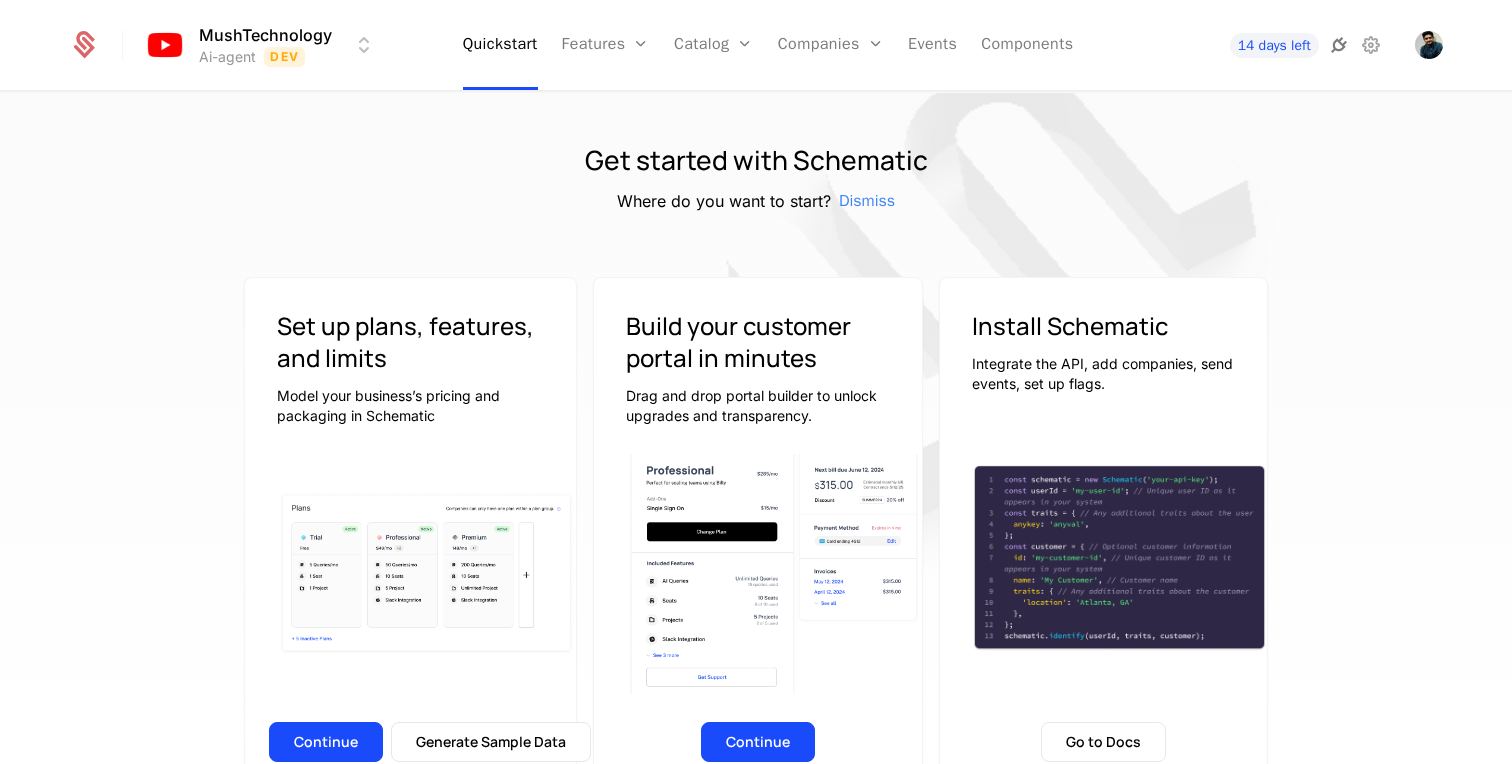 click at bounding box center [1339, 45] 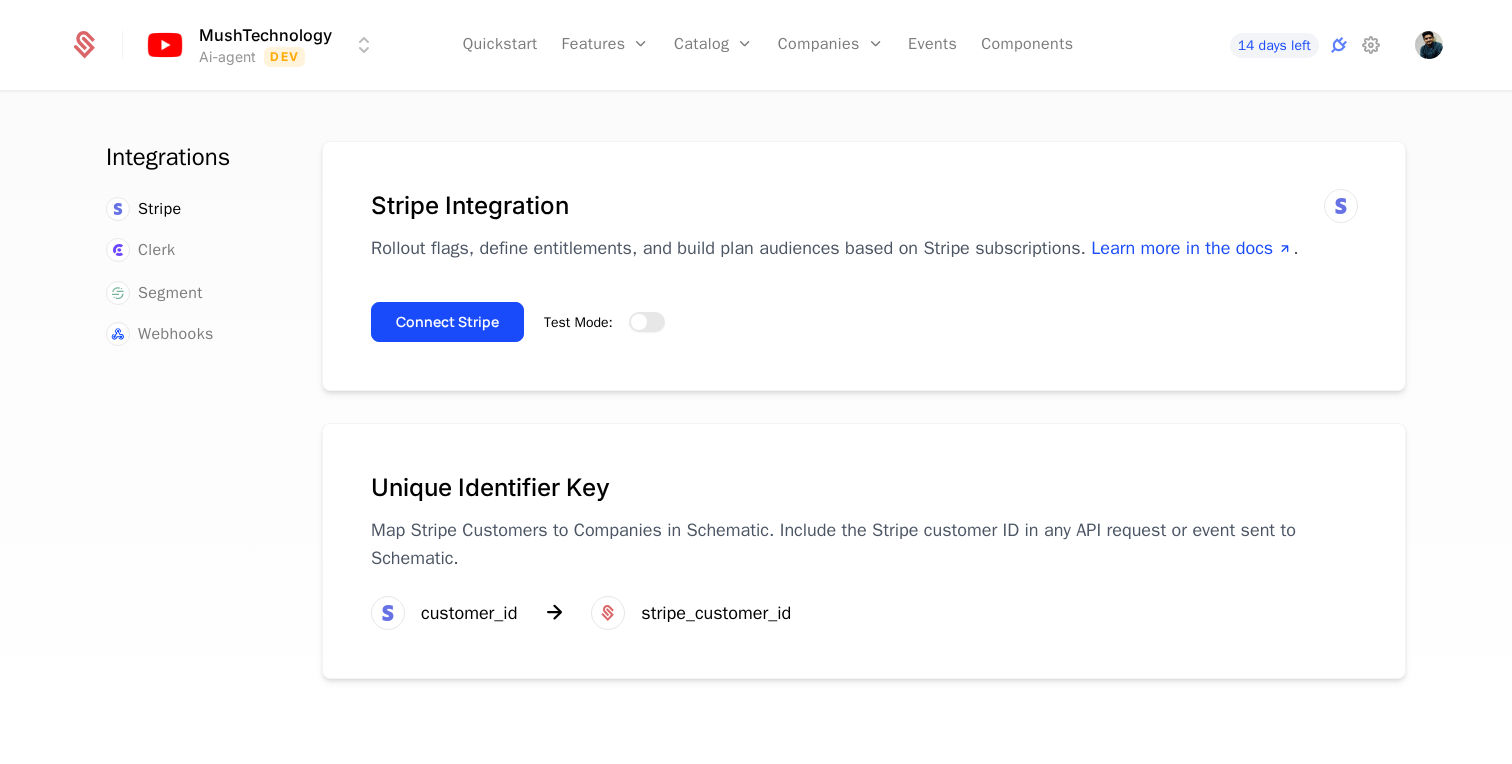click at bounding box center (639, 322) 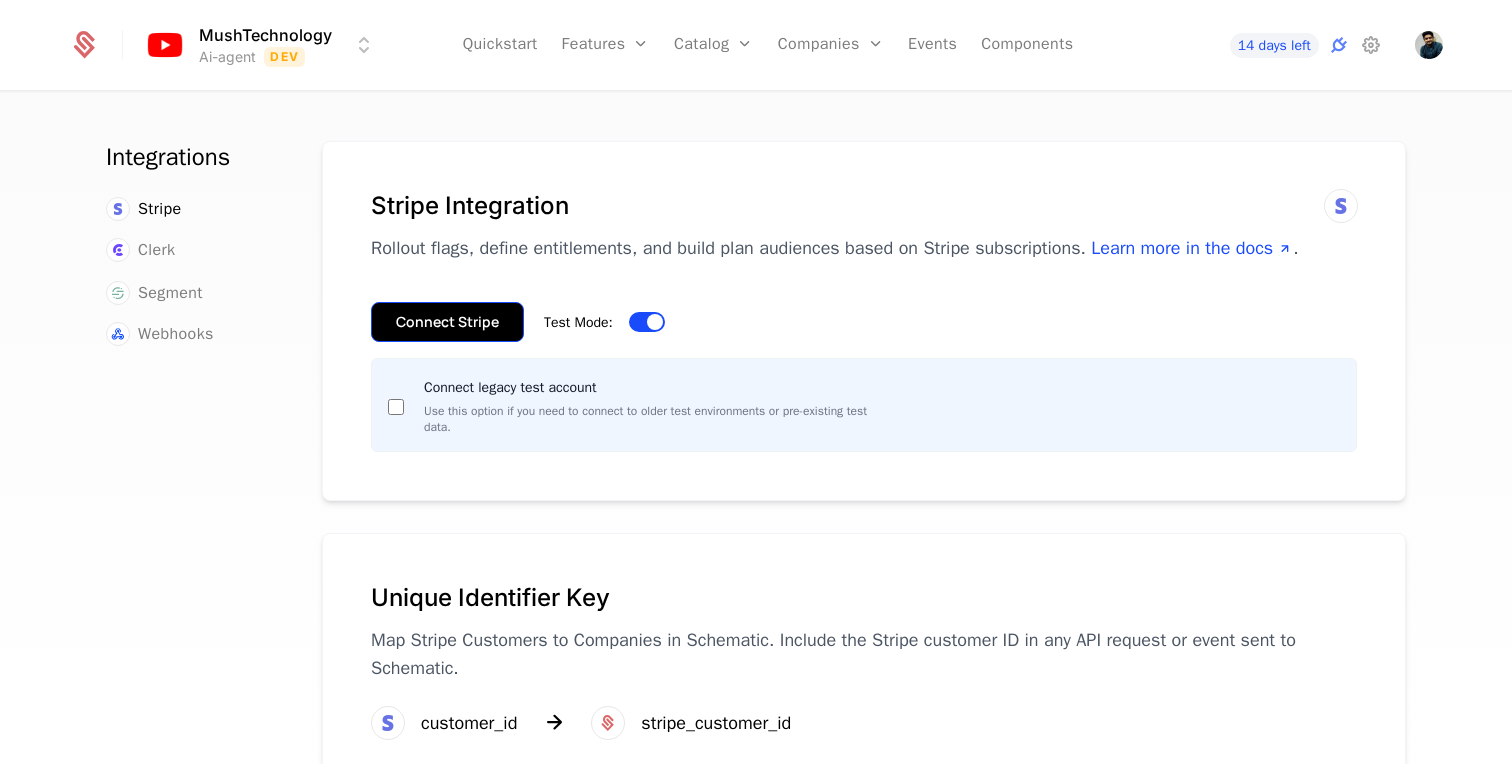 click on "Connect Stripe" at bounding box center (447, 322) 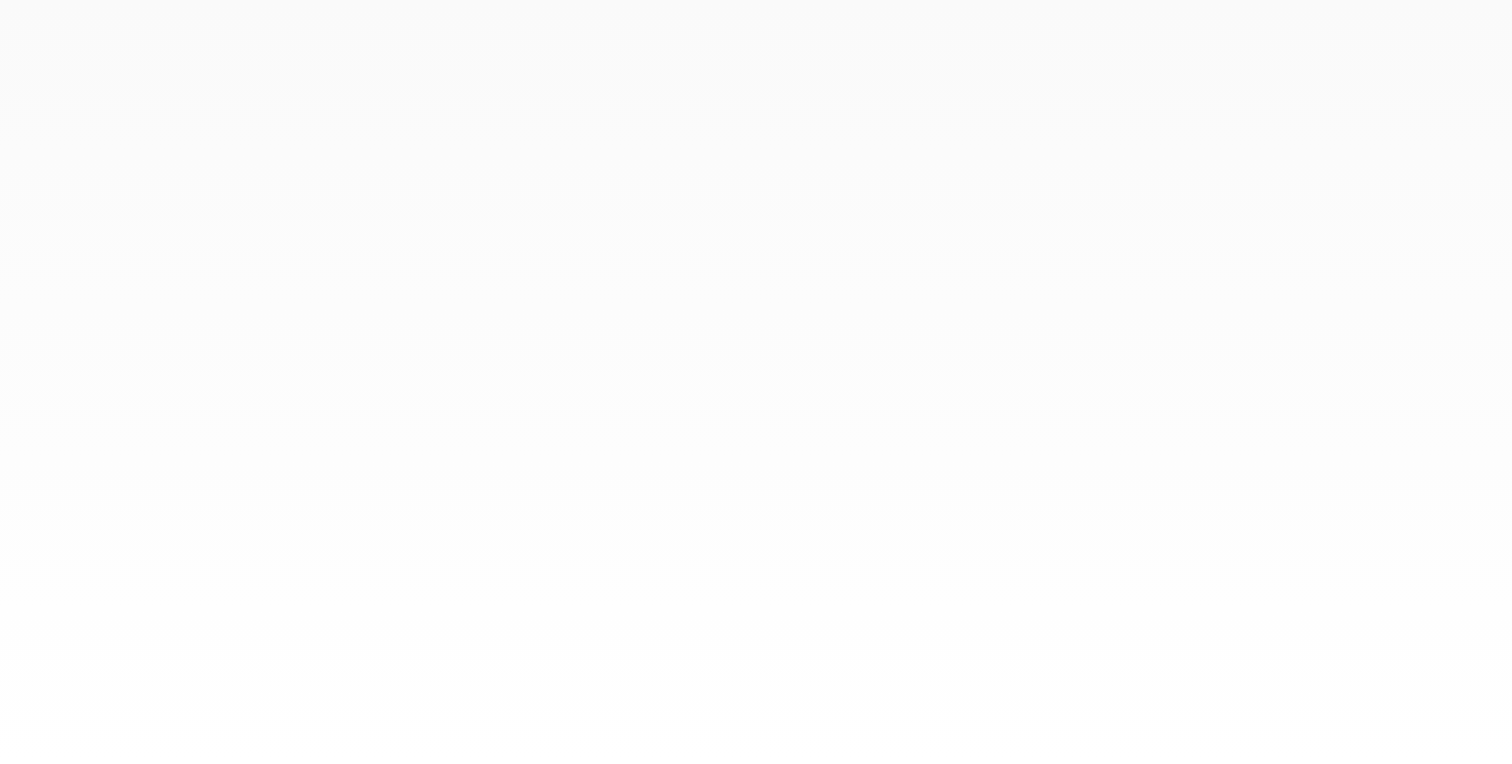 scroll, scrollTop: 0, scrollLeft: 0, axis: both 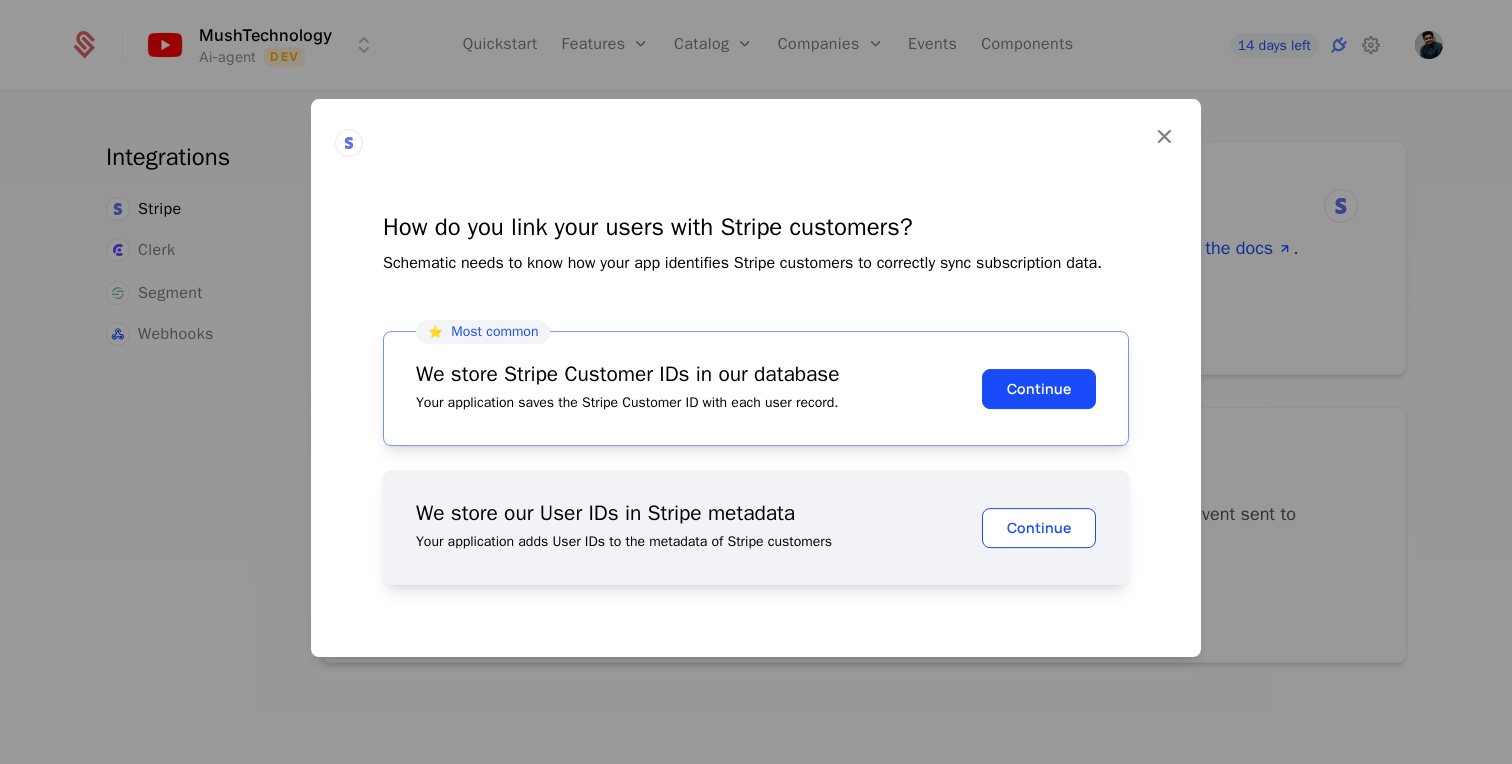 click on "Continue" at bounding box center (1039, 528) 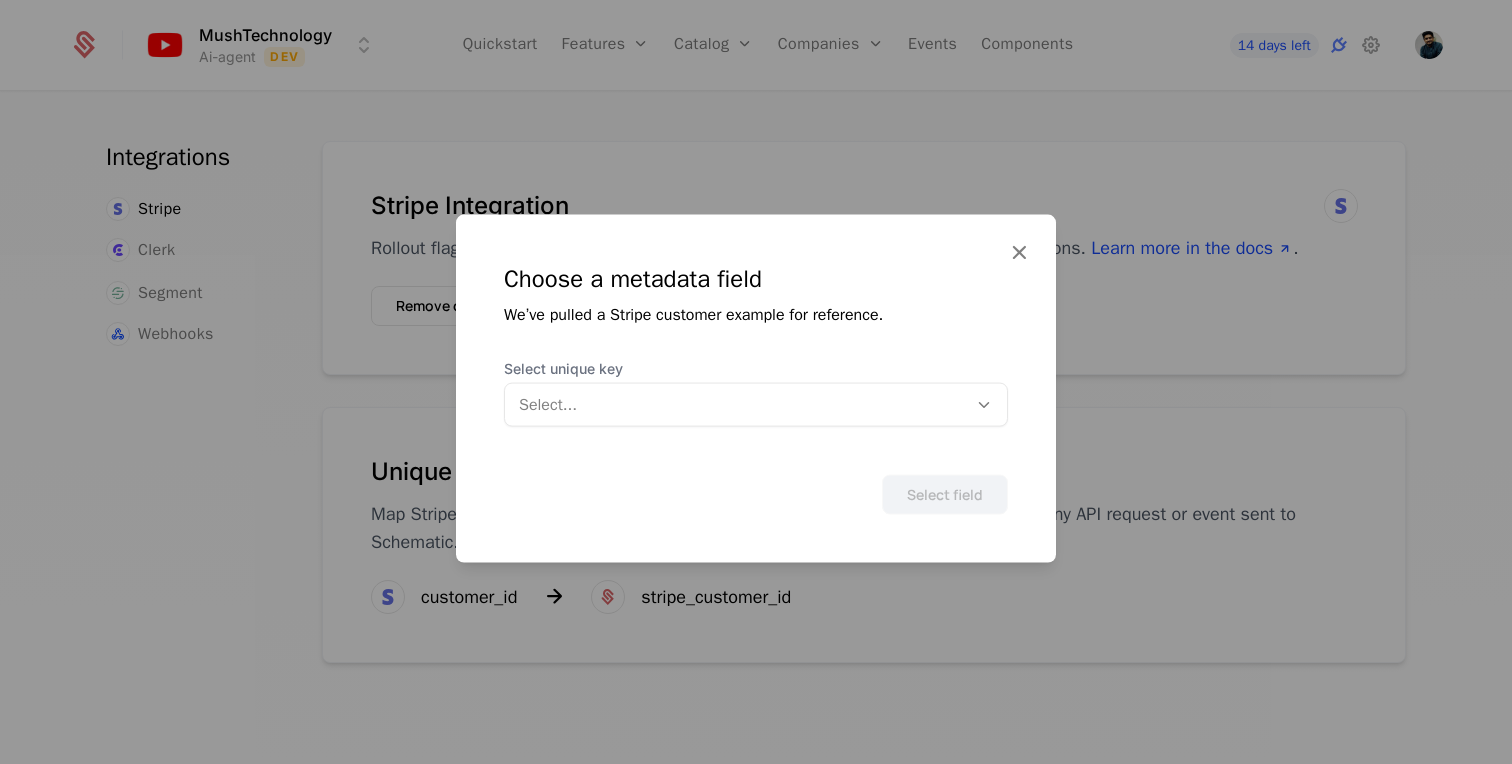 click at bounding box center (736, 405) 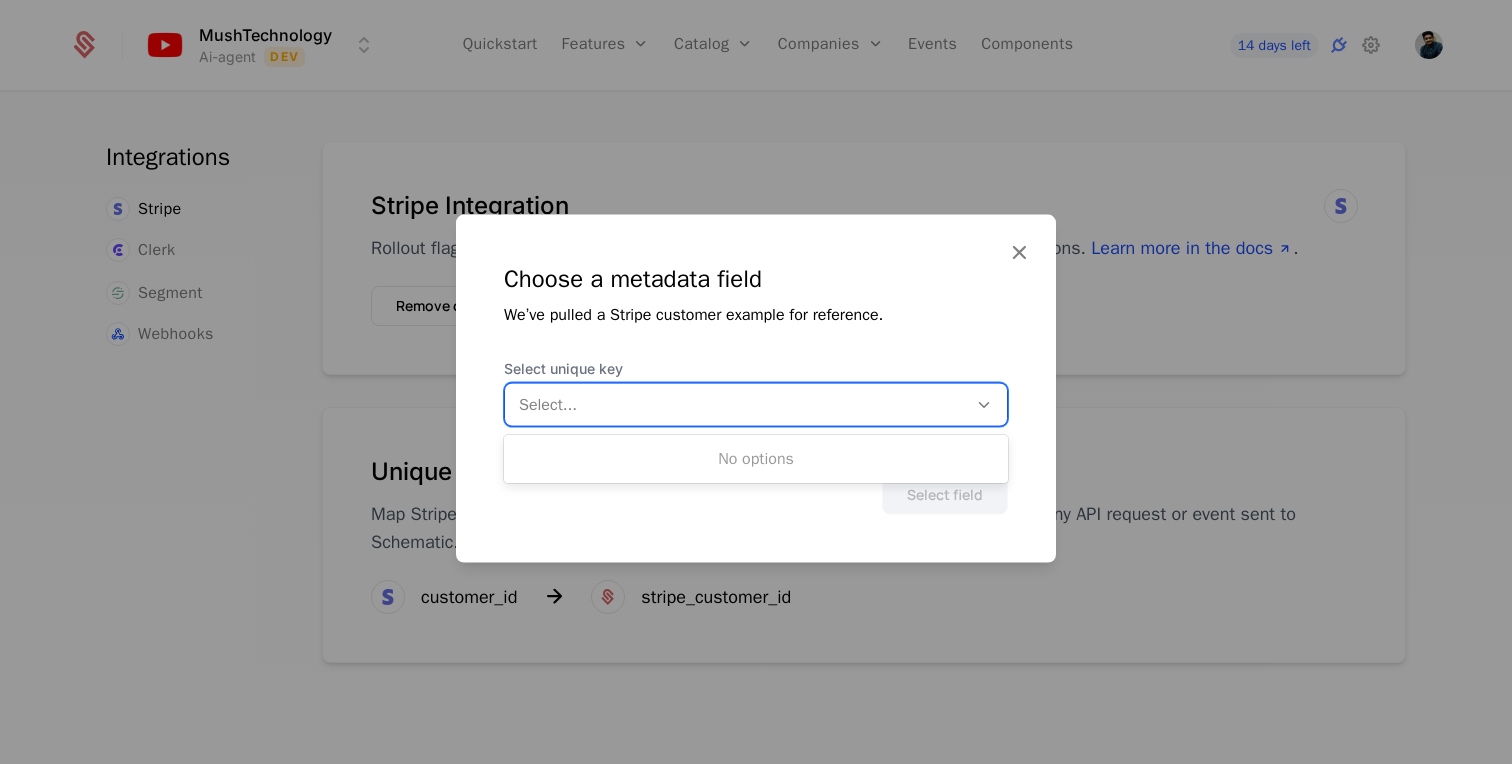 click at bounding box center (736, 405) 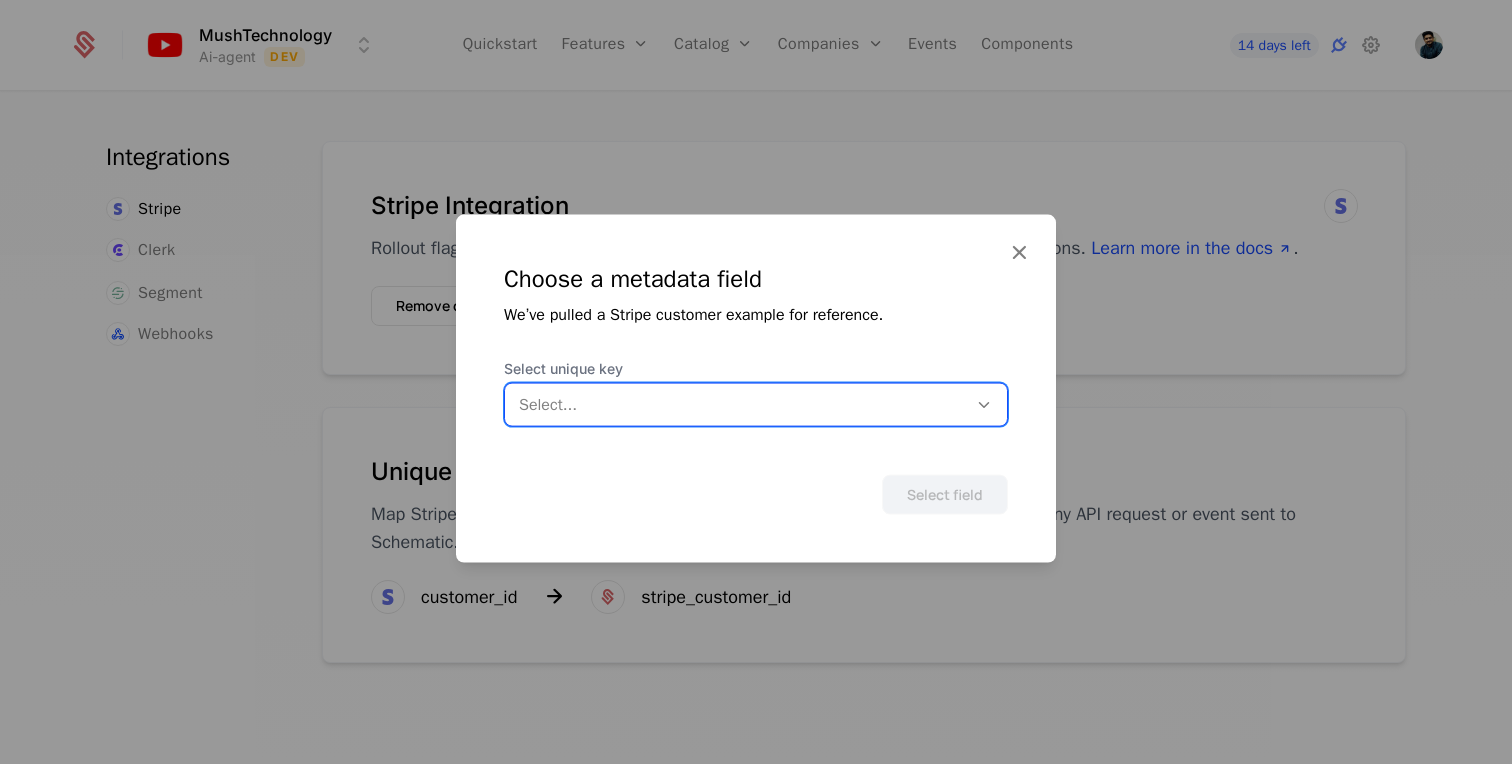 click at bounding box center (736, 405) 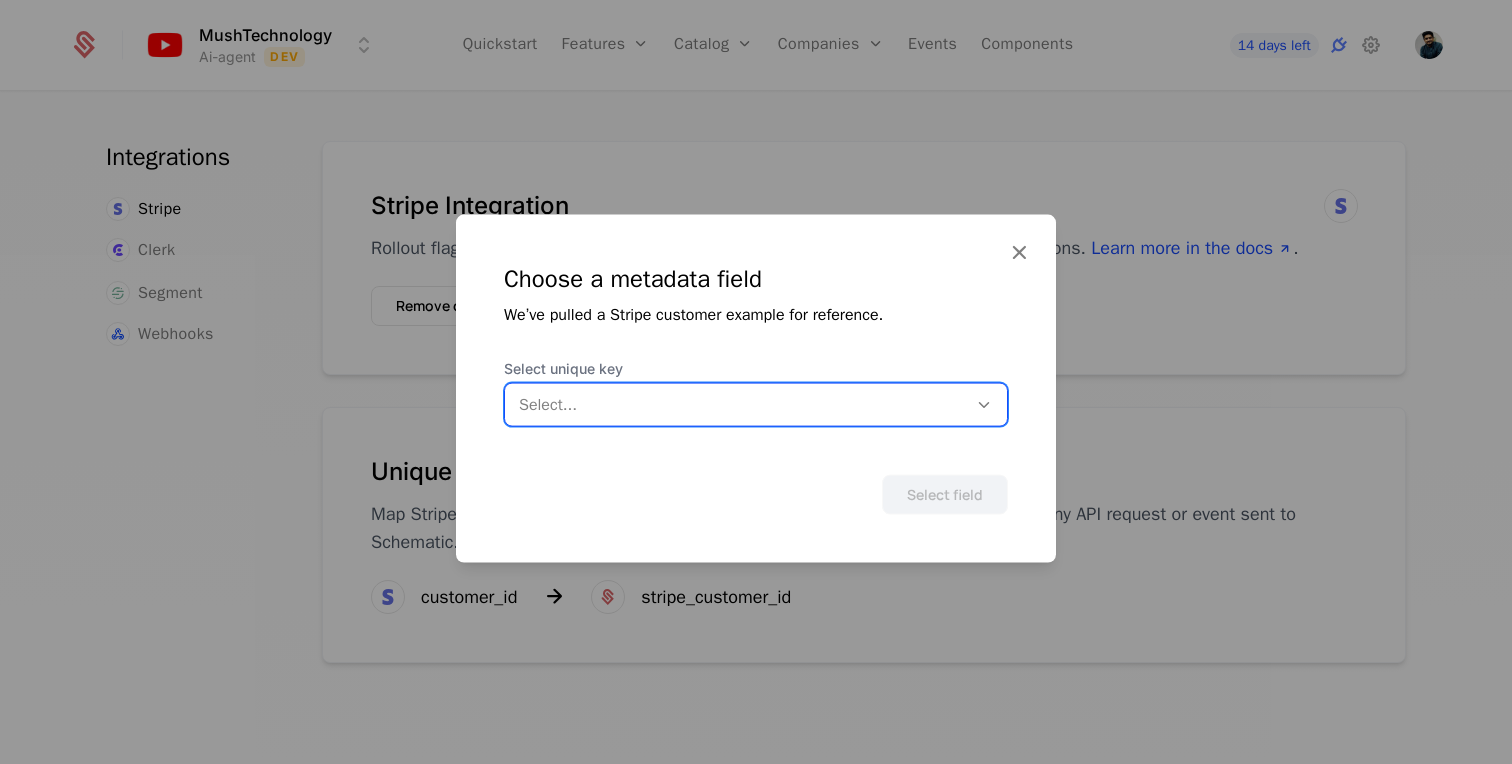 click at bounding box center (736, 405) 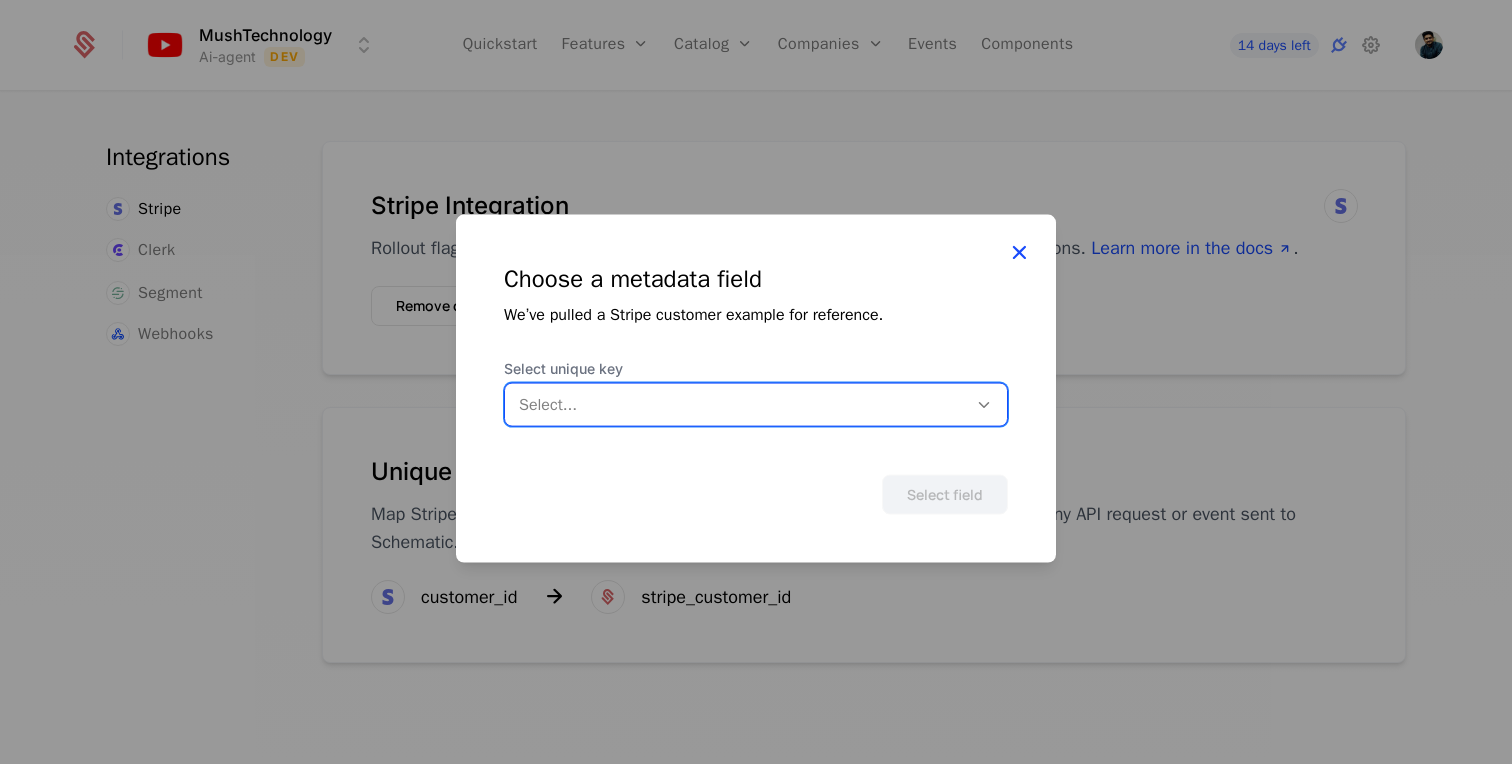 click at bounding box center (1019, 252) 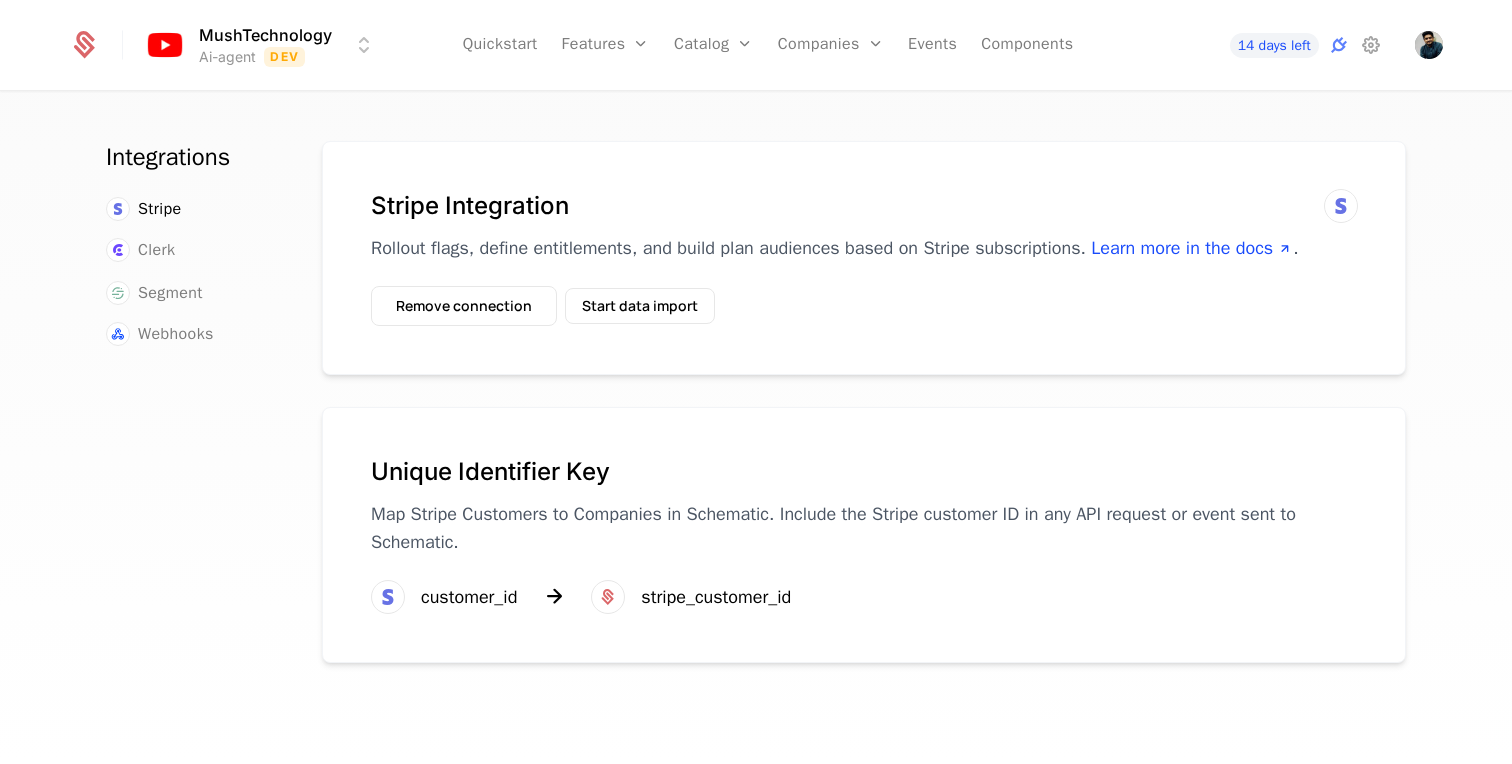 scroll, scrollTop: 0, scrollLeft: 0, axis: both 